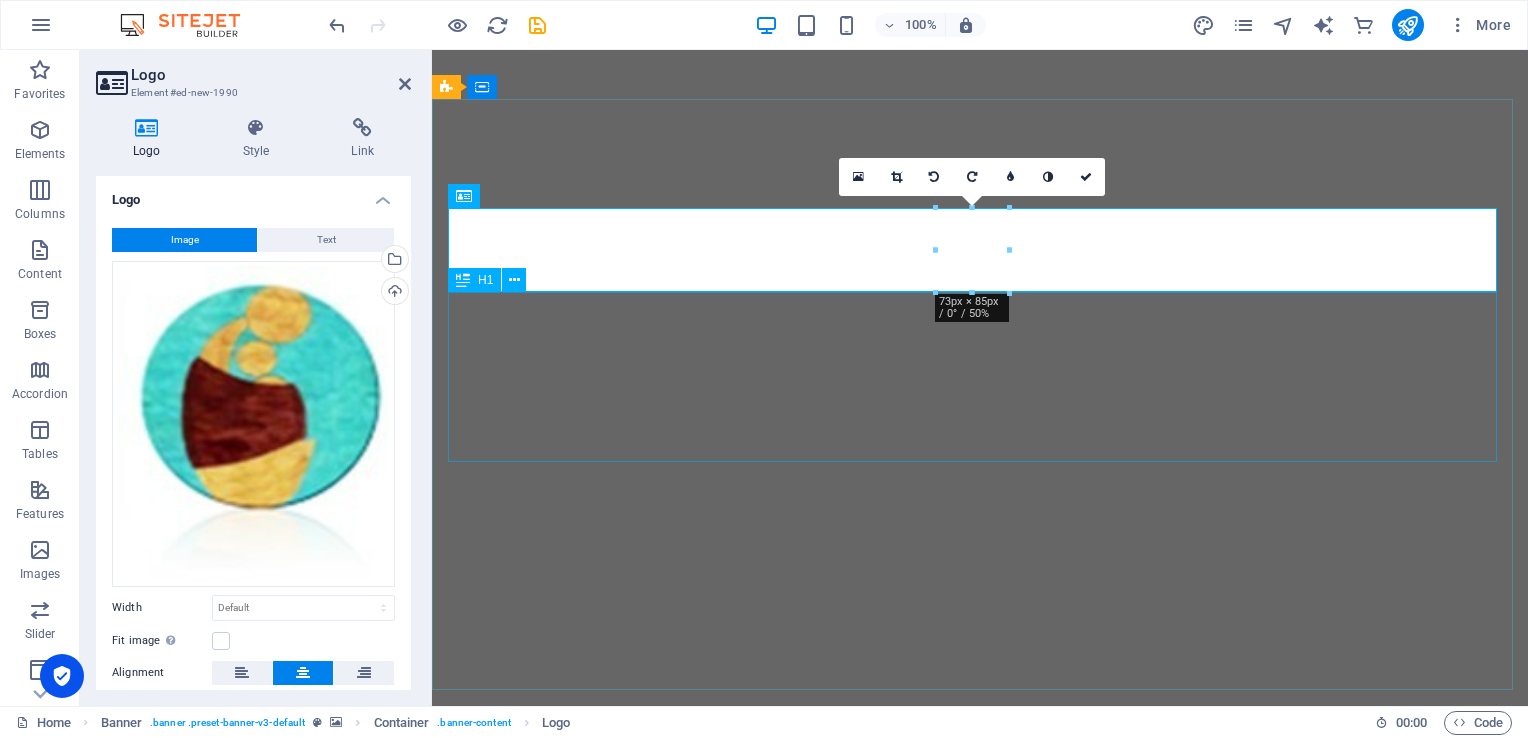 scroll, scrollTop: 0, scrollLeft: 0, axis: both 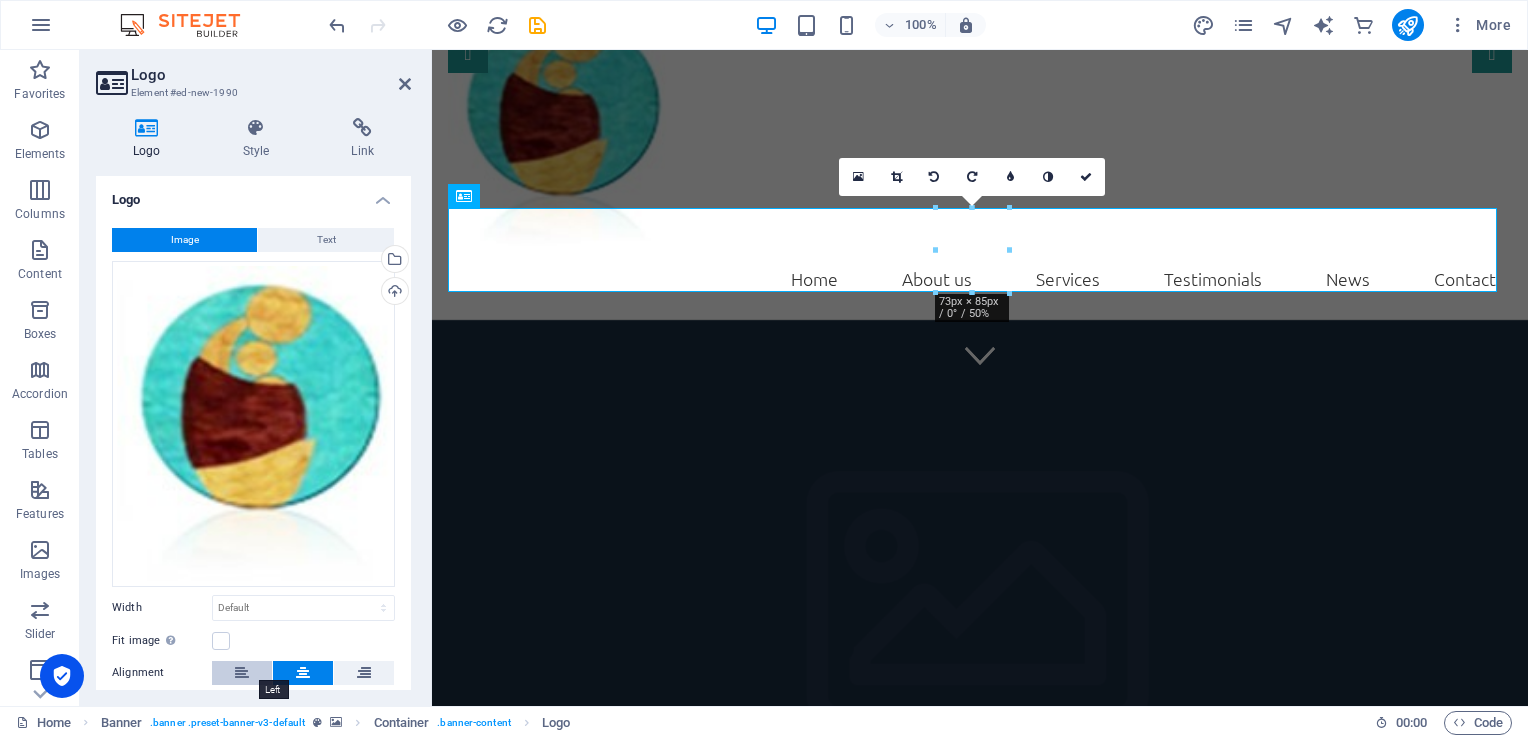 click at bounding box center [242, 673] 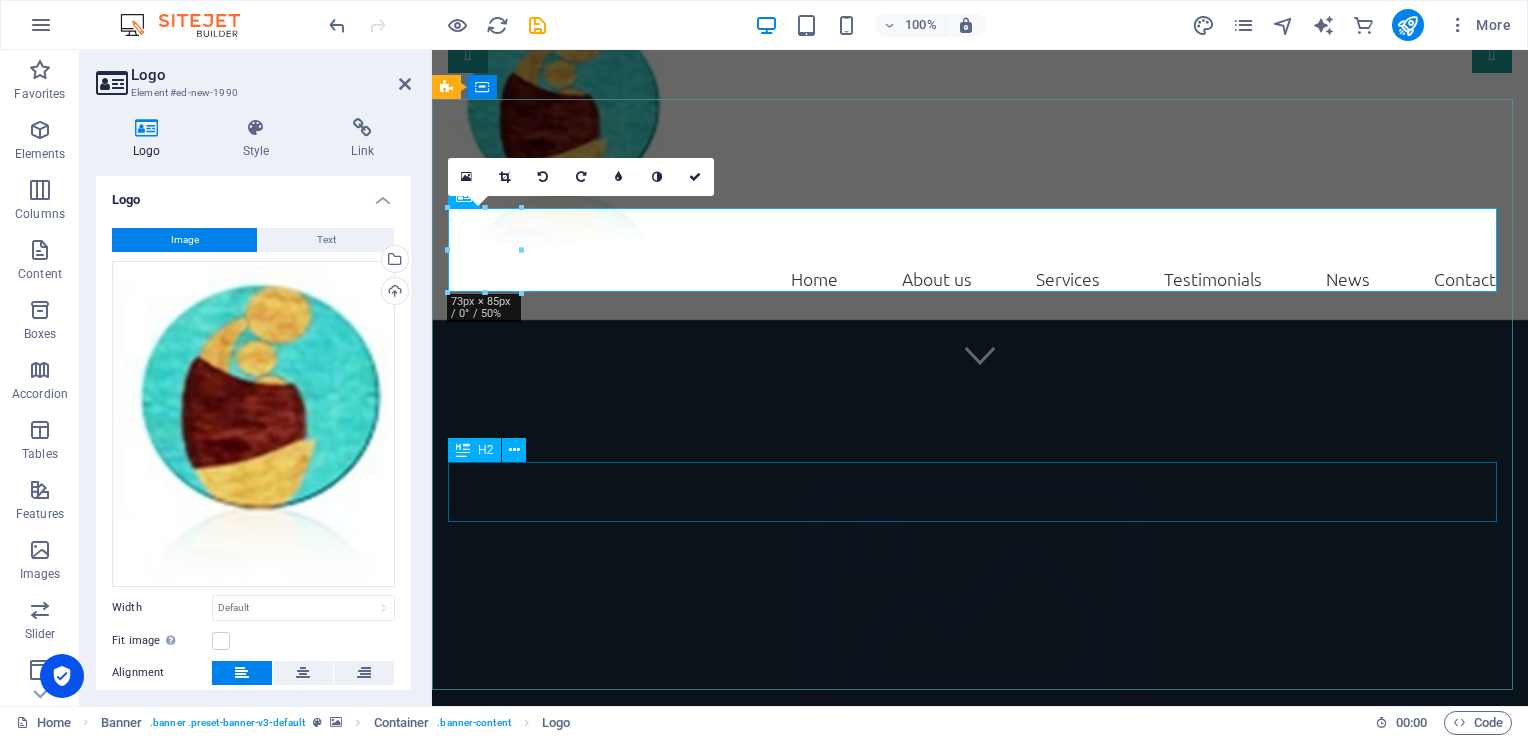 click on "Subtitle" at bounding box center (980, 1360) 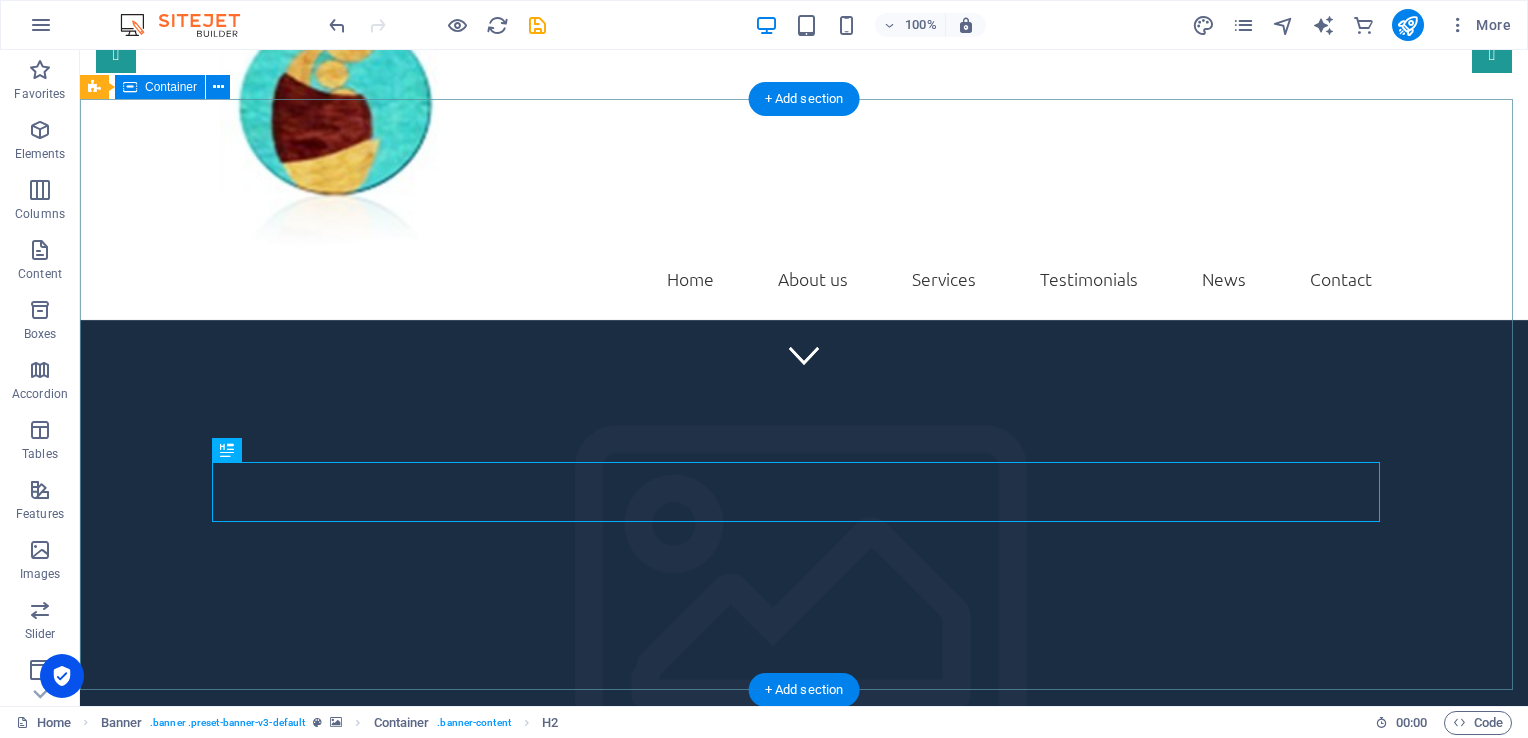 click on "Company Claim Subtitle Learn more" at bounding box center (804, 1220) 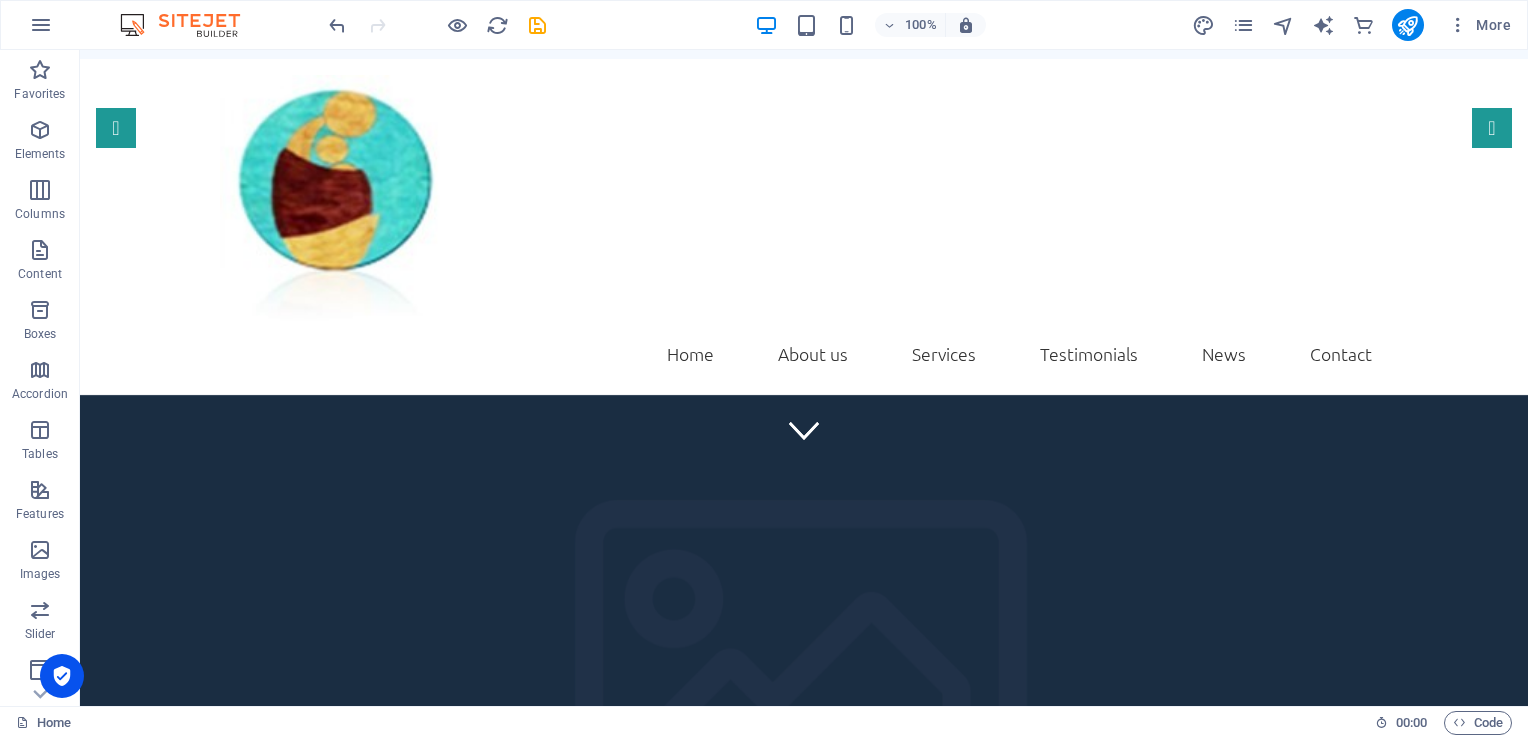 scroll, scrollTop: 178, scrollLeft: 0, axis: vertical 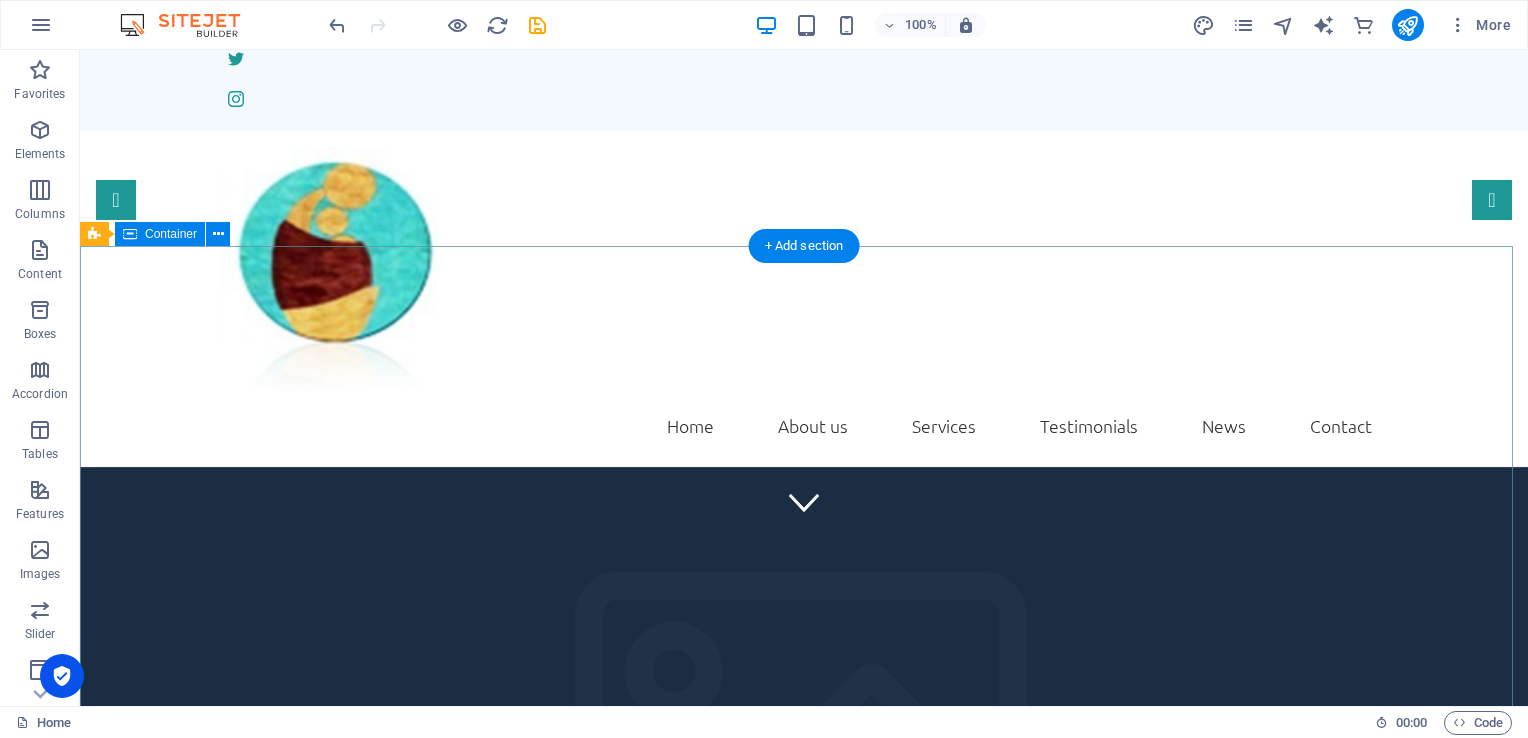 drag, startPoint x: 375, startPoint y: 396, endPoint x: 295, endPoint y: 346, distance: 94.33981 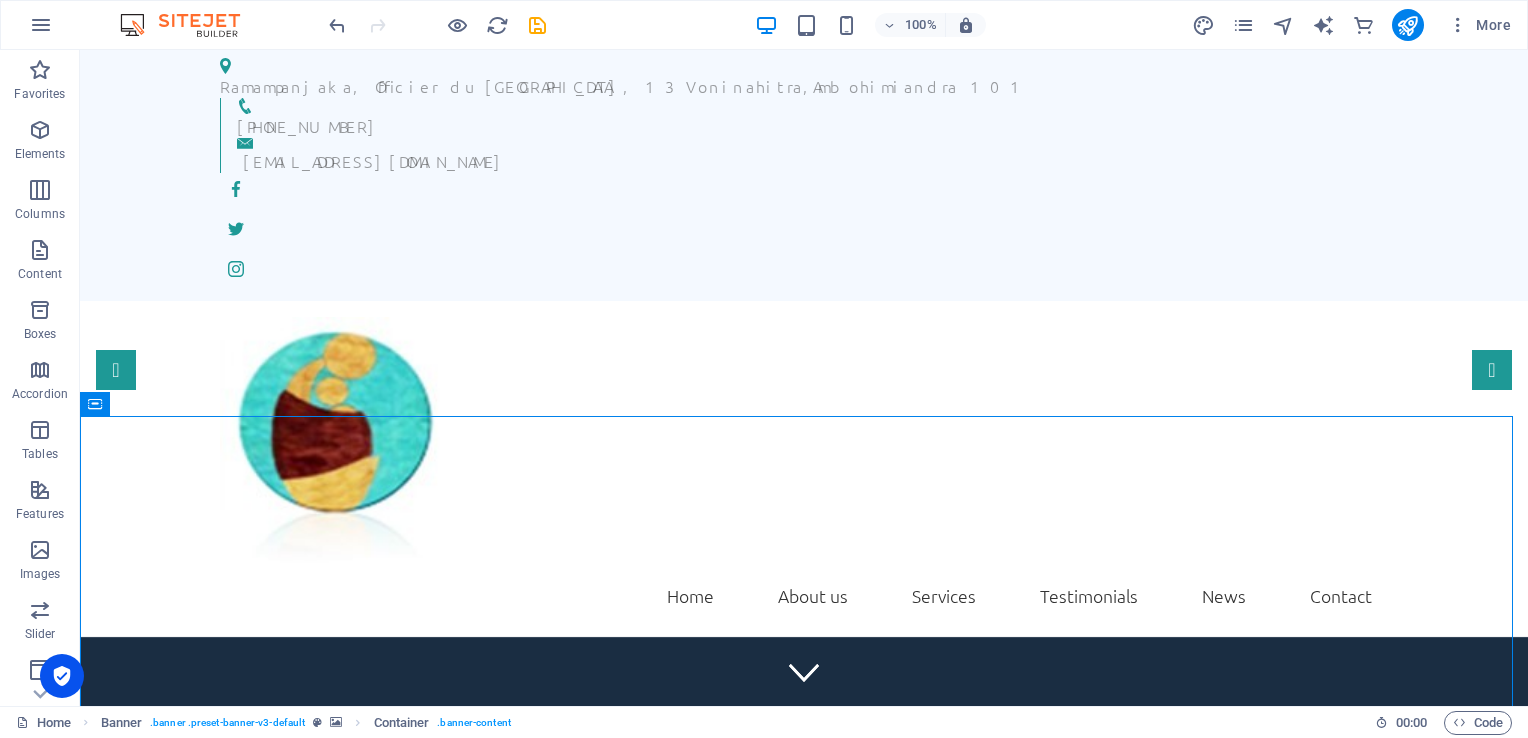 scroll, scrollTop: 0, scrollLeft: 0, axis: both 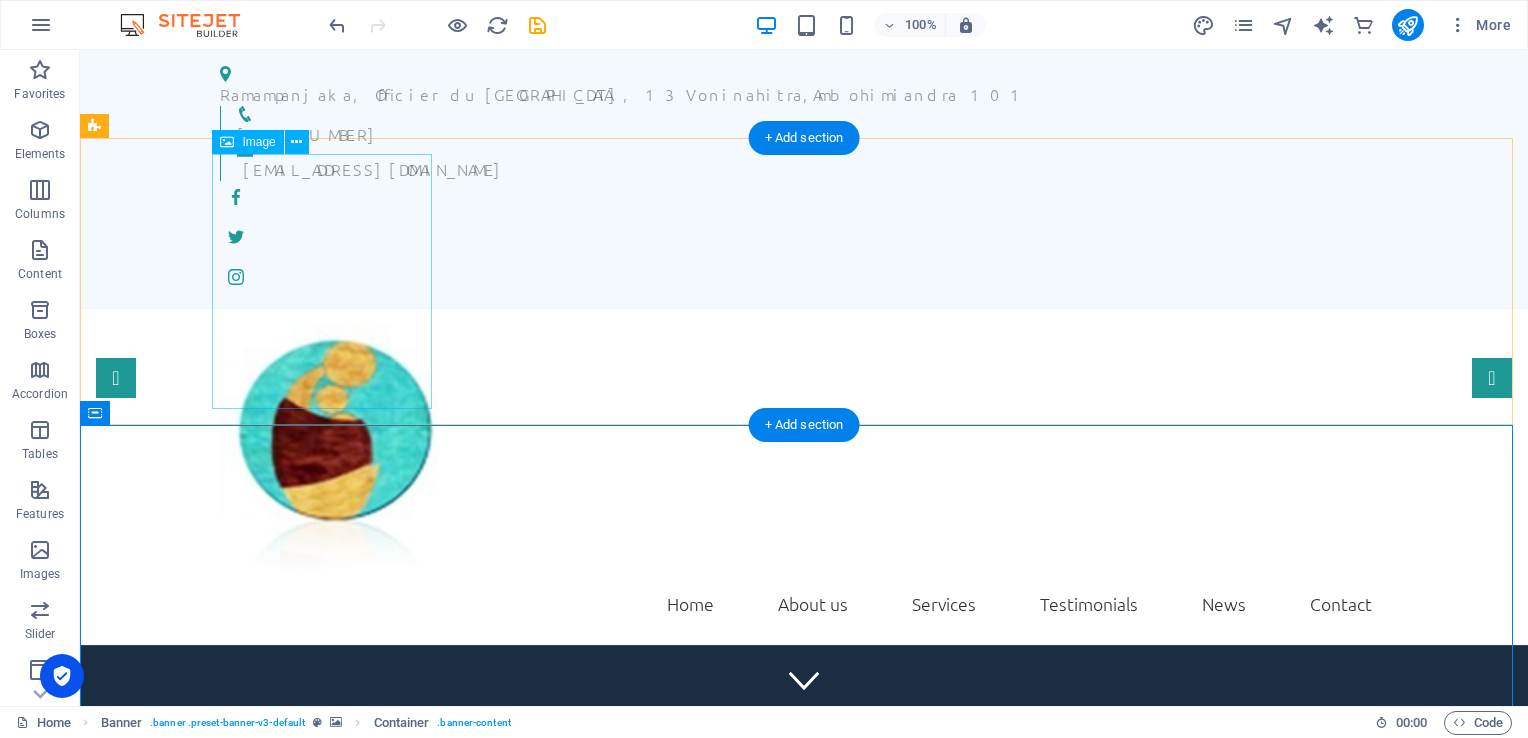 click at bounding box center [804, 452] 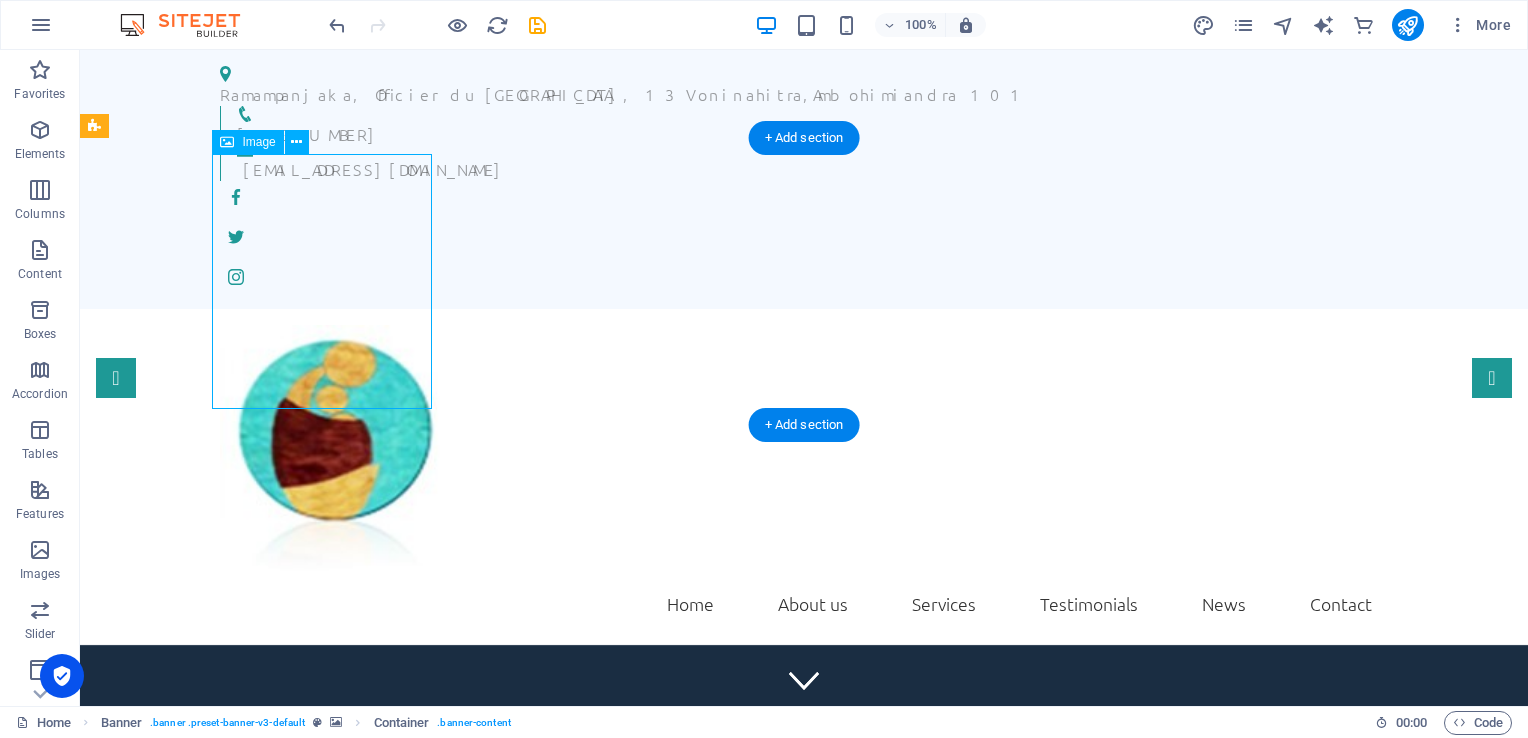 click at bounding box center (804, 452) 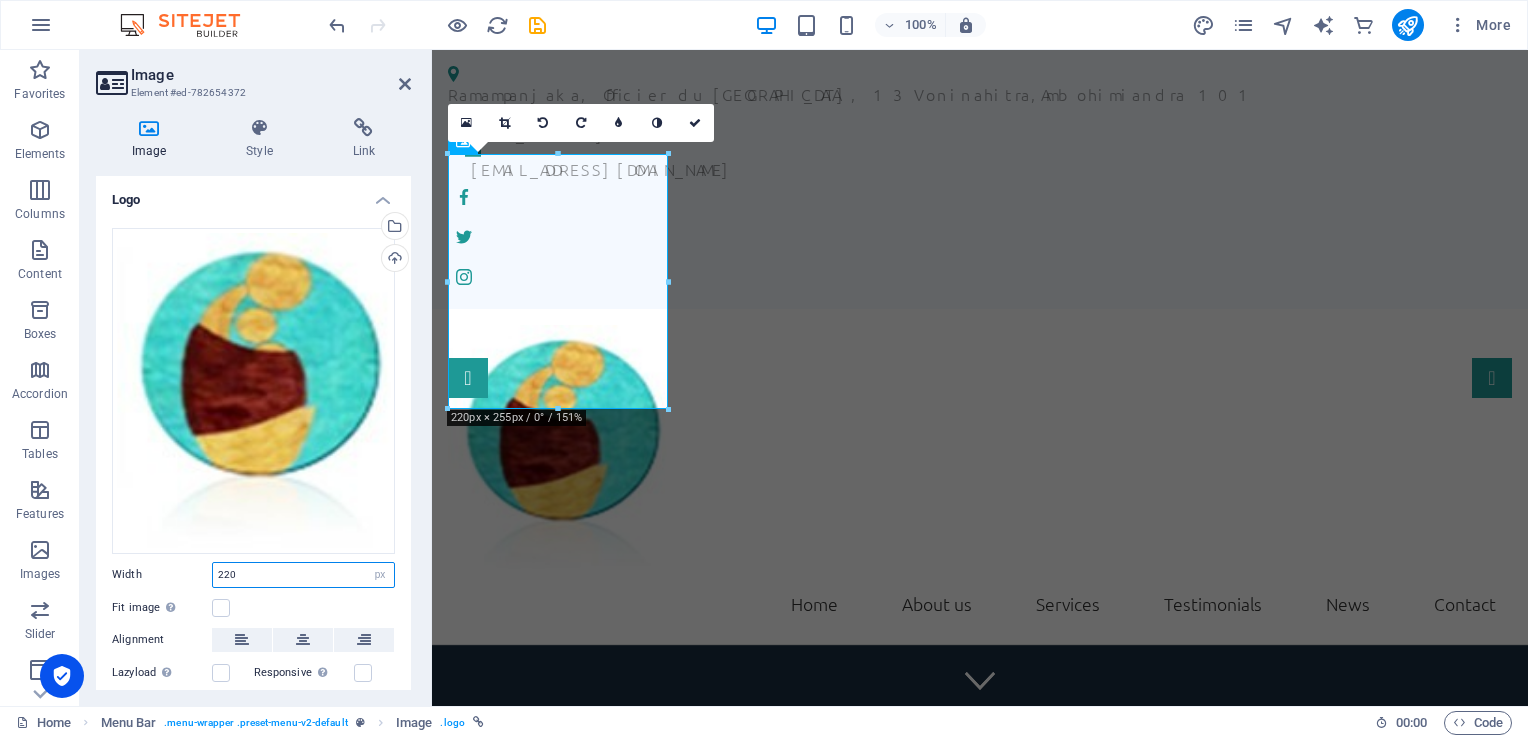click on "220" at bounding box center [303, 575] 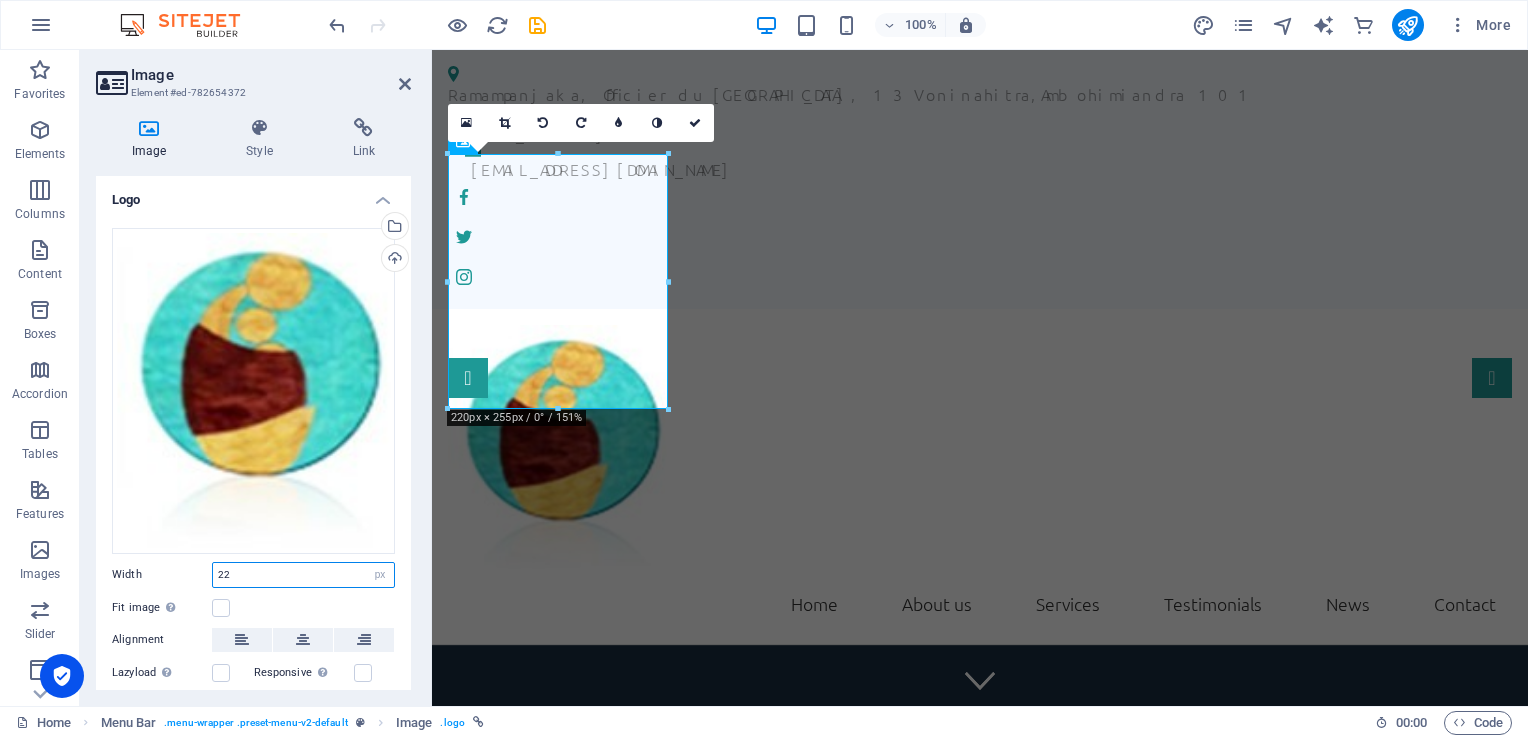 type on "2" 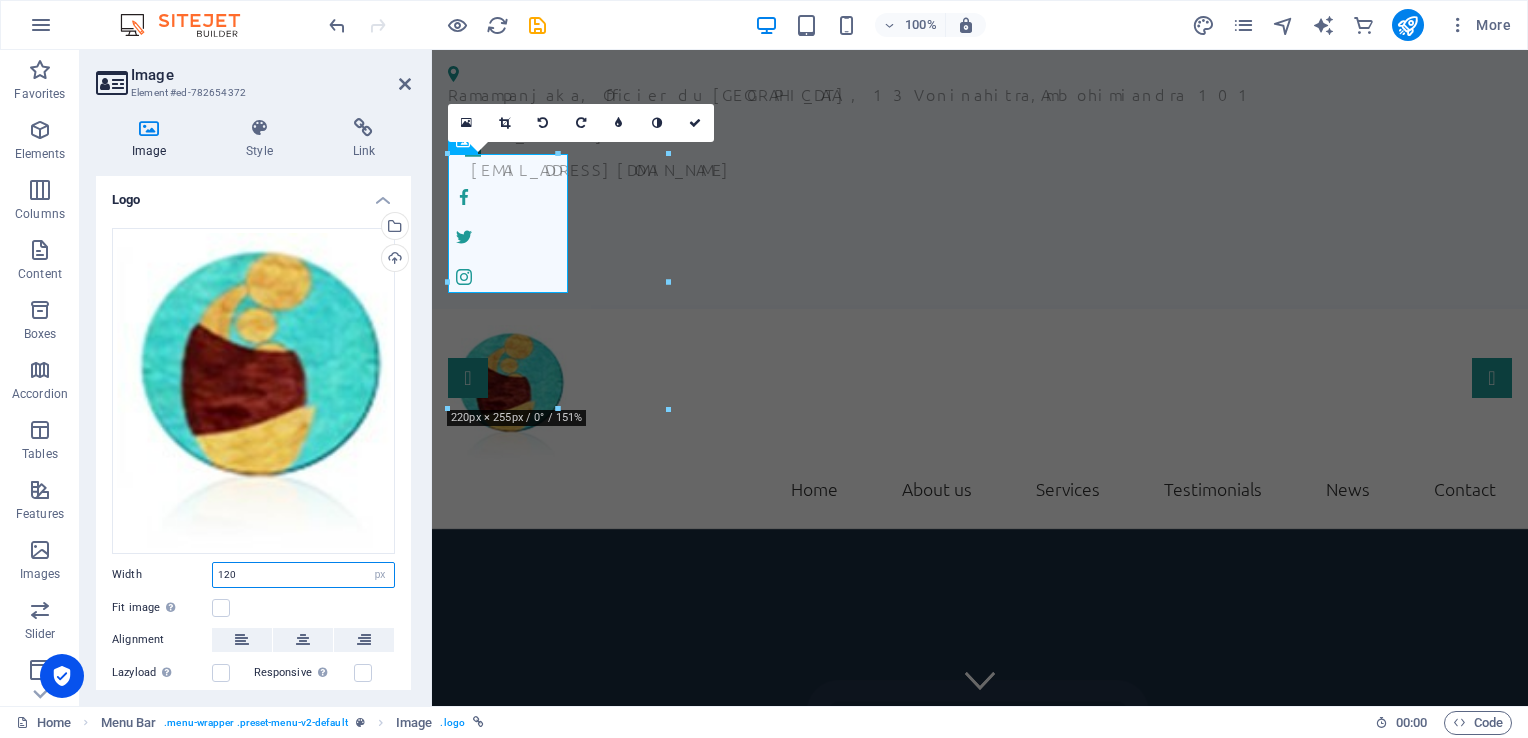 click on "120" at bounding box center (303, 575) 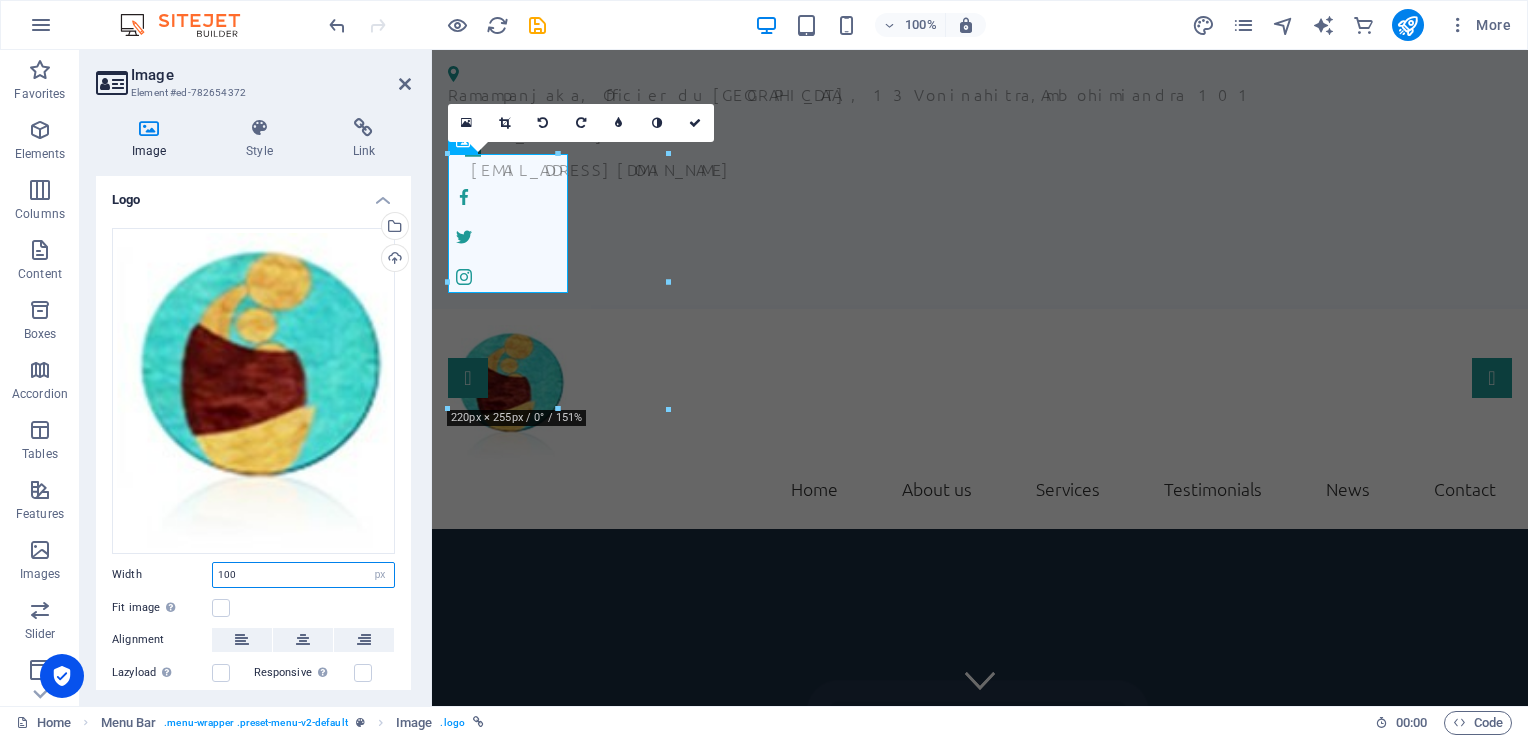 type on "100" 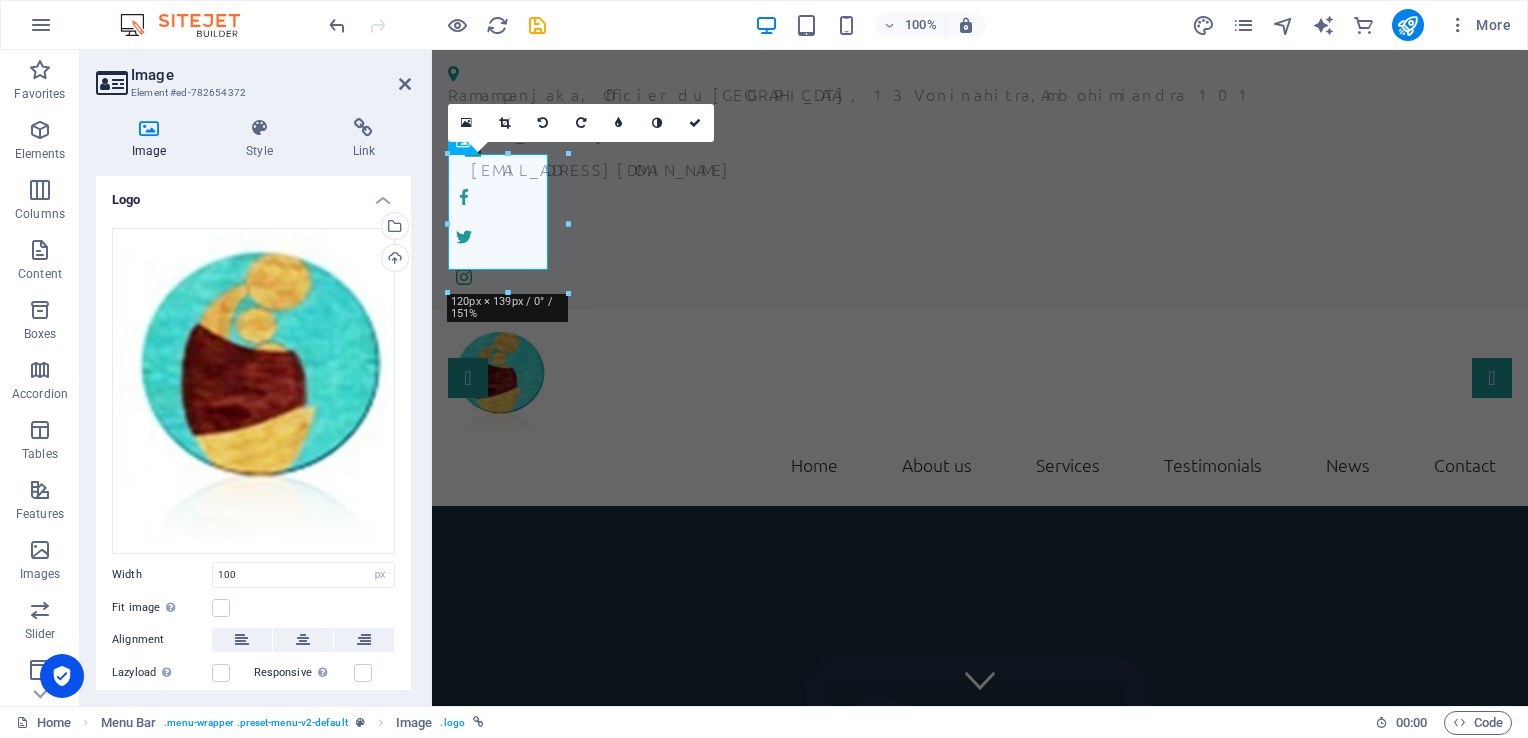 drag, startPoint x: 411, startPoint y: 420, endPoint x: 412, endPoint y: 442, distance: 22.022715 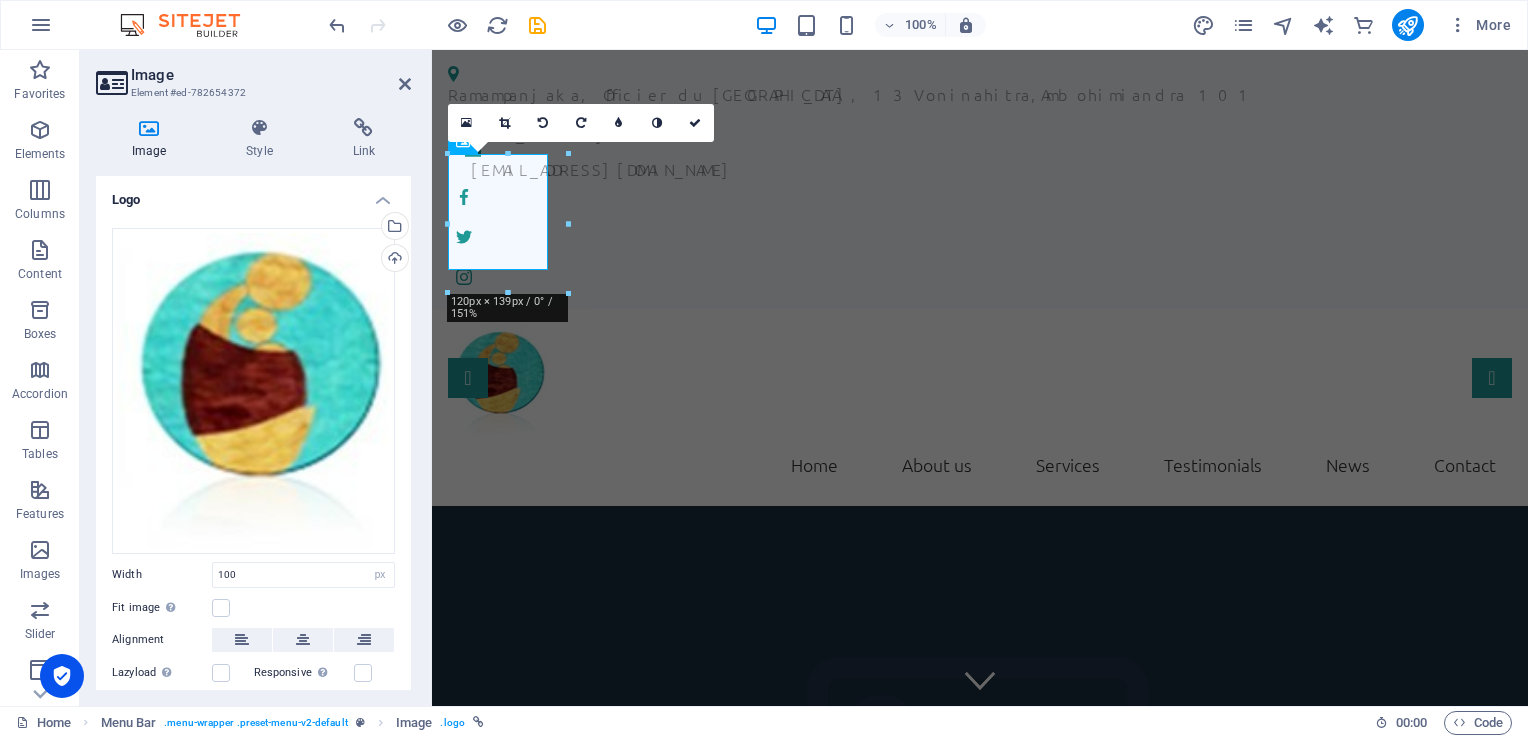 click on "Image Style Link Logo Drag files here, click to choose files or select files from Files or our free stock photos & videos Select files from the file manager, stock photos, or upload file(s) Upload Width 100 Default auto px rem % em vh vw Fit image Automatically fit image to a fixed width and height Height Default auto px Alignment Lazyload Loading images after the page loads improves page speed. Responsive Automatically load retina image and smartphone optimized sizes. Lightbox Use as headline The image will be wrapped in an H1 headline tag. Useful for giving alternative text the weight of an H1 headline, e.g. for the logo. Leave unchecked if uncertain. Optimized Images are compressed to improve page speed. Position Direction Custom X offset 50 px rem % vh vw Y offset 50 px rem % vh vw Text Float No float Image left Image right Determine how text should behave around the image. Text Alternative text Image caption Paragraph Format Normal Heading 1 Heading 2 Heading 3 Heading 4 Heading 5 Heading 6 Code Arial 8" at bounding box center [253, 404] 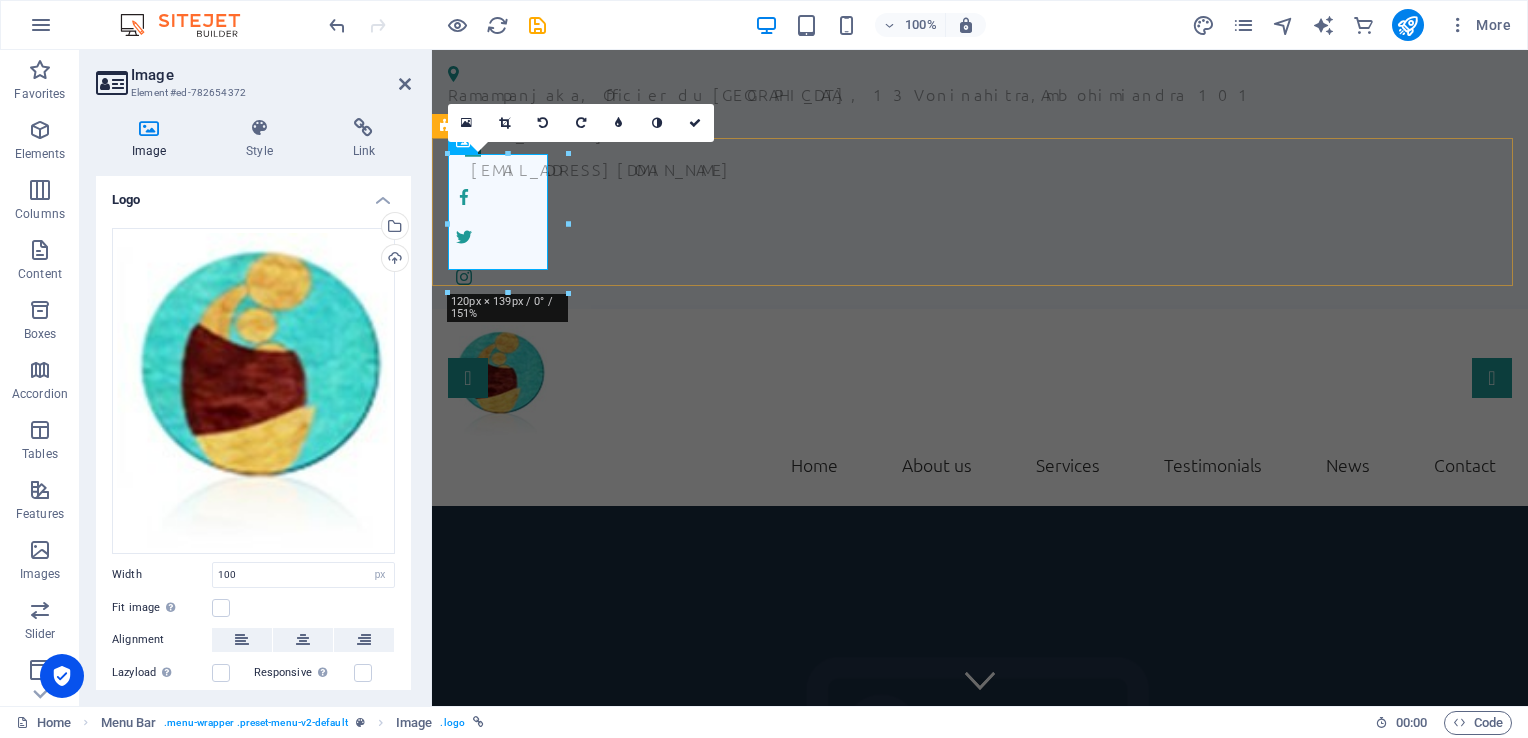 click on "Home About us Services Testimonials News Contact" at bounding box center (980, 407) 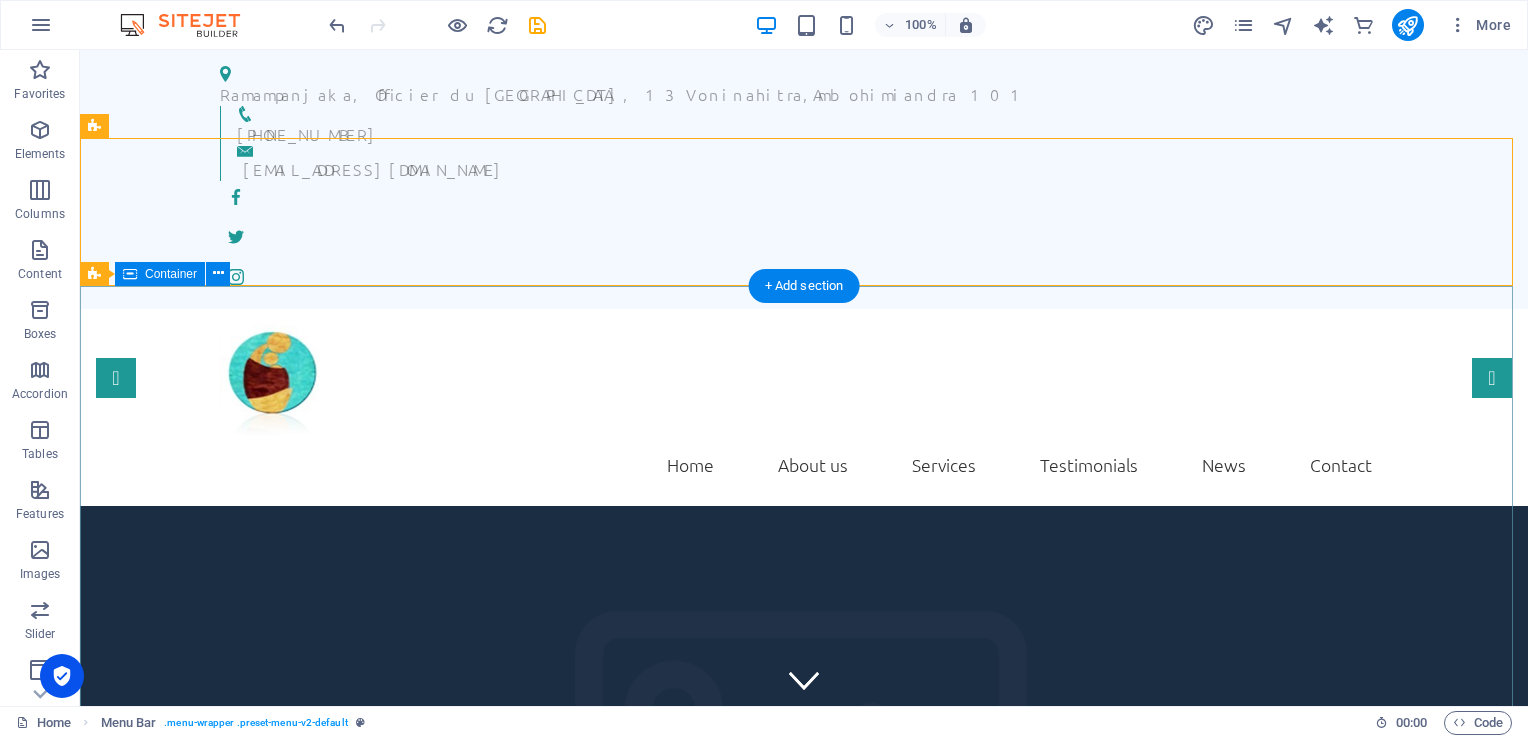 click on "Company Claim Subtitle Learn more" at bounding box center [804, 1406] 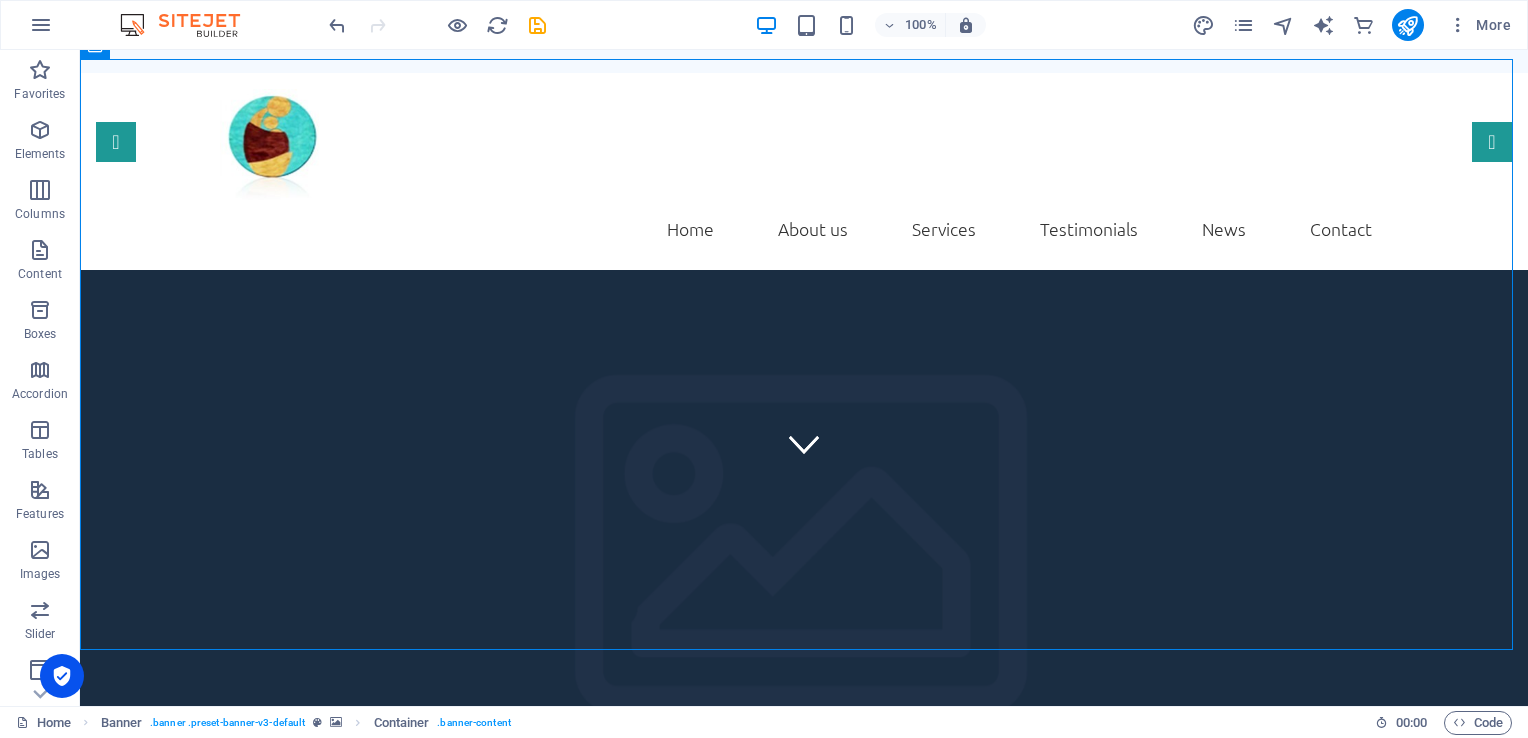 scroll, scrollTop: 228, scrollLeft: 0, axis: vertical 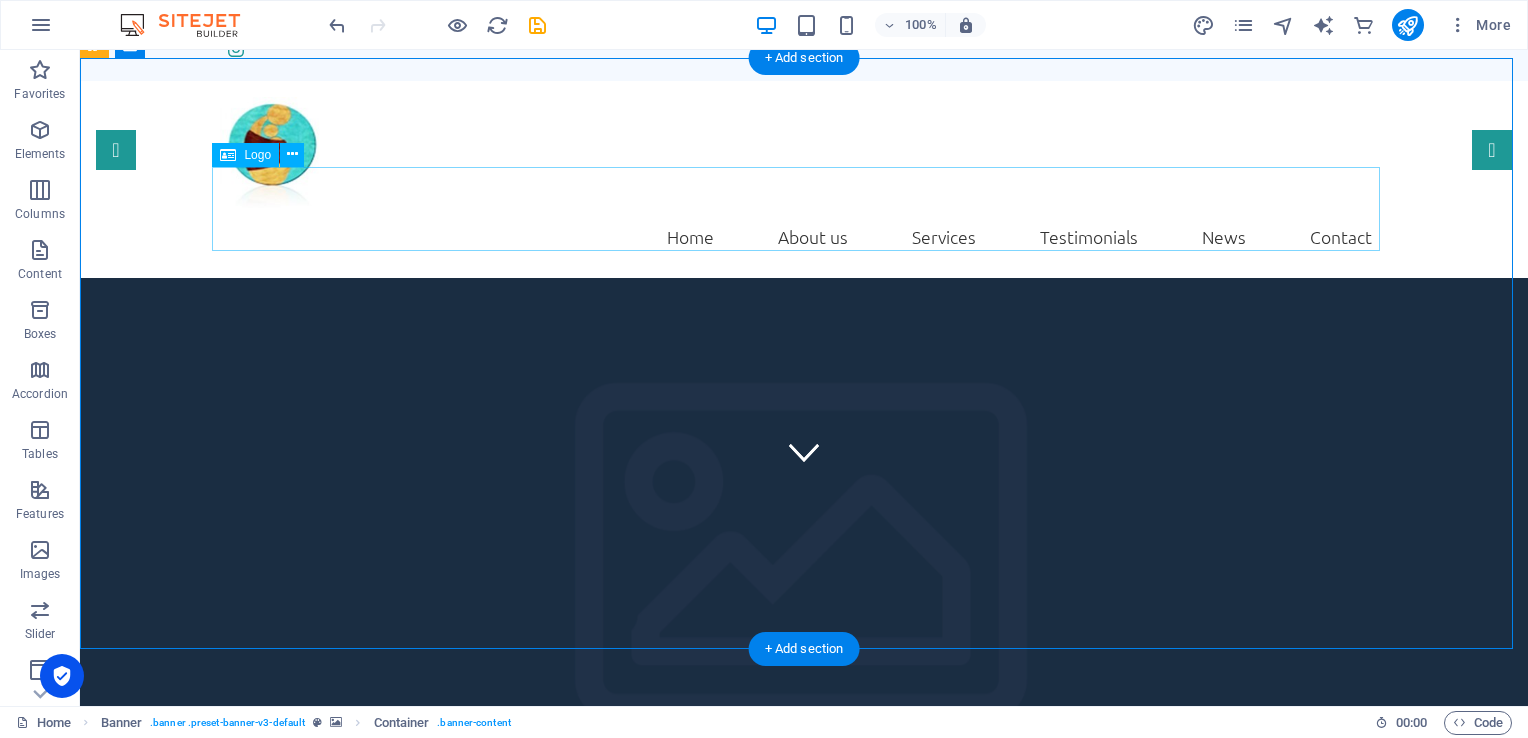 click at bounding box center [804, 1033] 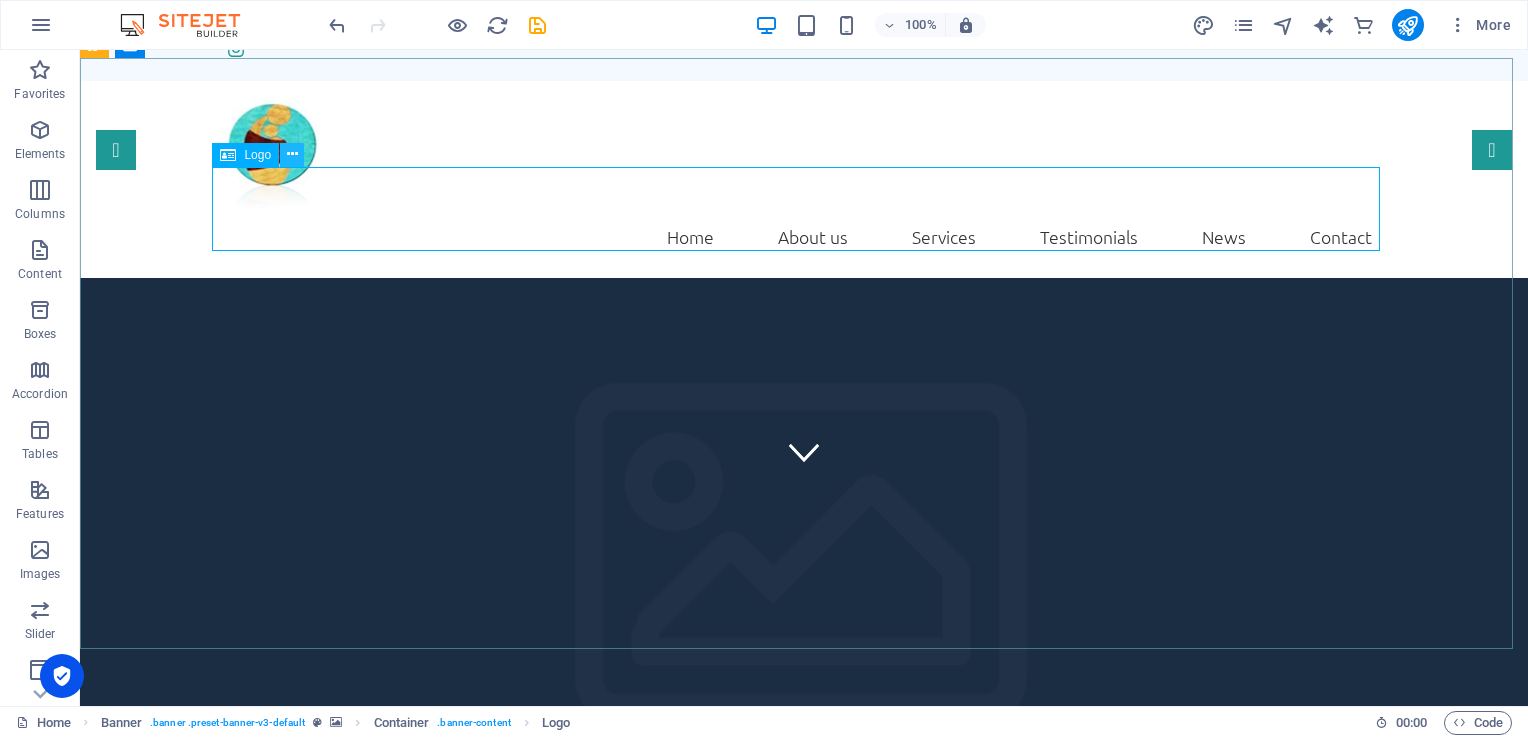 click at bounding box center (292, 155) 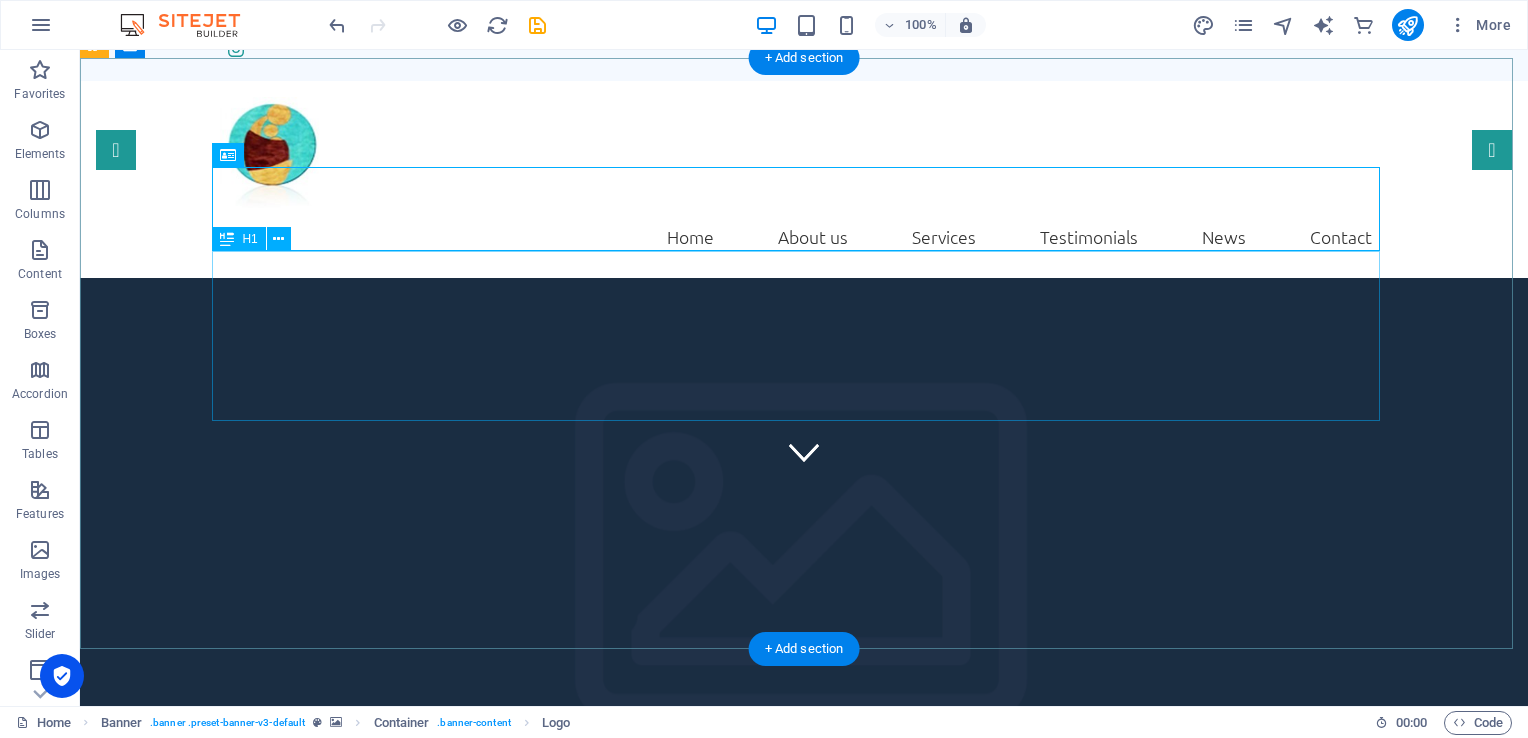 click on "Company Claim" at bounding box center (804, 1203) 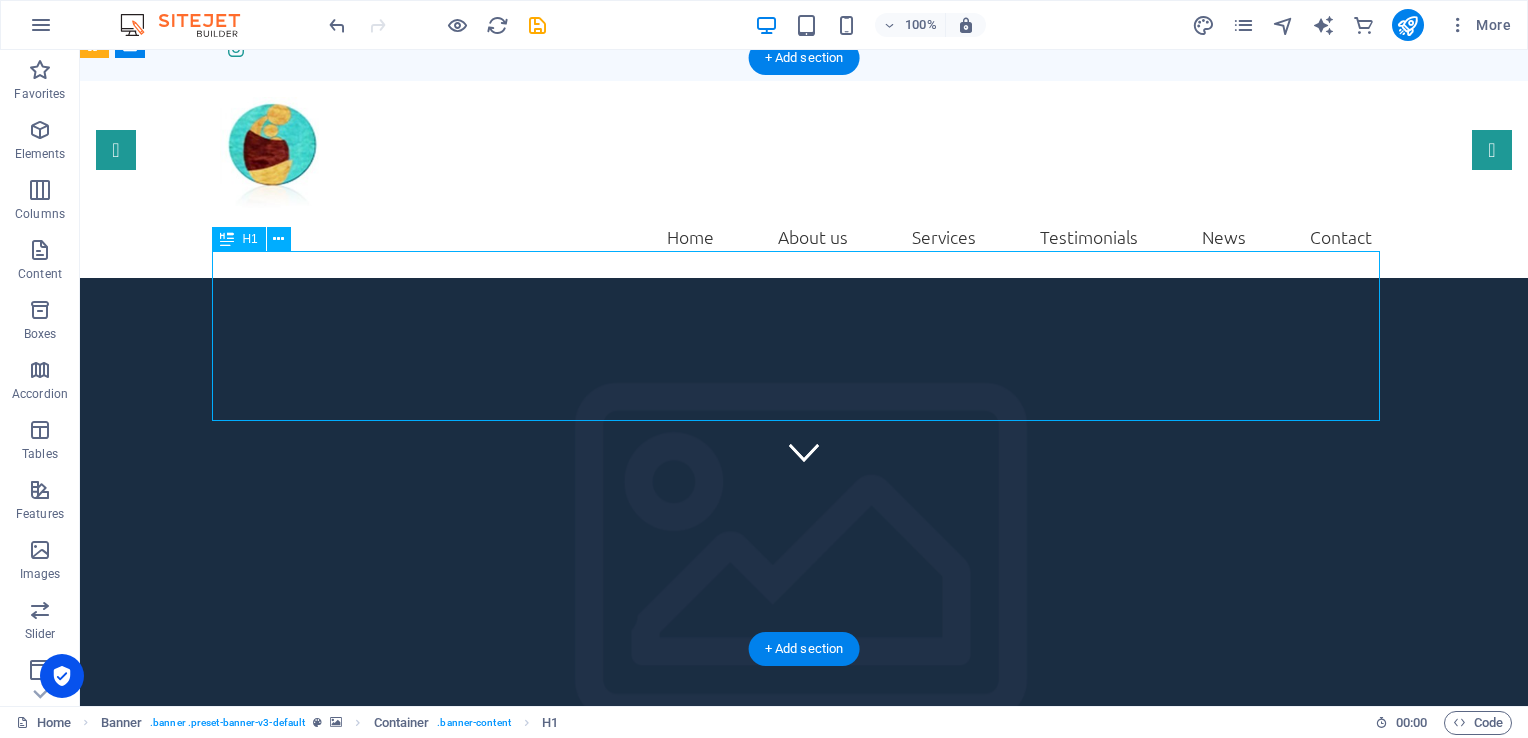 click on "Company Claim" at bounding box center (804, 1203) 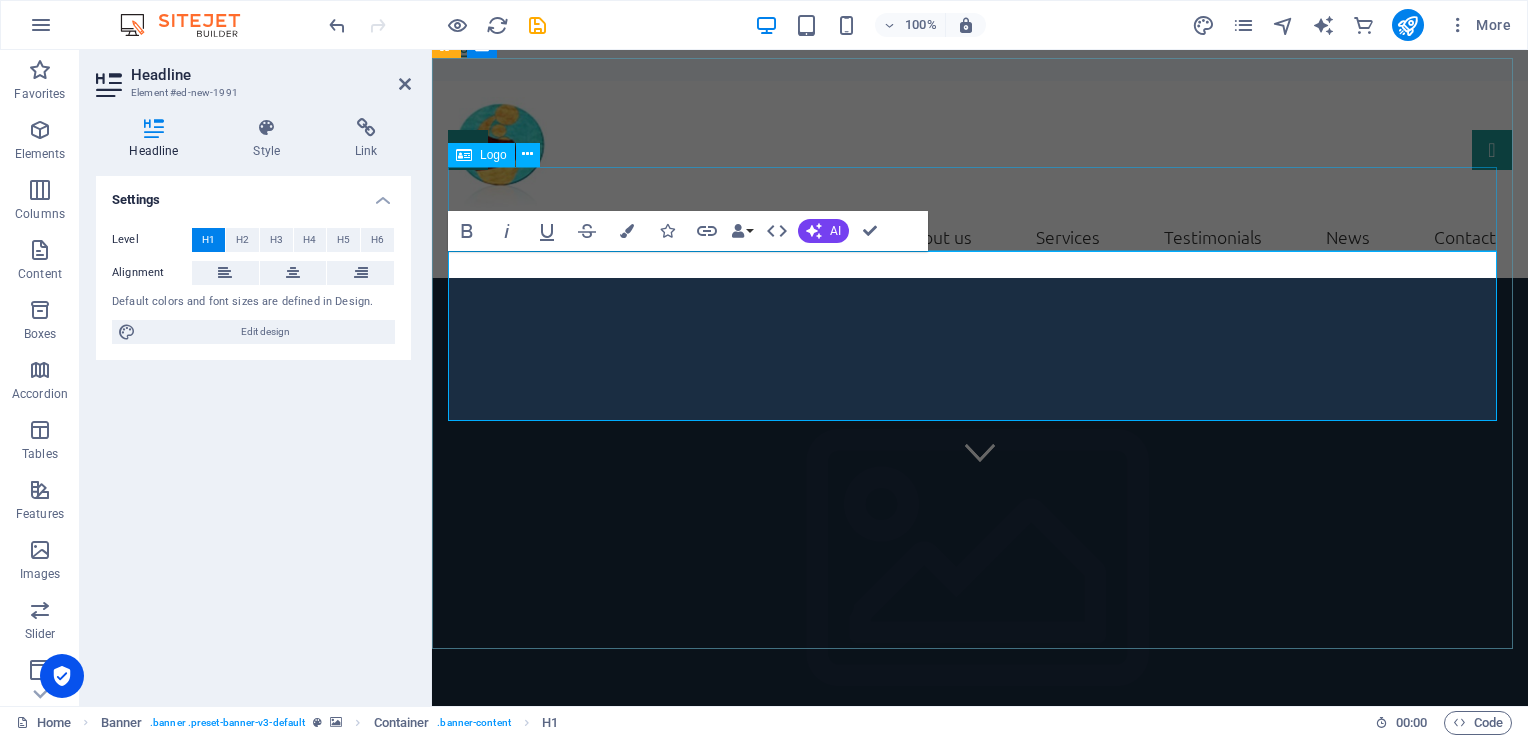 click at bounding box center [980, 1033] 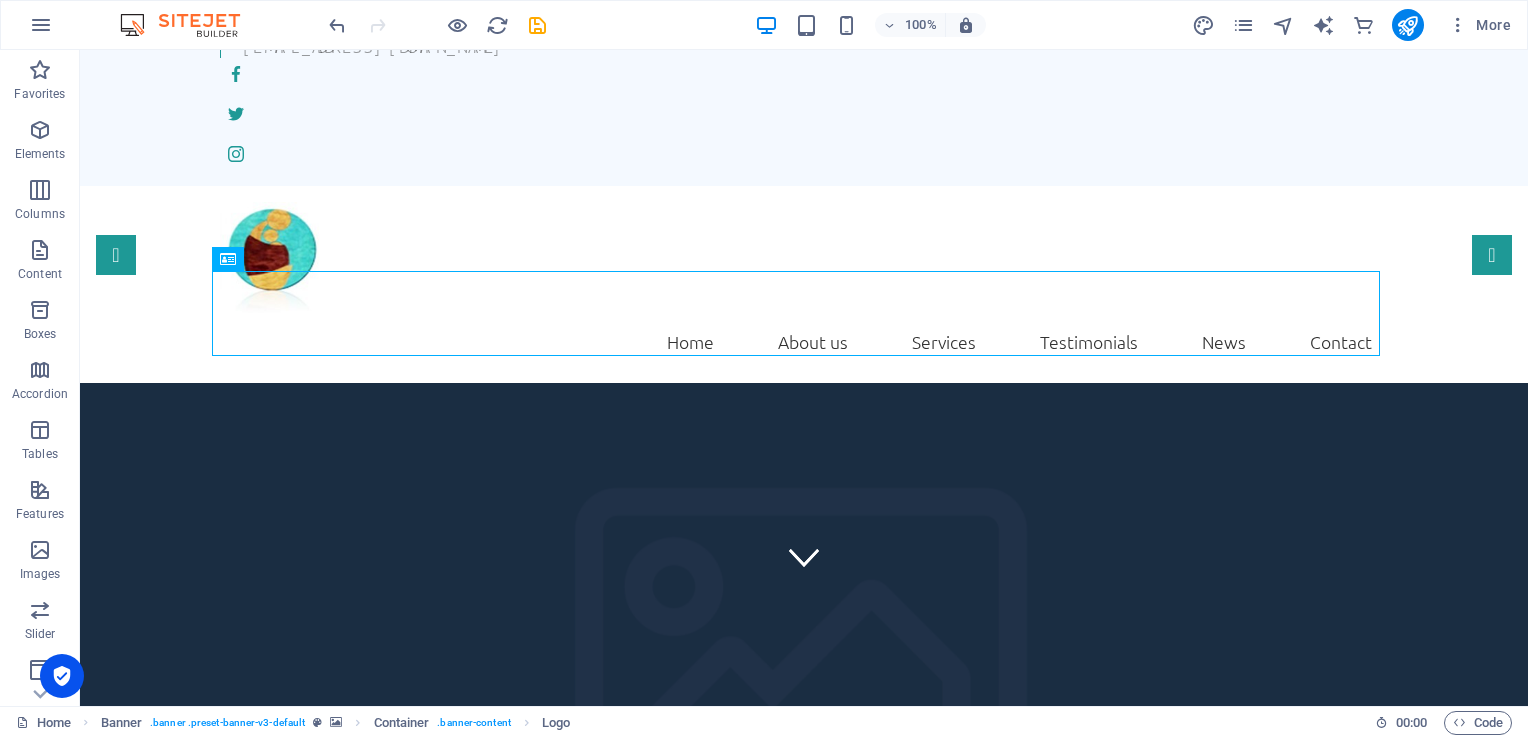 scroll, scrollTop: 113, scrollLeft: 0, axis: vertical 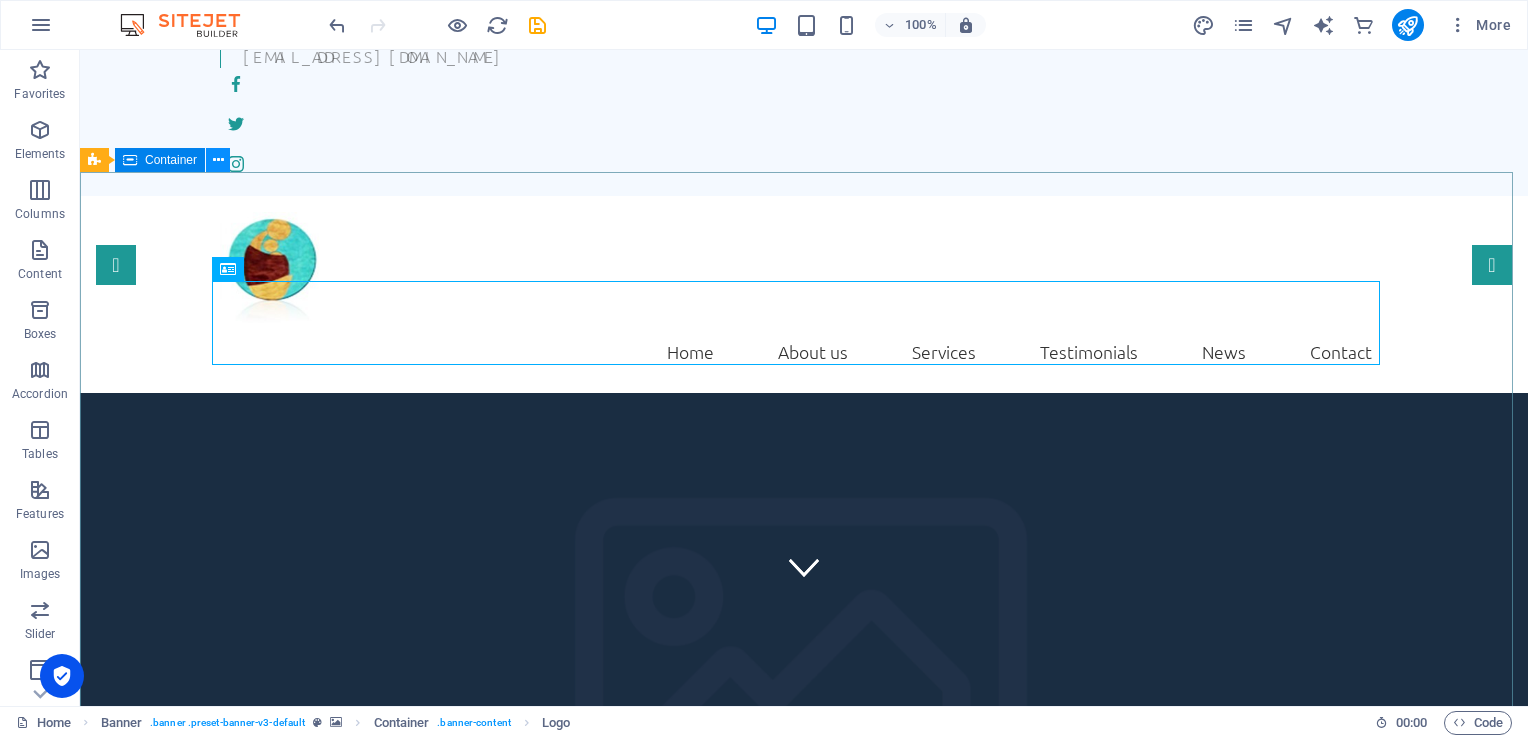 click at bounding box center (218, 160) 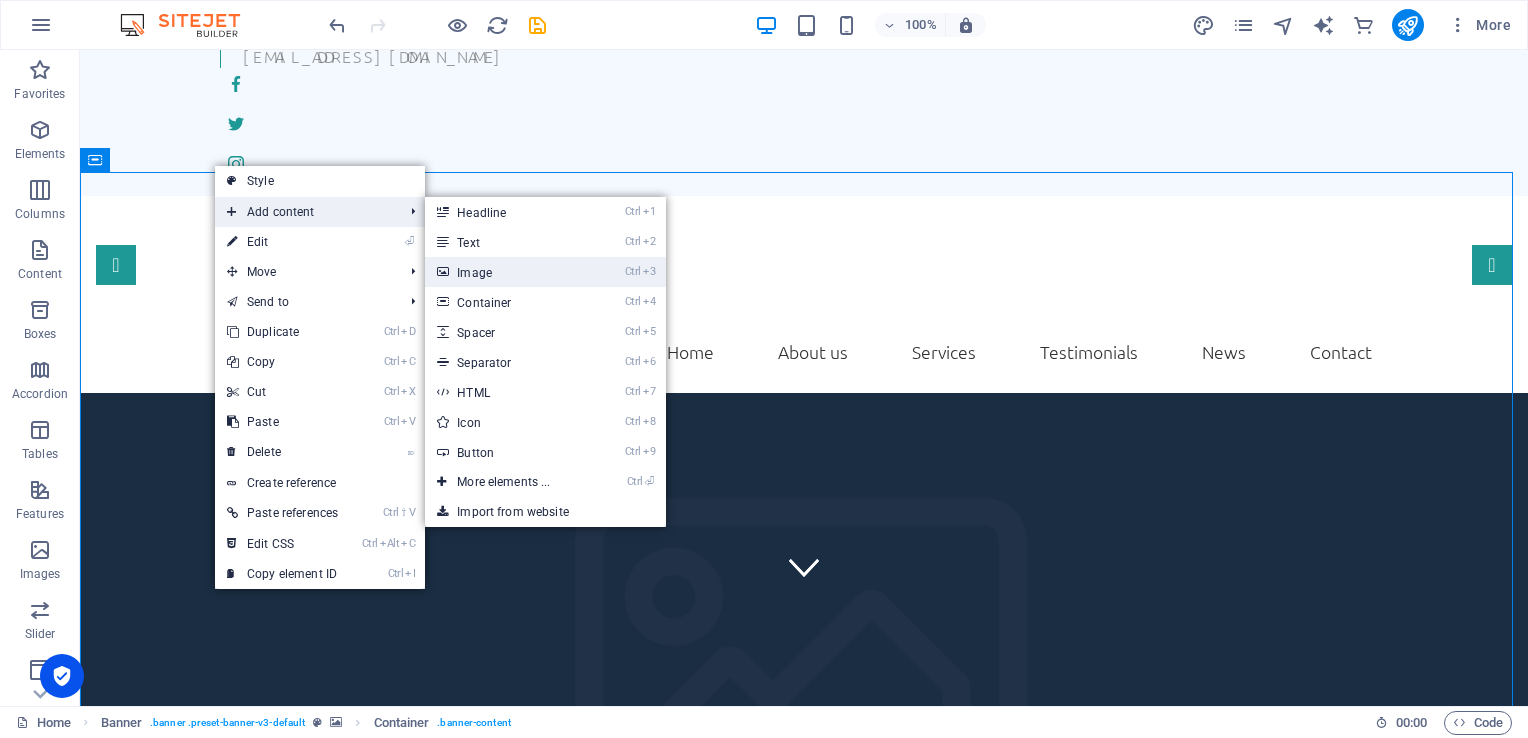 click on "Ctrl 3  Image" at bounding box center [507, 272] 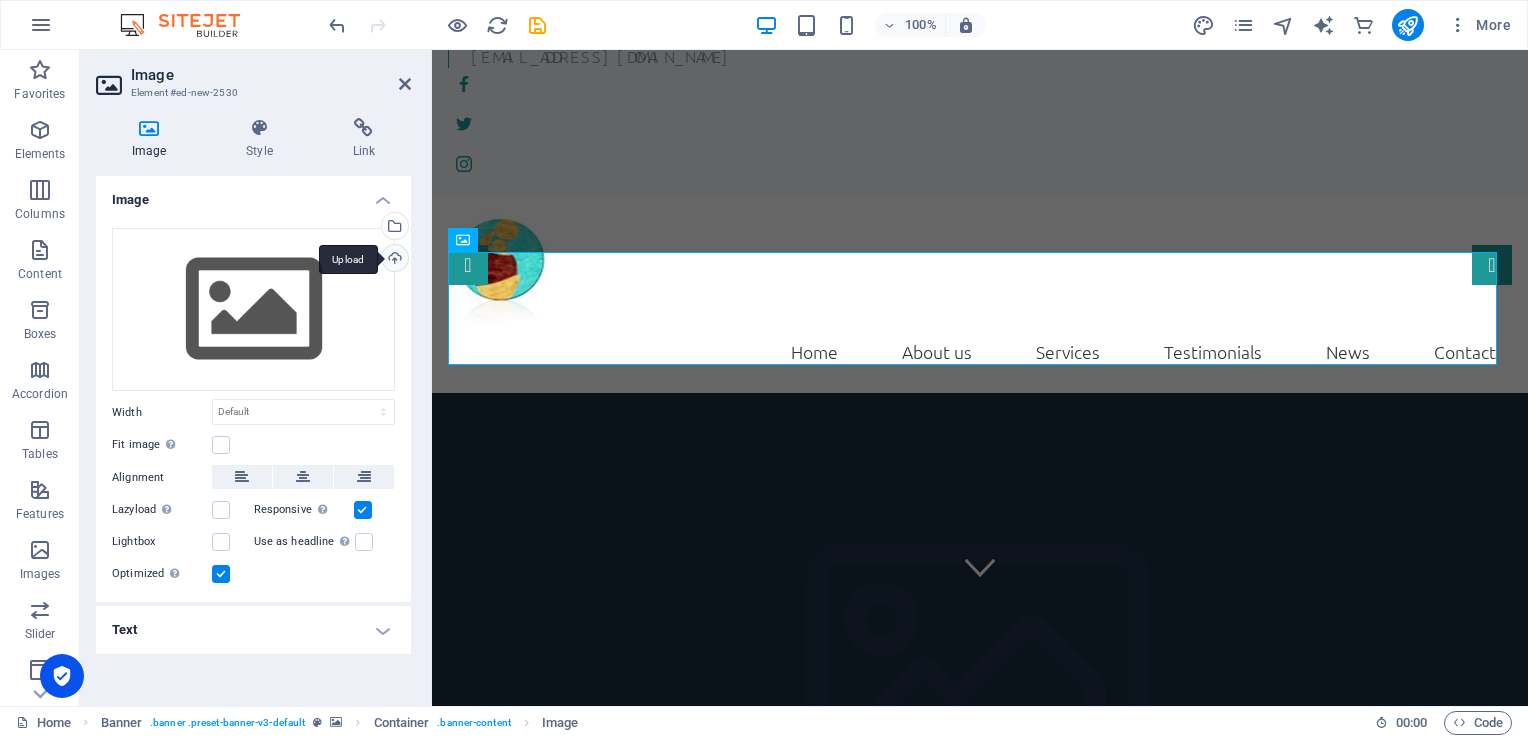 click on "Upload" at bounding box center (393, 260) 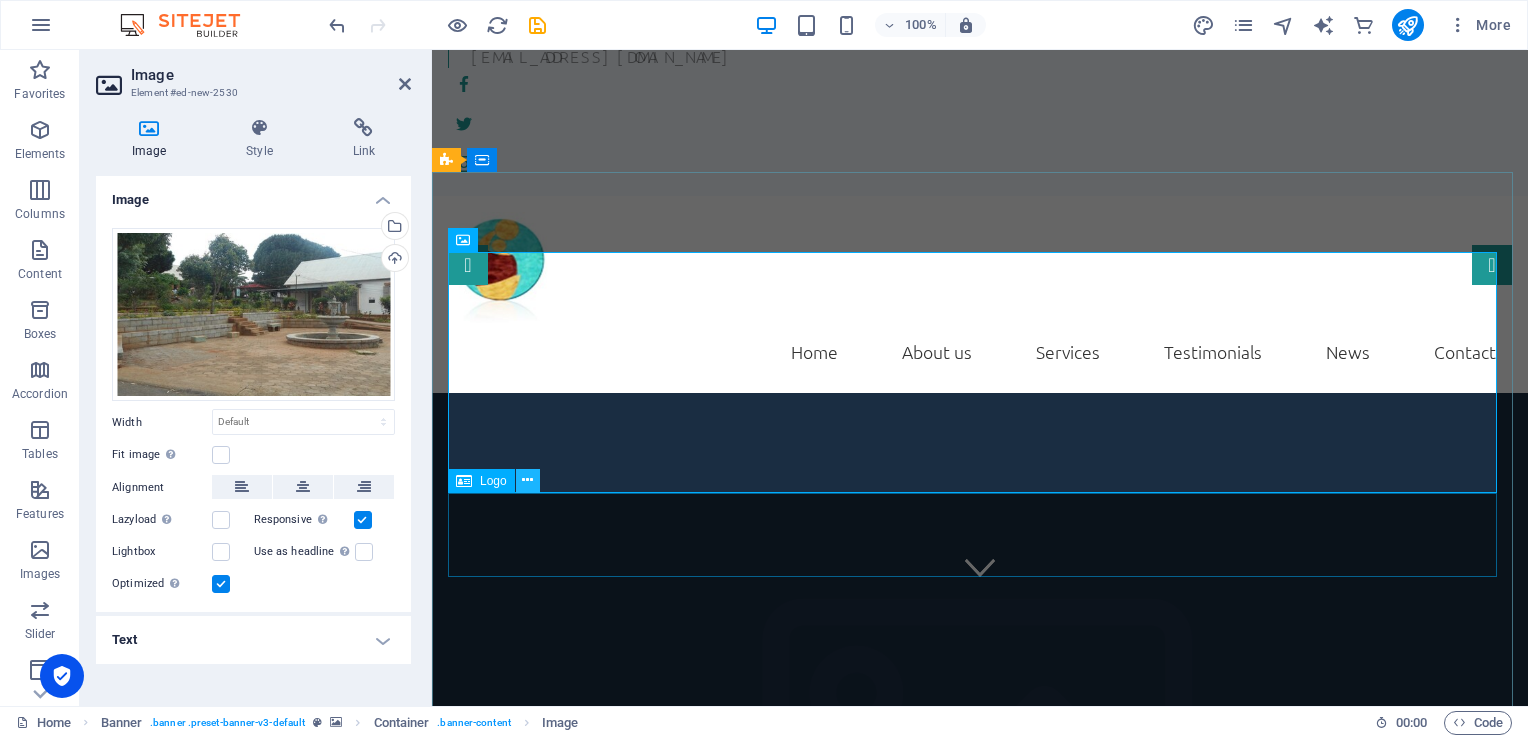 click at bounding box center (527, 480) 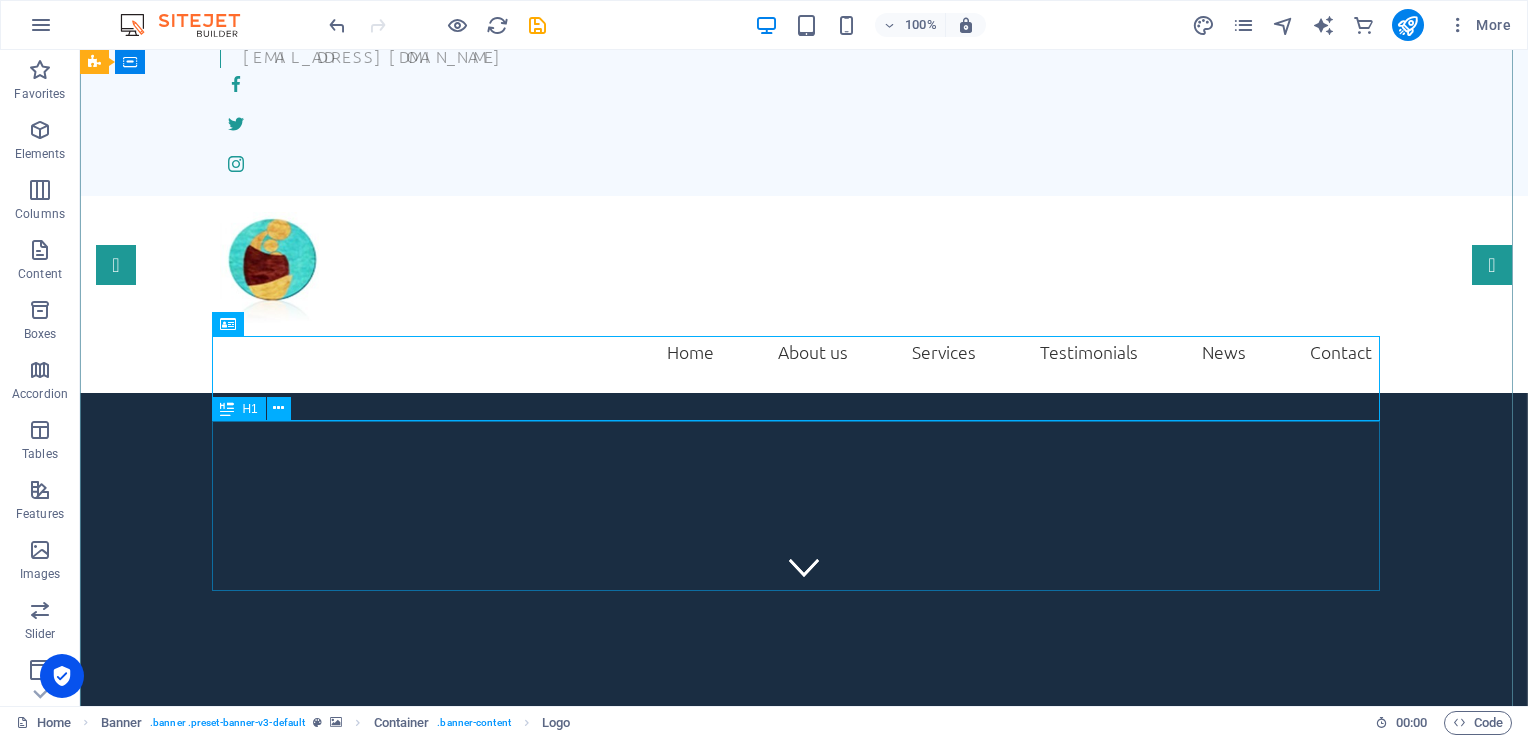 scroll, scrollTop: 728, scrollLeft: 0, axis: vertical 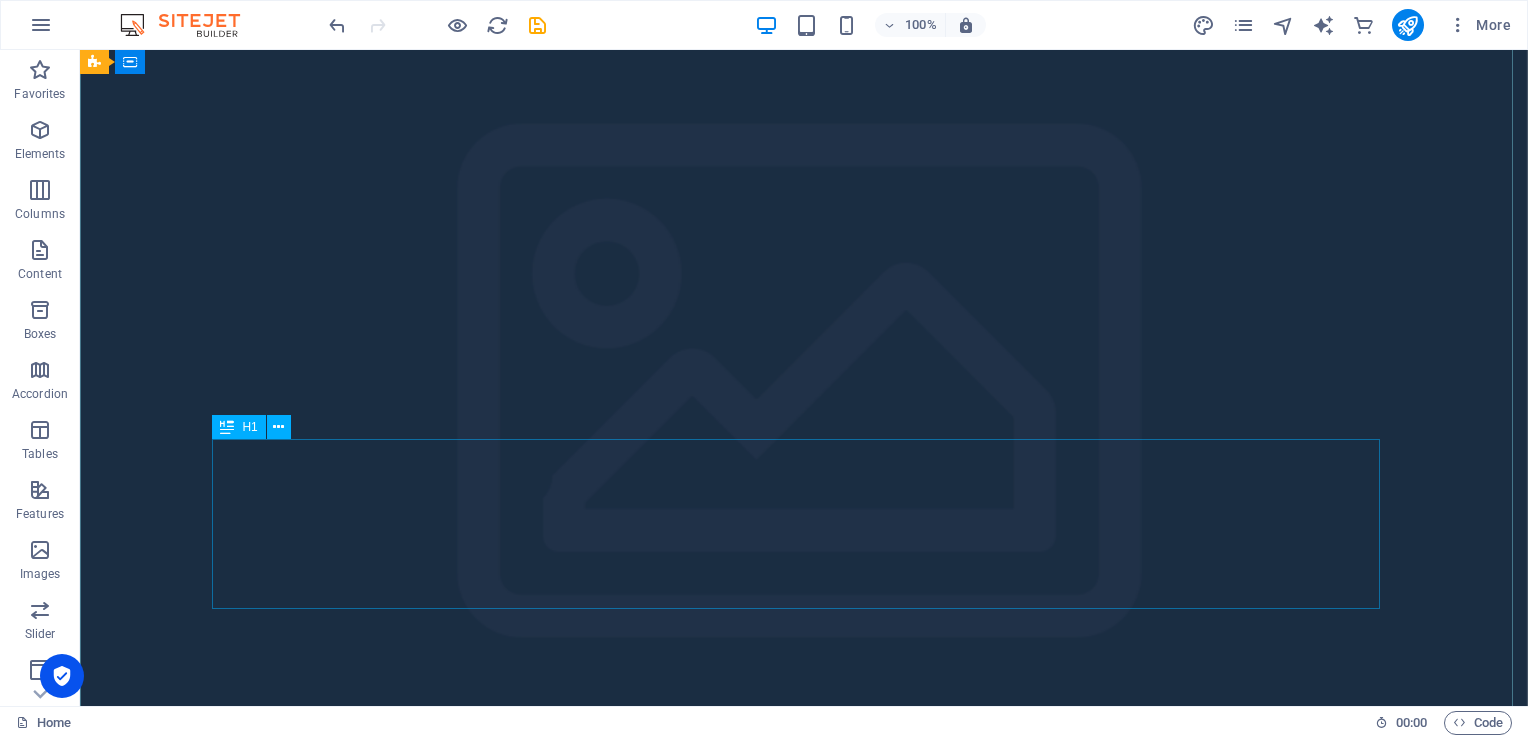 click on "Company Claim" at bounding box center [804, 2230] 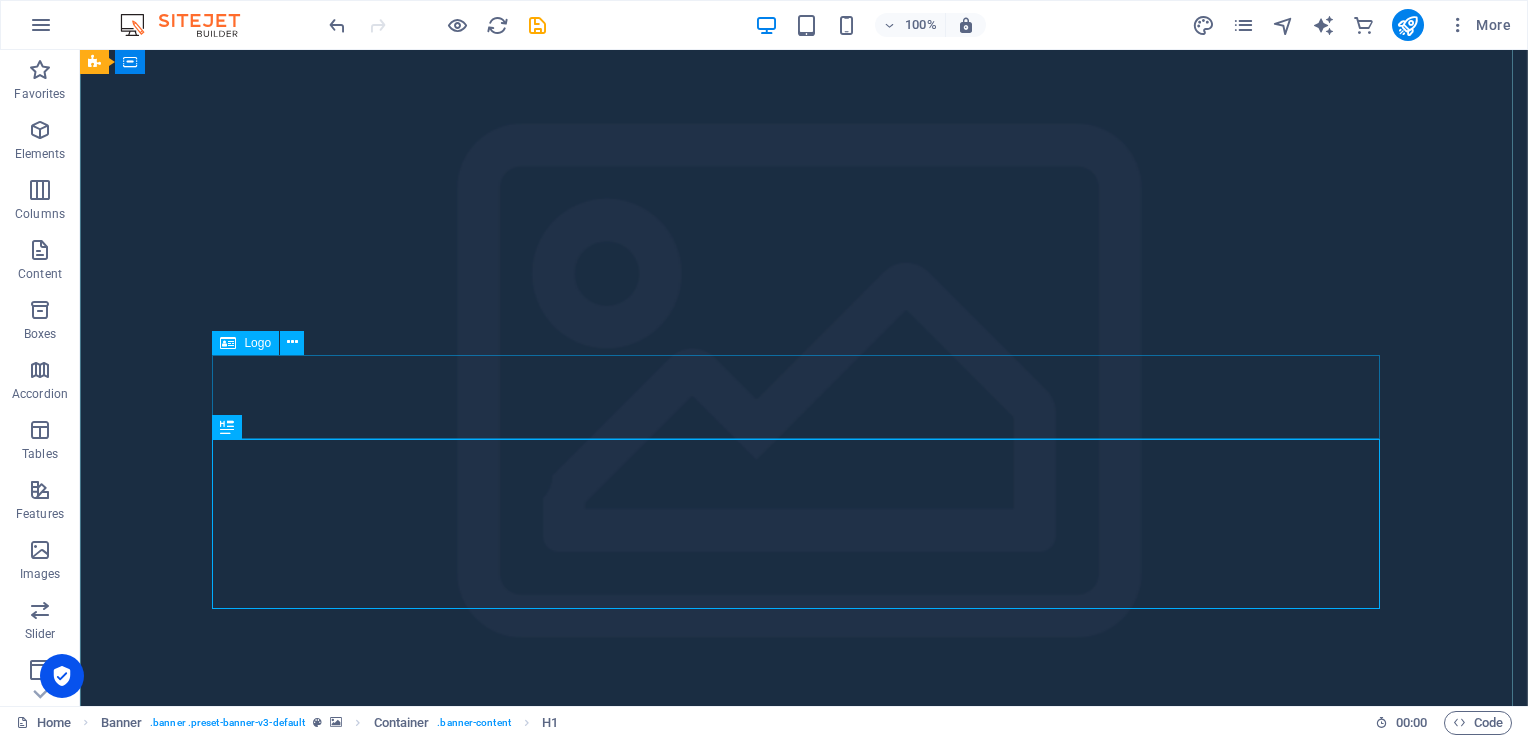 drag, startPoint x: 816, startPoint y: 438, endPoint x: 818, endPoint y: 404, distance: 34.058773 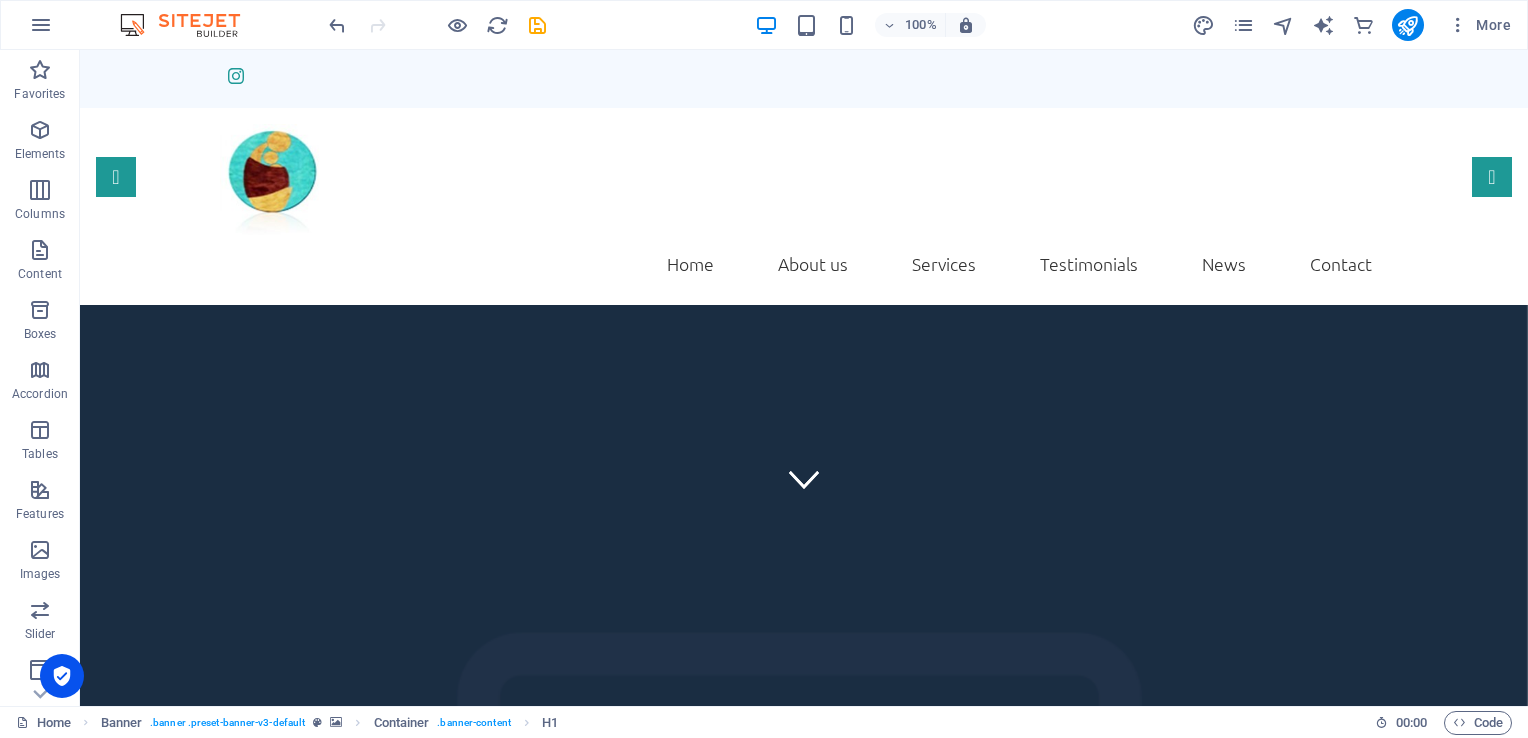 scroll, scrollTop: 172, scrollLeft: 0, axis: vertical 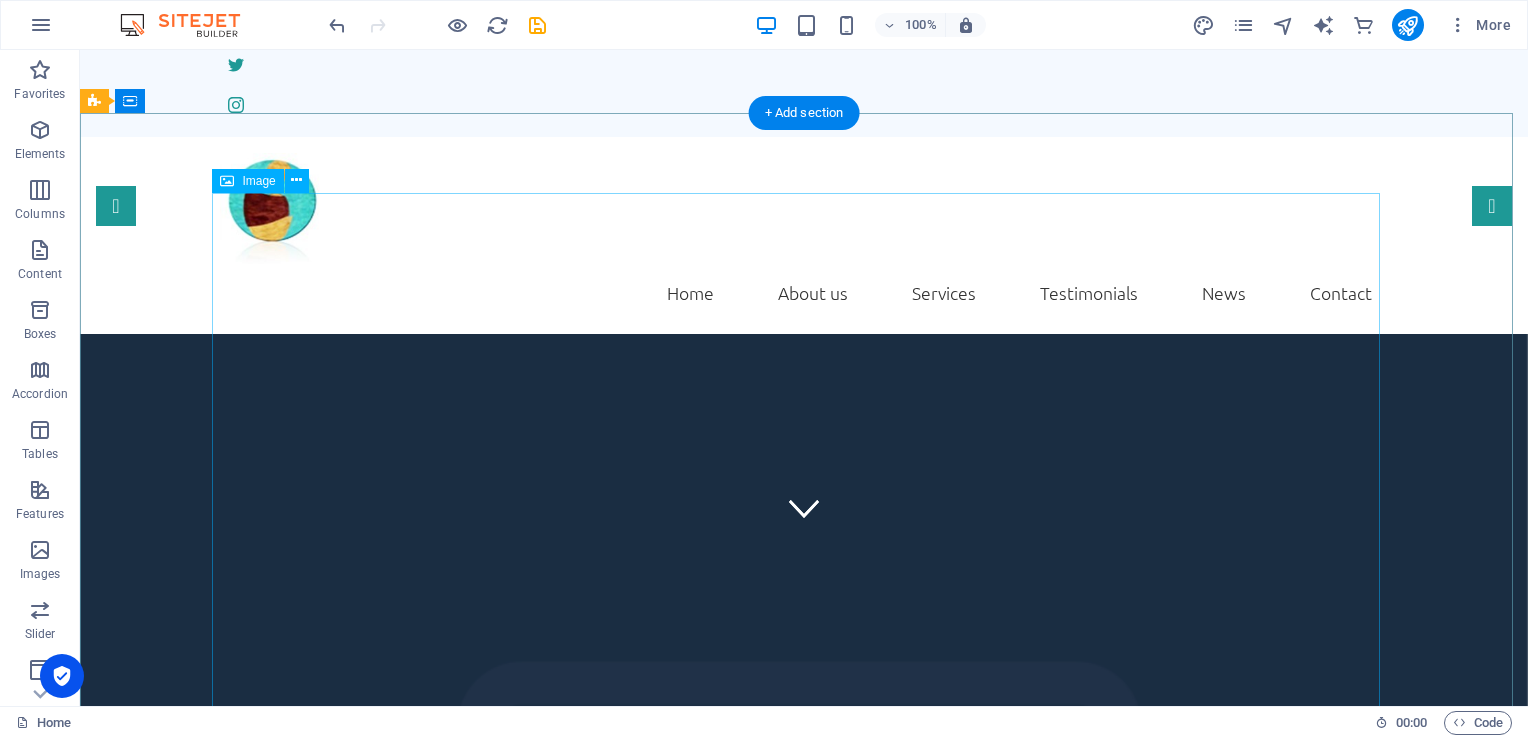 click at bounding box center [804, 2080] 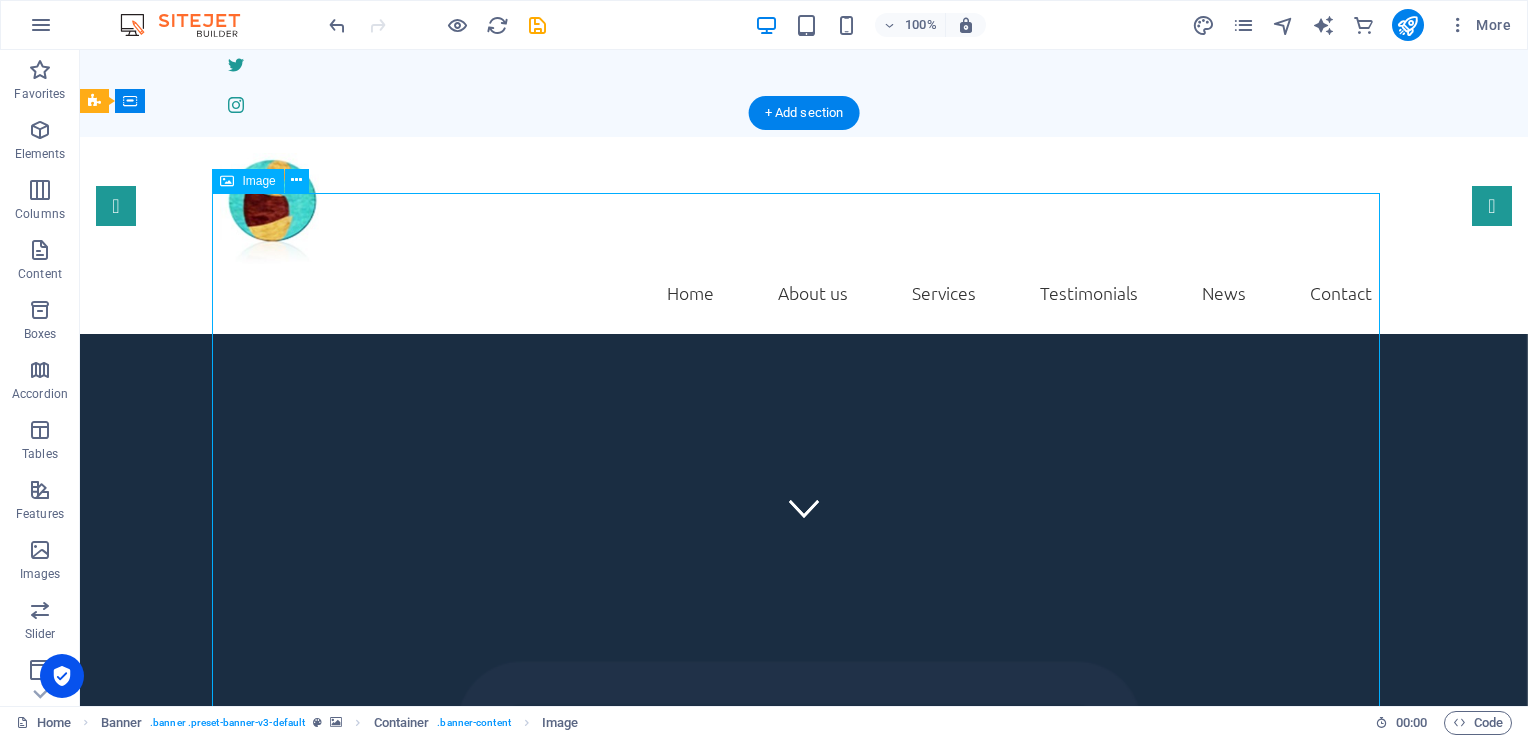 click at bounding box center [804, 2080] 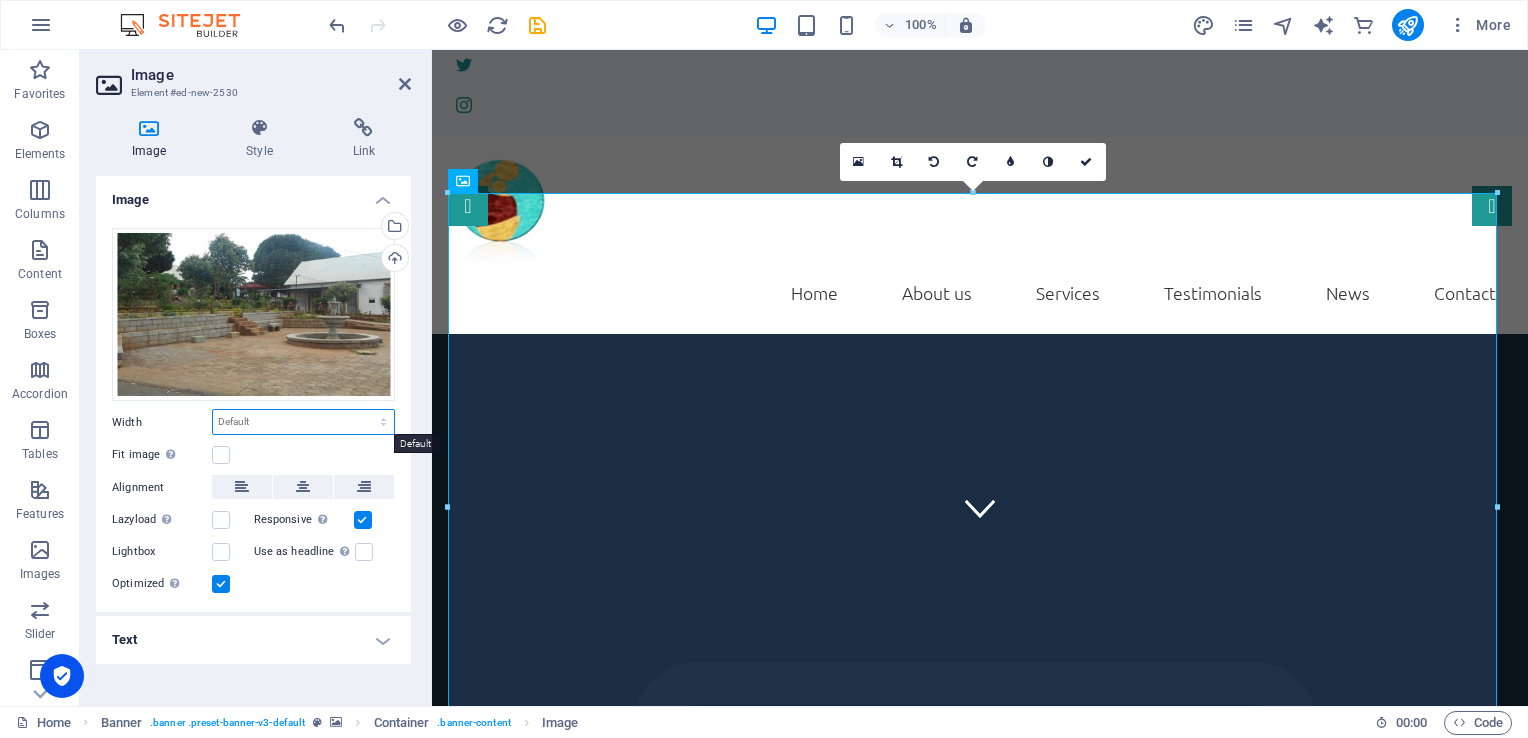 click on "Default auto px rem % em vh vw" at bounding box center [303, 422] 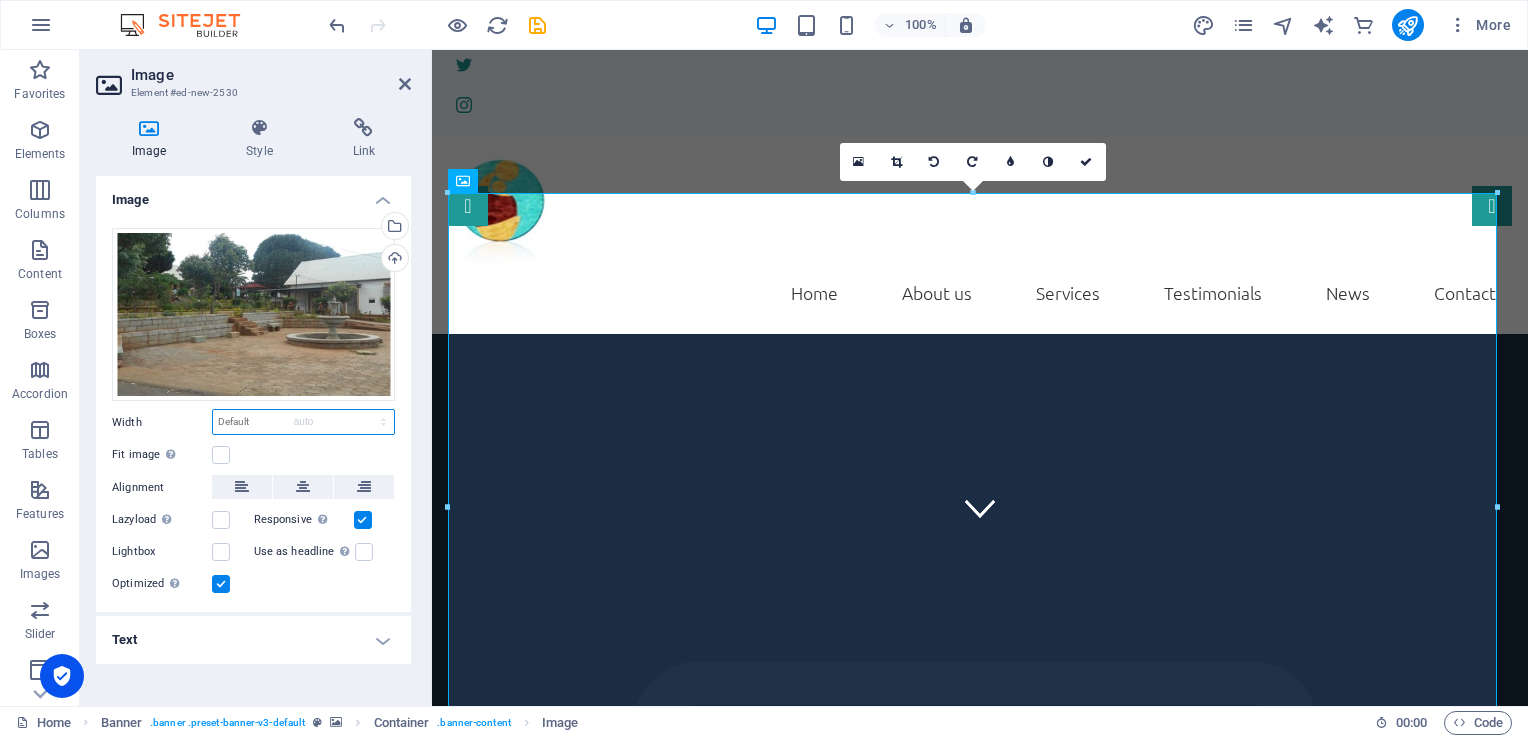 click on "Default auto px rem % em vh vw" at bounding box center (303, 422) 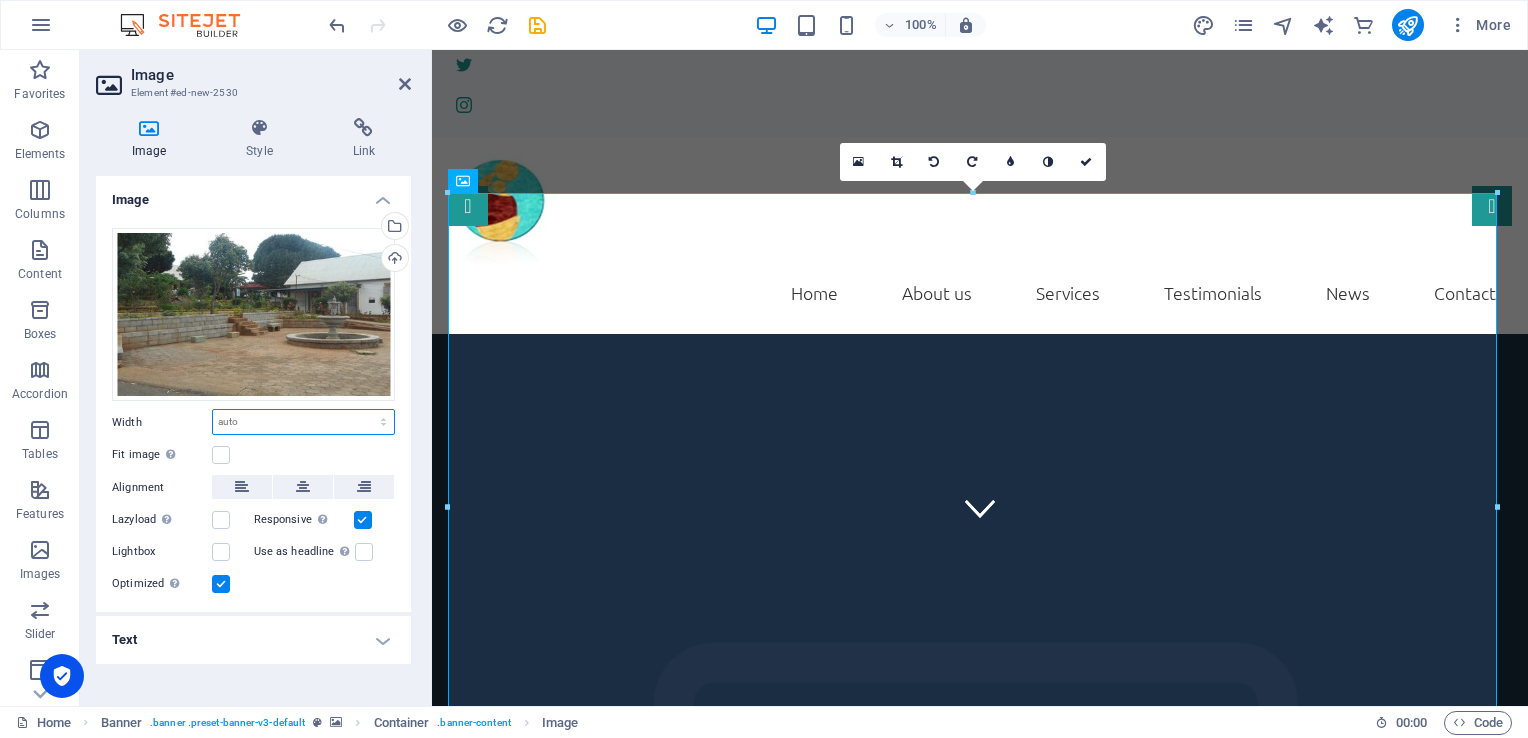 click on "Default auto px rem % em vh vw" at bounding box center (303, 422) 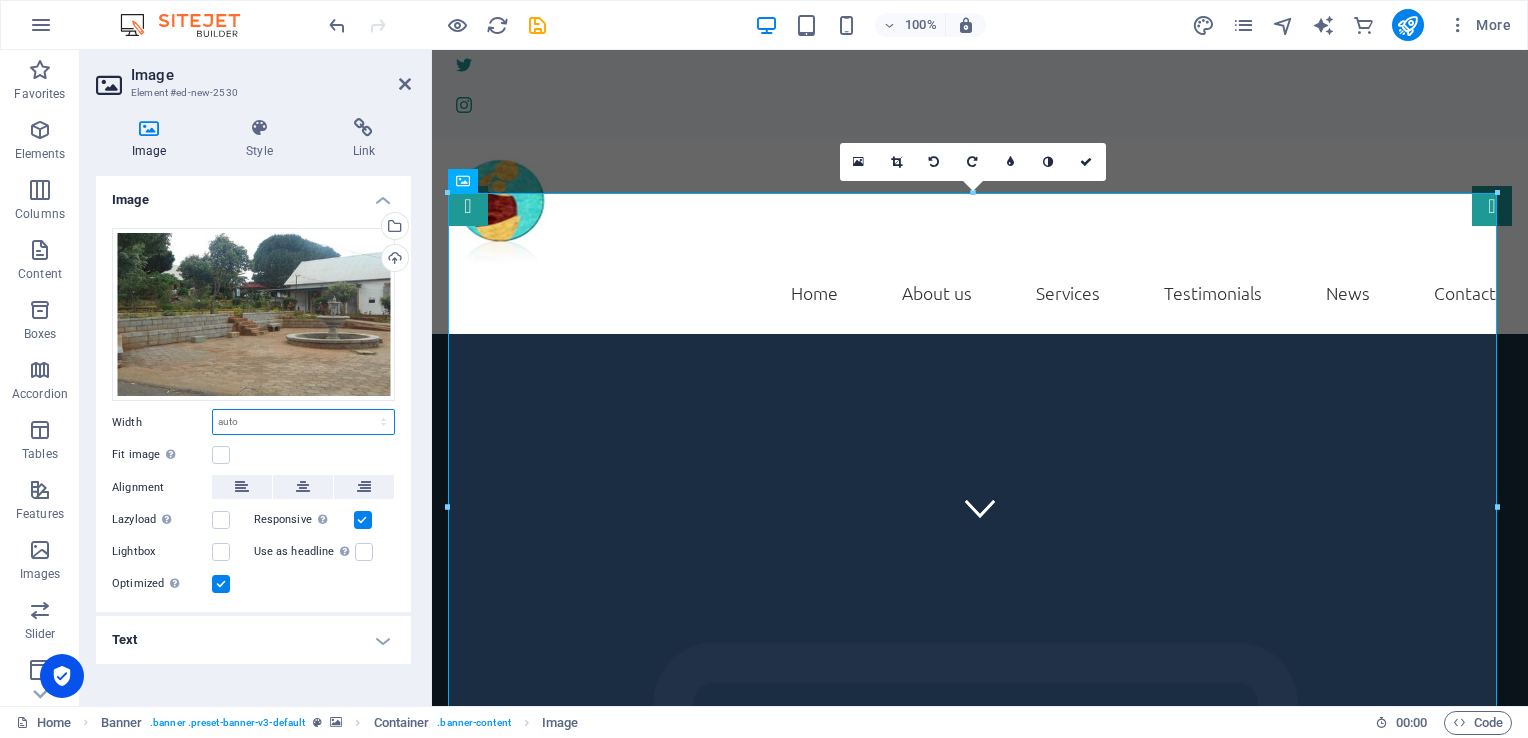 select on "%" 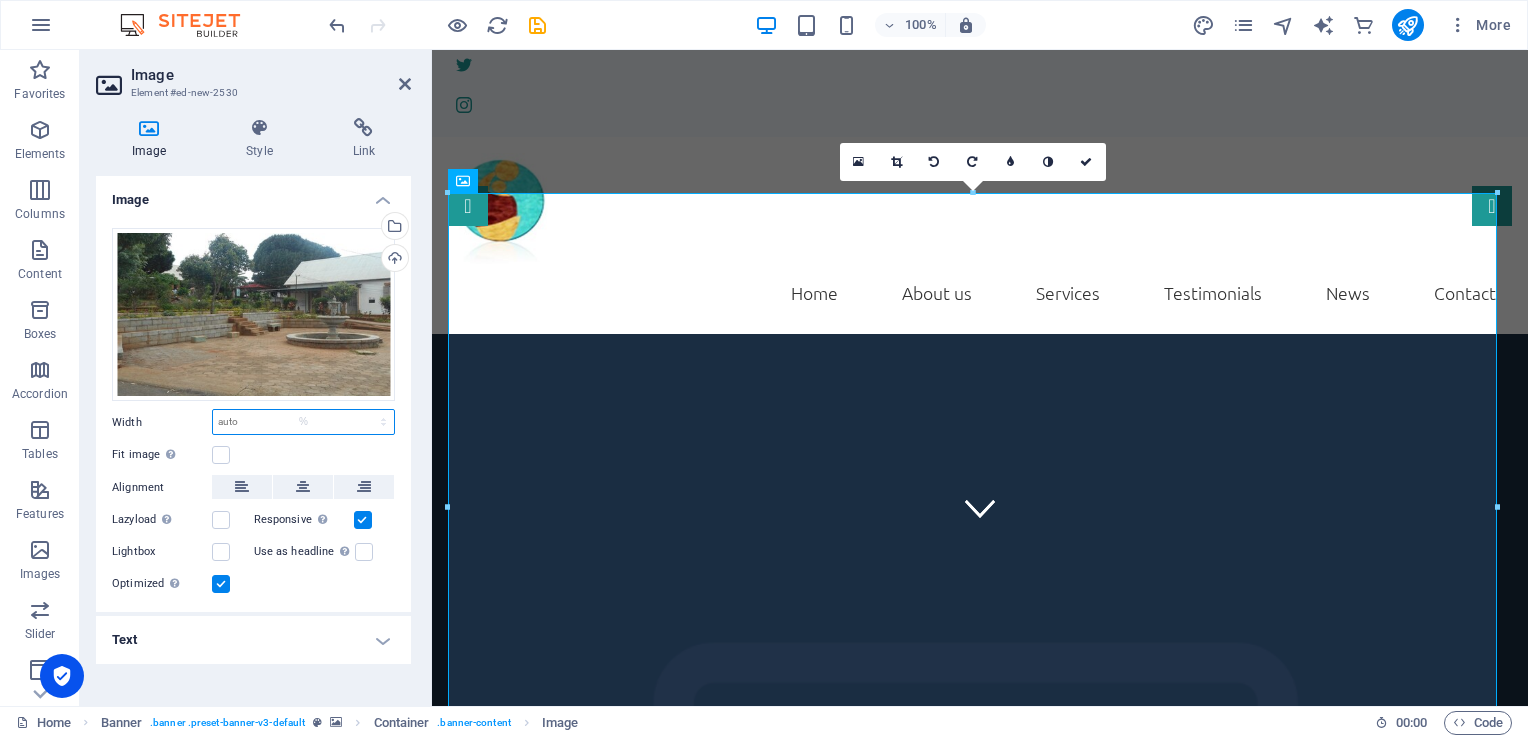 click on "Default auto px rem % em vh vw" at bounding box center (303, 422) 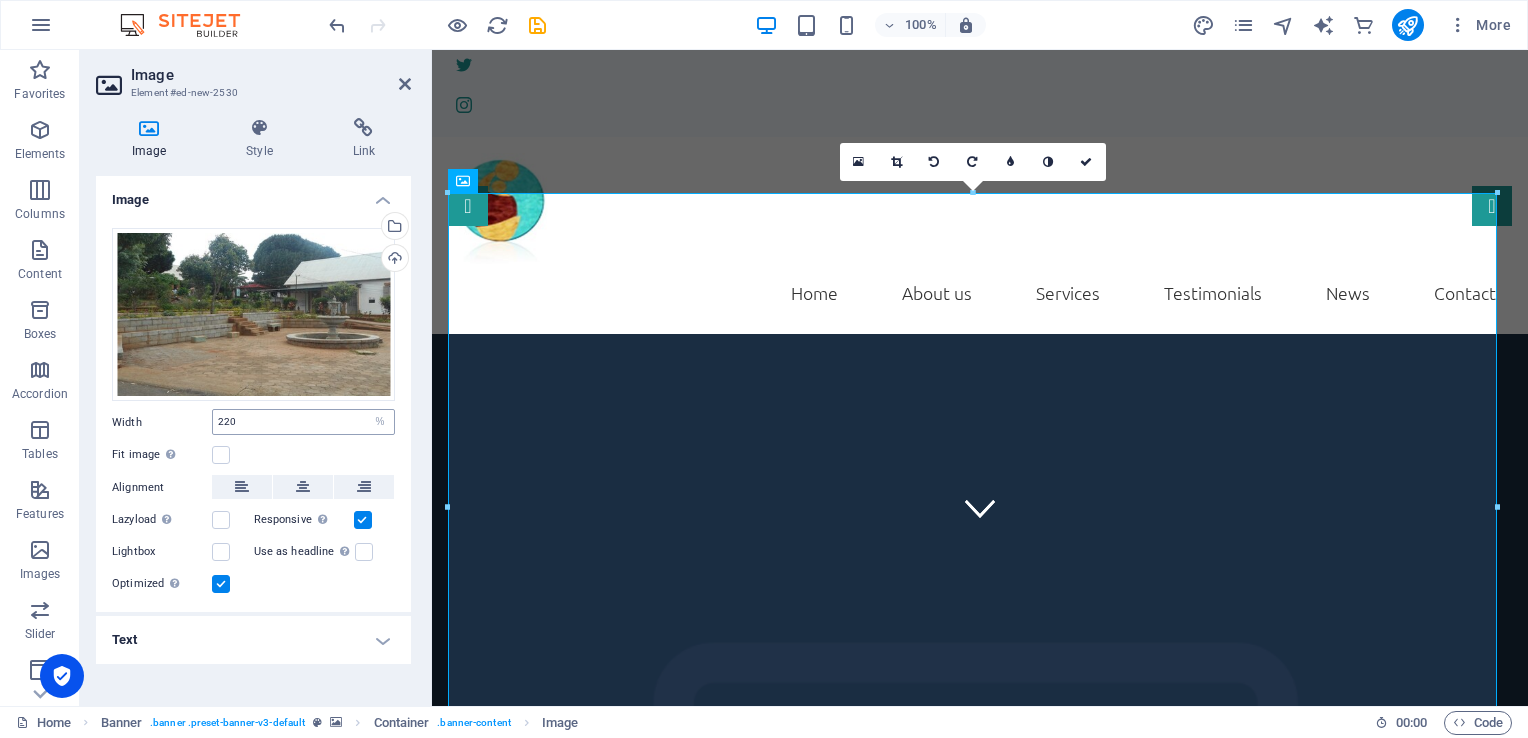 type on "100" 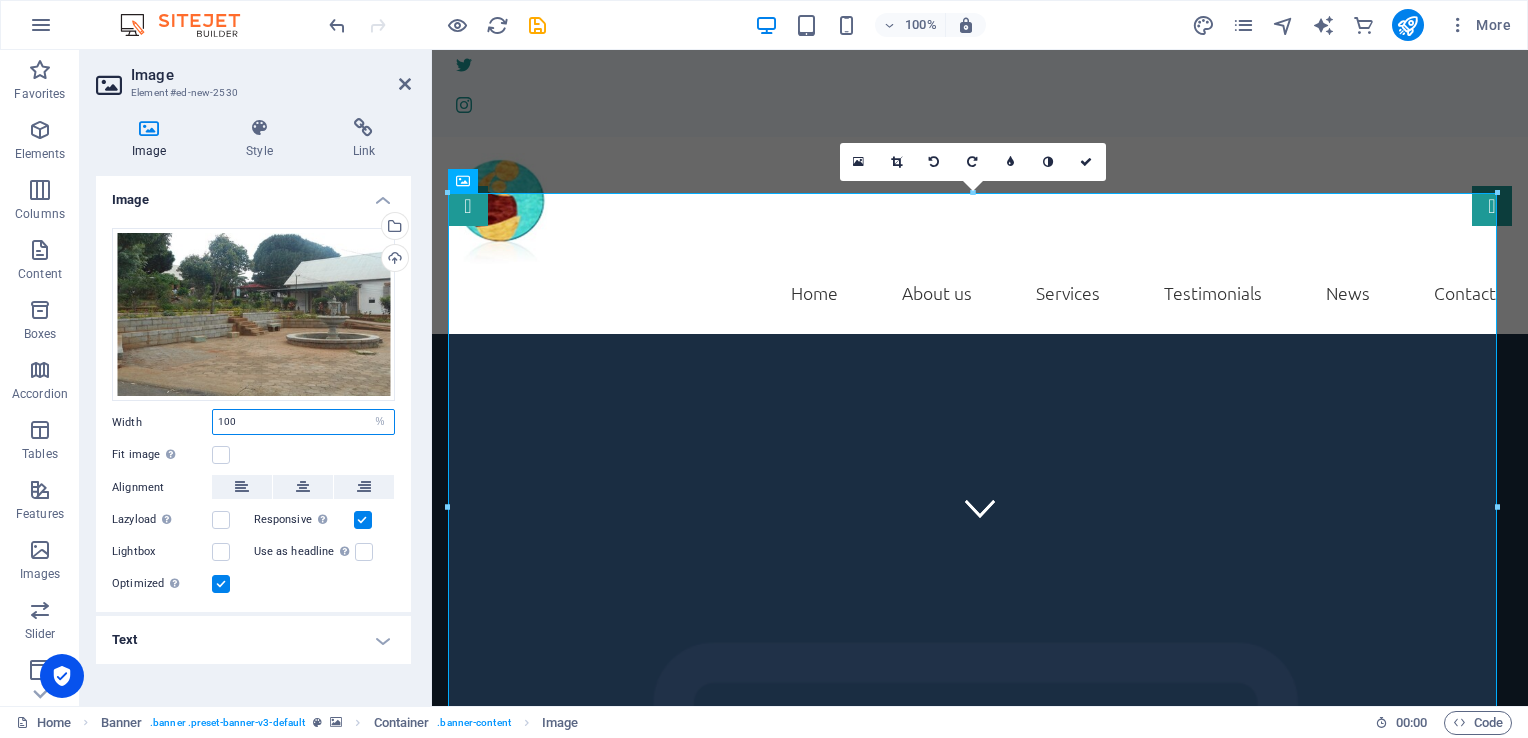 click on "100" at bounding box center [303, 422] 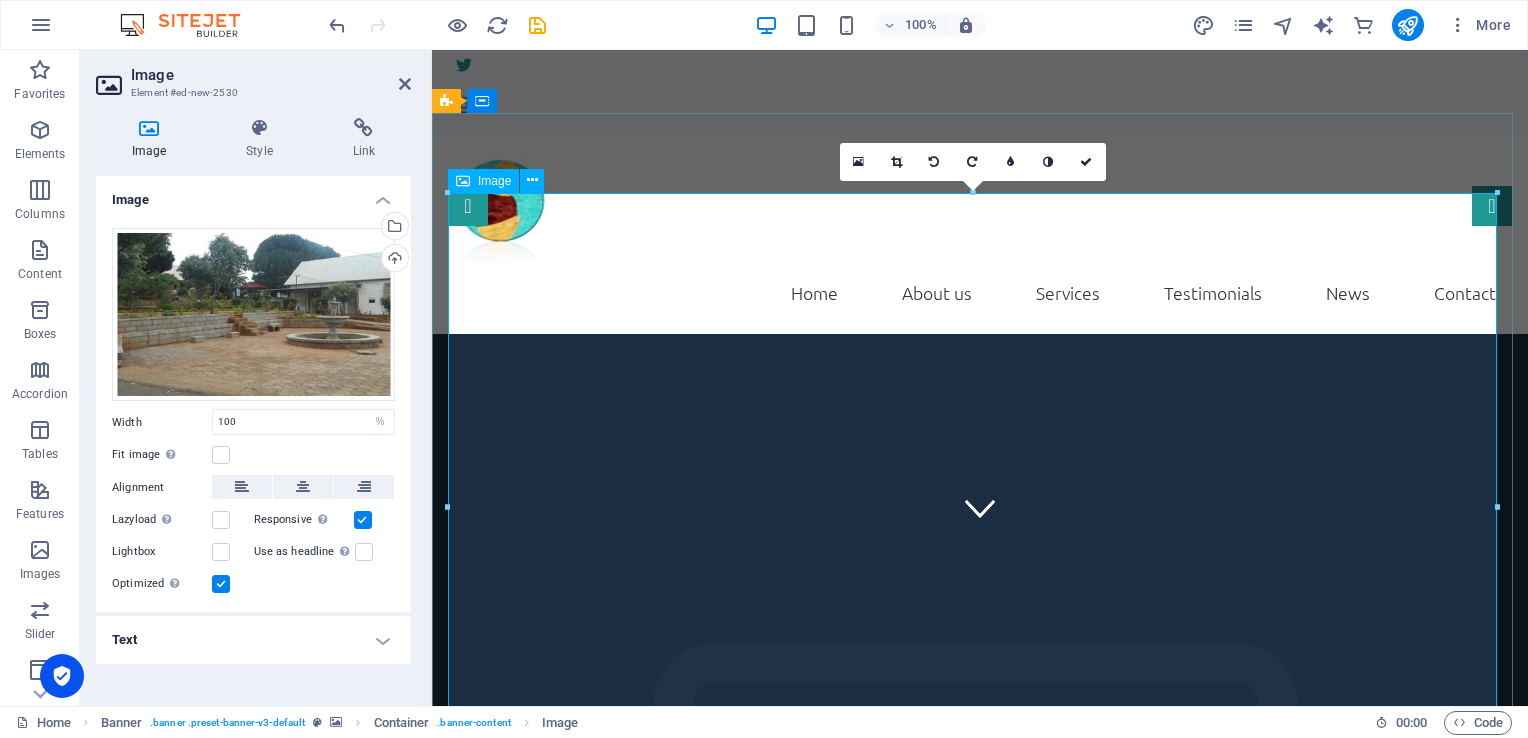 click at bounding box center [980, 1893] 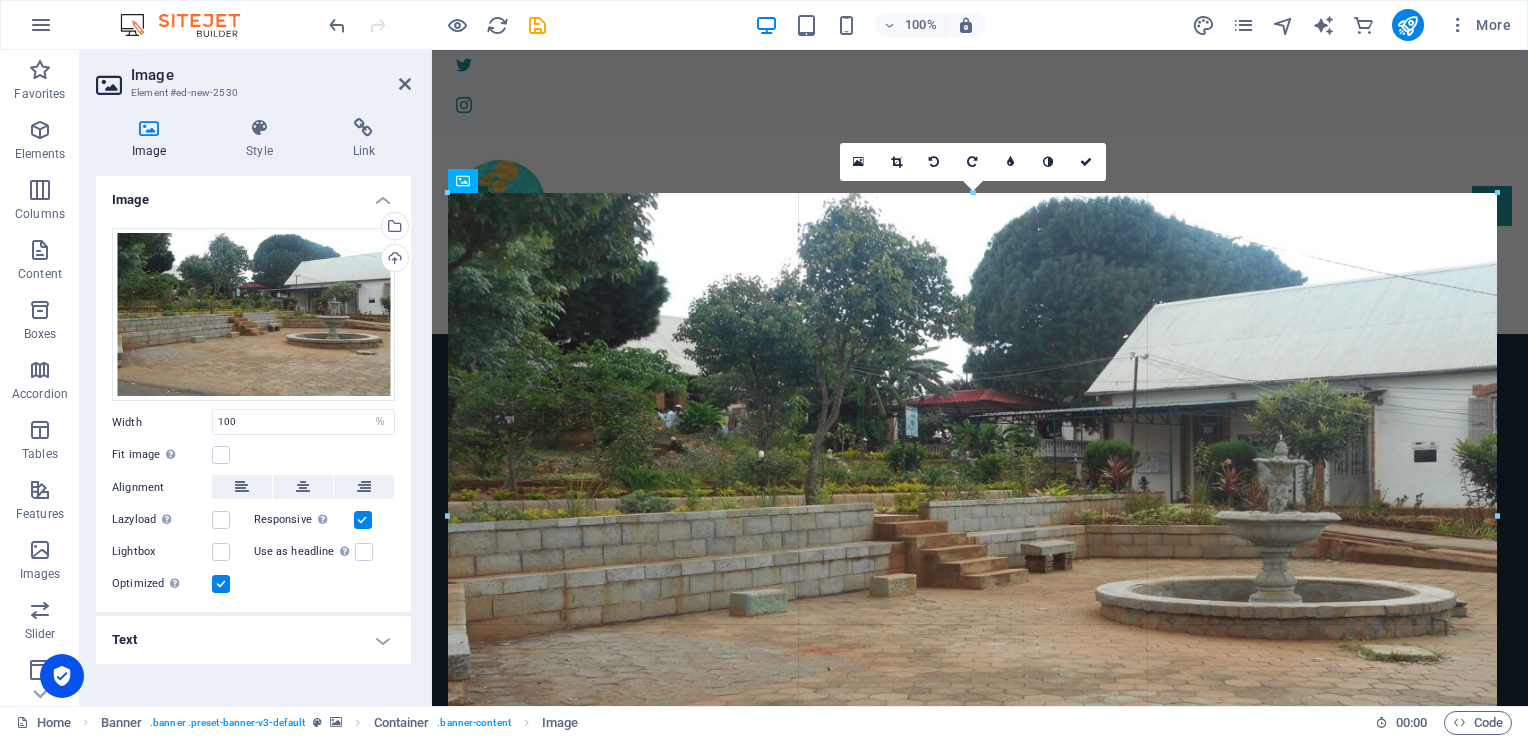 drag, startPoint x: 445, startPoint y: 193, endPoint x: 436, endPoint y: 182, distance: 14.21267 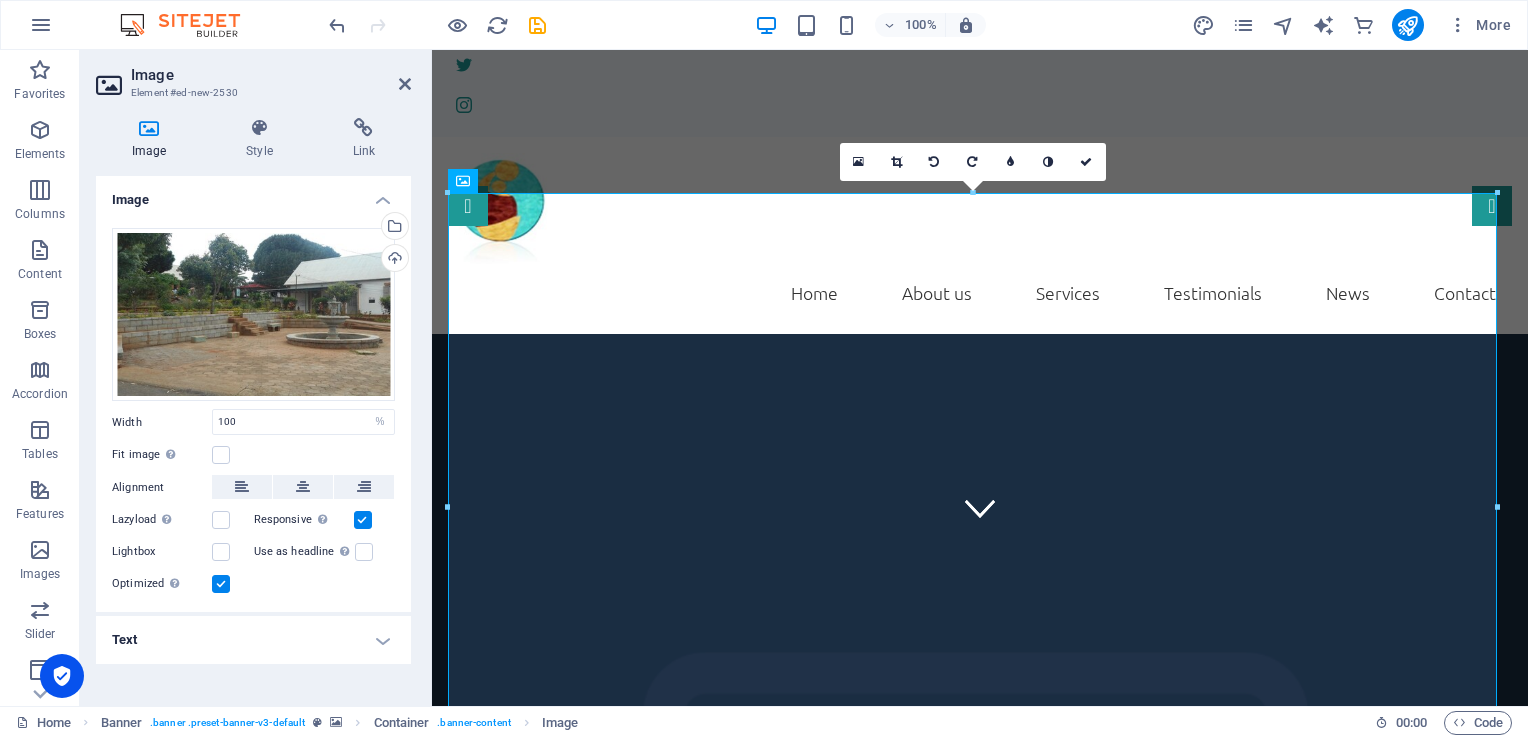click on "16:10 16:9 4:3 1:1 1:2 0" at bounding box center (973, 162) 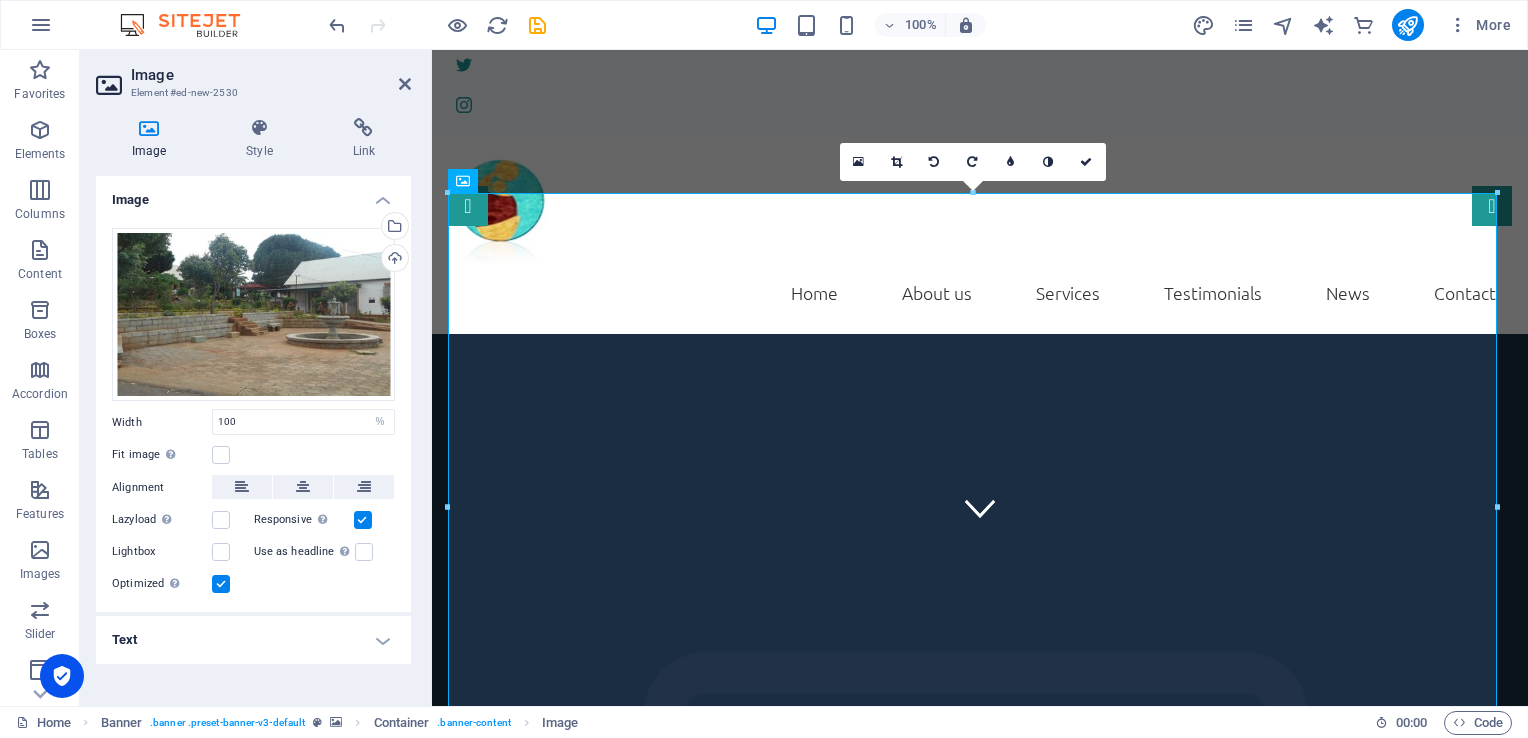 drag, startPoint x: 1500, startPoint y: 514, endPoint x: 1530, endPoint y: 496, distance: 34.98571 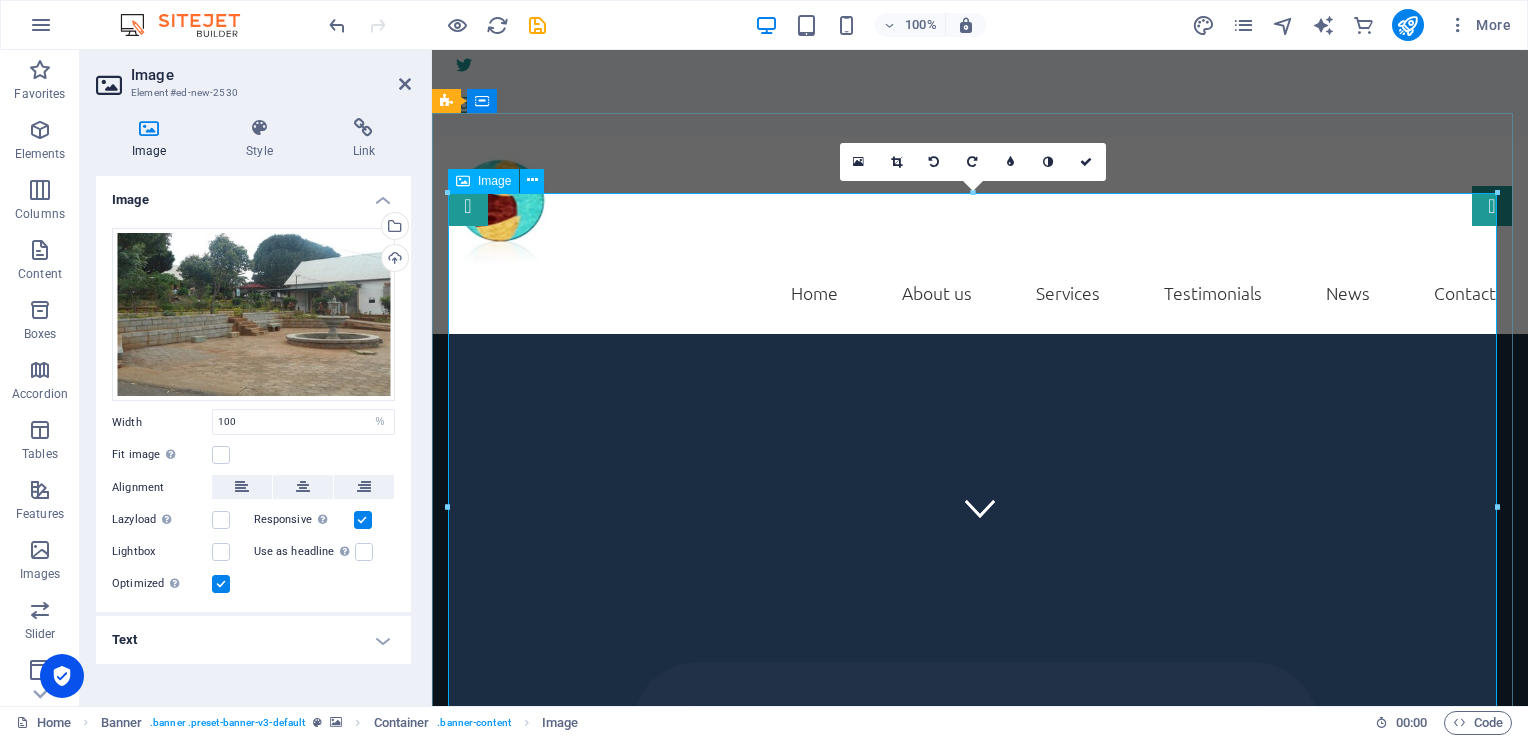 click at bounding box center [980, 2000] 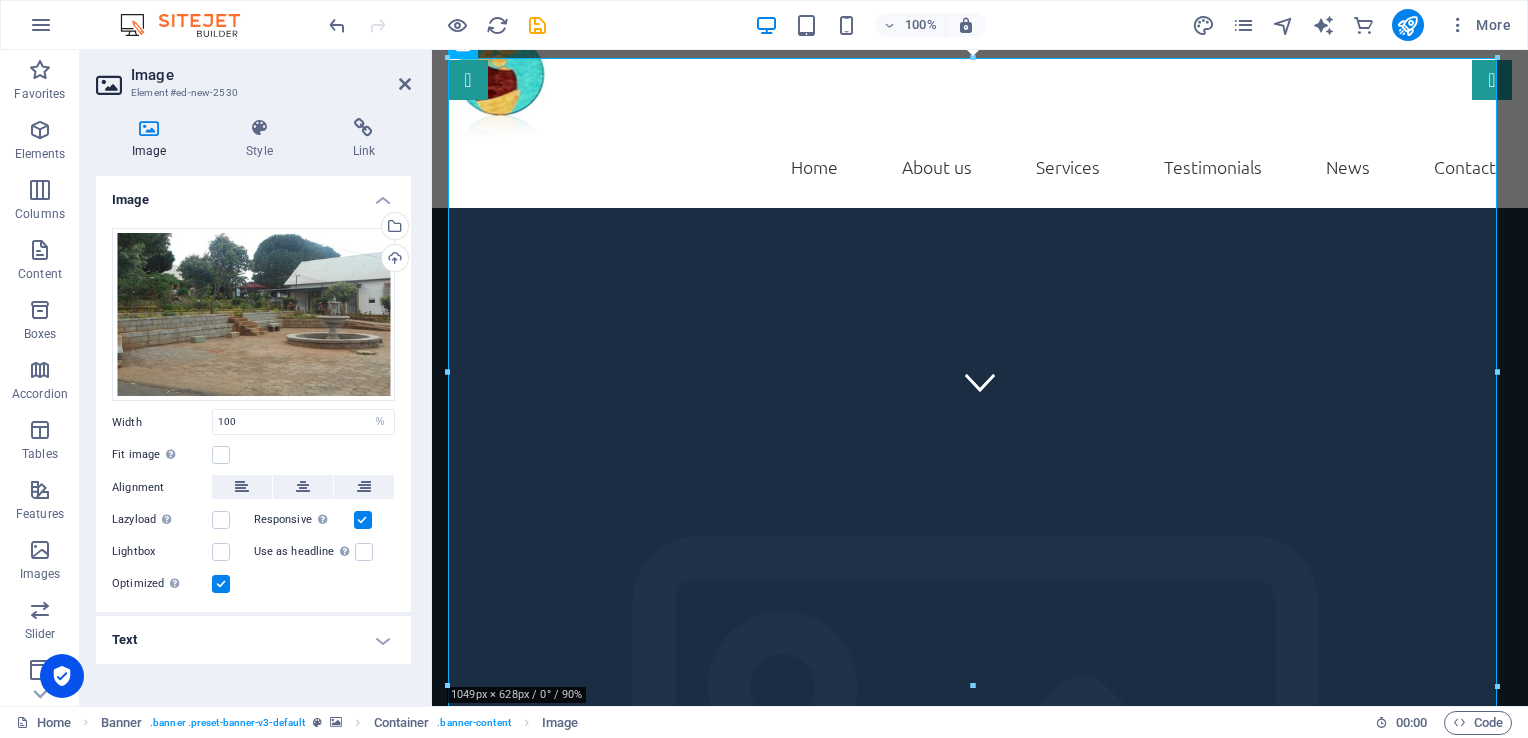 scroll, scrollTop: 308, scrollLeft: 0, axis: vertical 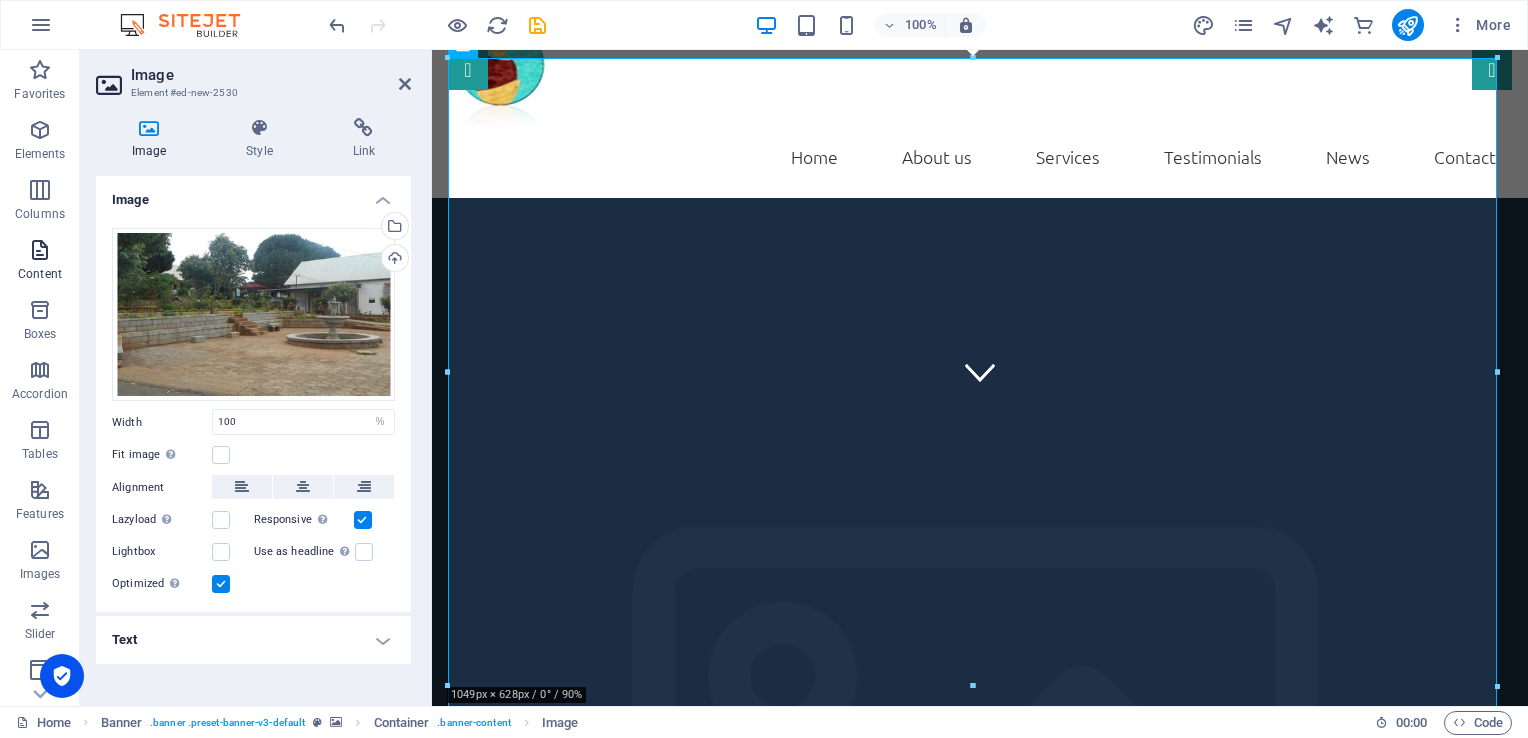 click at bounding box center (40, 250) 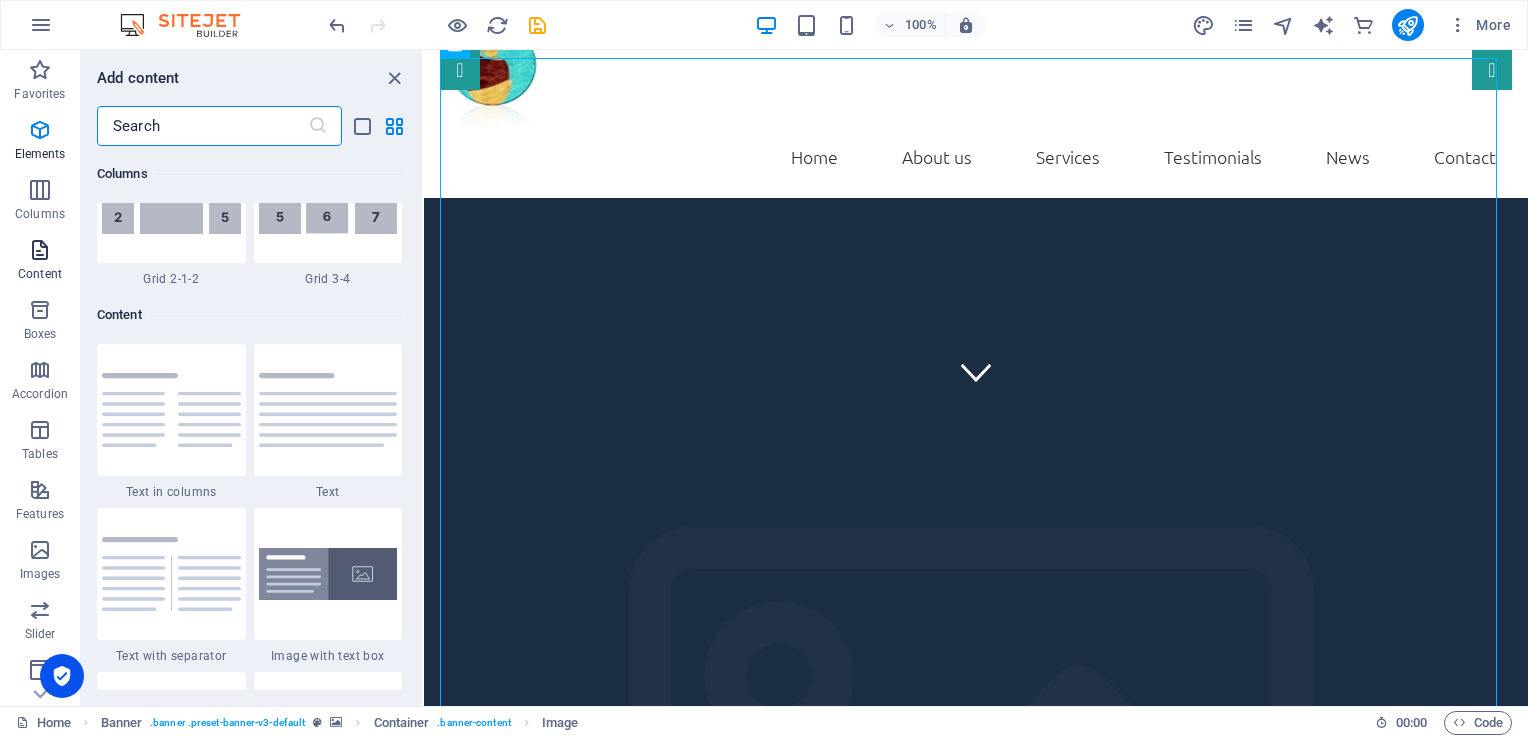scroll, scrollTop: 3499, scrollLeft: 0, axis: vertical 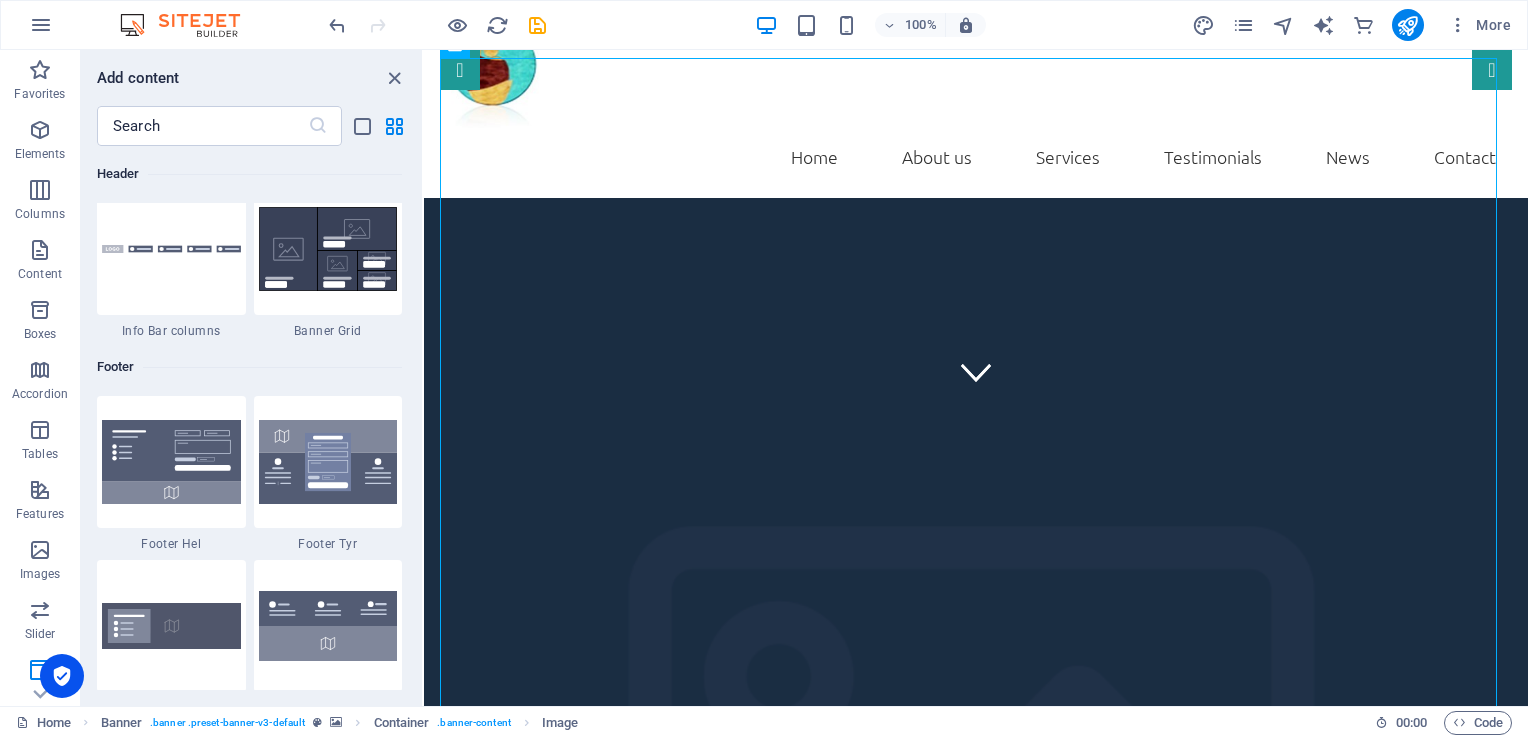 drag, startPoint x: 416, startPoint y: 505, endPoint x: 419, endPoint y: 525, distance: 20.22375 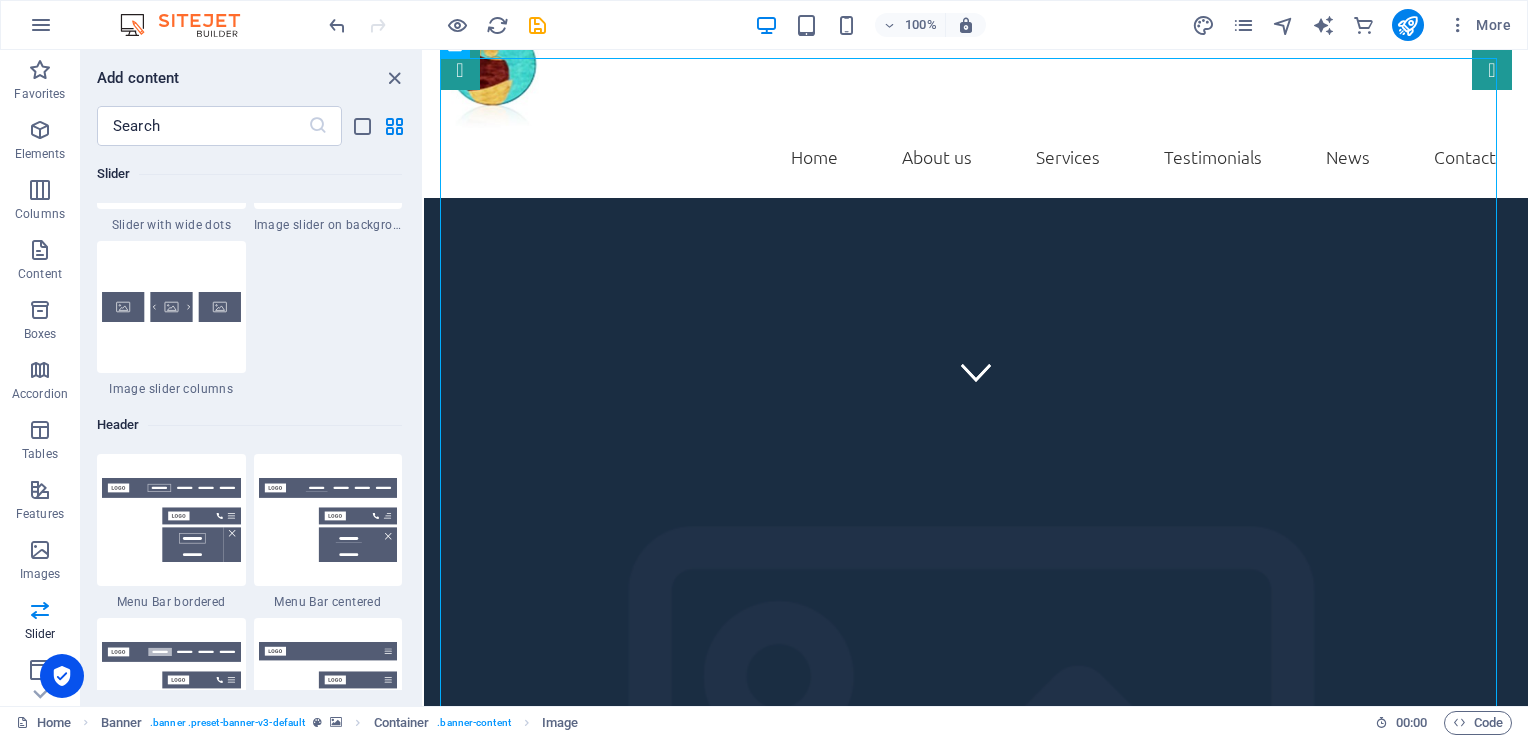 scroll, scrollTop: 11596, scrollLeft: 0, axis: vertical 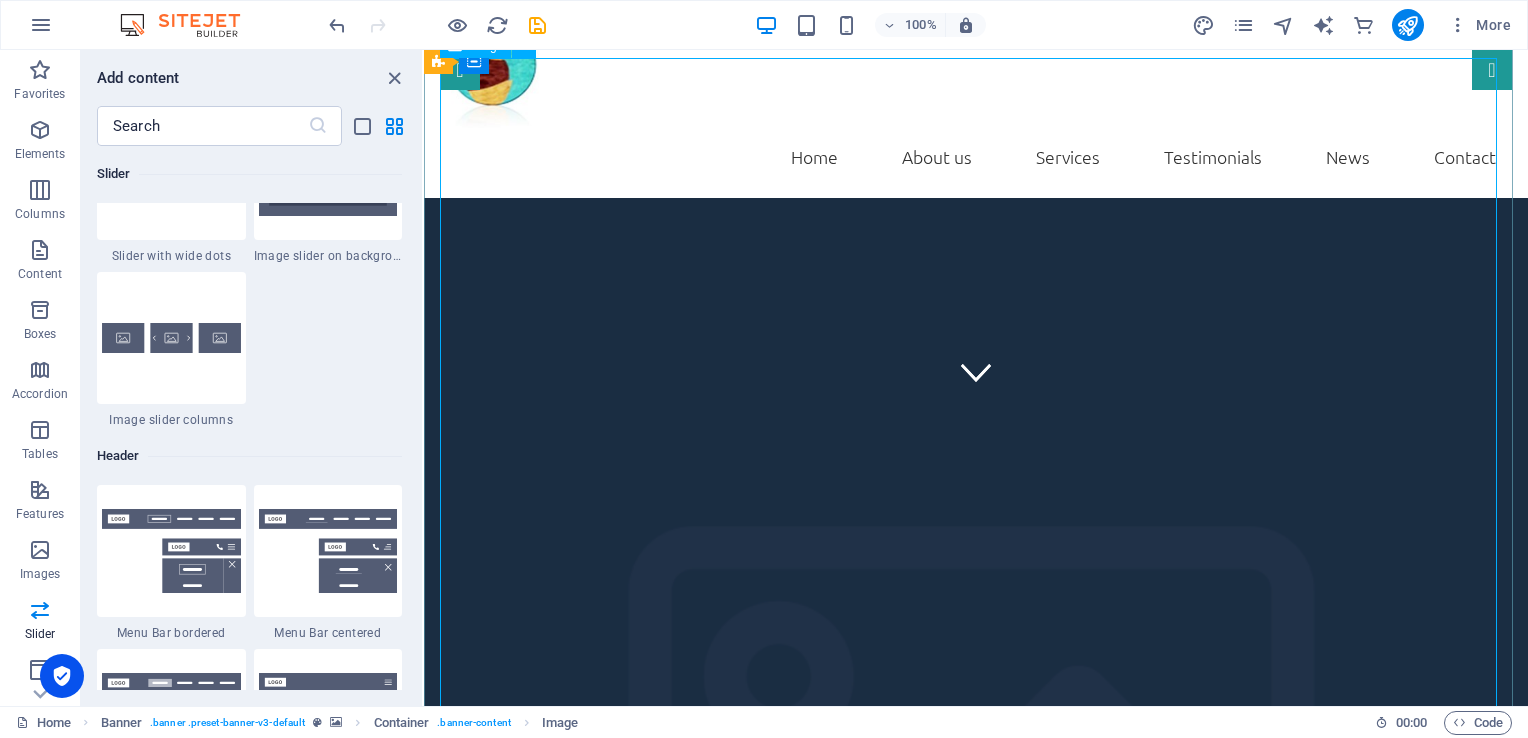 click at bounding box center [976, 1864] 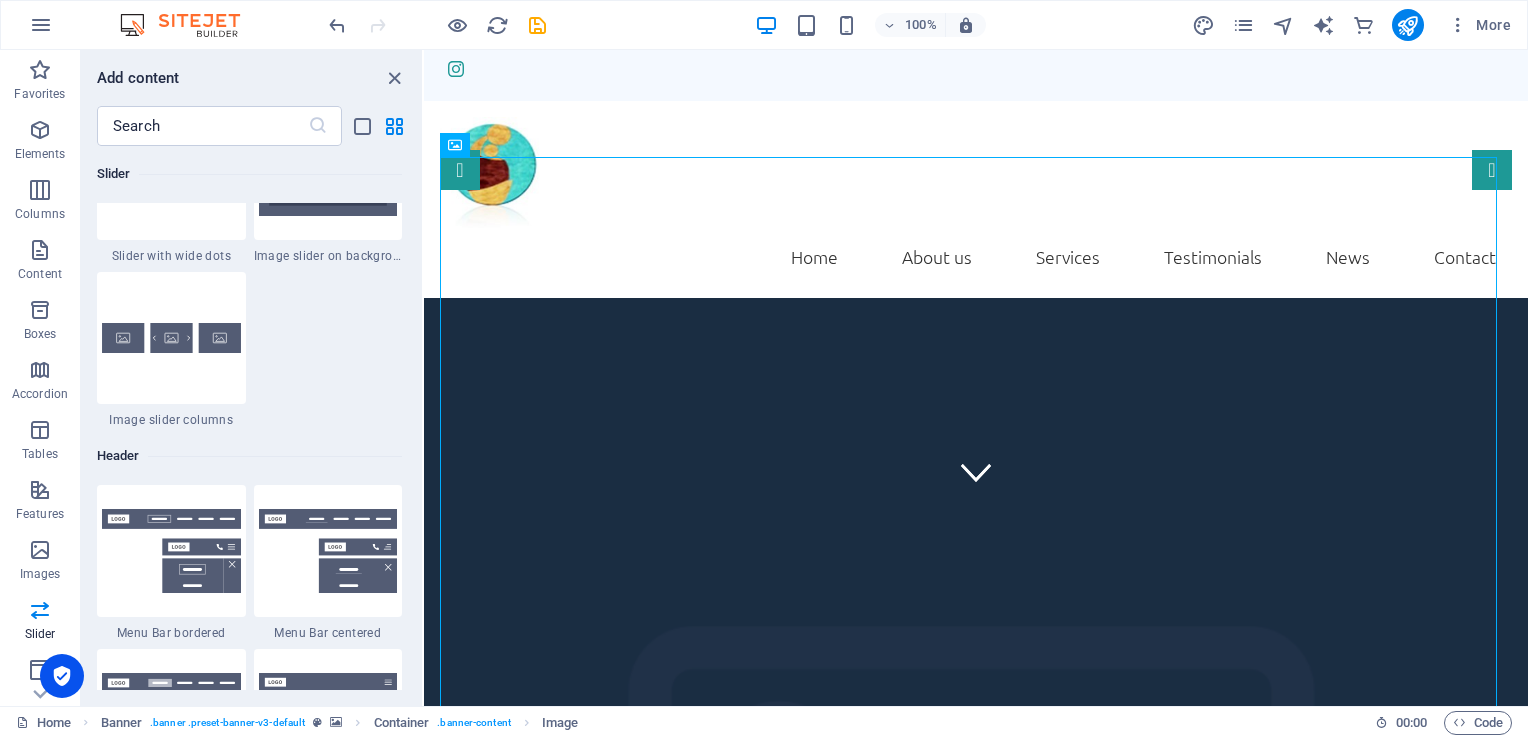 scroll, scrollTop: 129, scrollLeft: 0, axis: vertical 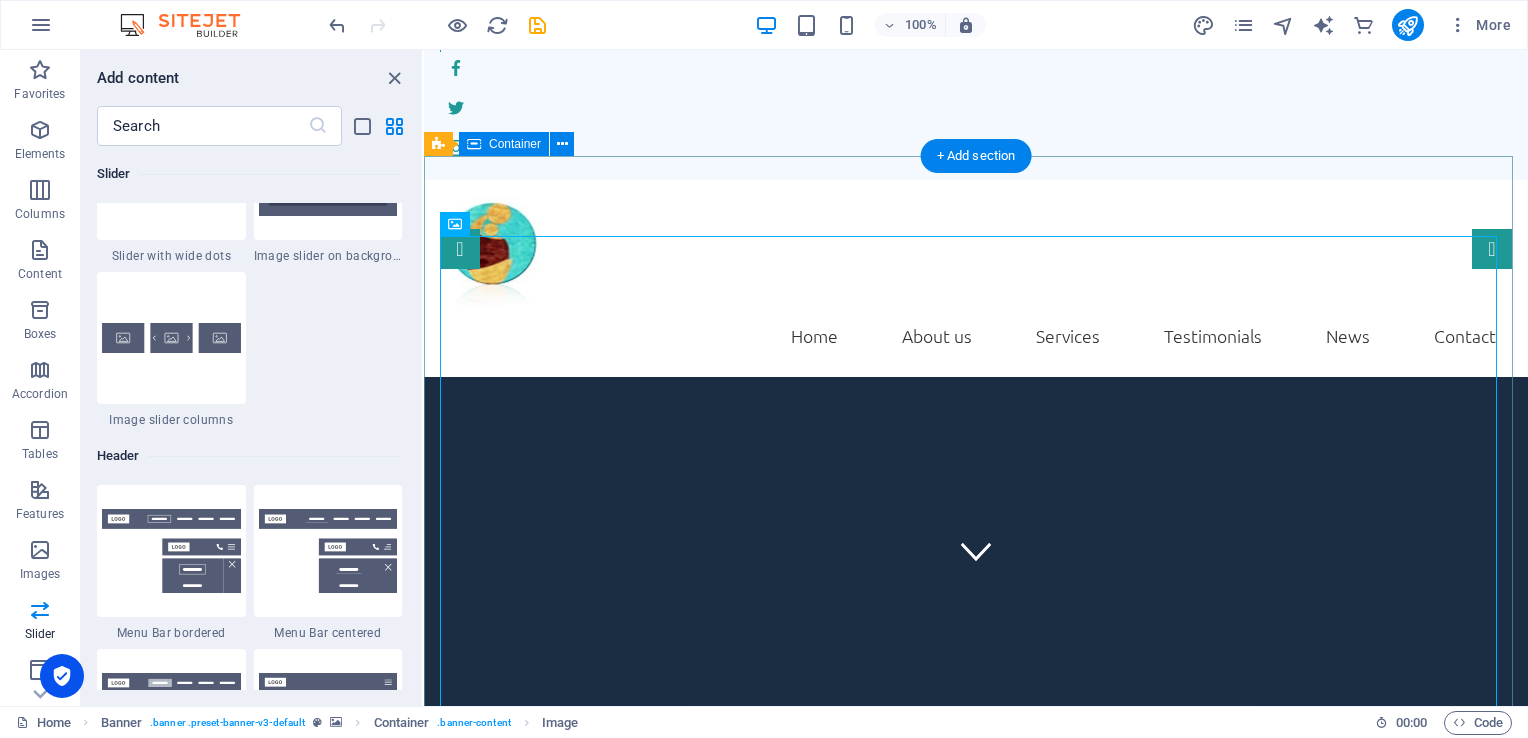 click on "Company Claim Subtitle Learn more" at bounding box center [976, 2272] 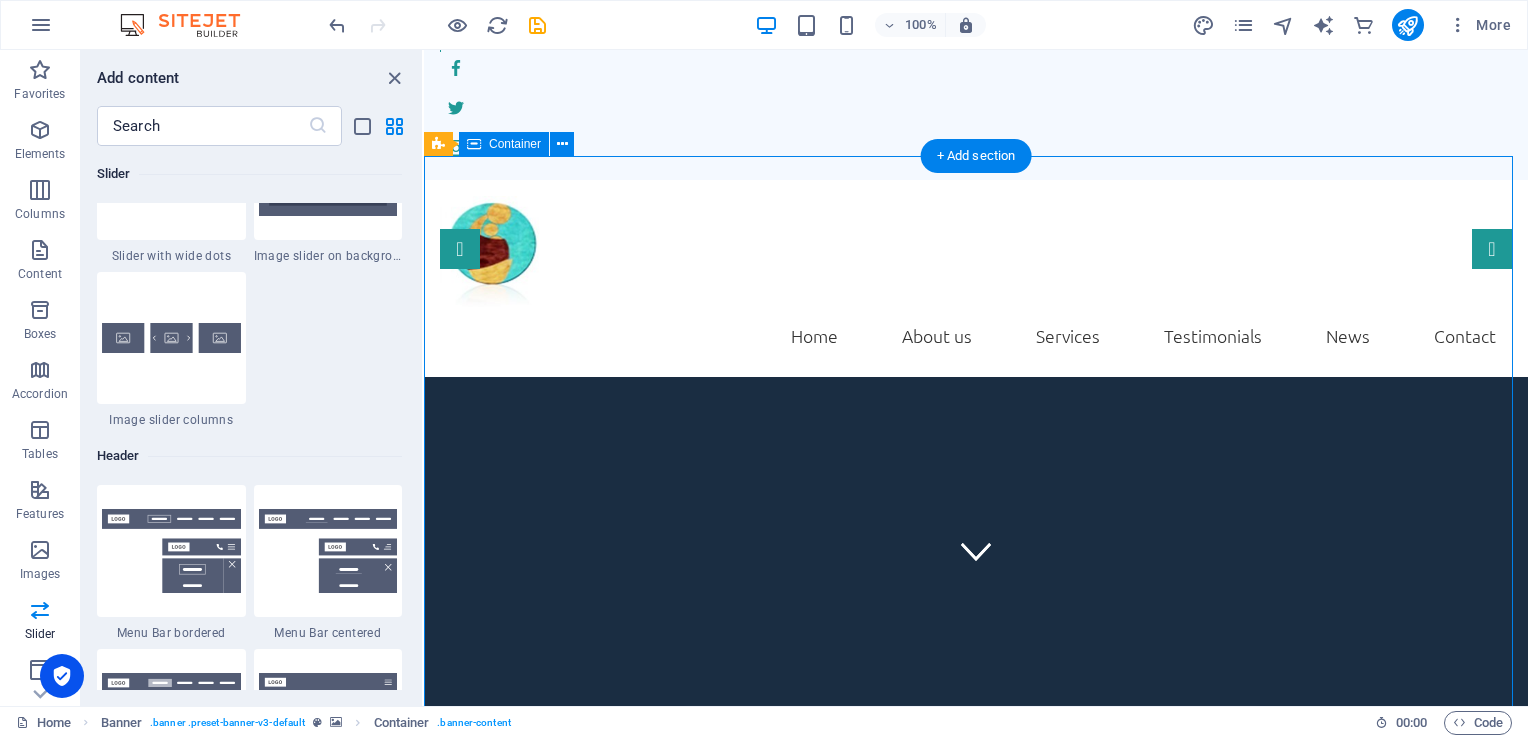 click on "Company Claim Subtitle Learn more" at bounding box center [976, 2272] 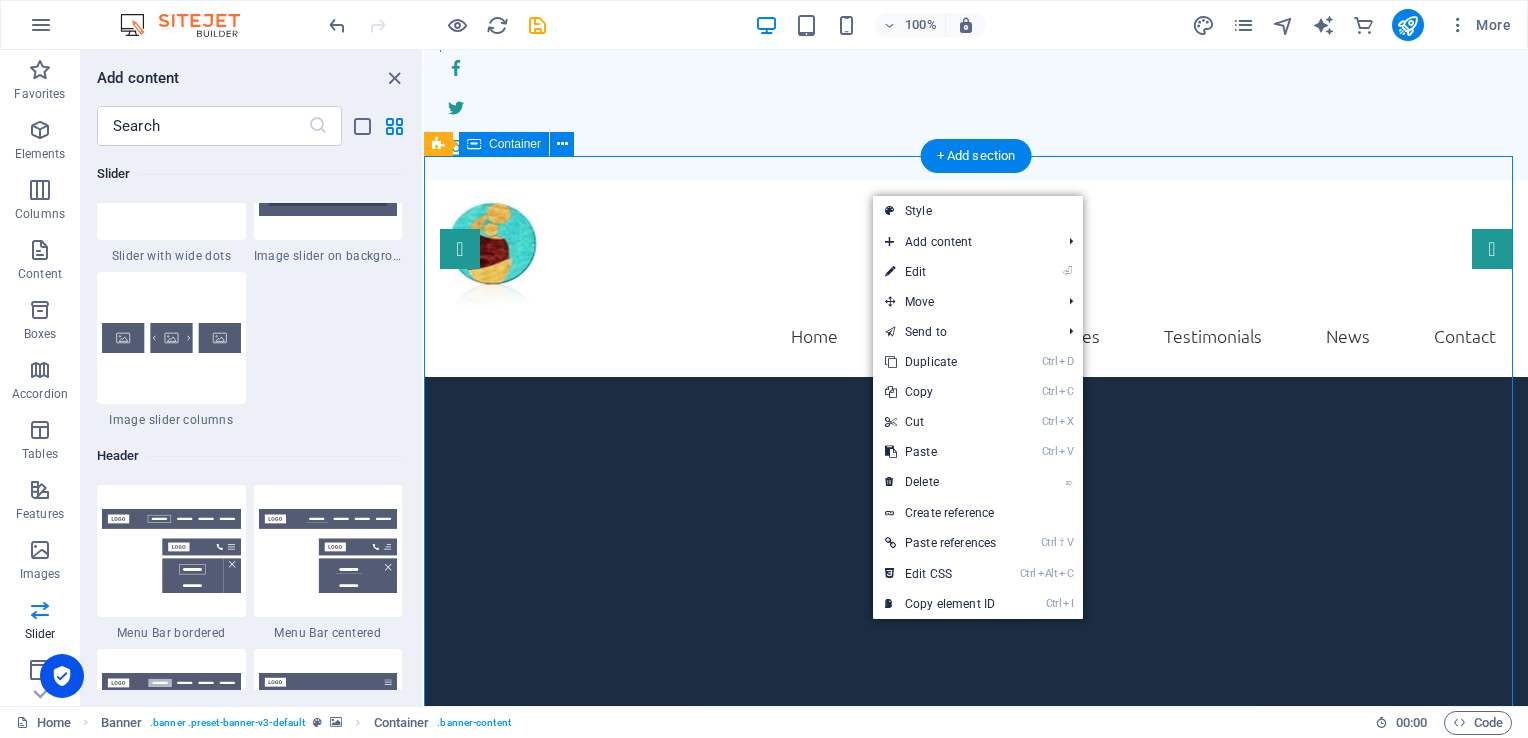 click on "Company Claim Subtitle Learn more" at bounding box center (976, 2272) 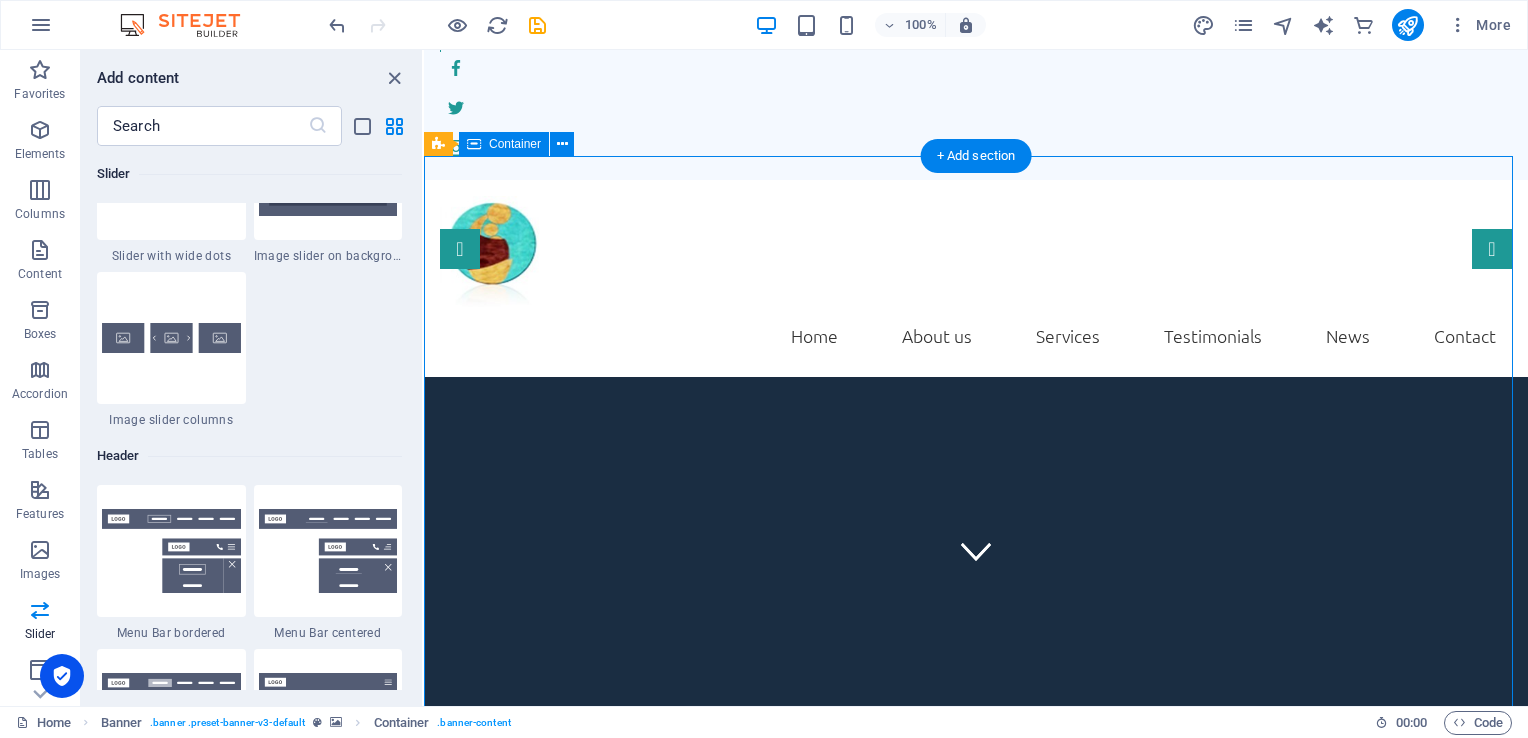 click on "Company Claim Subtitle Learn more" at bounding box center [976, 2272] 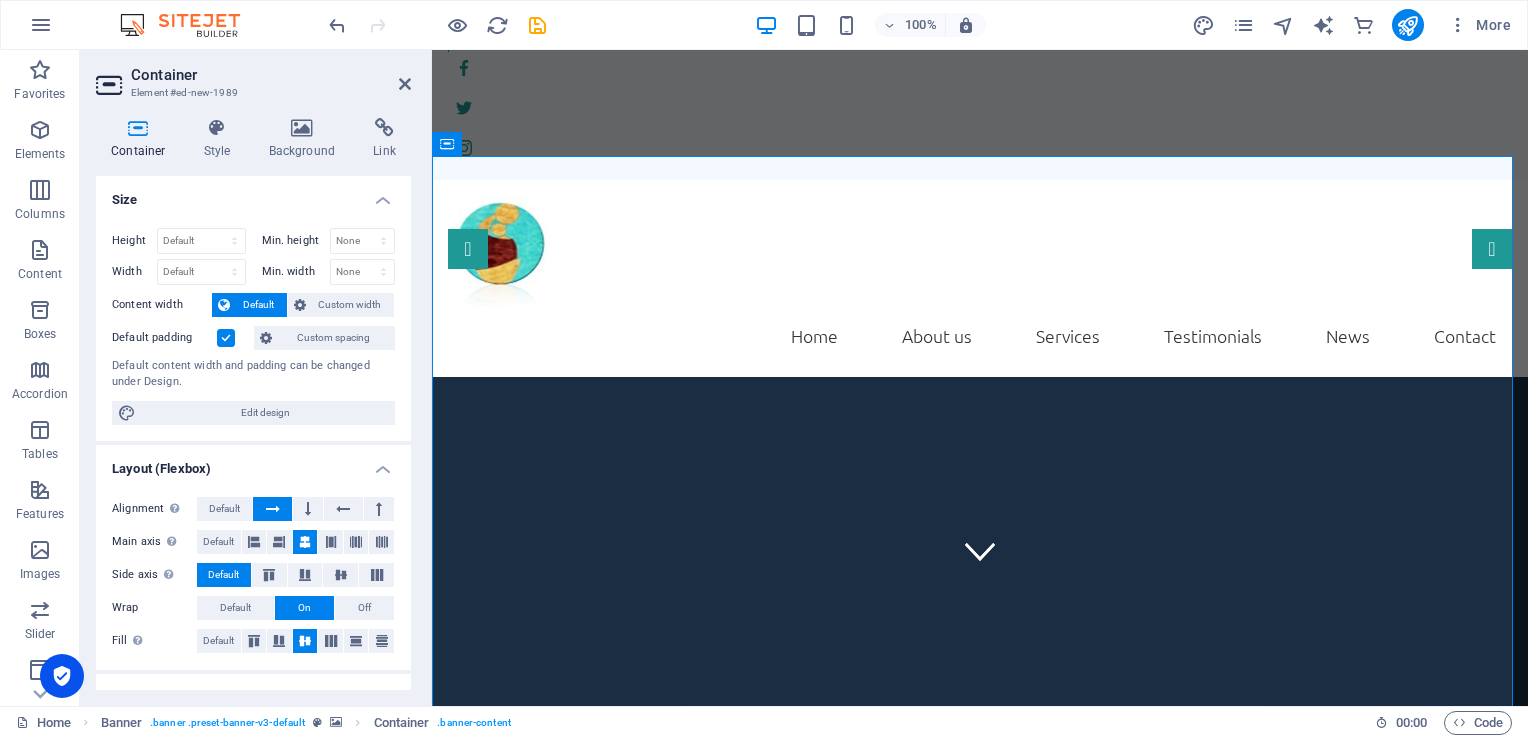 drag, startPoint x: 405, startPoint y: 511, endPoint x: 407, endPoint y: 534, distance: 23.086792 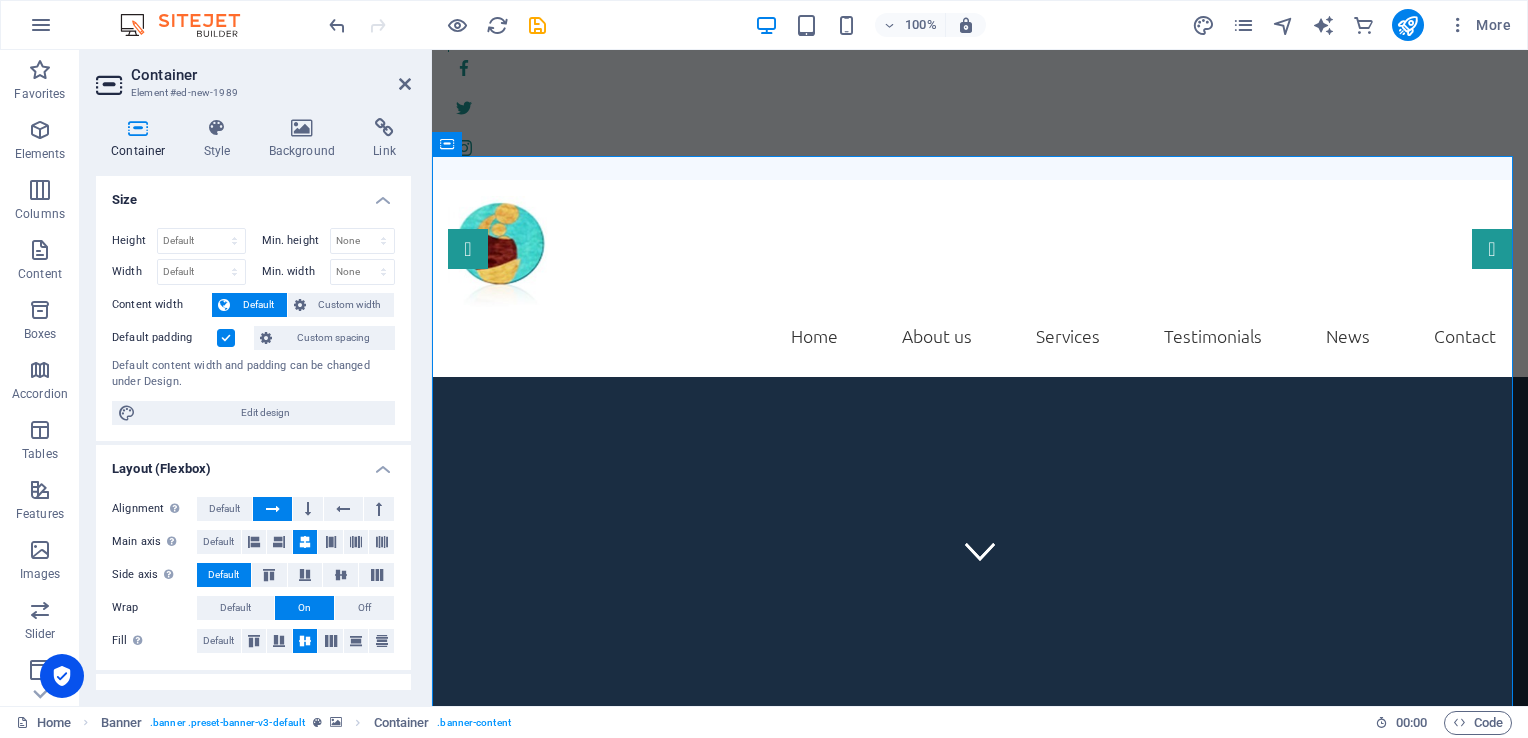 click on "Size Height Default px rem % vh vw Min. height None px rem % vh vw Width Default px rem % em vh vw Min. width None px rem % vh vw Content width Default Custom width Width Default px rem % em vh vw Min. width None px rem % vh vw Default padding Custom spacing Default content width and padding can be changed under Design. Edit design Layout (Flexbox) Alignment Determines the flex direction. Default Main axis Determine how elements should behave along the main axis inside this container (justify content). Default Side axis Control the vertical direction of the element inside of the container (align items). Default Wrap Default On Off Fill Controls the distances and direction of elements on the y-axis across several lines (align content). Default Accessibility ARIA helps assistive technologies (like screen readers) to understand the role, state, and behavior of web elements Role The ARIA role defines the purpose of an element.  Here you can find all explanations and recommendations None Header Footer Section None" at bounding box center (253, 433) 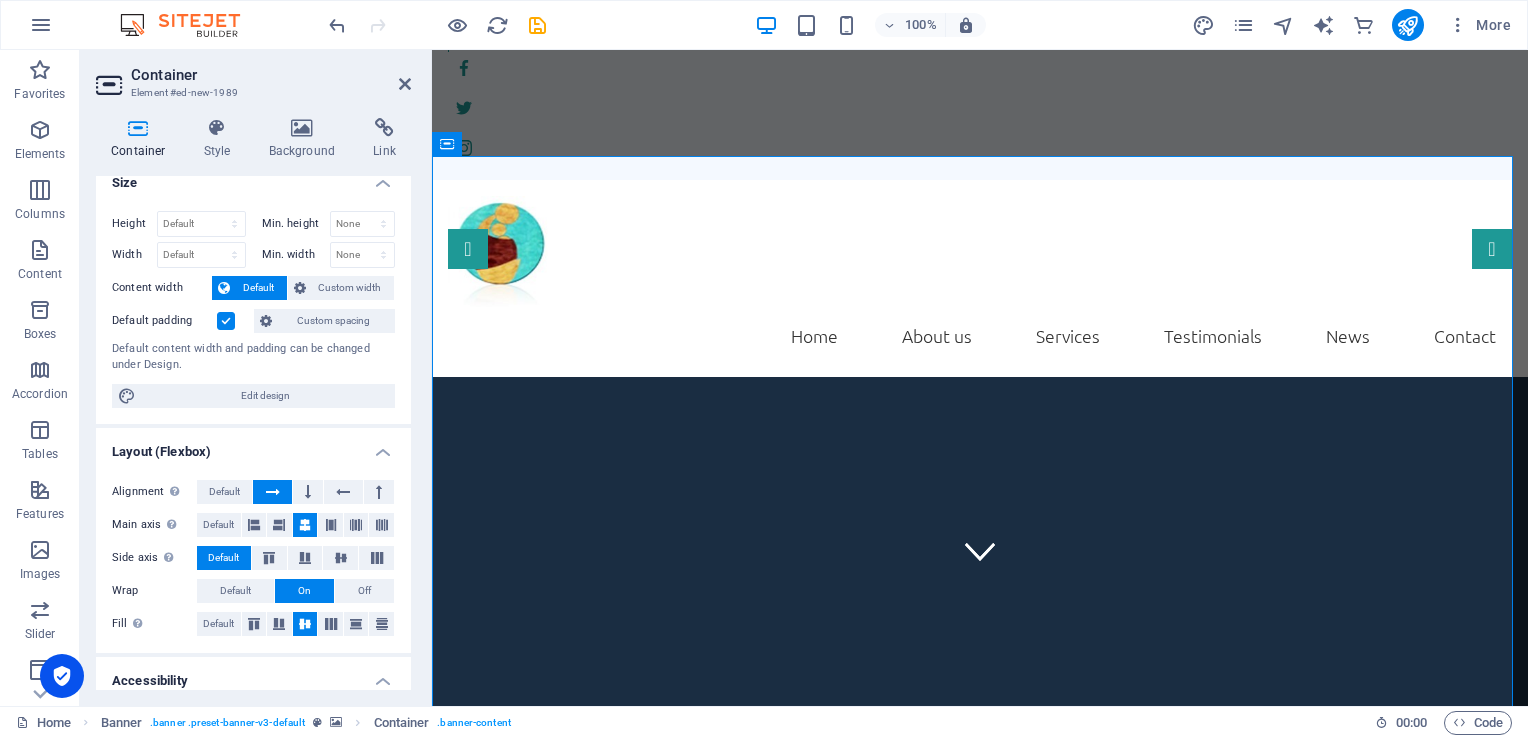 scroll, scrollTop: 0, scrollLeft: 0, axis: both 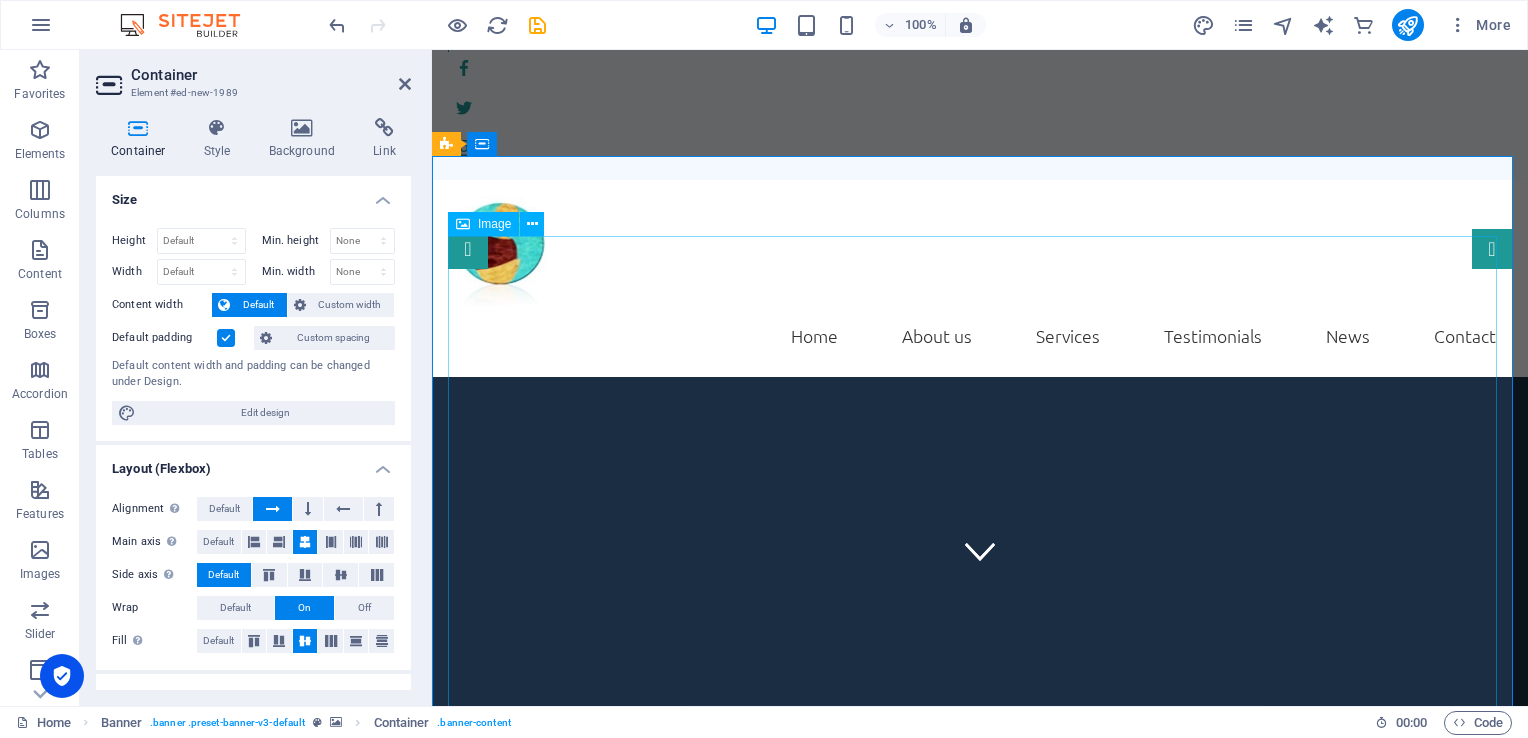 click at bounding box center [980, 2043] 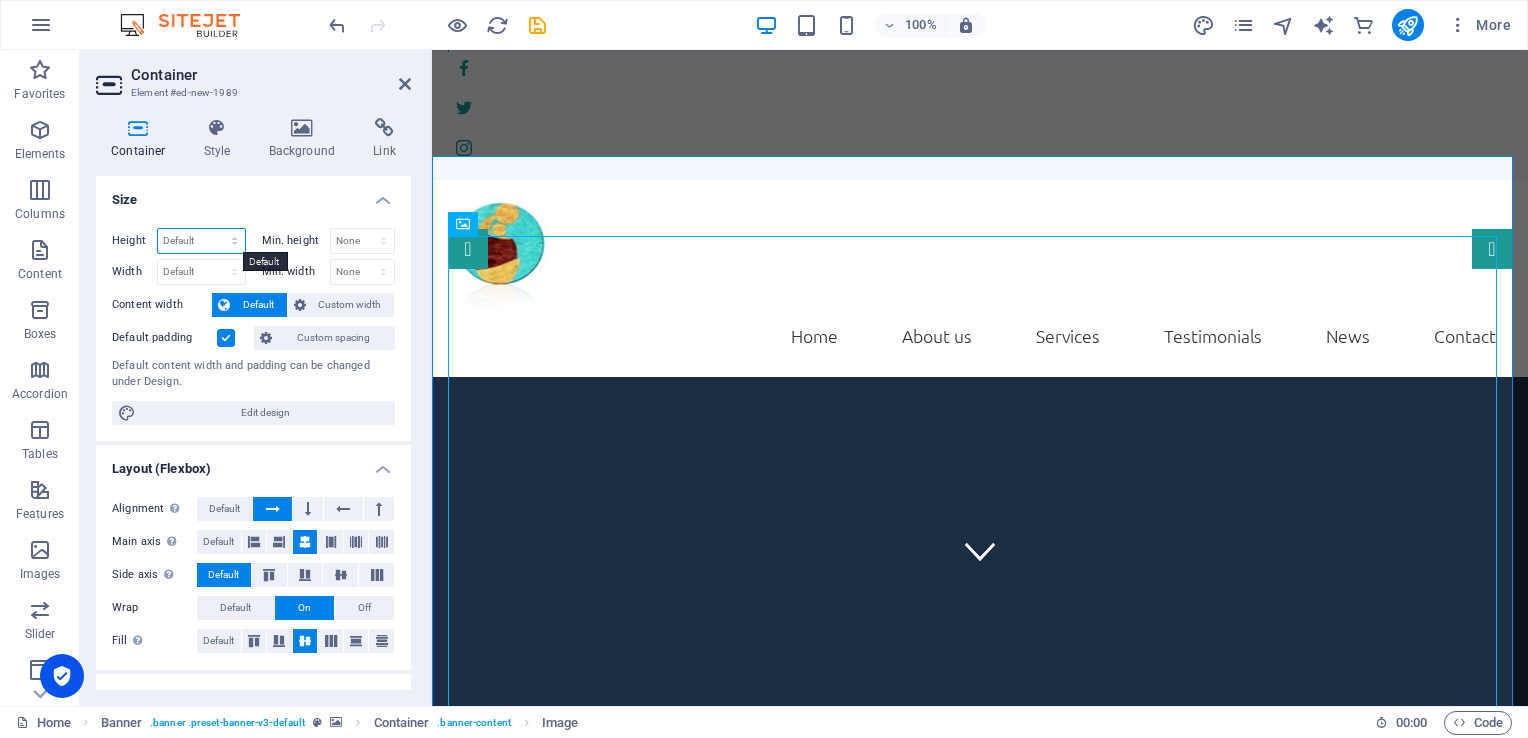 click on "Default px rem % vh vw" at bounding box center [201, 241] 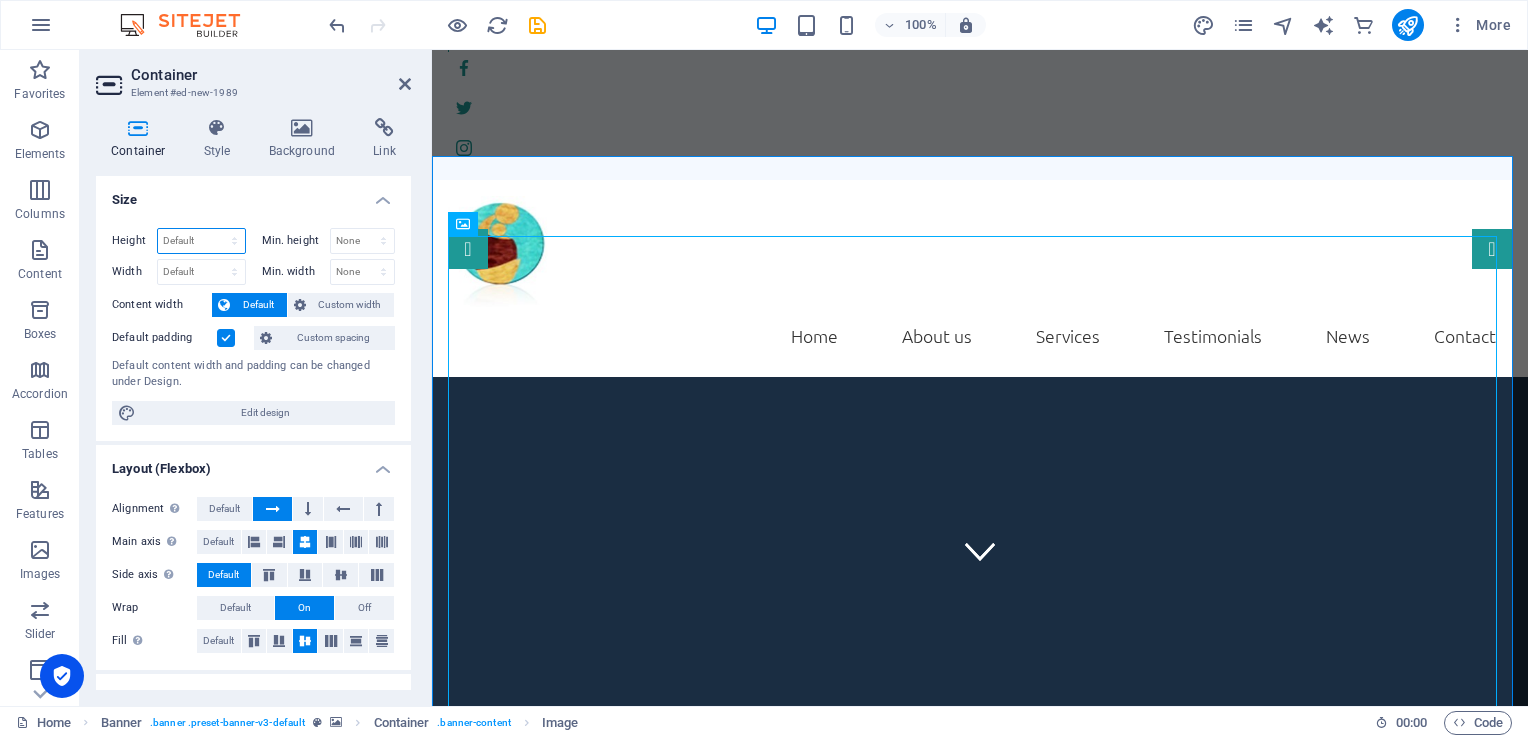 select on "%" 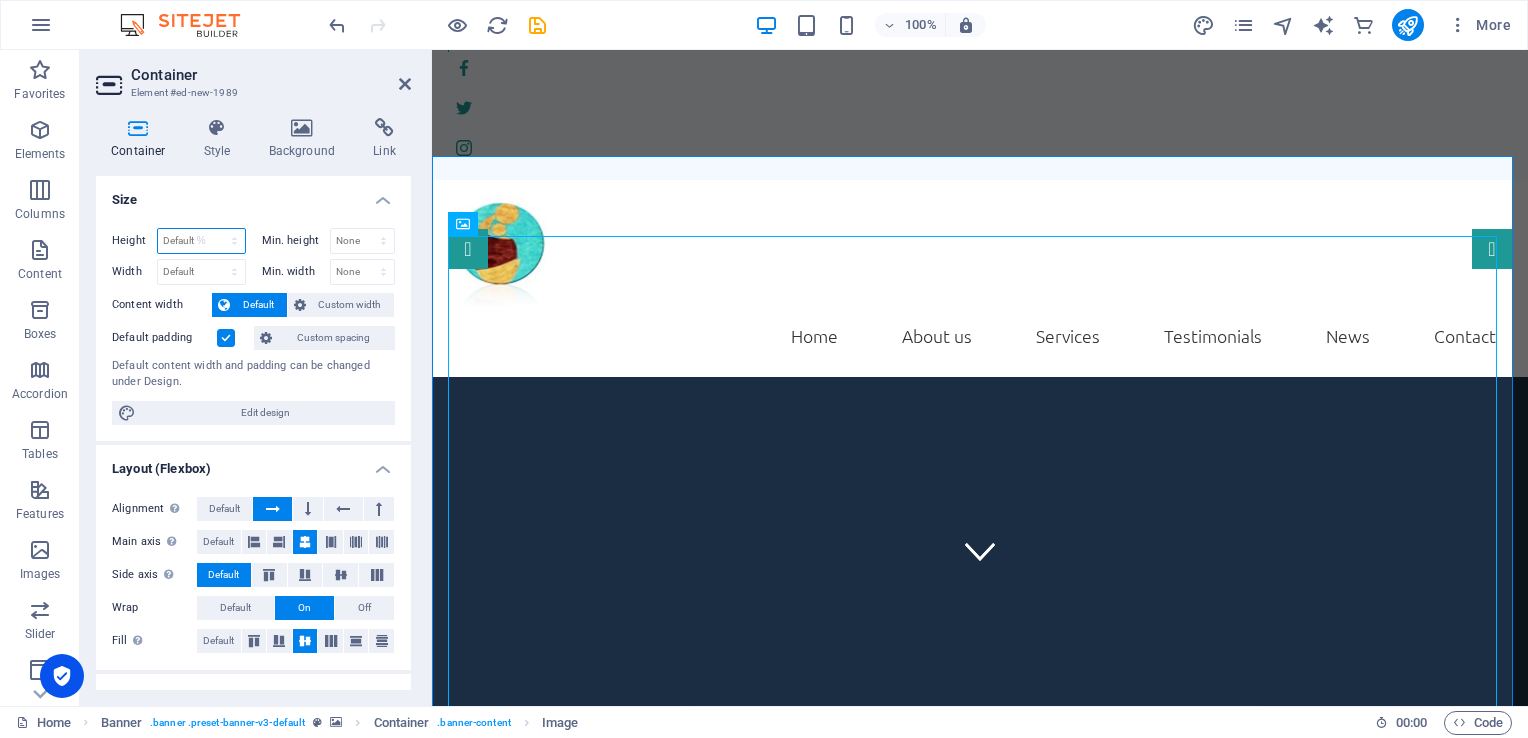 click on "Default px rem % vh vw" at bounding box center (201, 241) 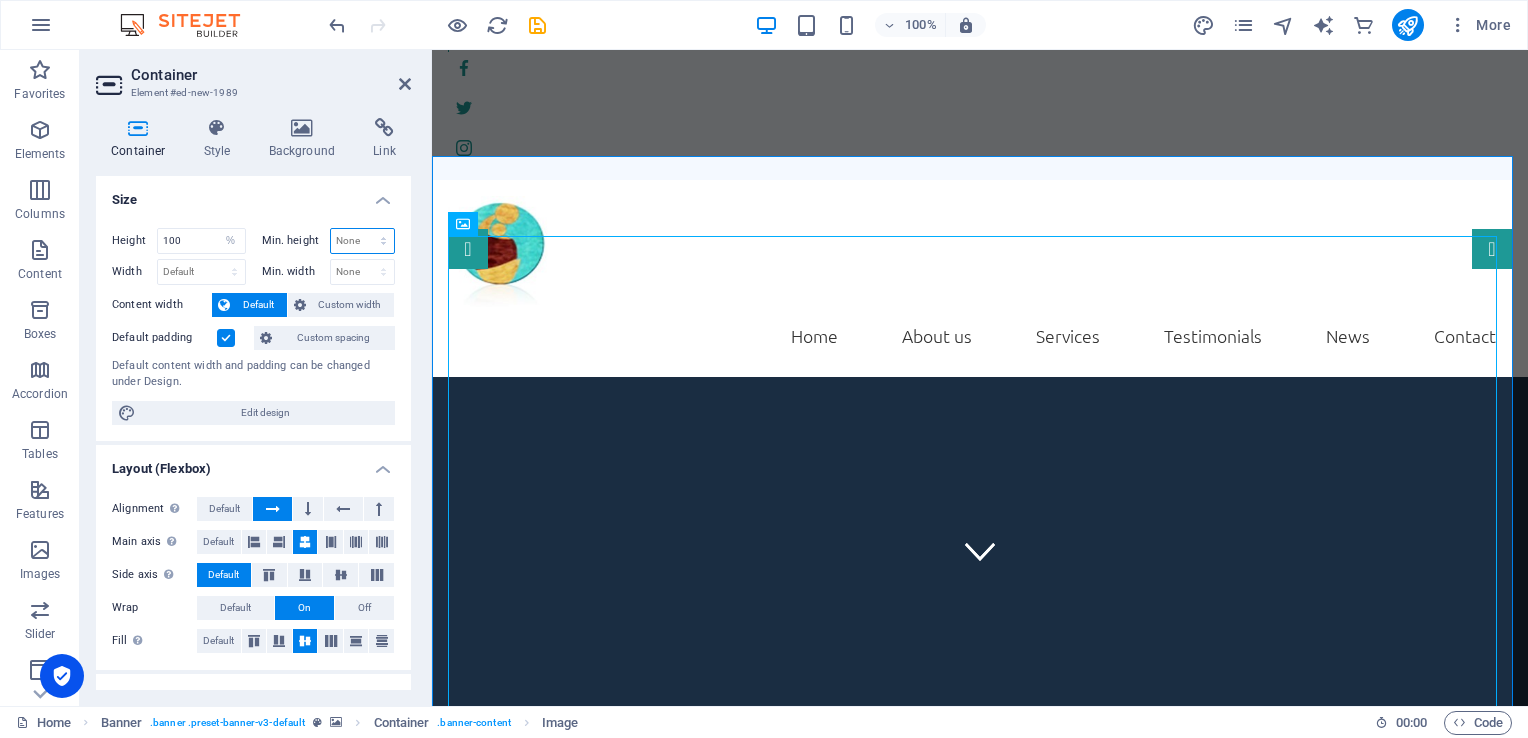 click on "None px rem % vh vw" at bounding box center [363, 241] 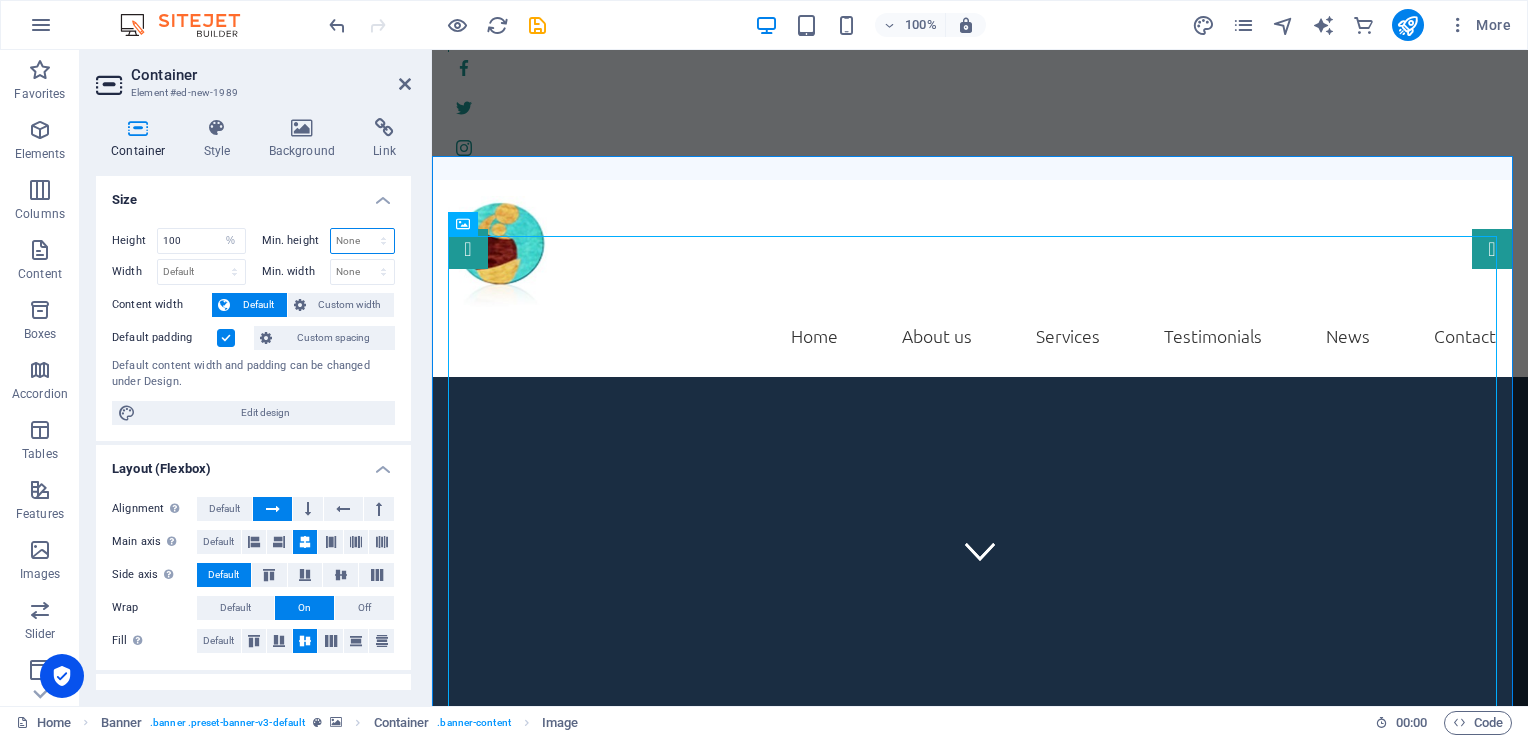 select on "%" 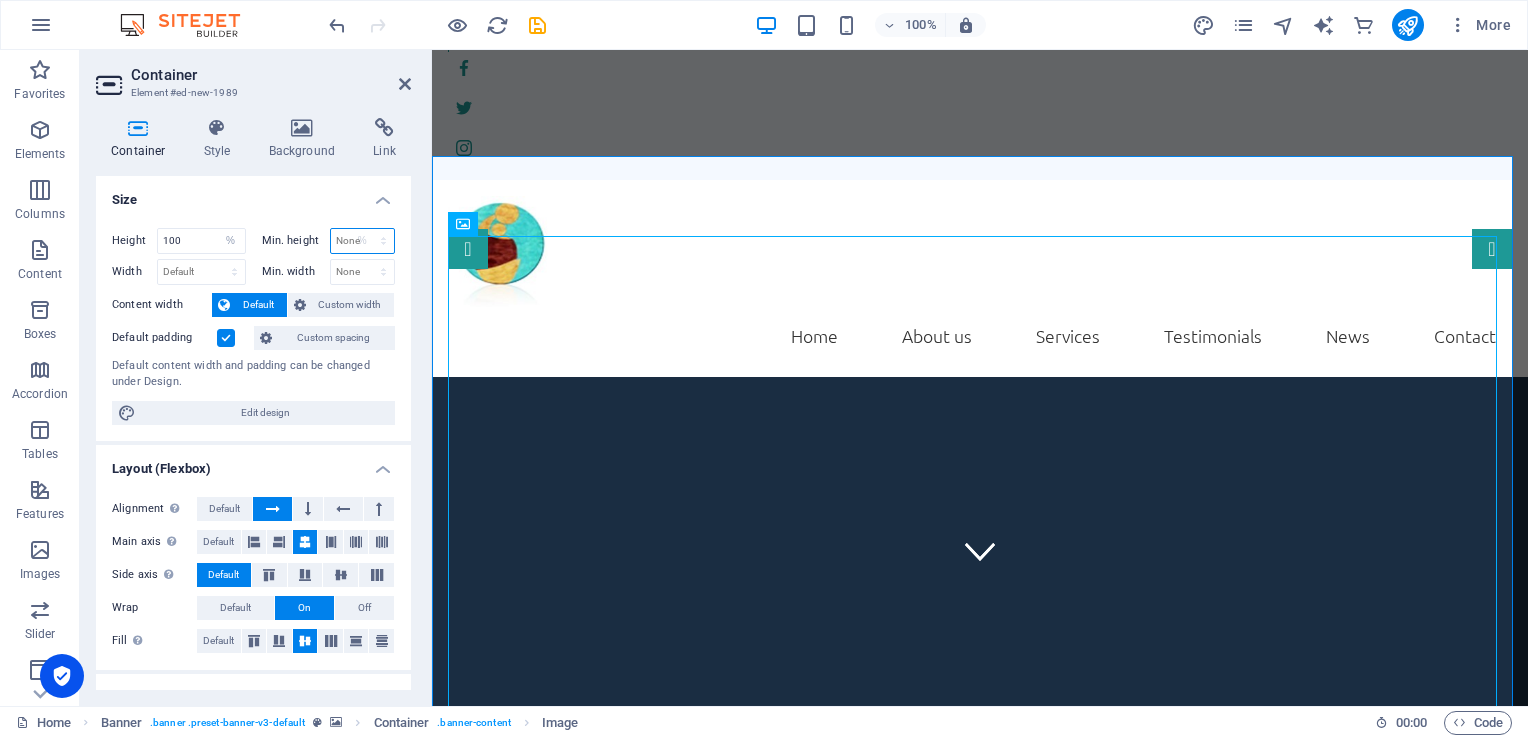 click on "None px rem % vh vw" at bounding box center [363, 241] 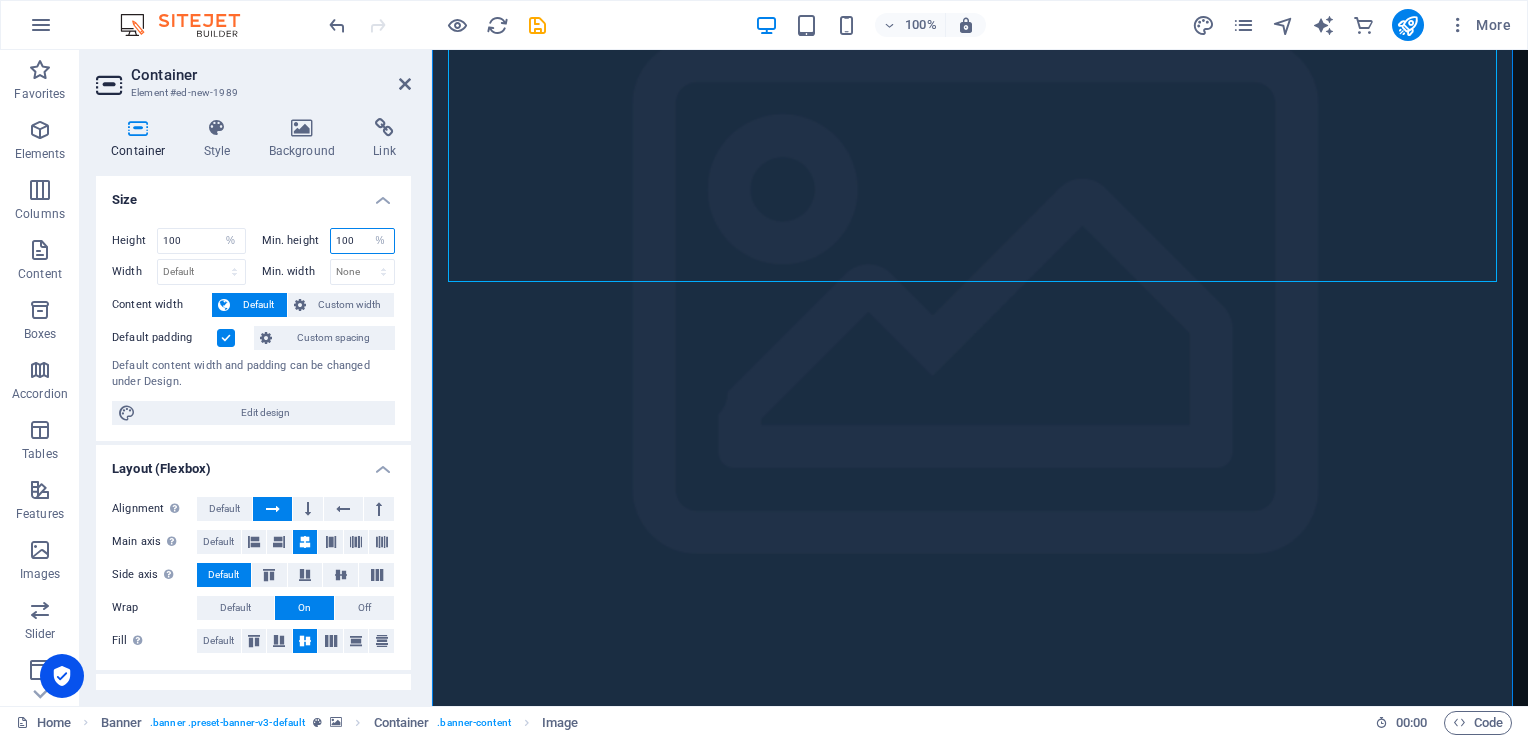 scroll, scrollTop: 775, scrollLeft: 0, axis: vertical 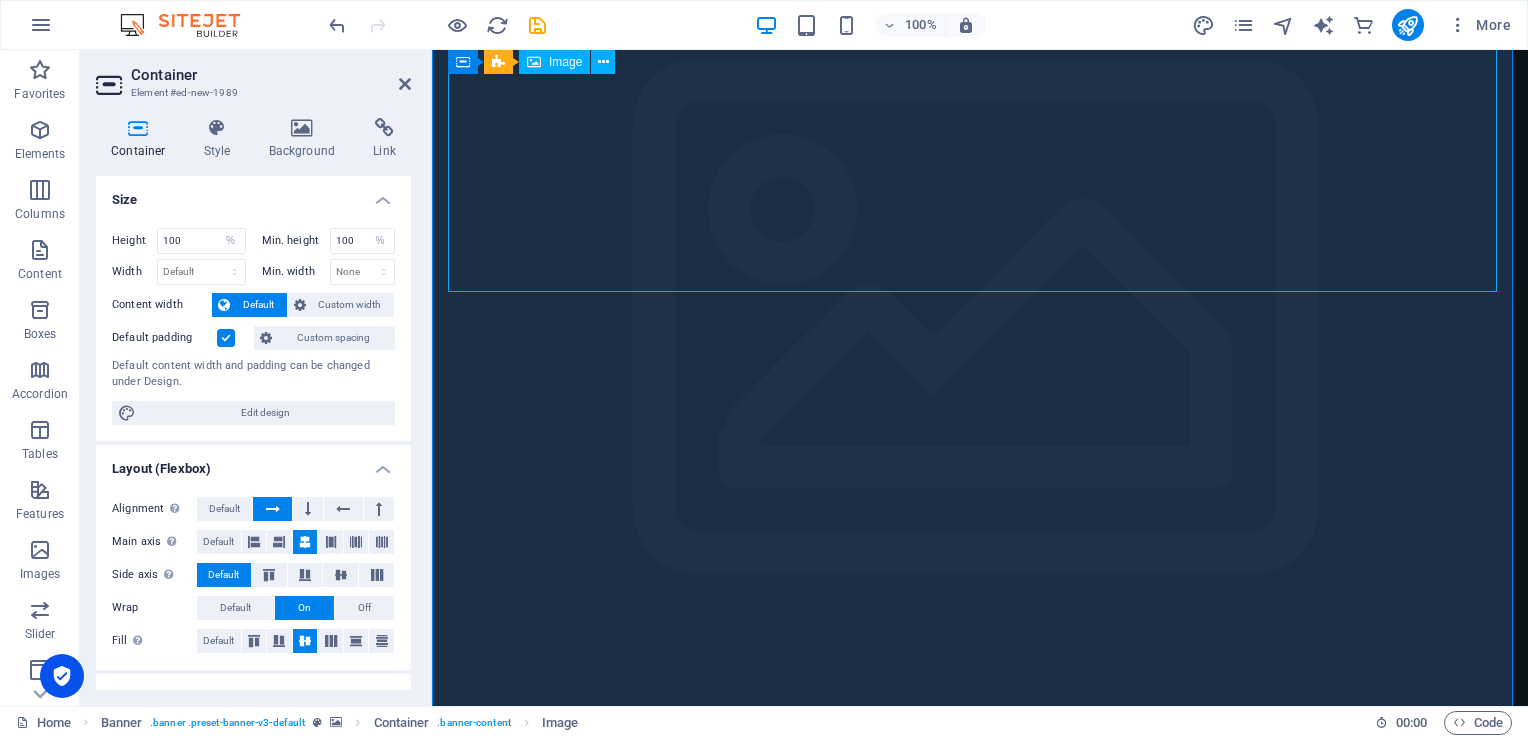 click at bounding box center (980, 1397) 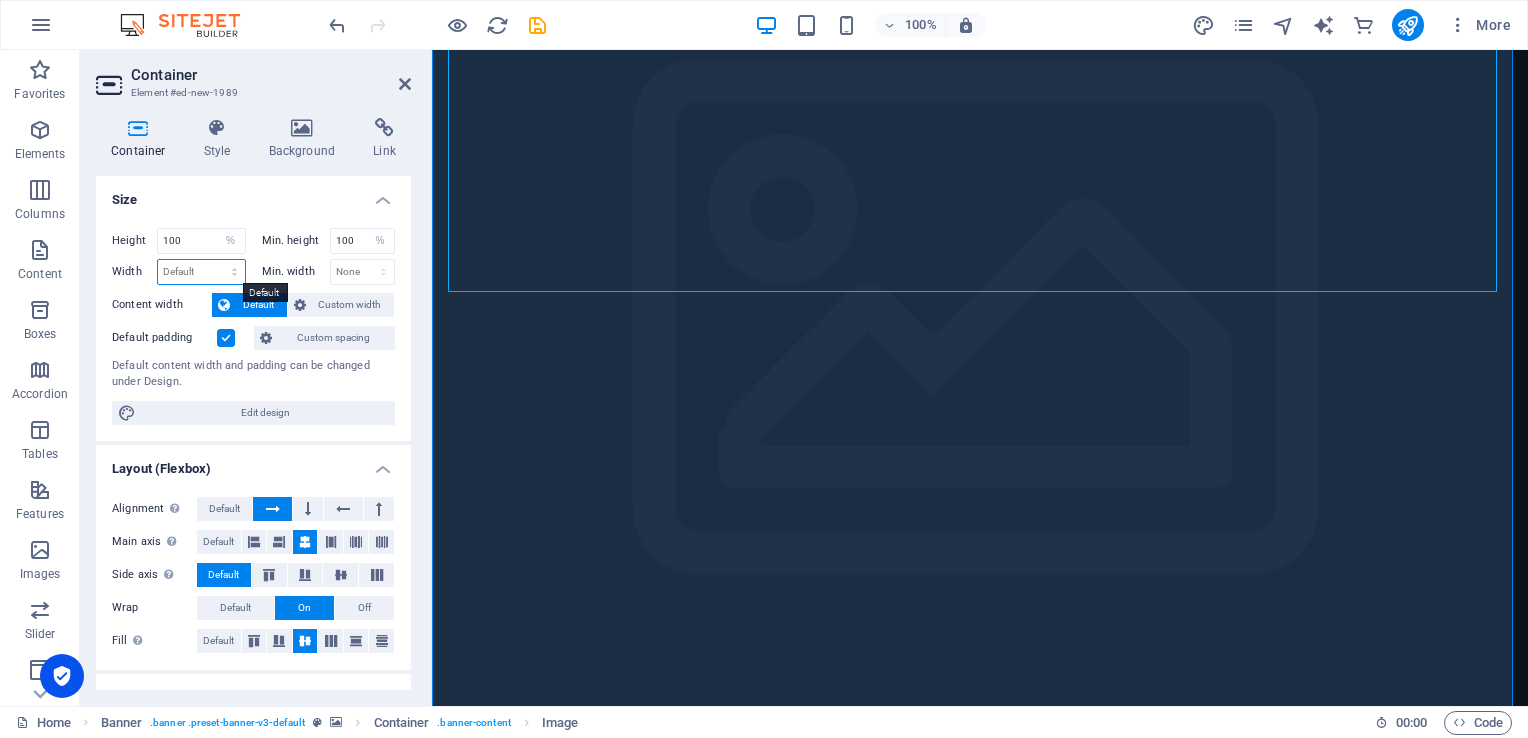 click on "Default px rem % em vh vw" at bounding box center [201, 272] 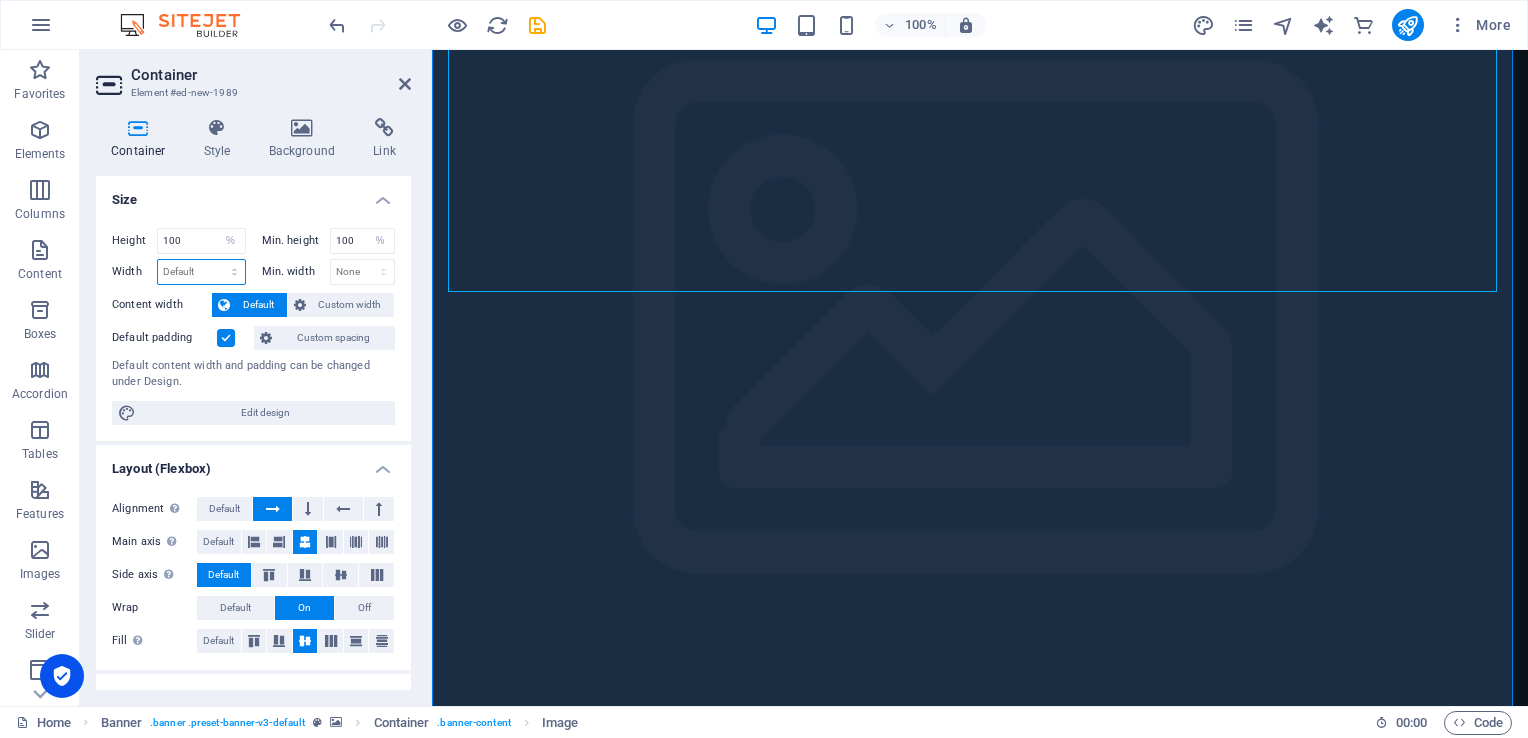 select on "px" 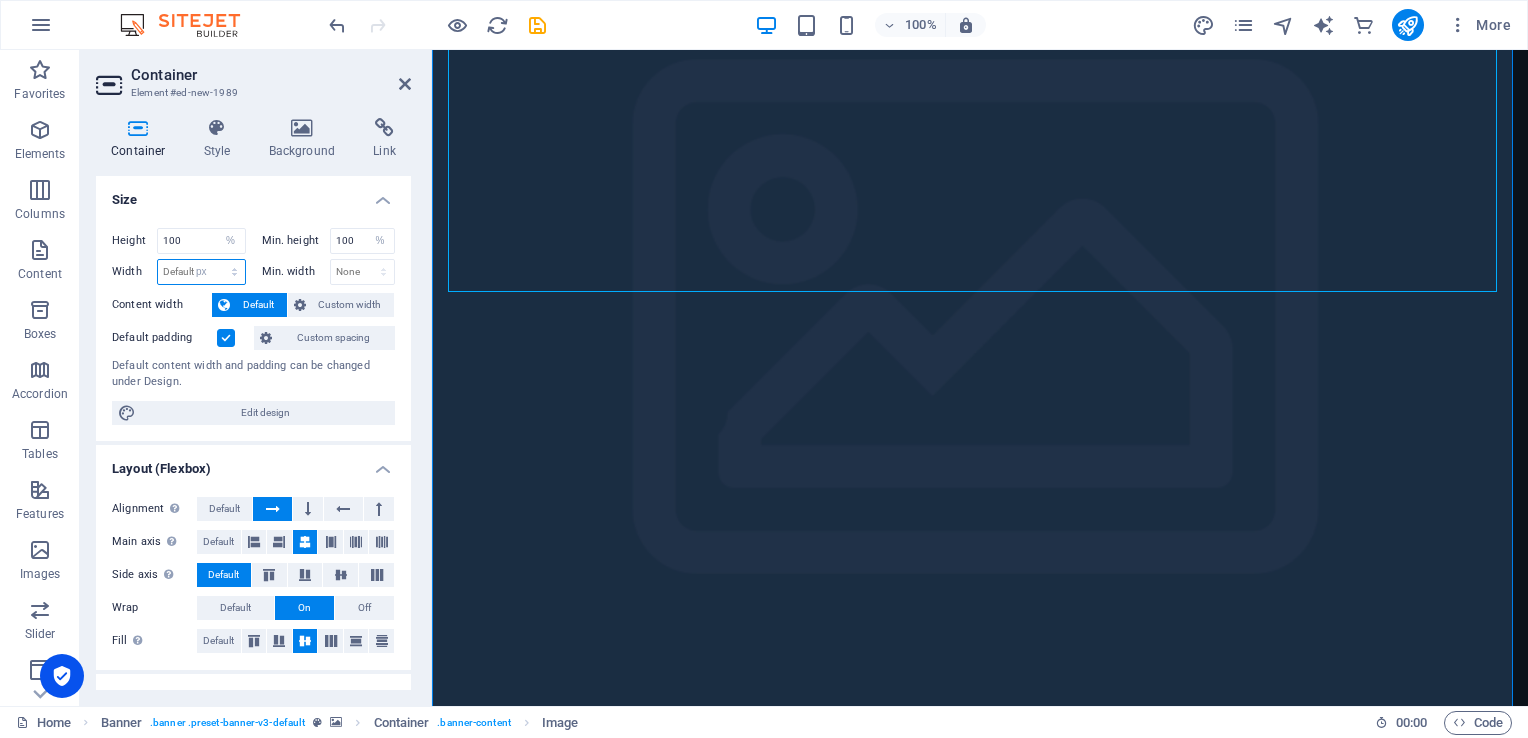 click on "Default px rem % em vh vw" at bounding box center (201, 272) 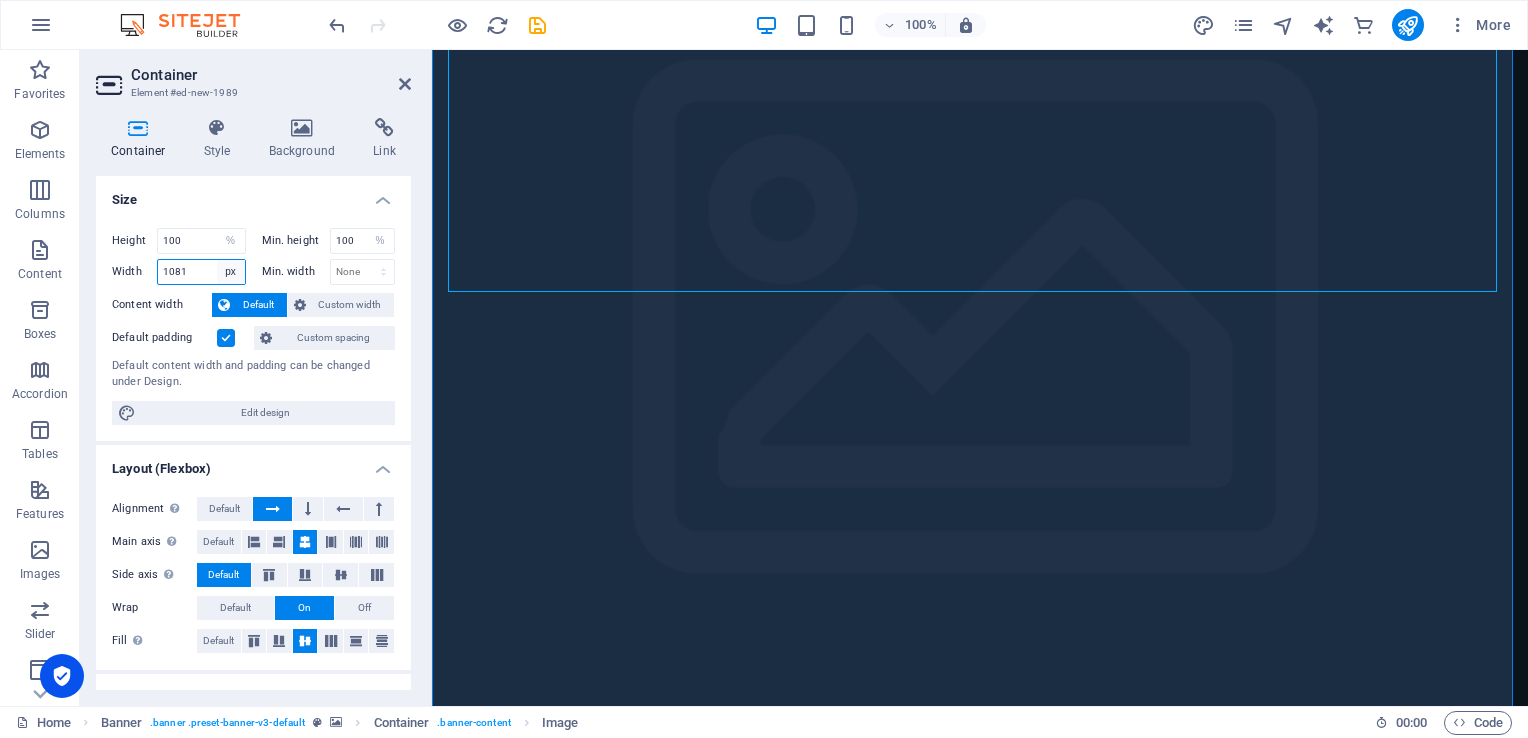click on "Default px rem % em vh vw" at bounding box center (231, 272) 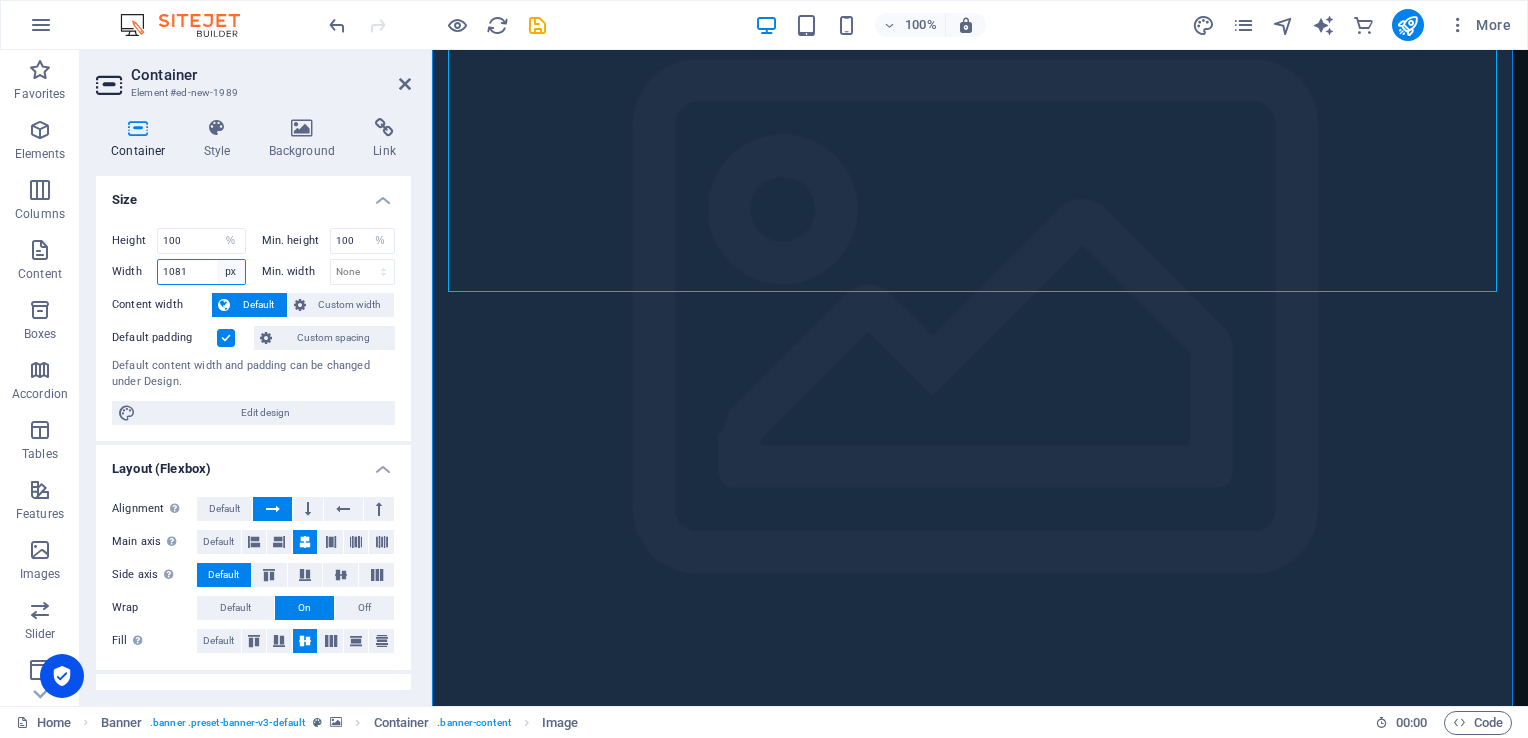 select on "%" 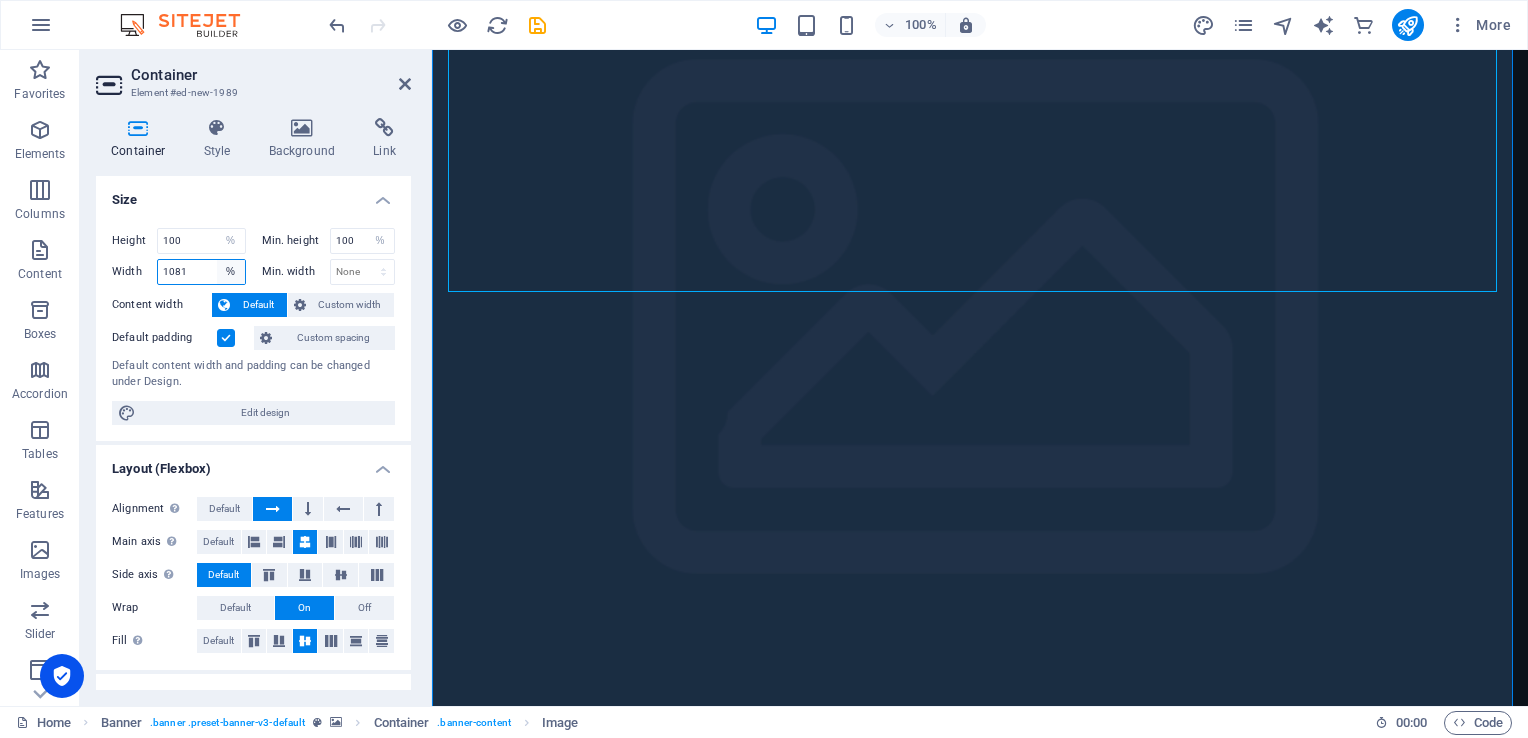 click on "Default px rem % em vh vw" at bounding box center [231, 272] 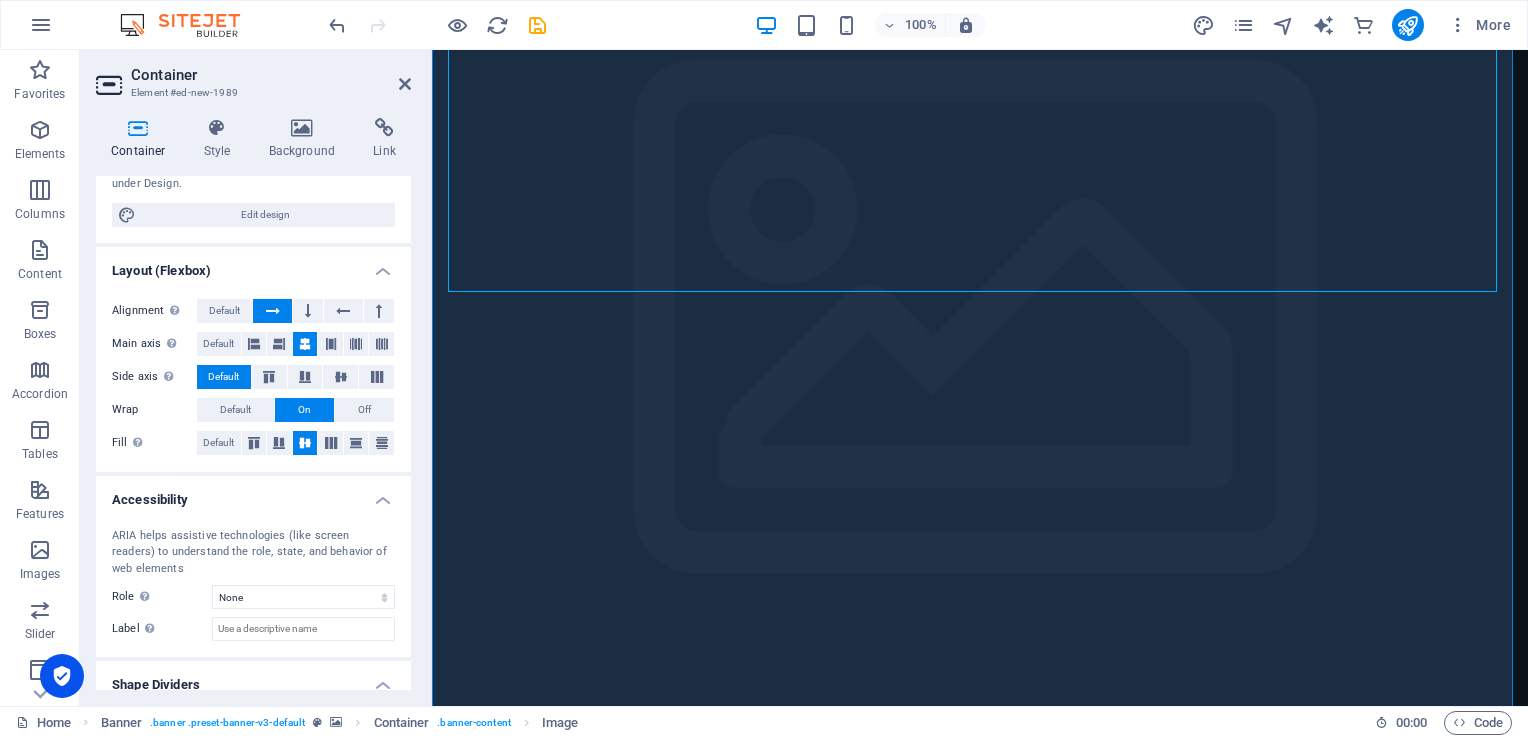 scroll, scrollTop: 259, scrollLeft: 0, axis: vertical 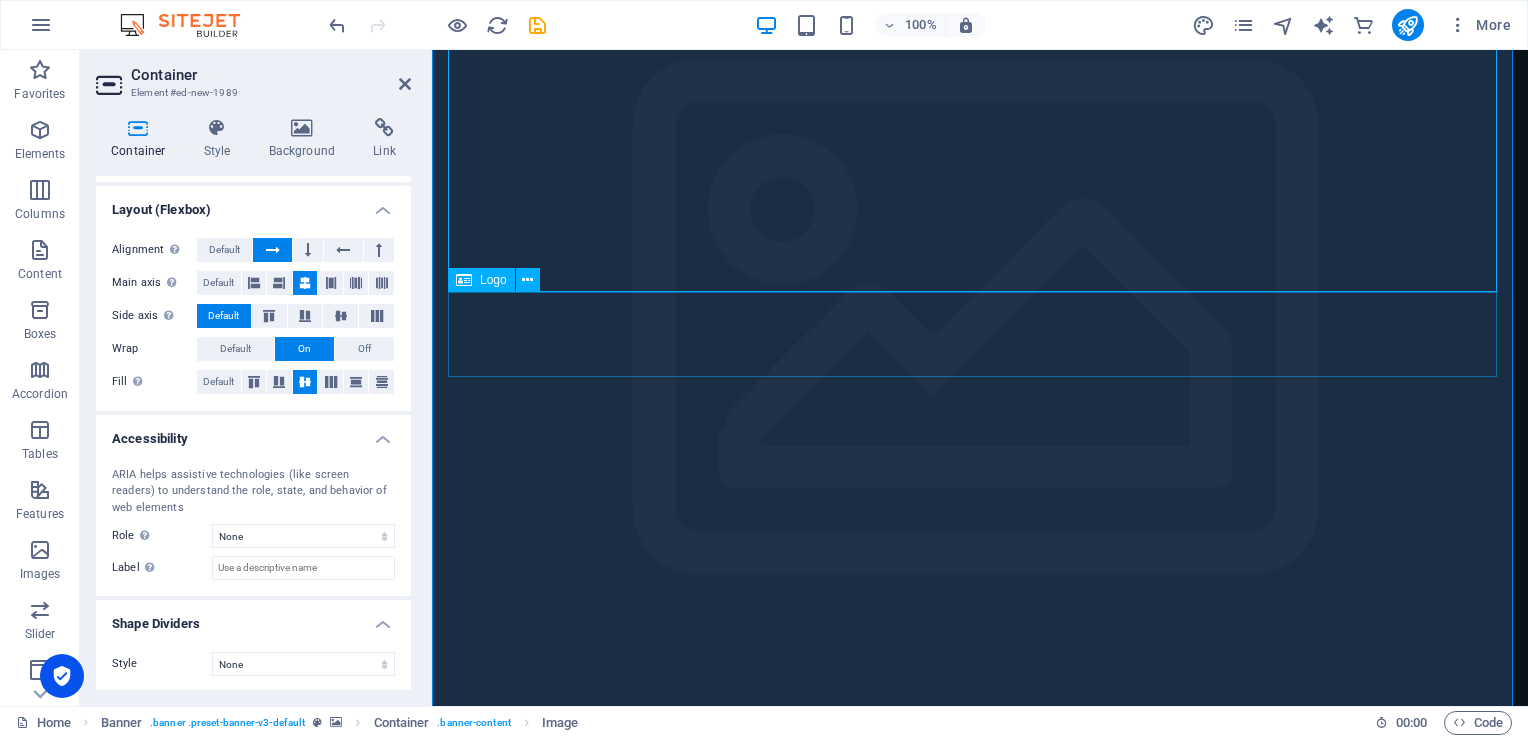 click at bounding box center (980, 1832) 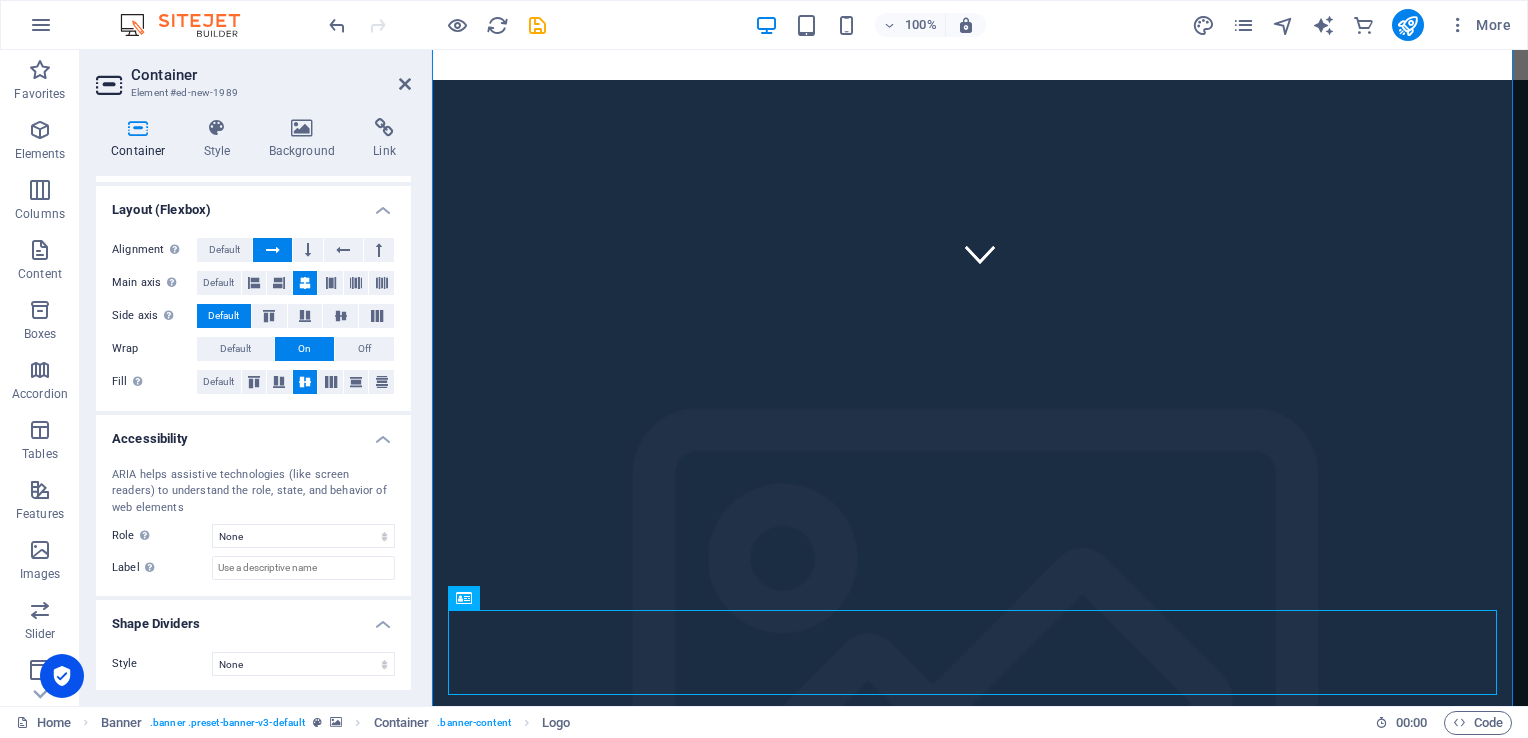 scroll, scrollTop: 427, scrollLeft: 0, axis: vertical 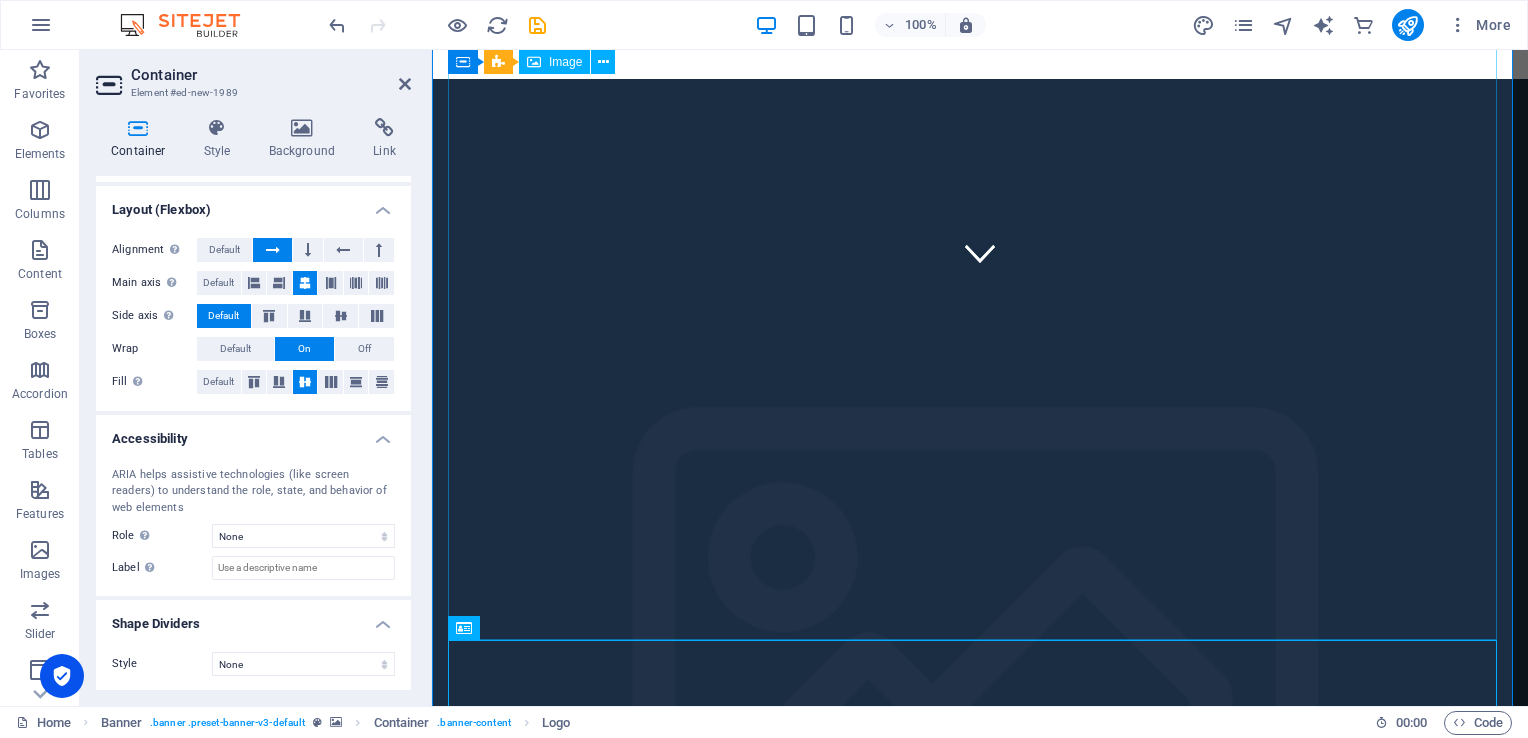 click at bounding box center (980, 1745) 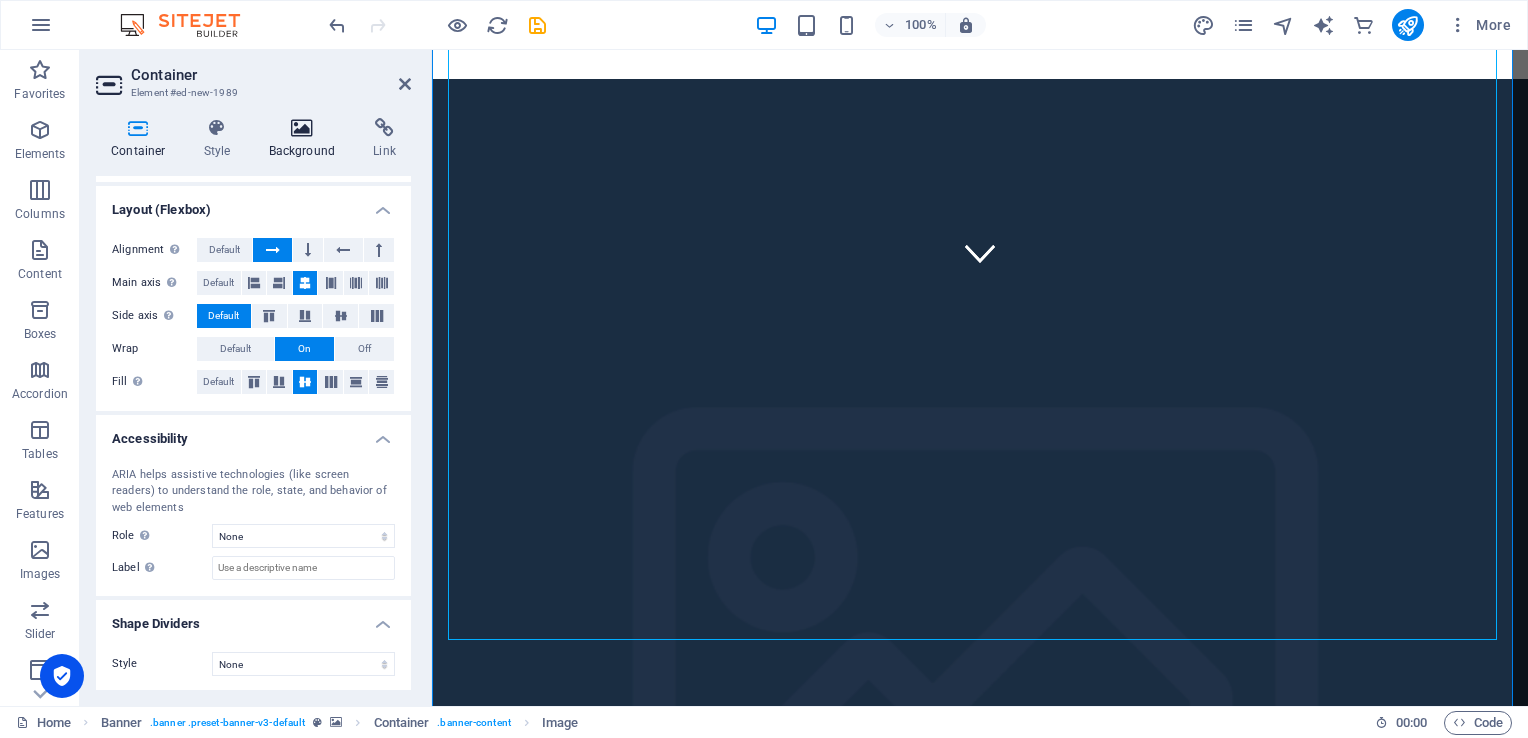click at bounding box center [302, 128] 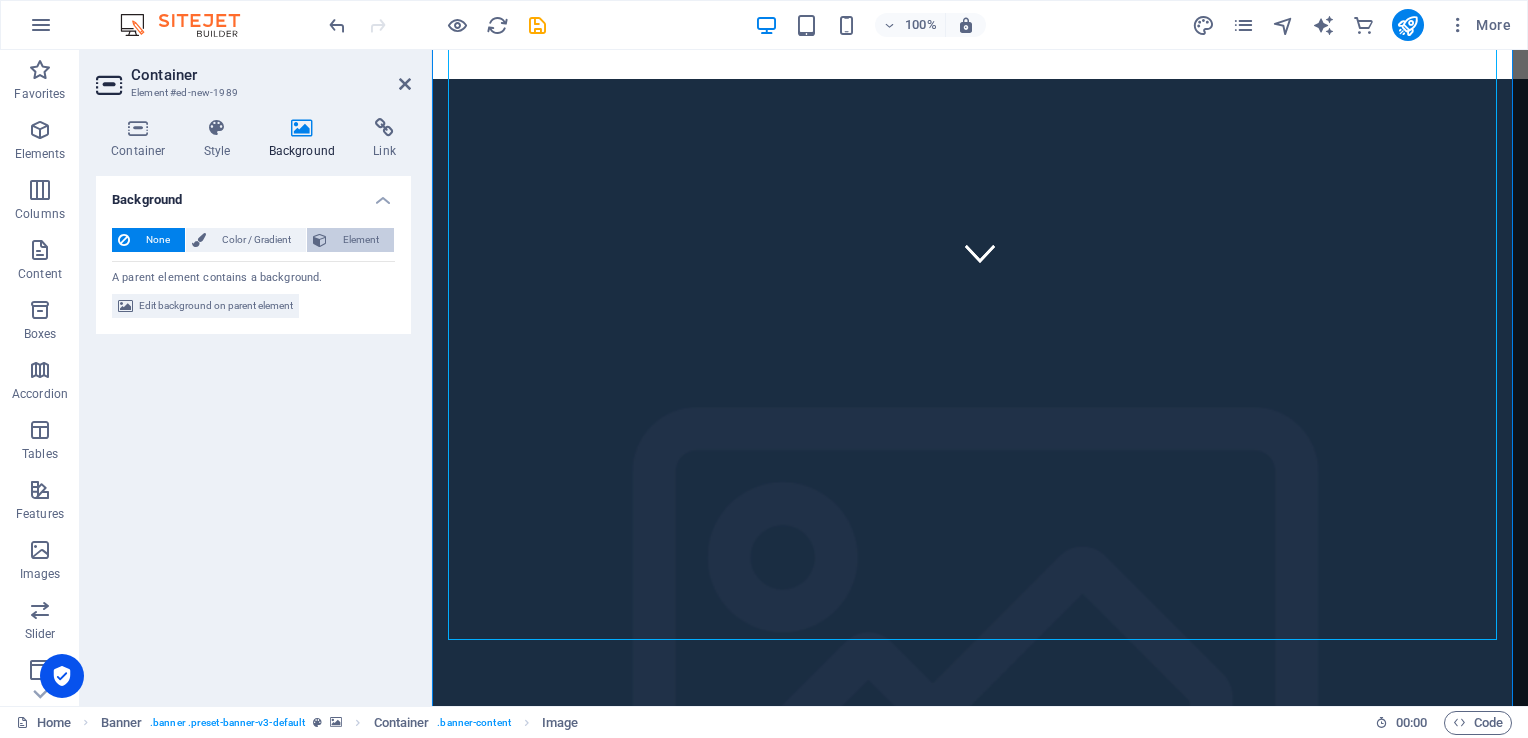 click on "Element" at bounding box center [360, 240] 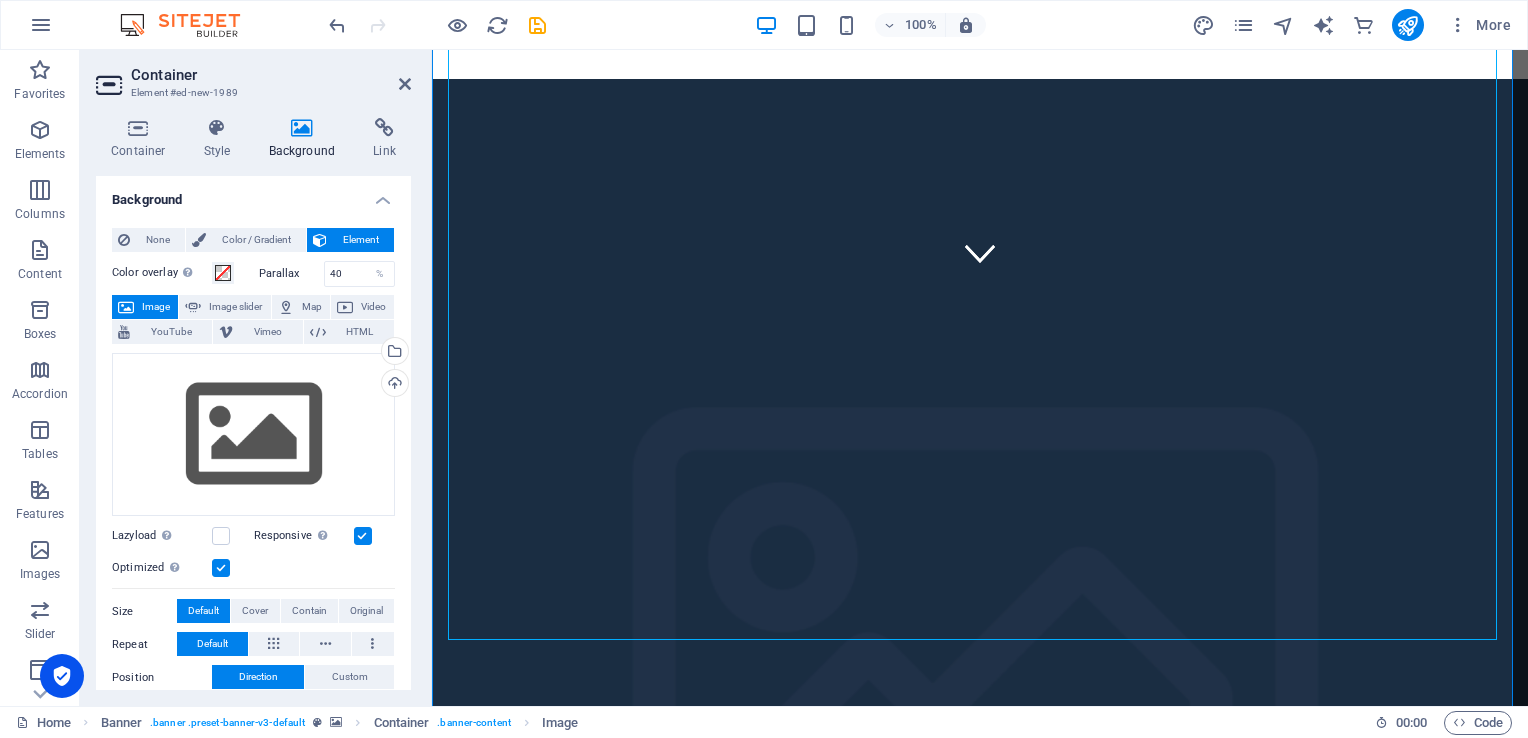 drag, startPoint x: 406, startPoint y: 323, endPoint x: 408, endPoint y: 335, distance: 12.165525 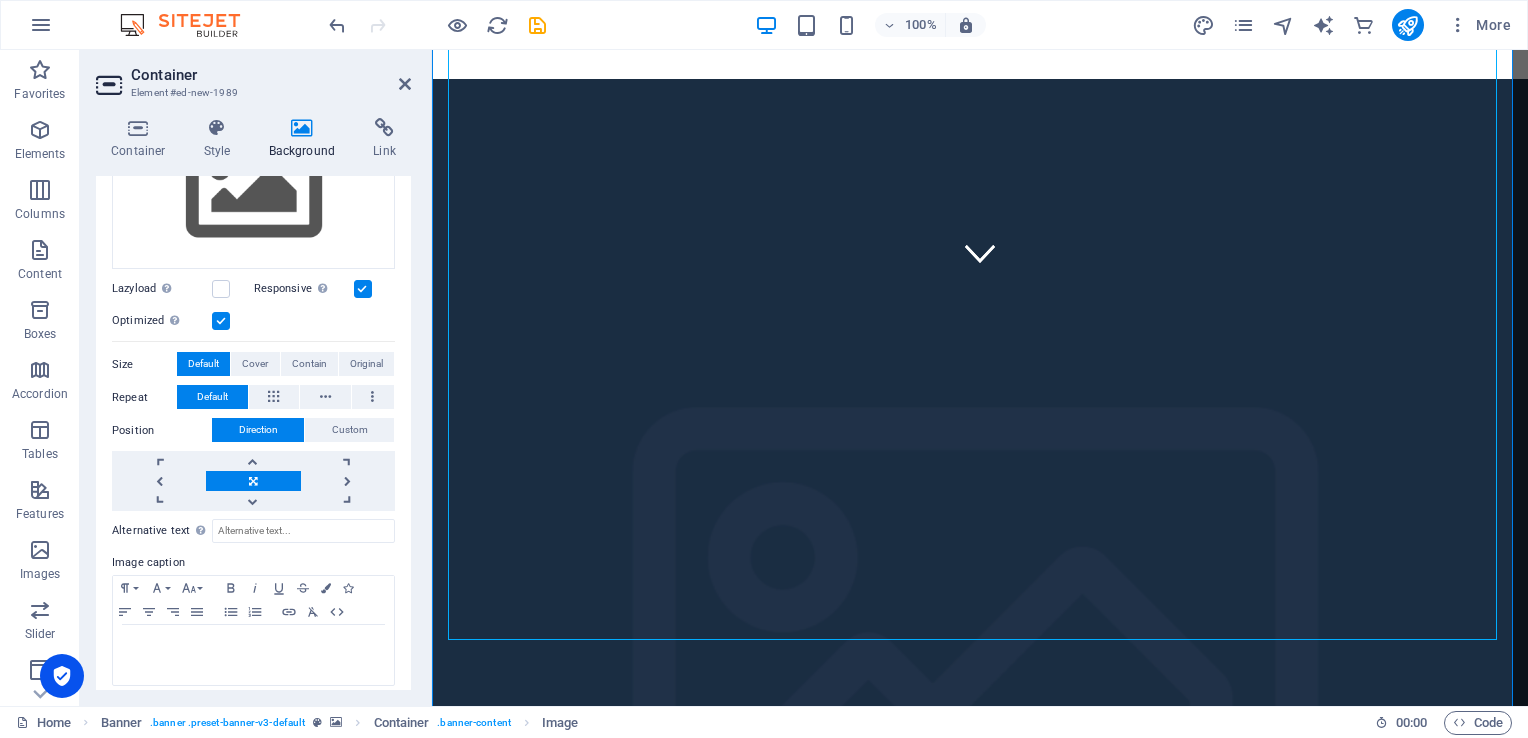 scroll, scrollTop: 249, scrollLeft: 0, axis: vertical 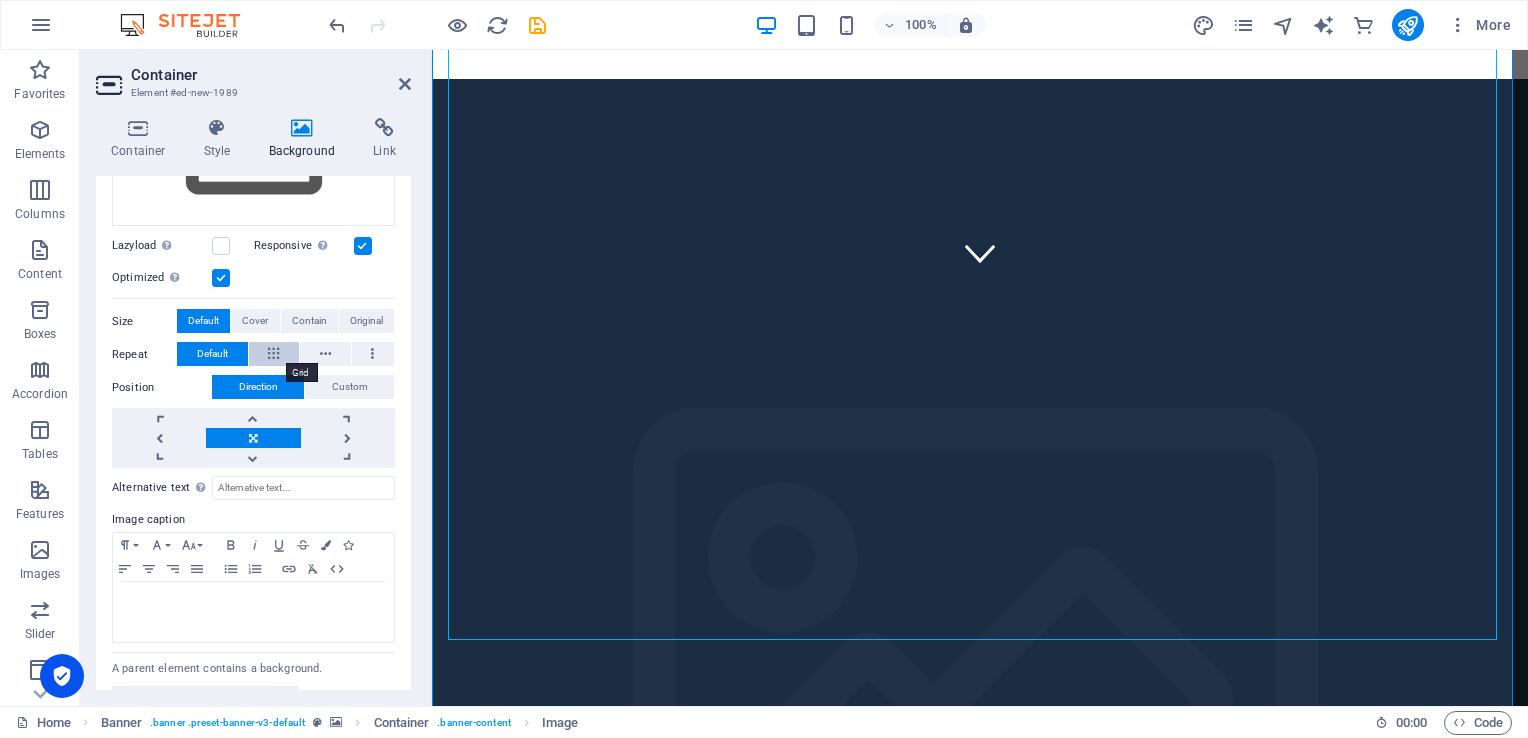 click at bounding box center (273, 354) 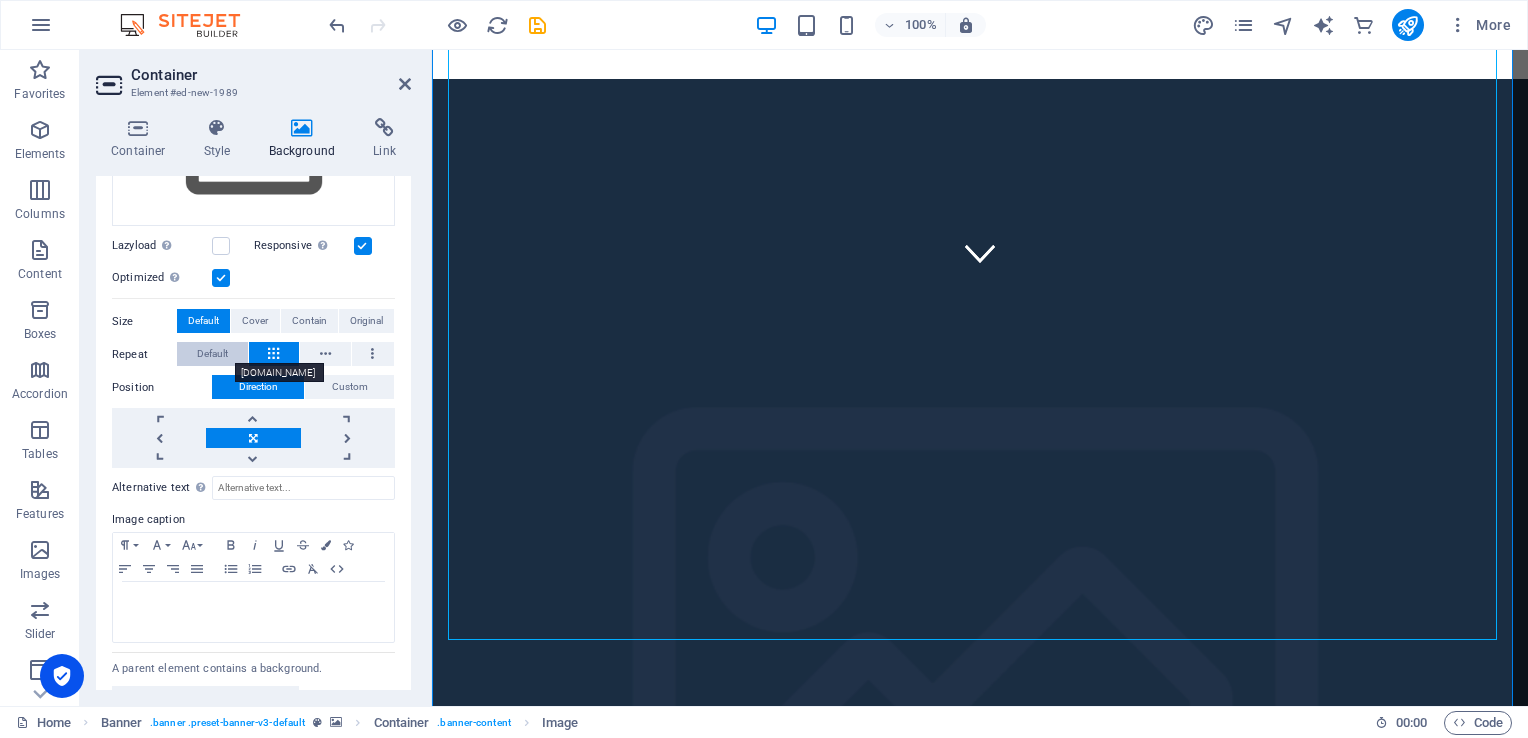click on "Default" at bounding box center [212, 354] 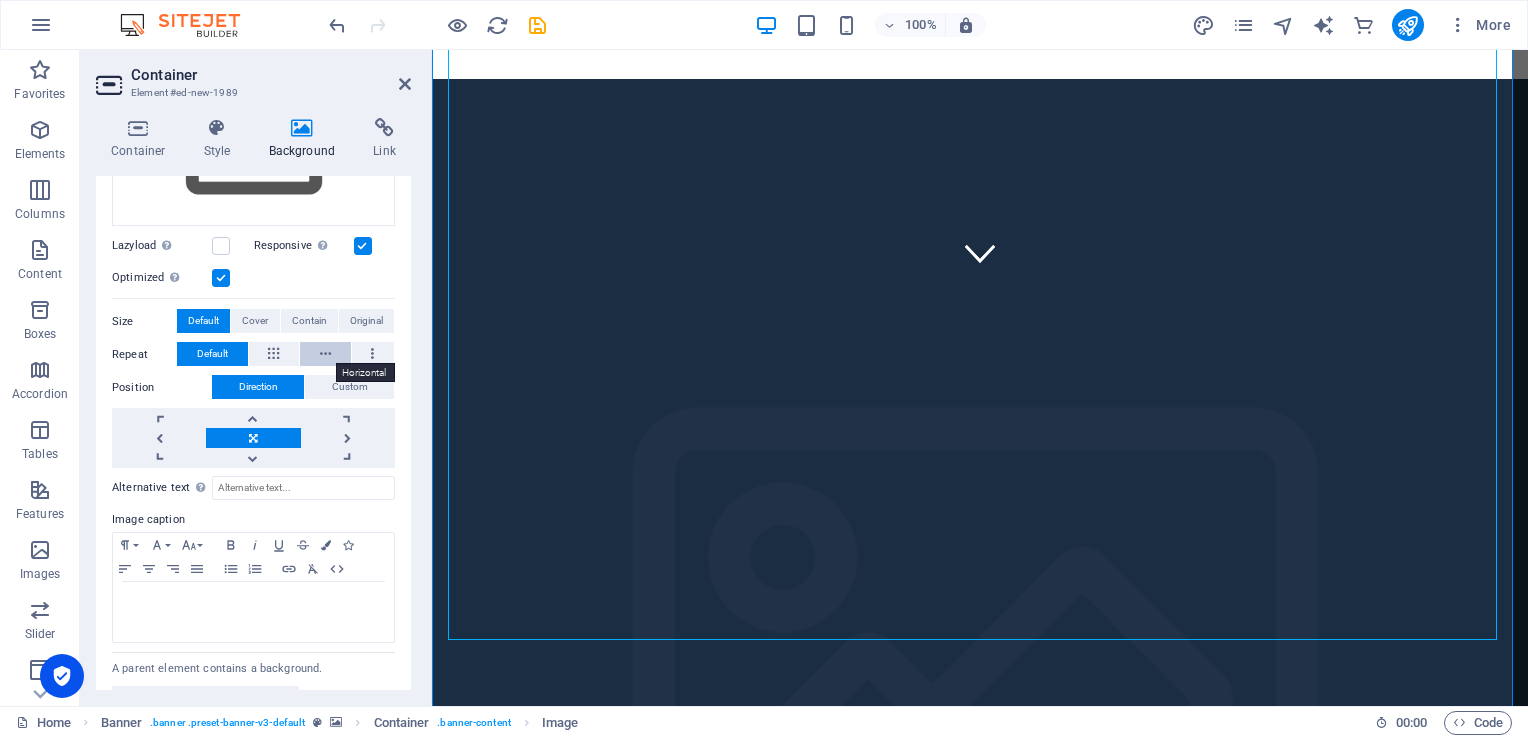 click at bounding box center (325, 354) 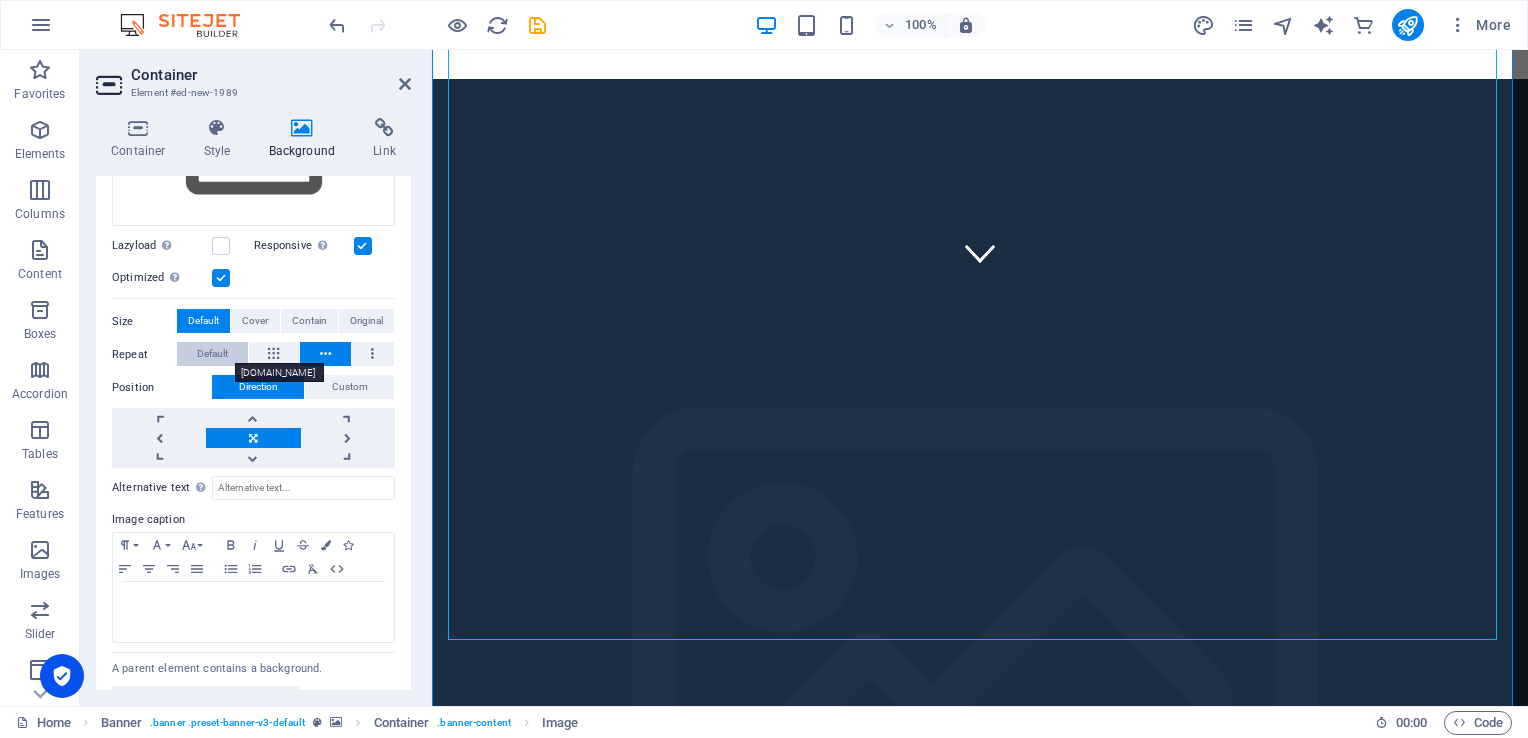 click on "Default" at bounding box center (212, 354) 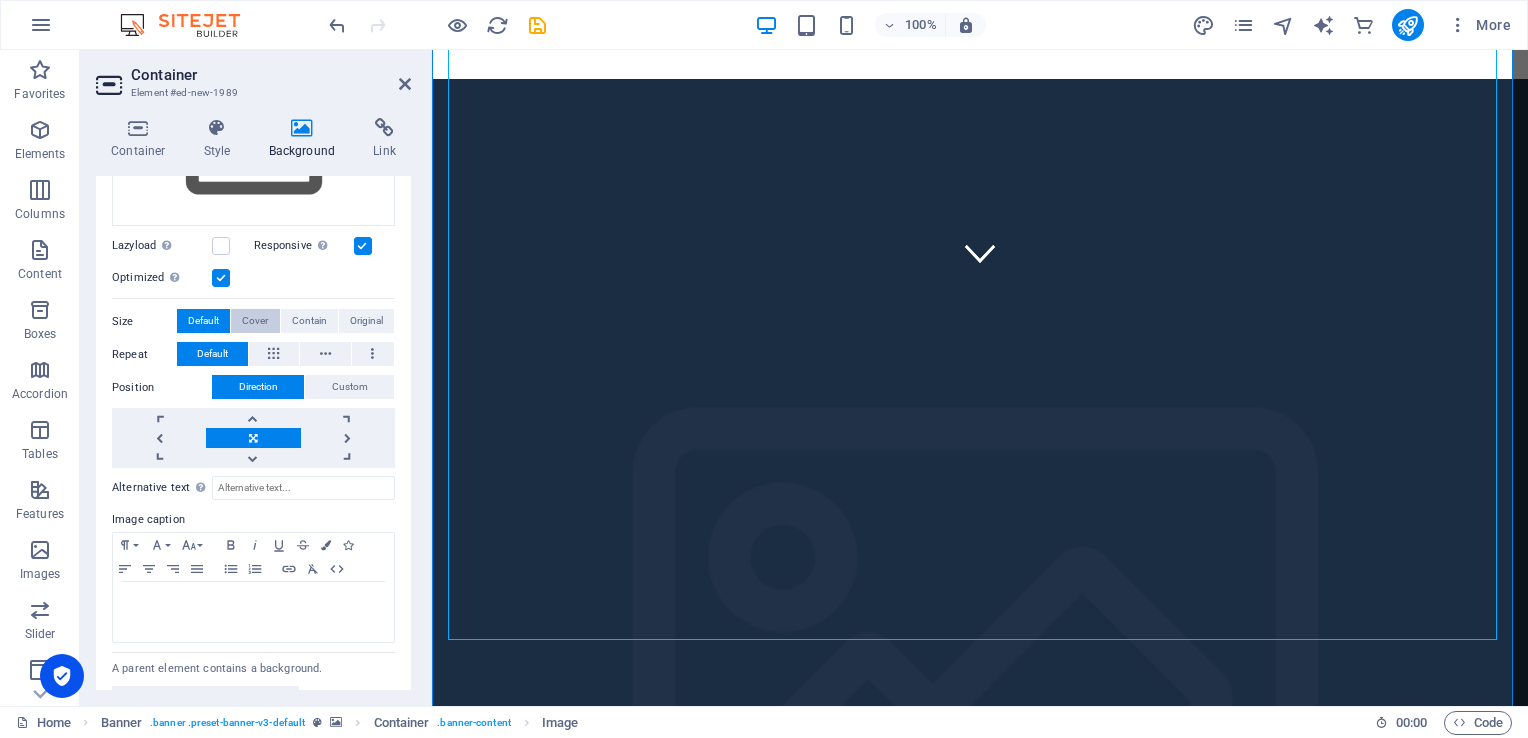 click on "Cover" at bounding box center [255, 321] 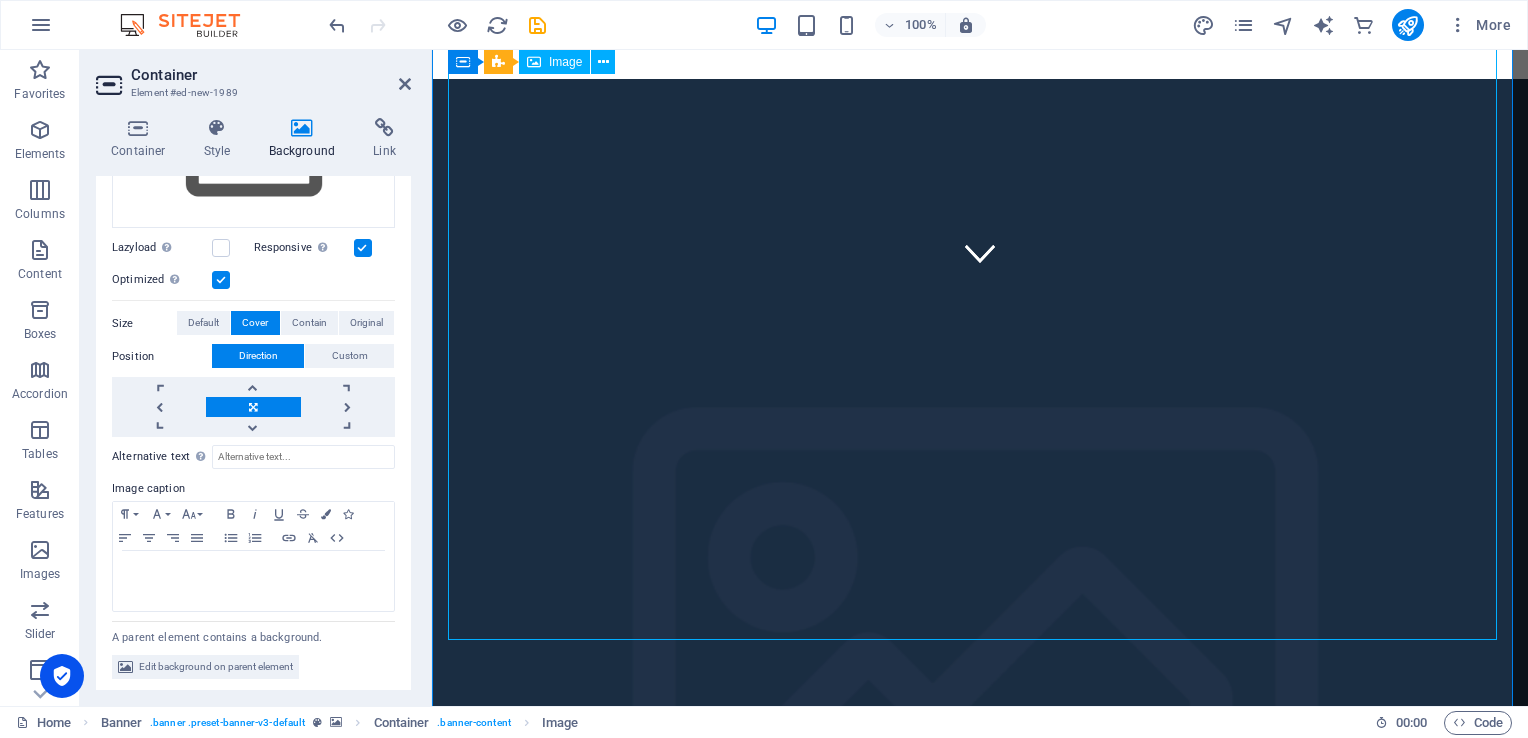 click at bounding box center [980, 2749] 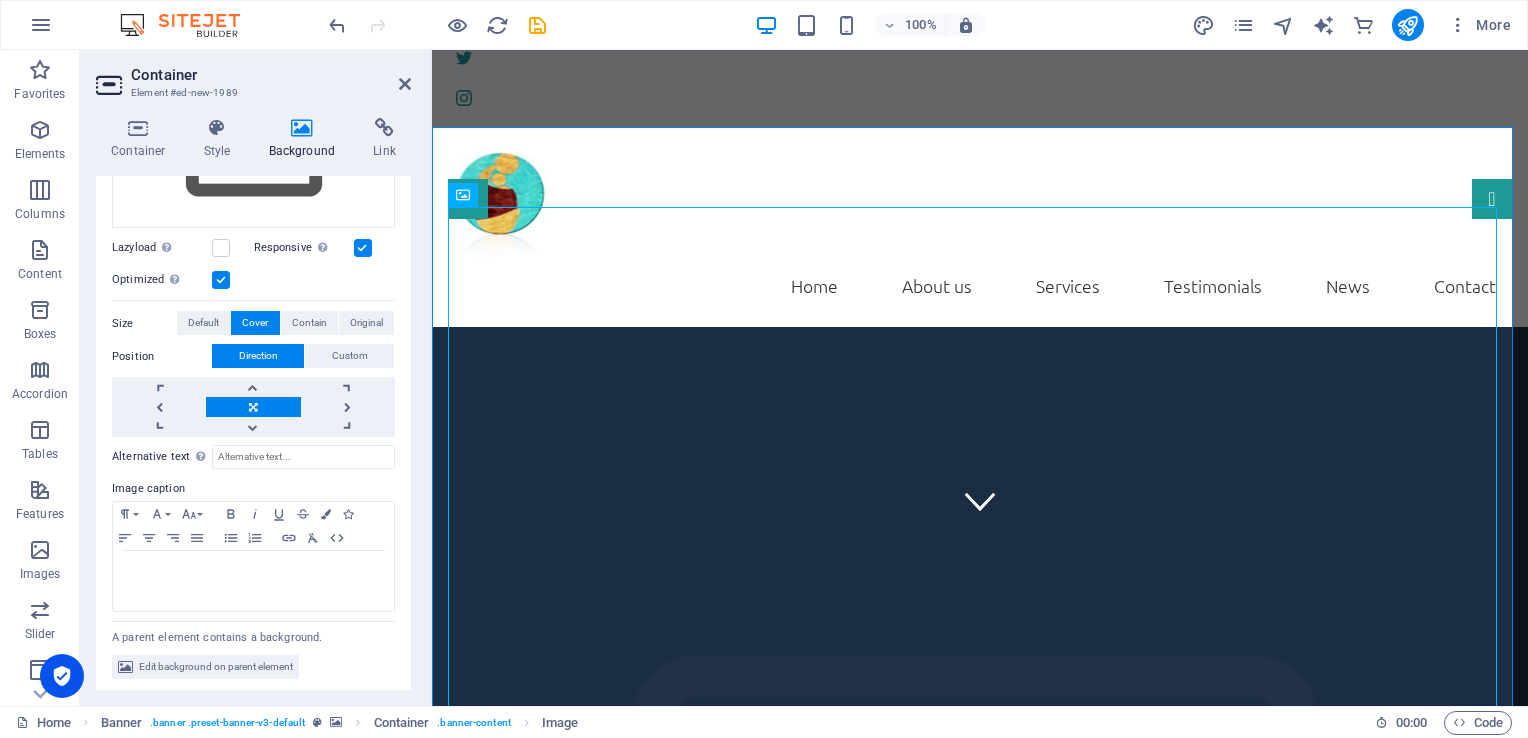 scroll, scrollTop: 158, scrollLeft: 0, axis: vertical 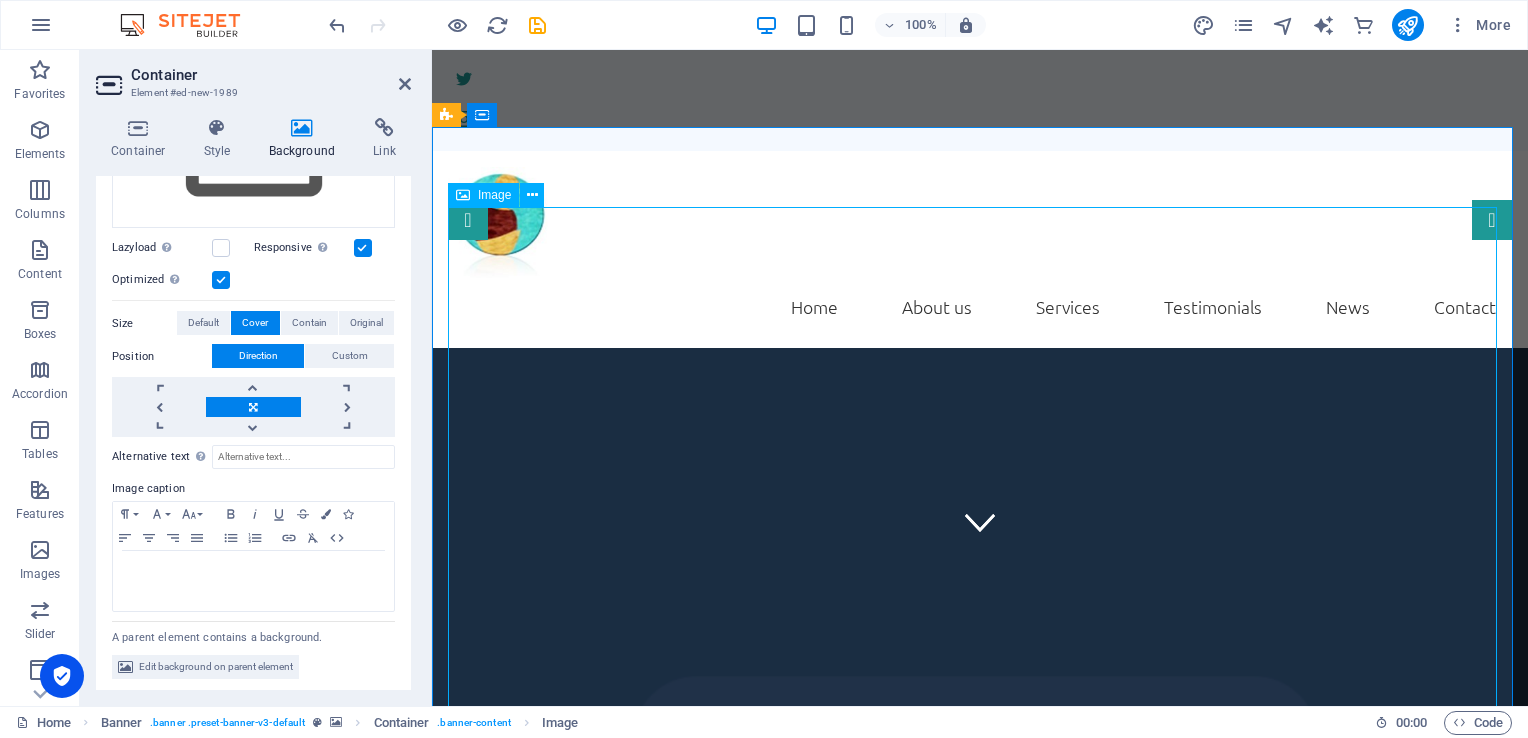 click at bounding box center (980, 3018) 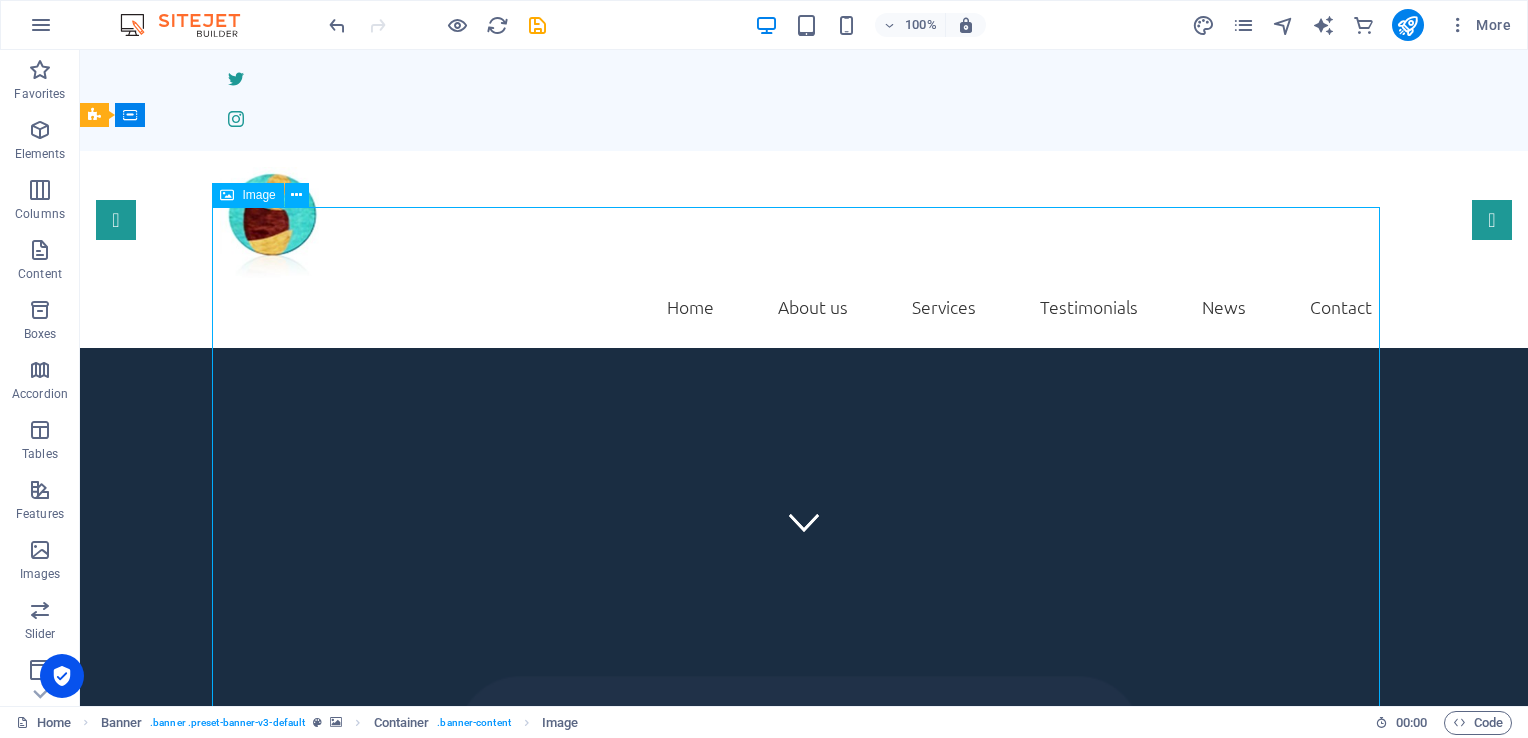 drag, startPoint x: 246, startPoint y: 246, endPoint x: 366, endPoint y: 330, distance: 146.47867 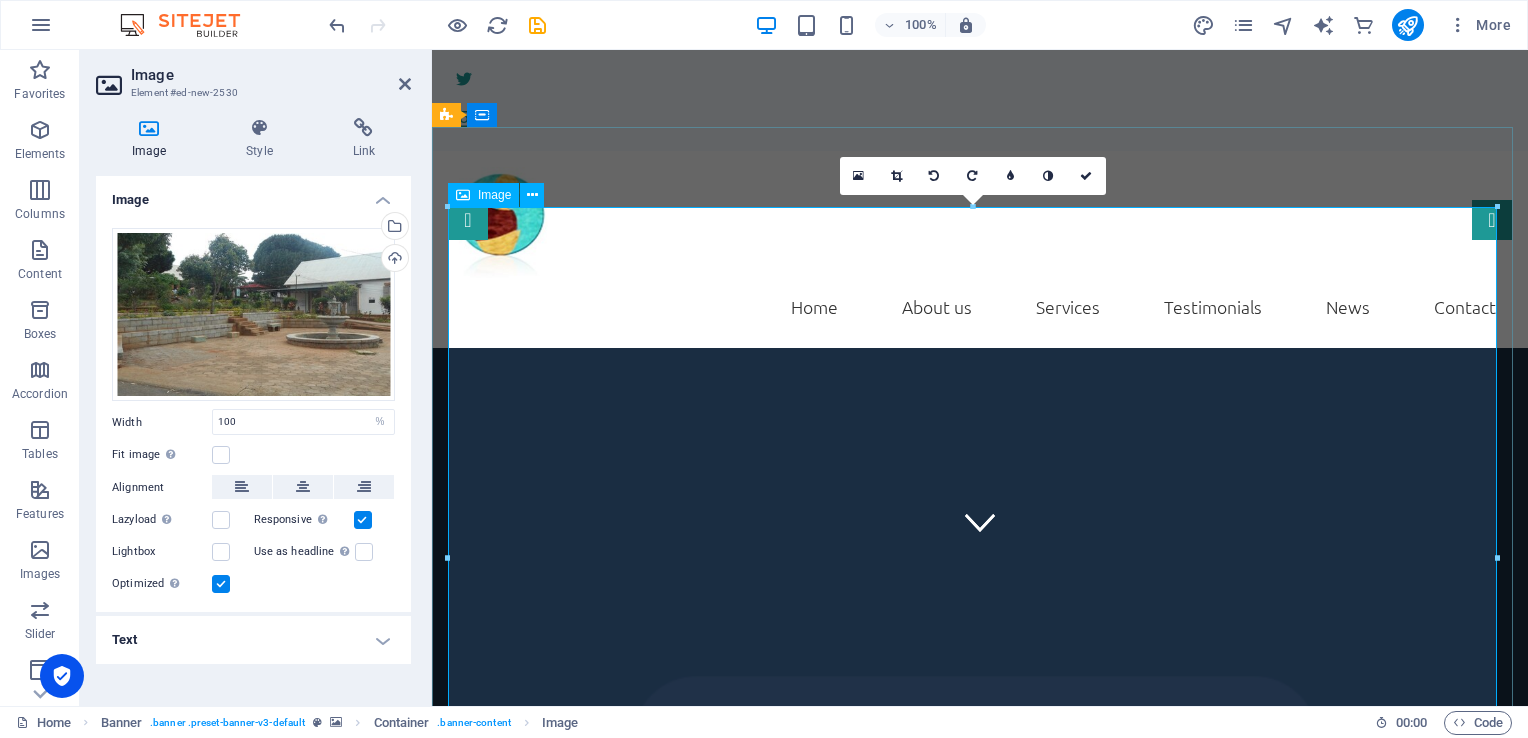 click at bounding box center [980, 3018] 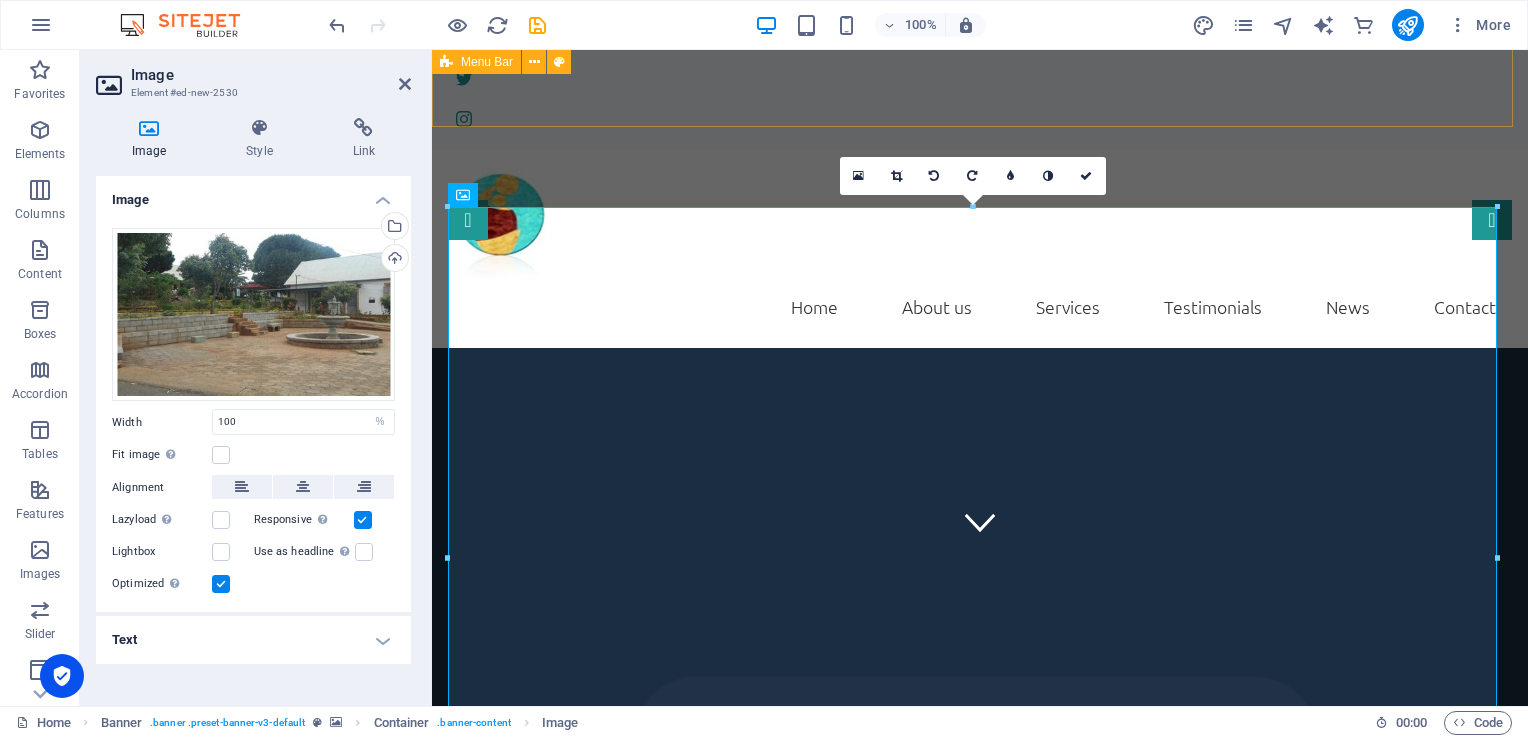 click on "Home About us Services Testimonials News Contact" at bounding box center (980, 249) 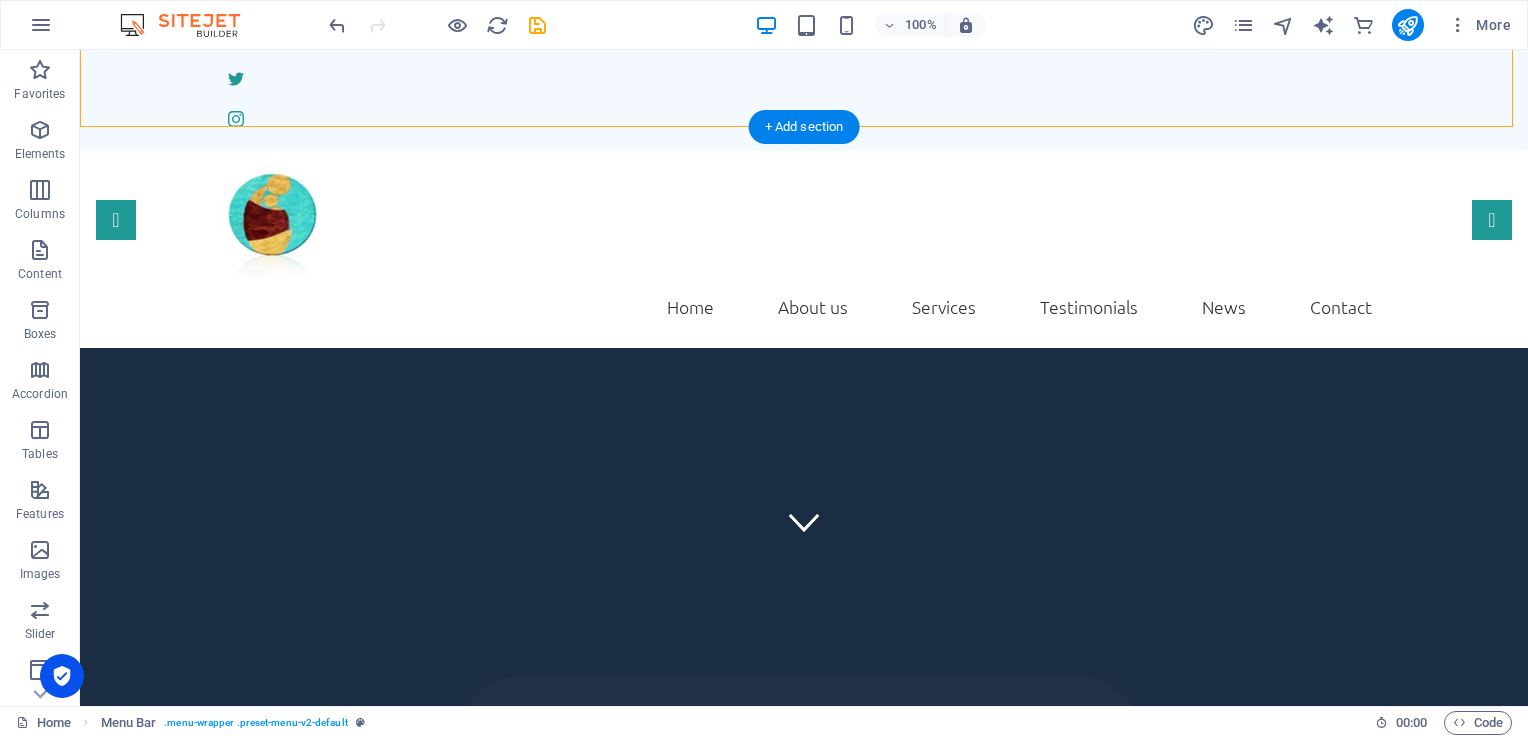 click at bounding box center [804, 2054] 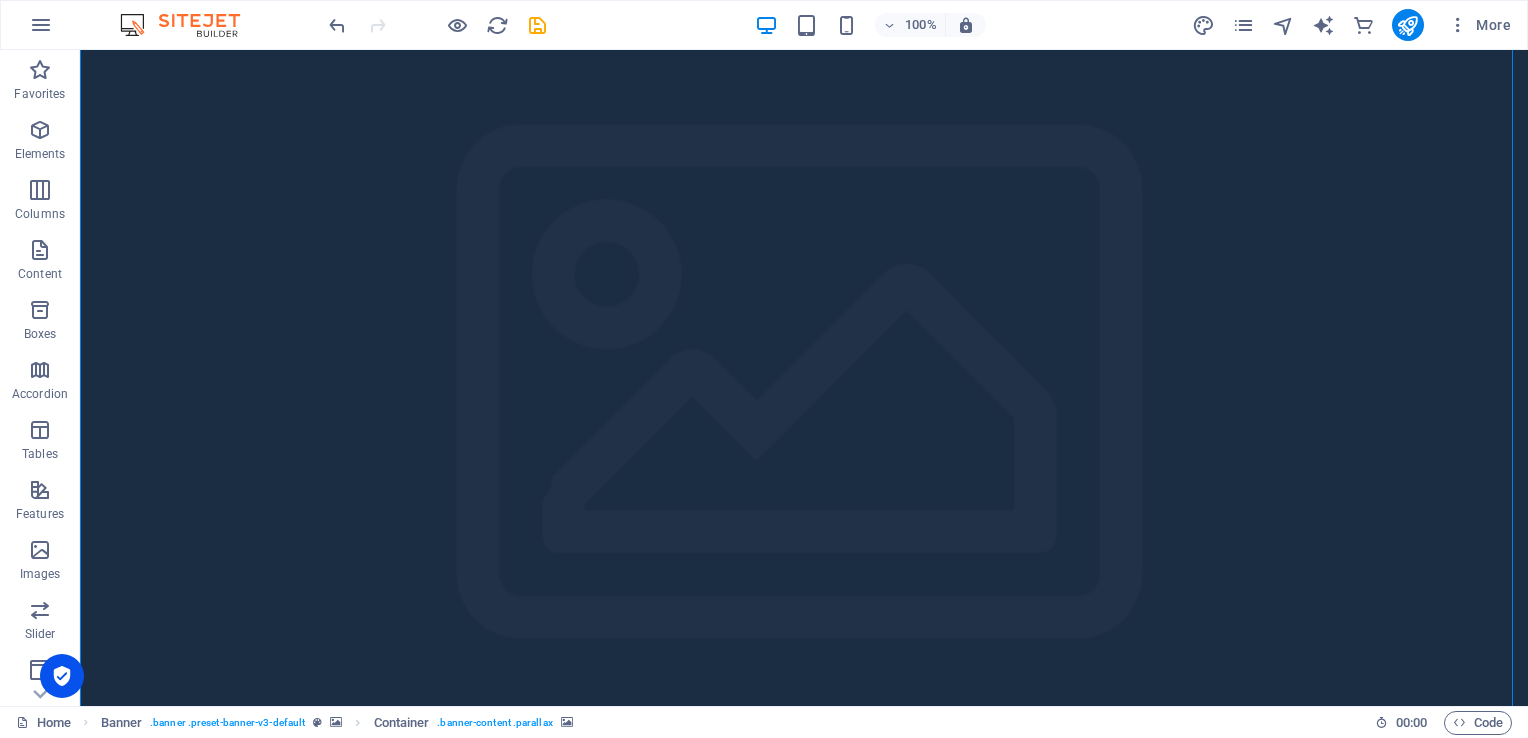 scroll, scrollTop: 729, scrollLeft: 0, axis: vertical 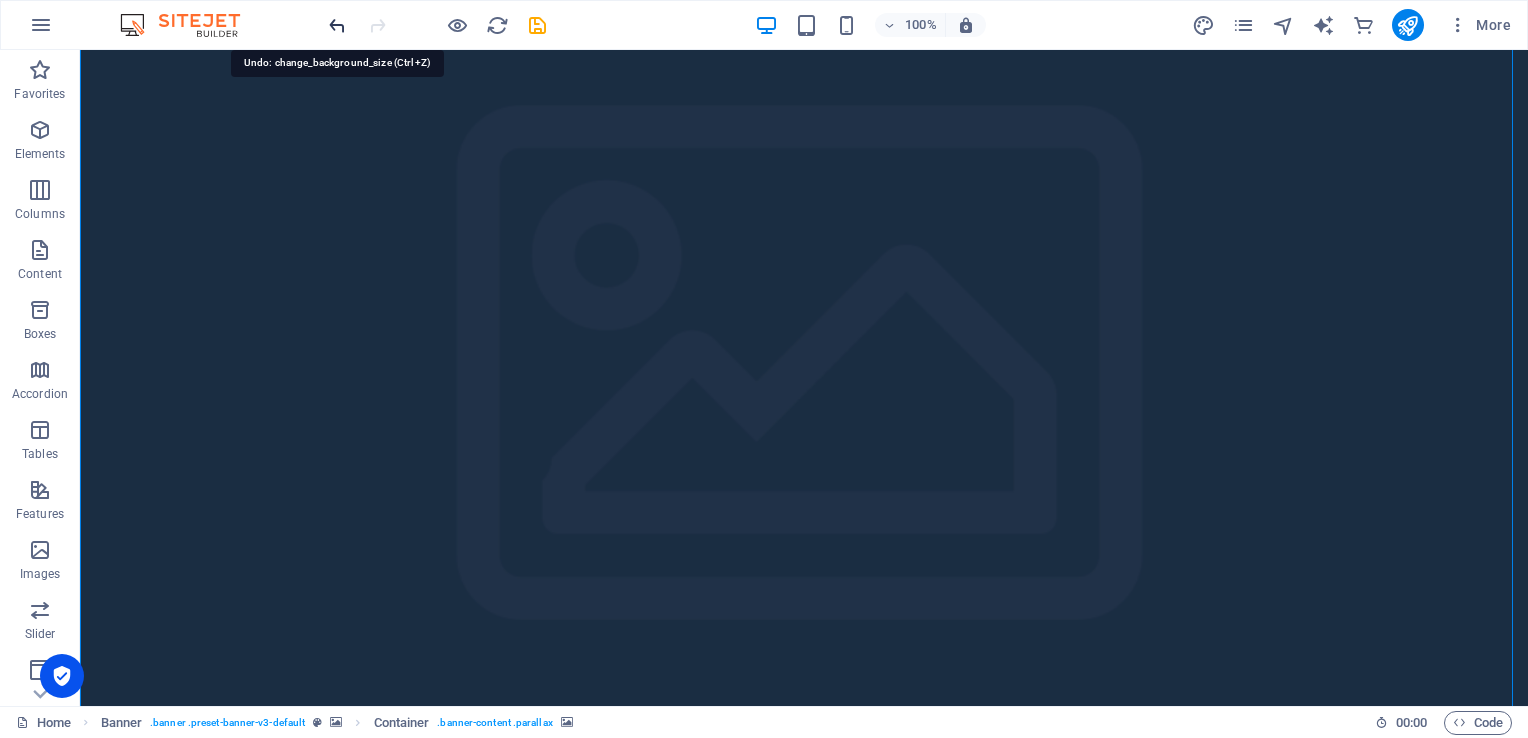 click at bounding box center (337, 25) 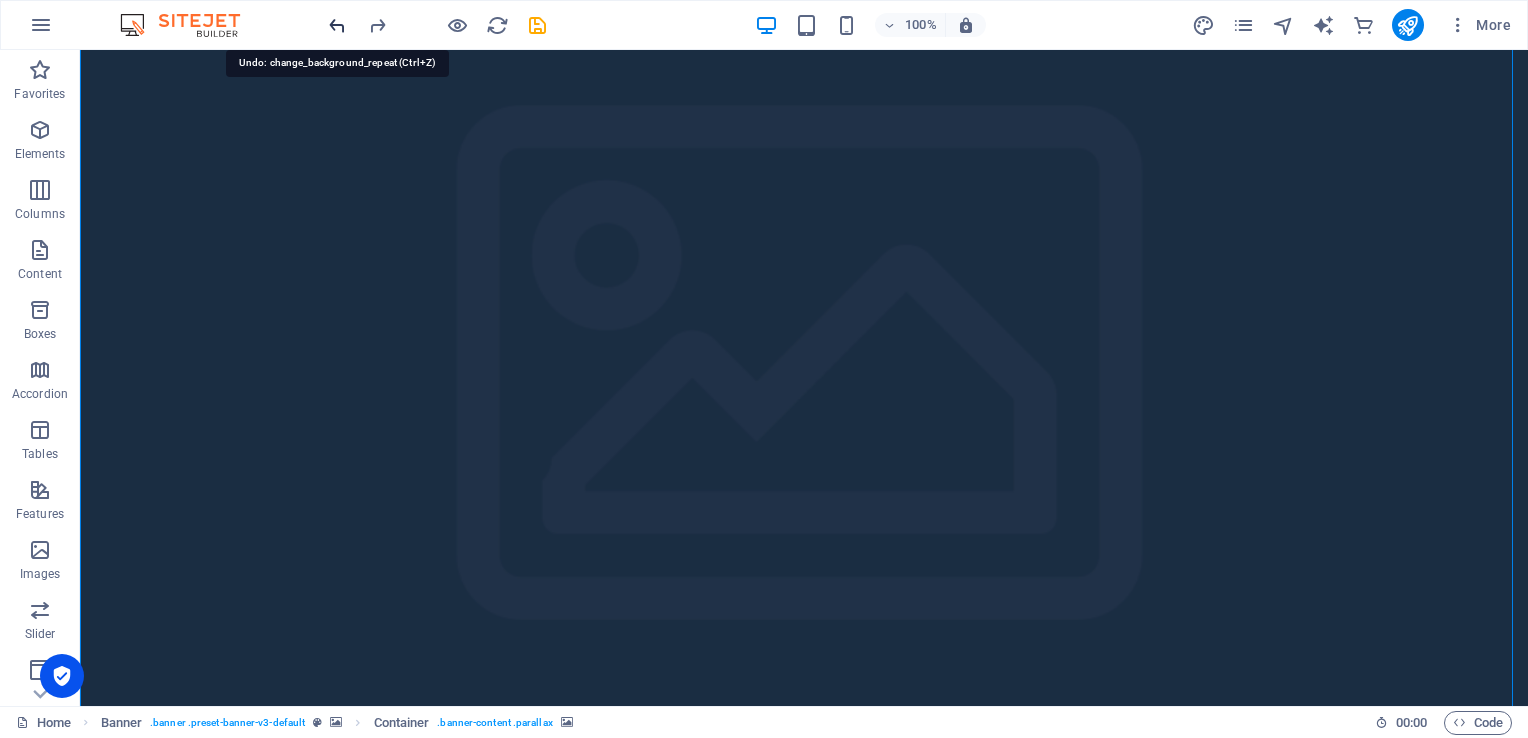 click at bounding box center (337, 25) 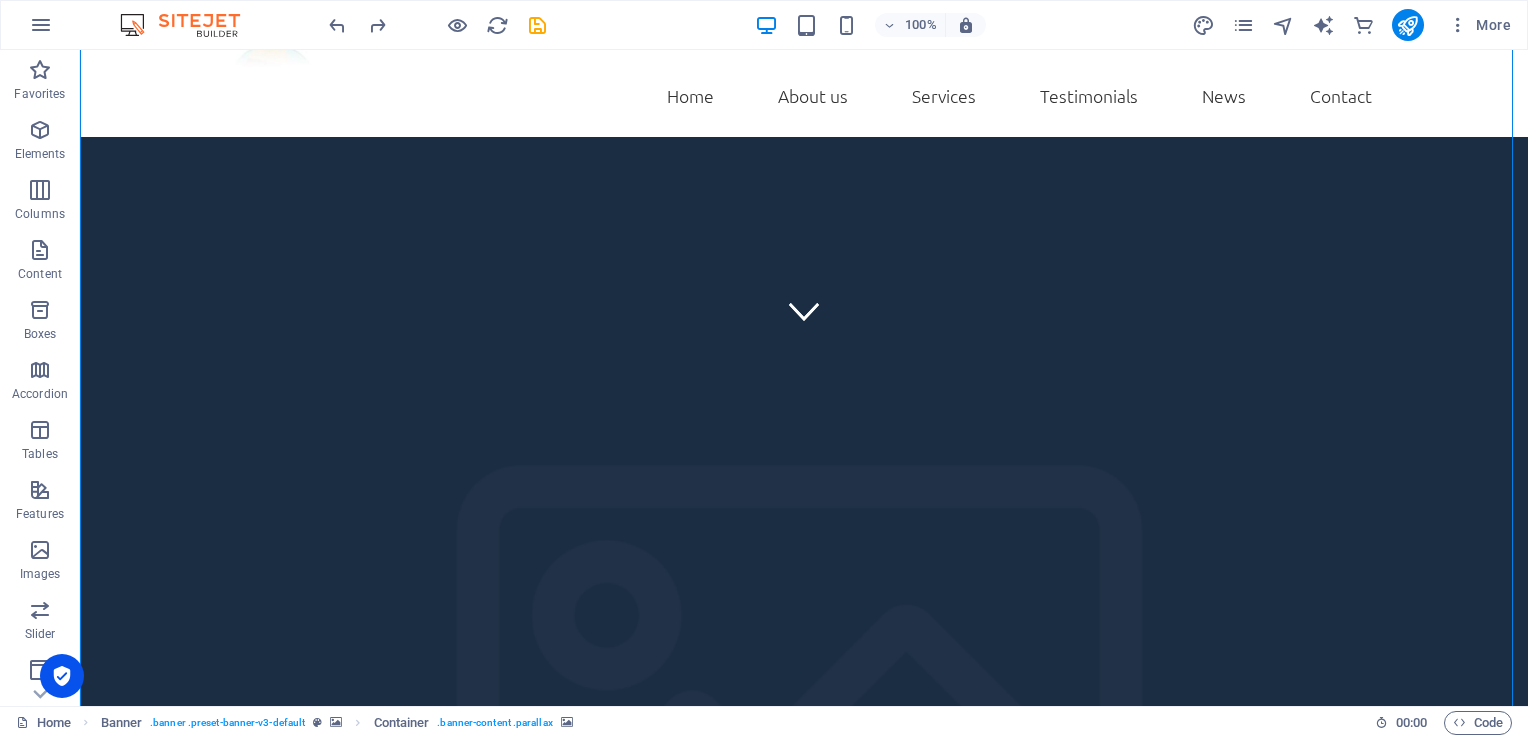 scroll, scrollTop: 235, scrollLeft: 0, axis: vertical 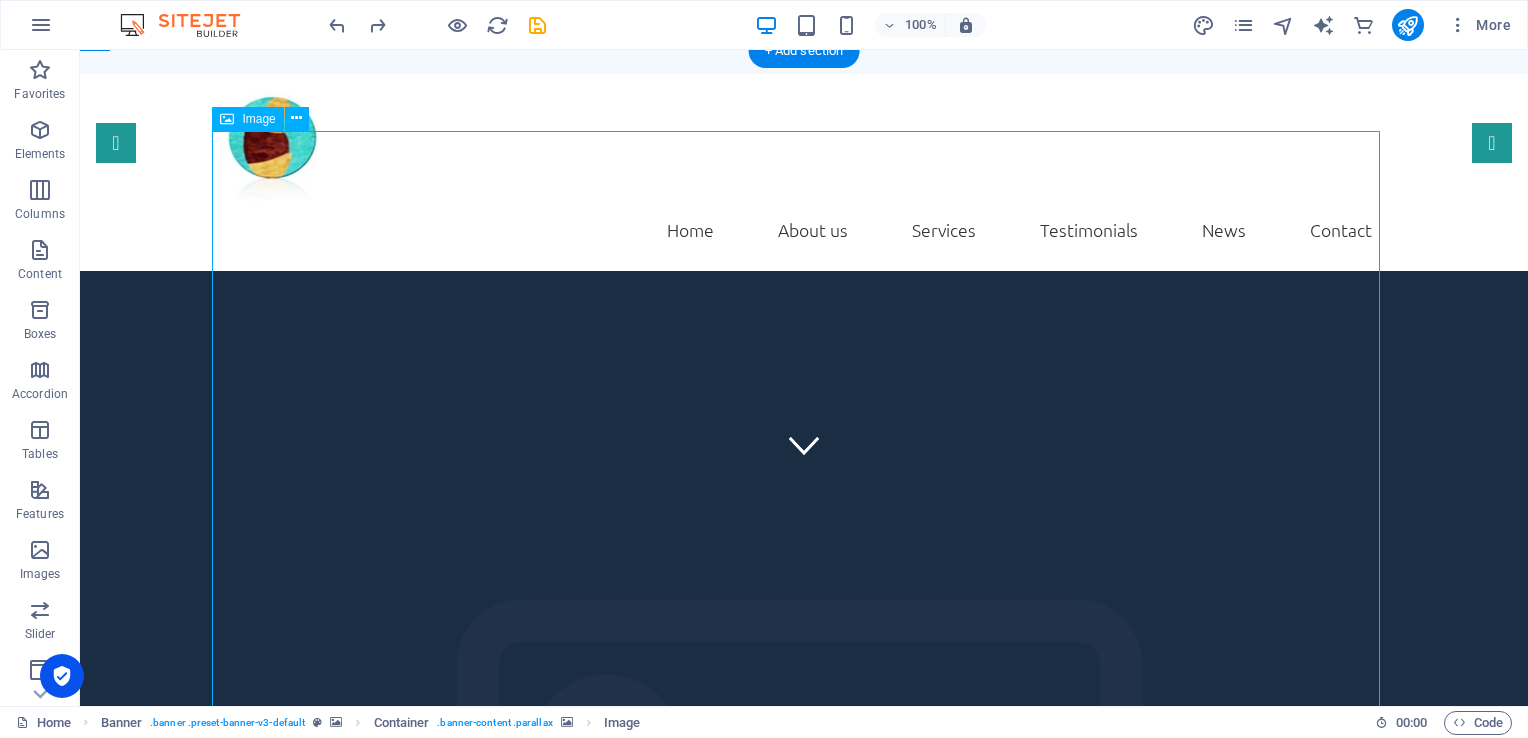 drag, startPoint x: 674, startPoint y: 190, endPoint x: 431, endPoint y: 155, distance: 245.50764 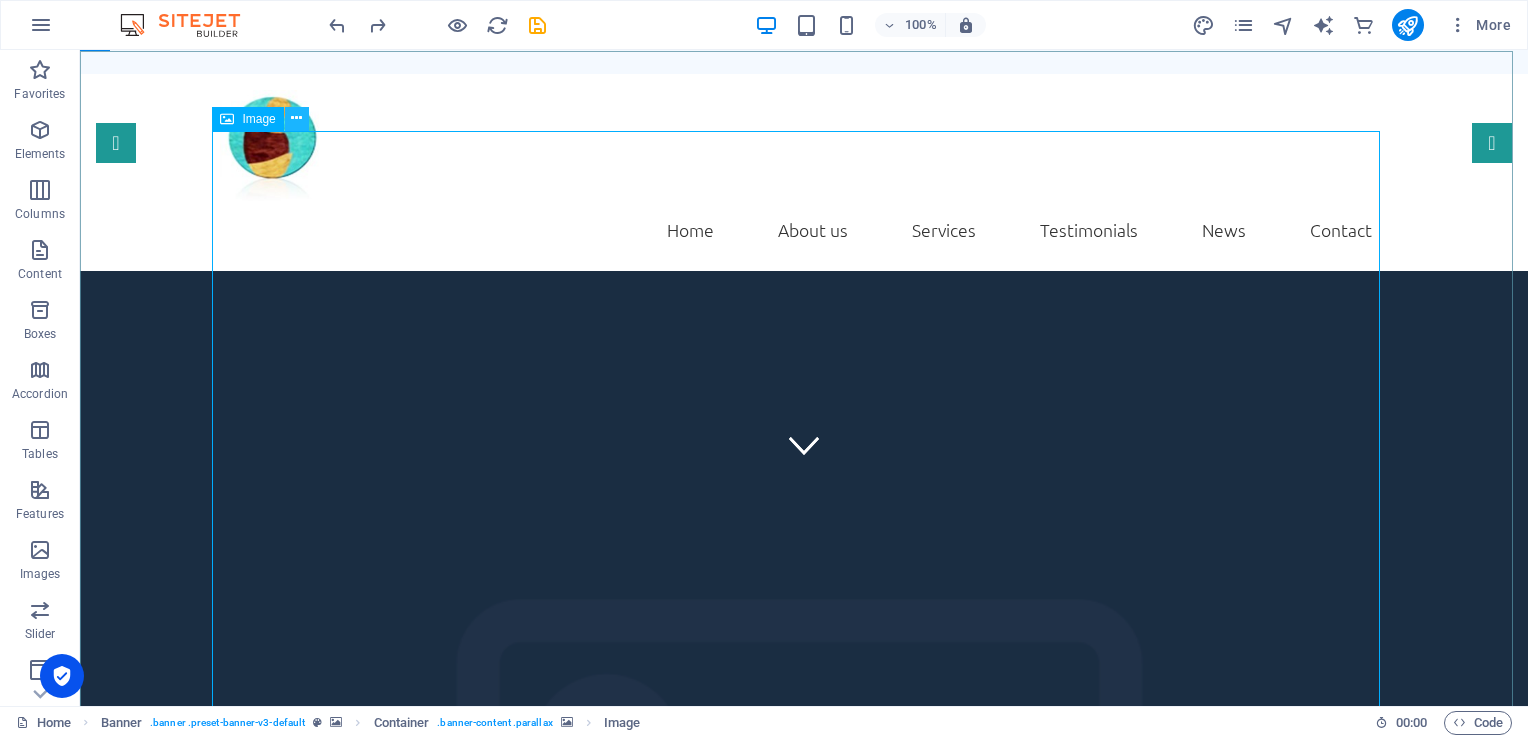 click at bounding box center (296, 118) 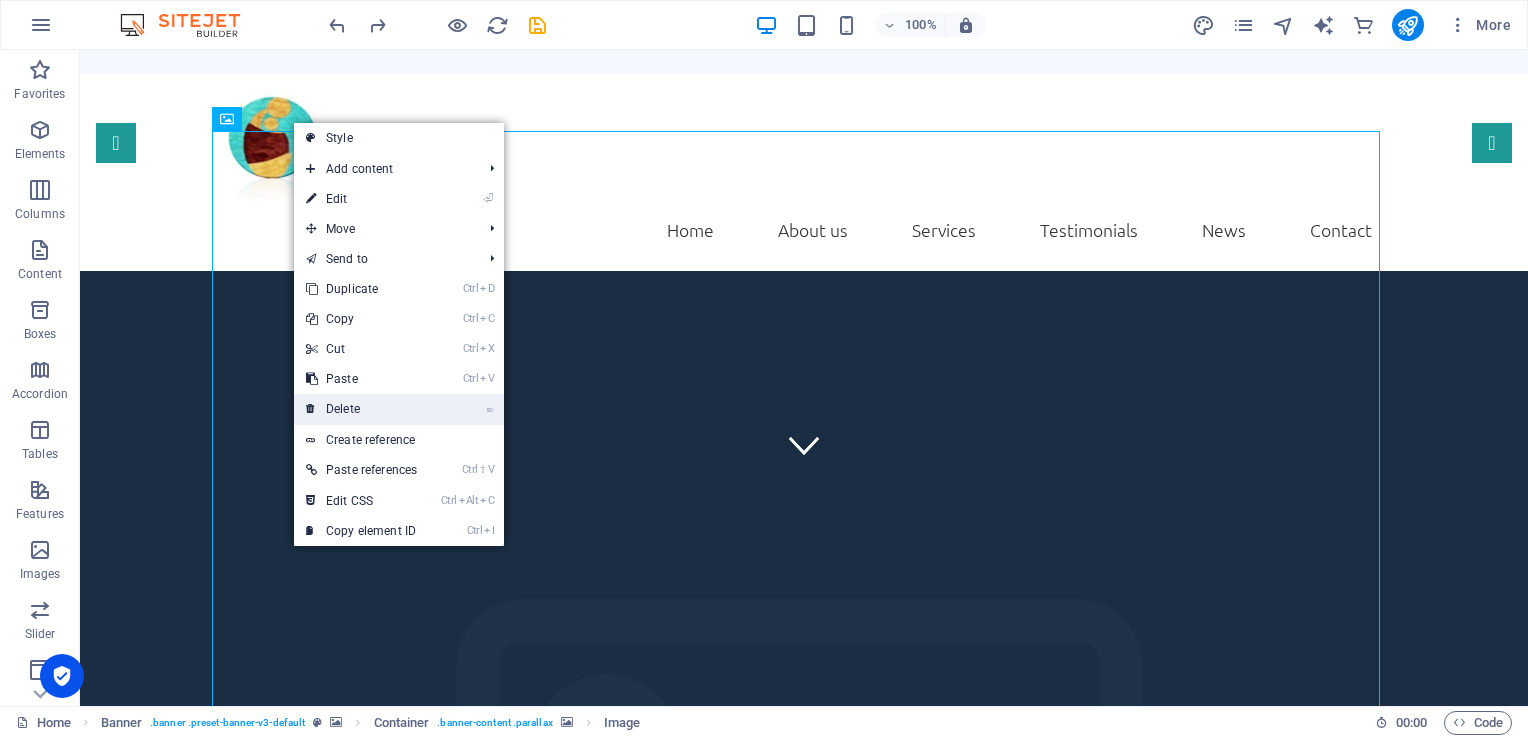 click on "⌦  Delete" at bounding box center (361, 409) 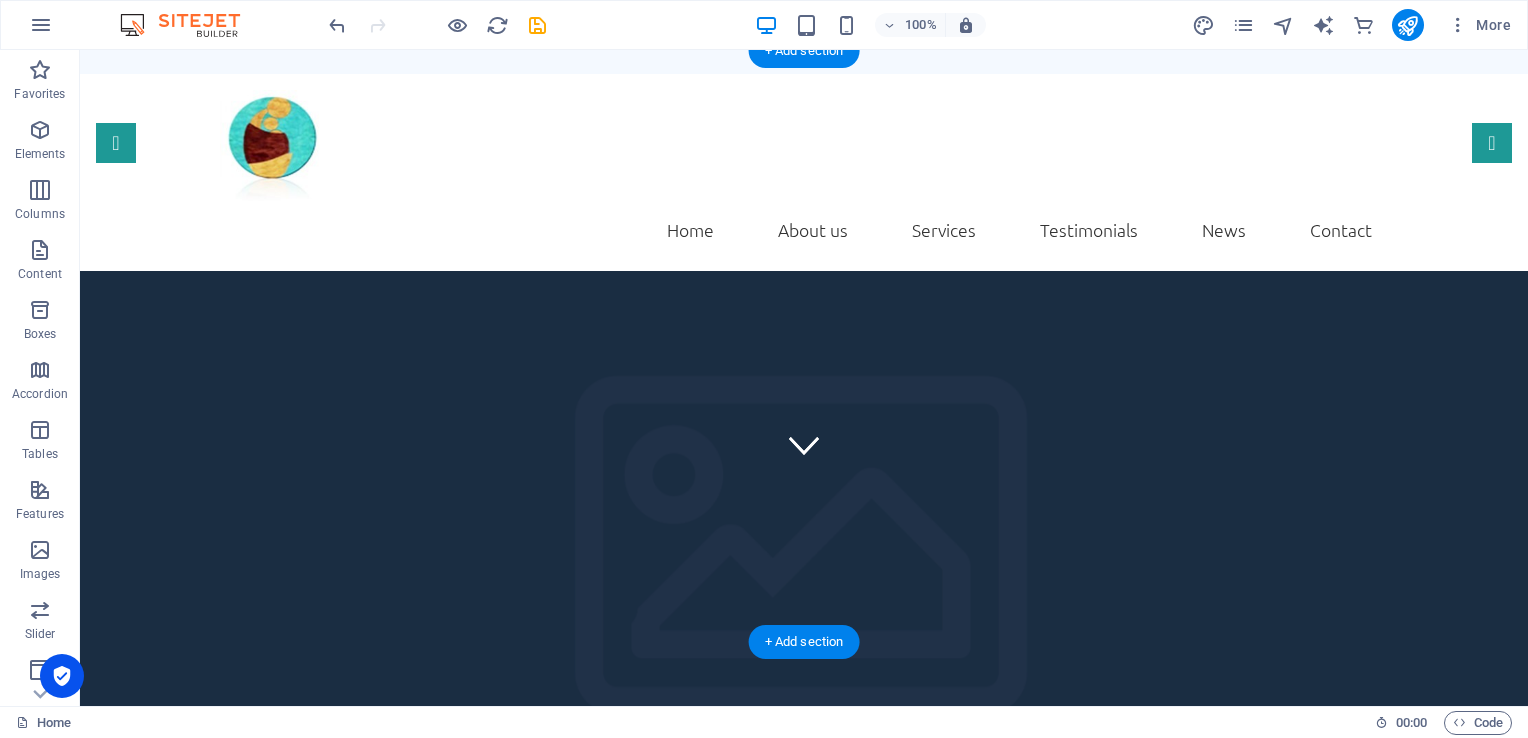 click at bounding box center [804, 1171] 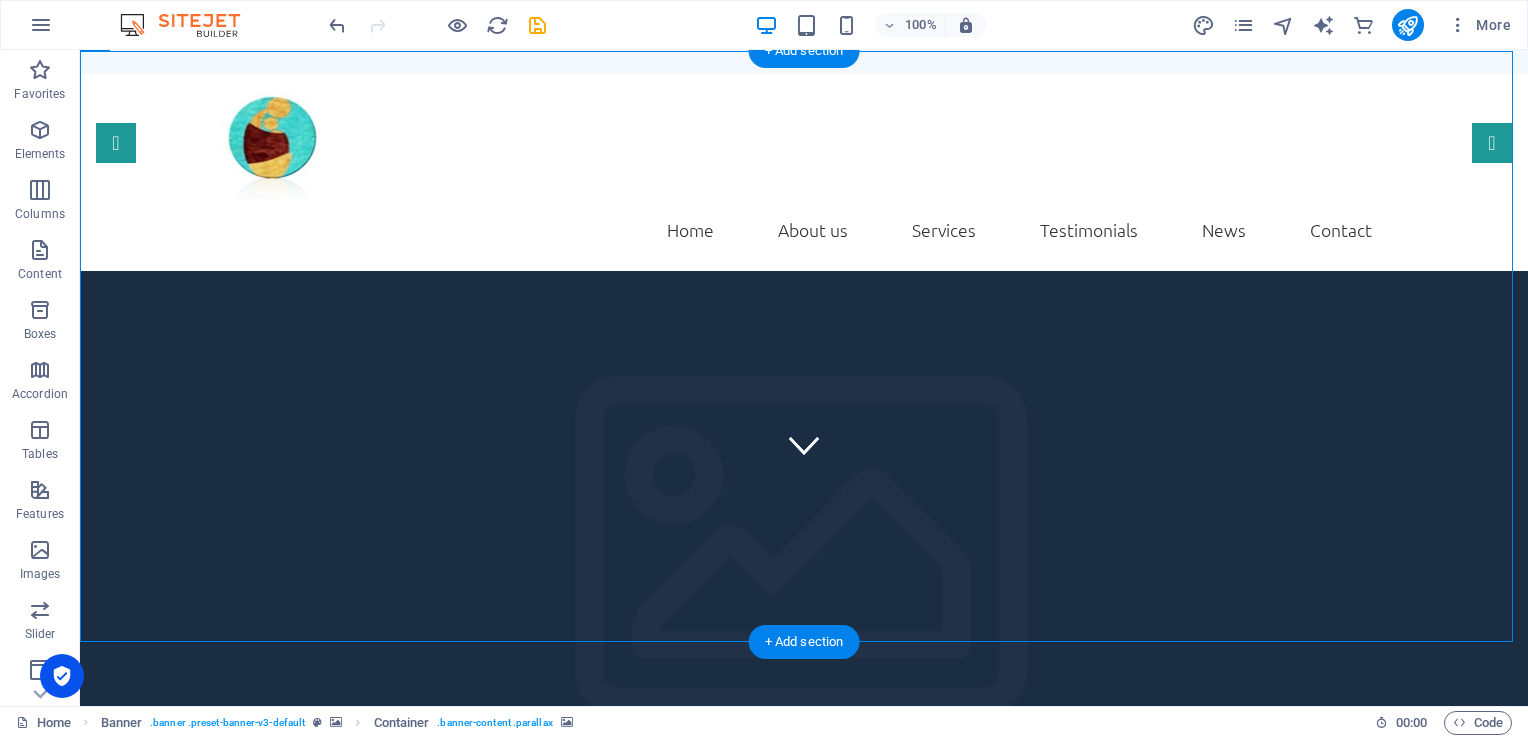 click at bounding box center (804, 1171) 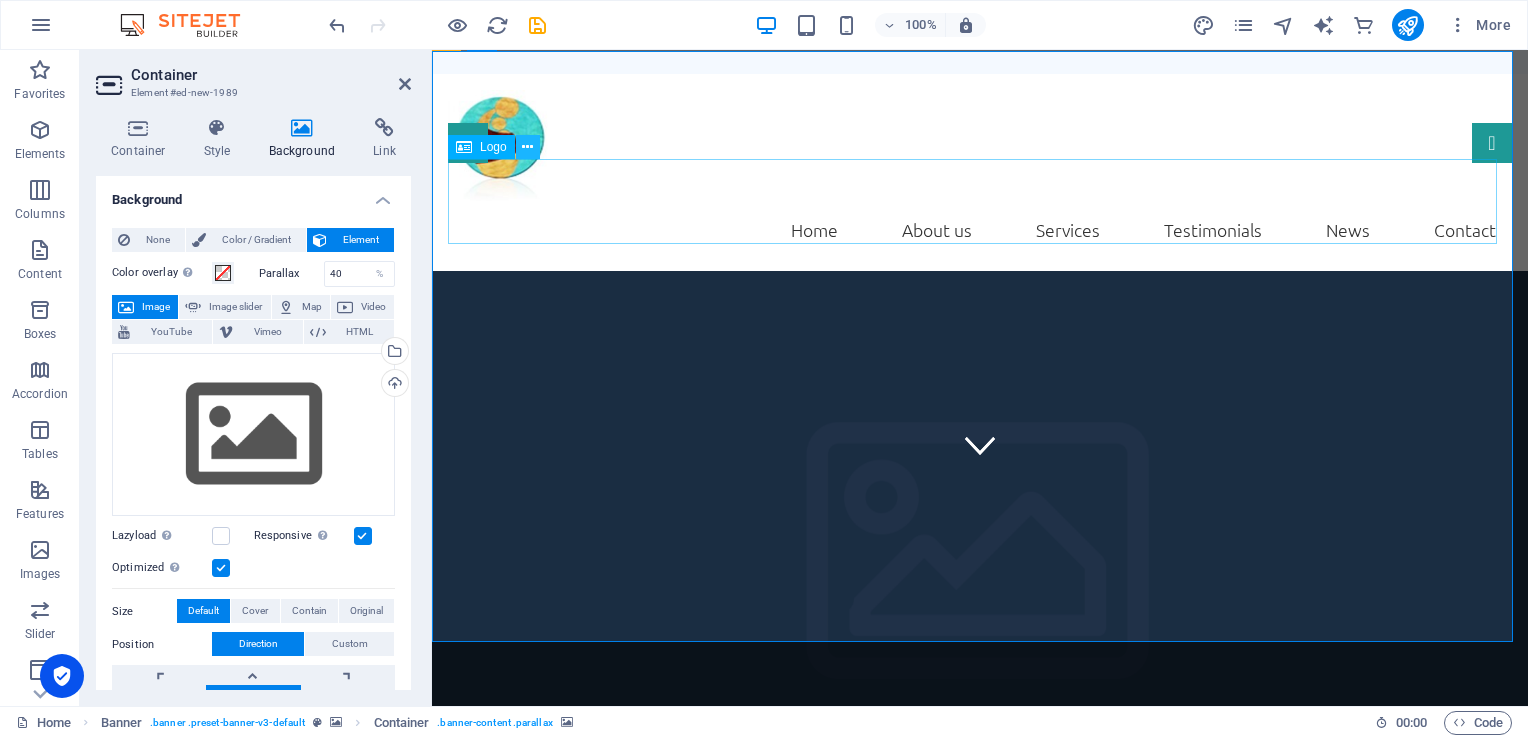click at bounding box center (527, 147) 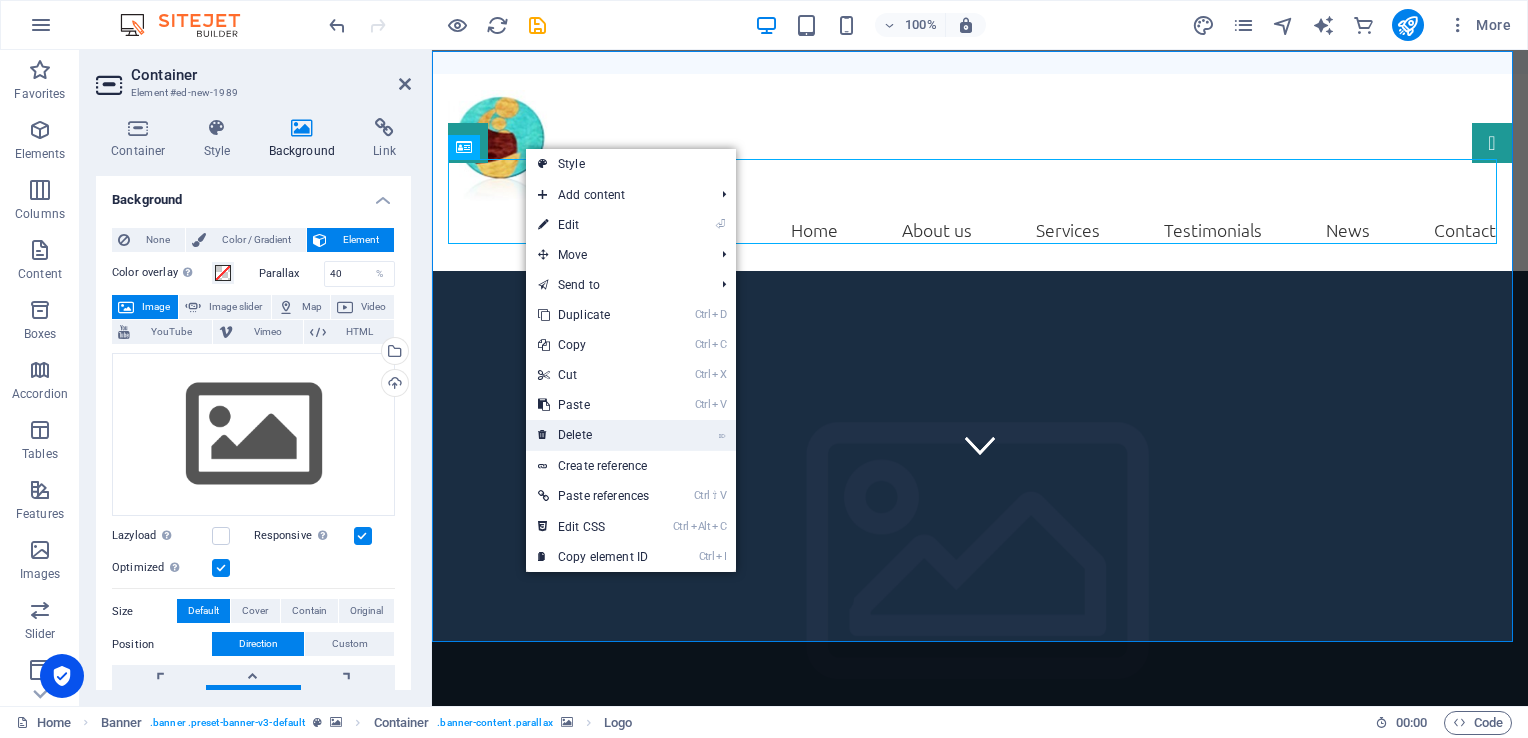 click on "⌦  Delete" at bounding box center [593, 435] 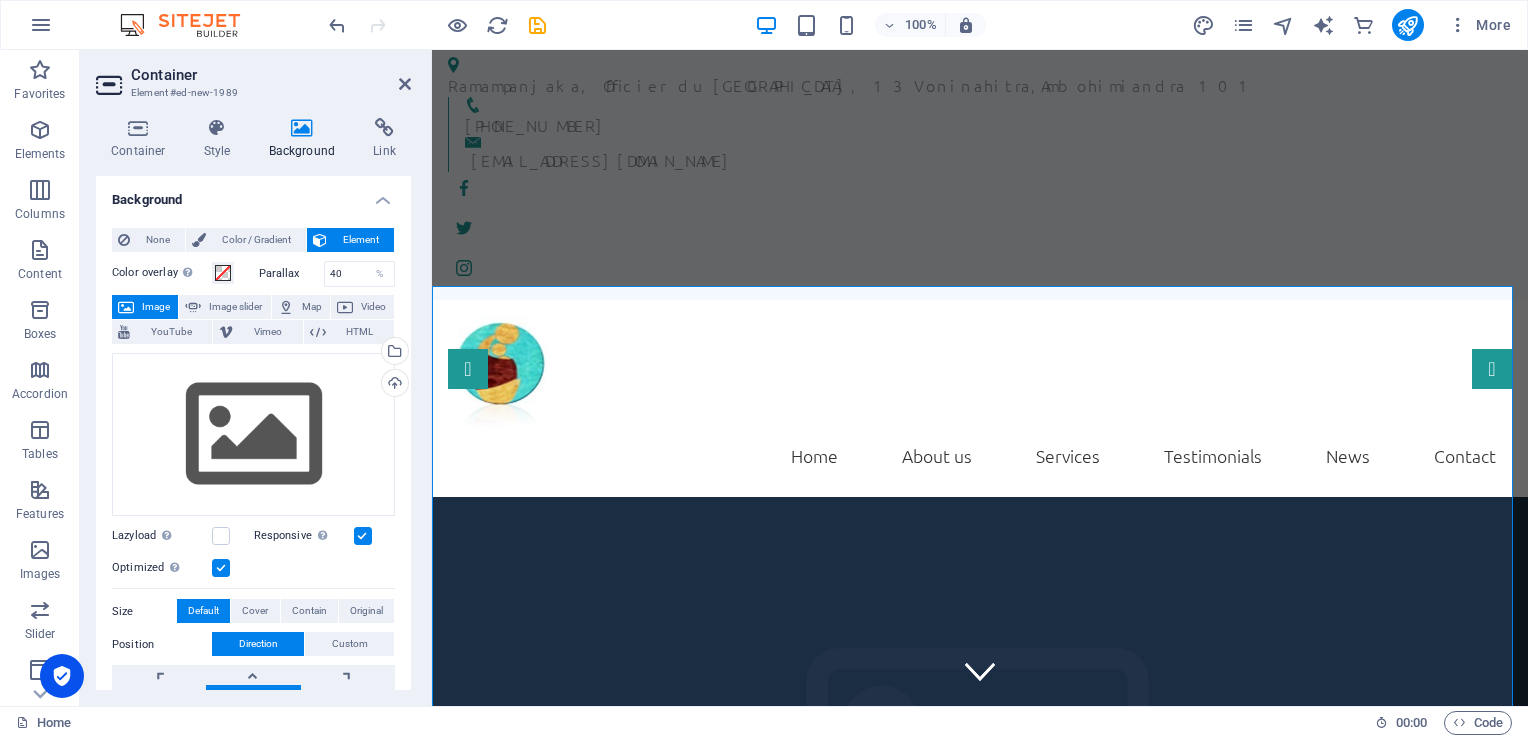 scroll, scrollTop: 0, scrollLeft: 0, axis: both 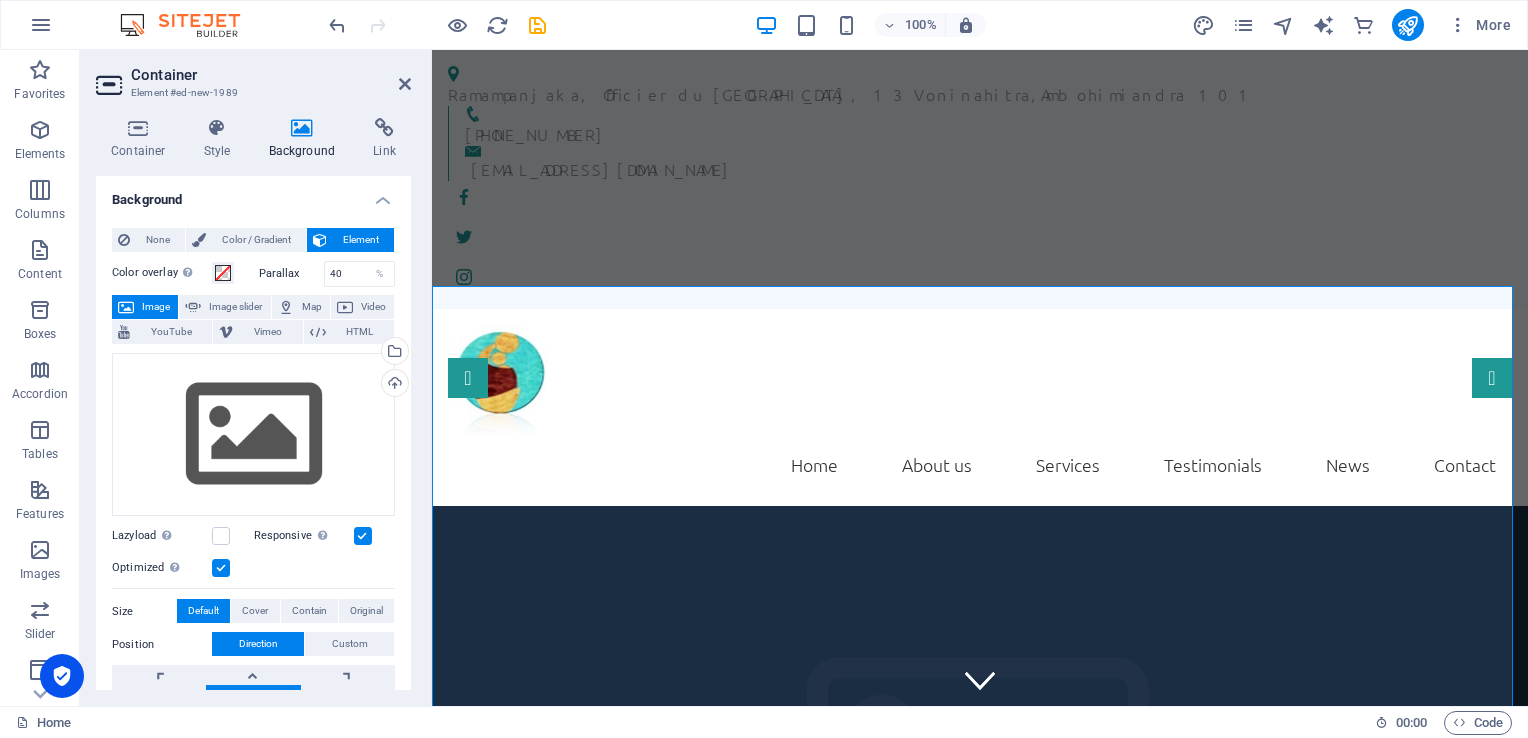 click at bounding box center (980, 1312) 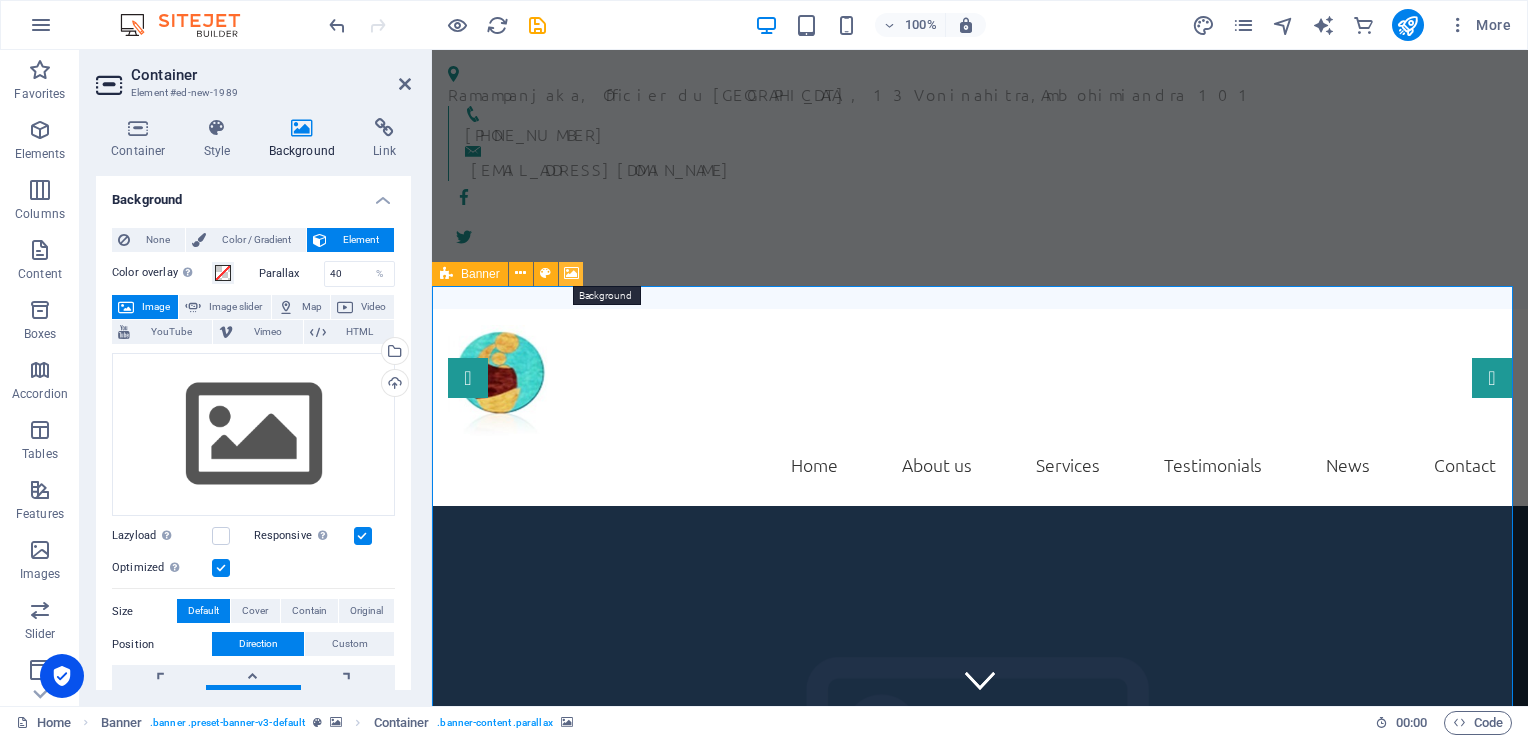 click at bounding box center [571, 273] 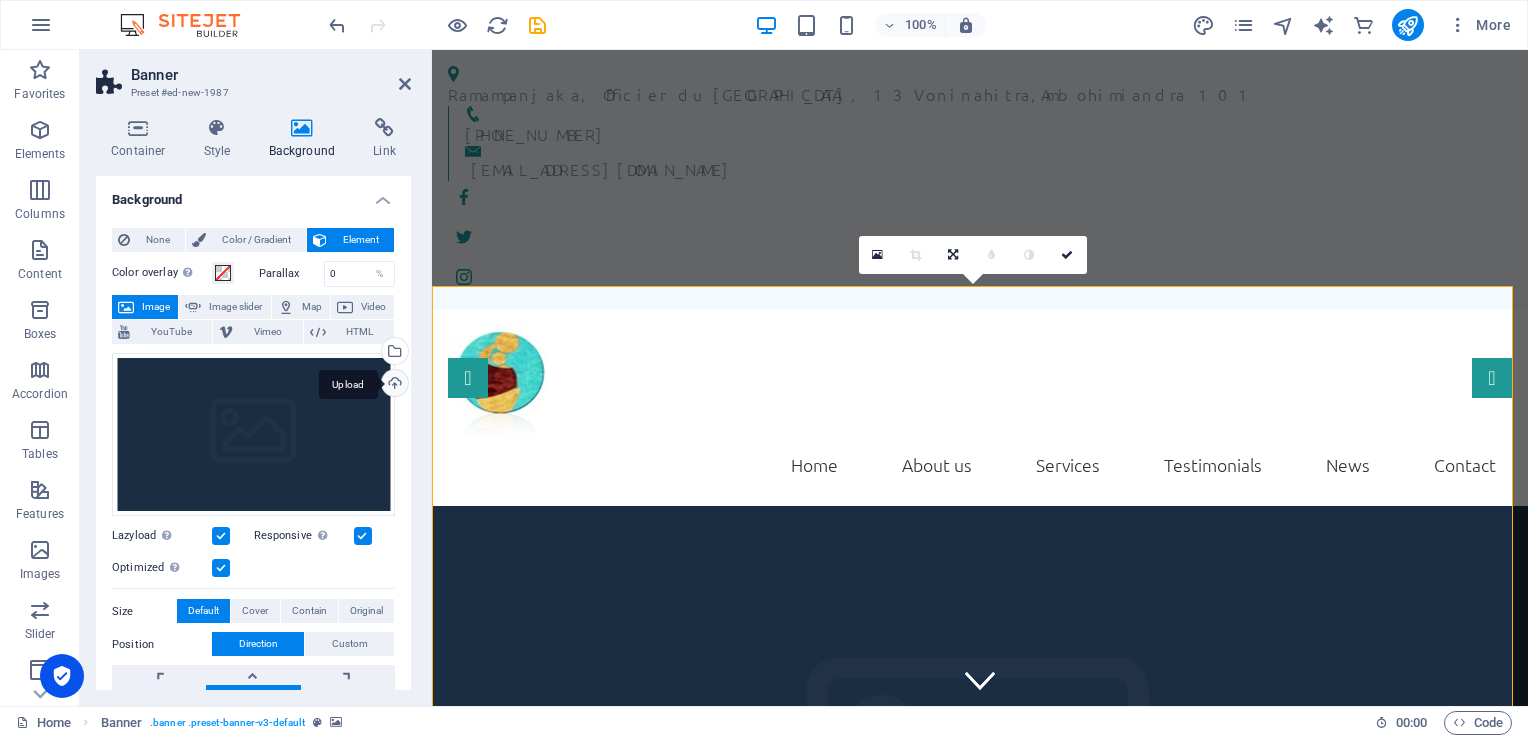 click on "Upload" at bounding box center [393, 385] 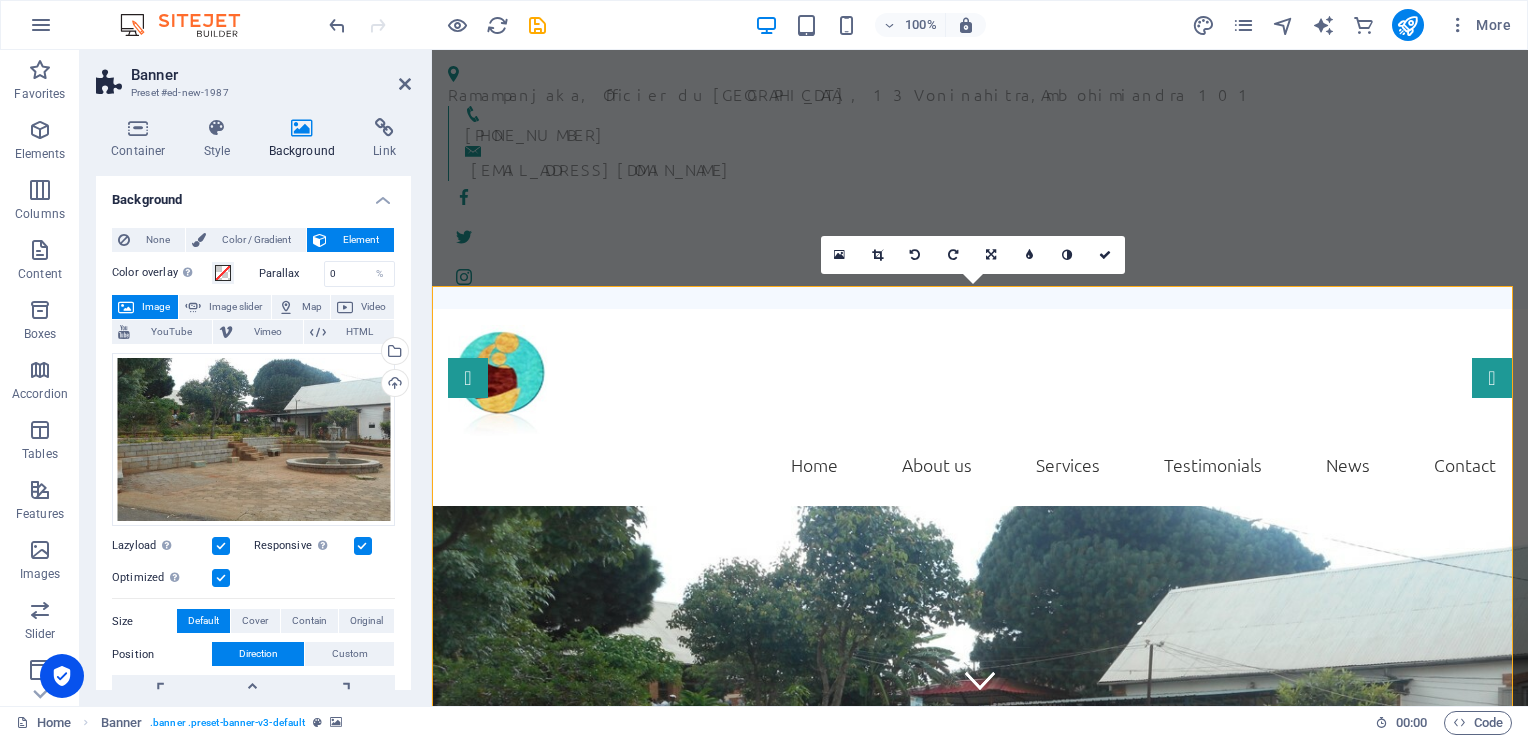 click at bounding box center (980, 1312) 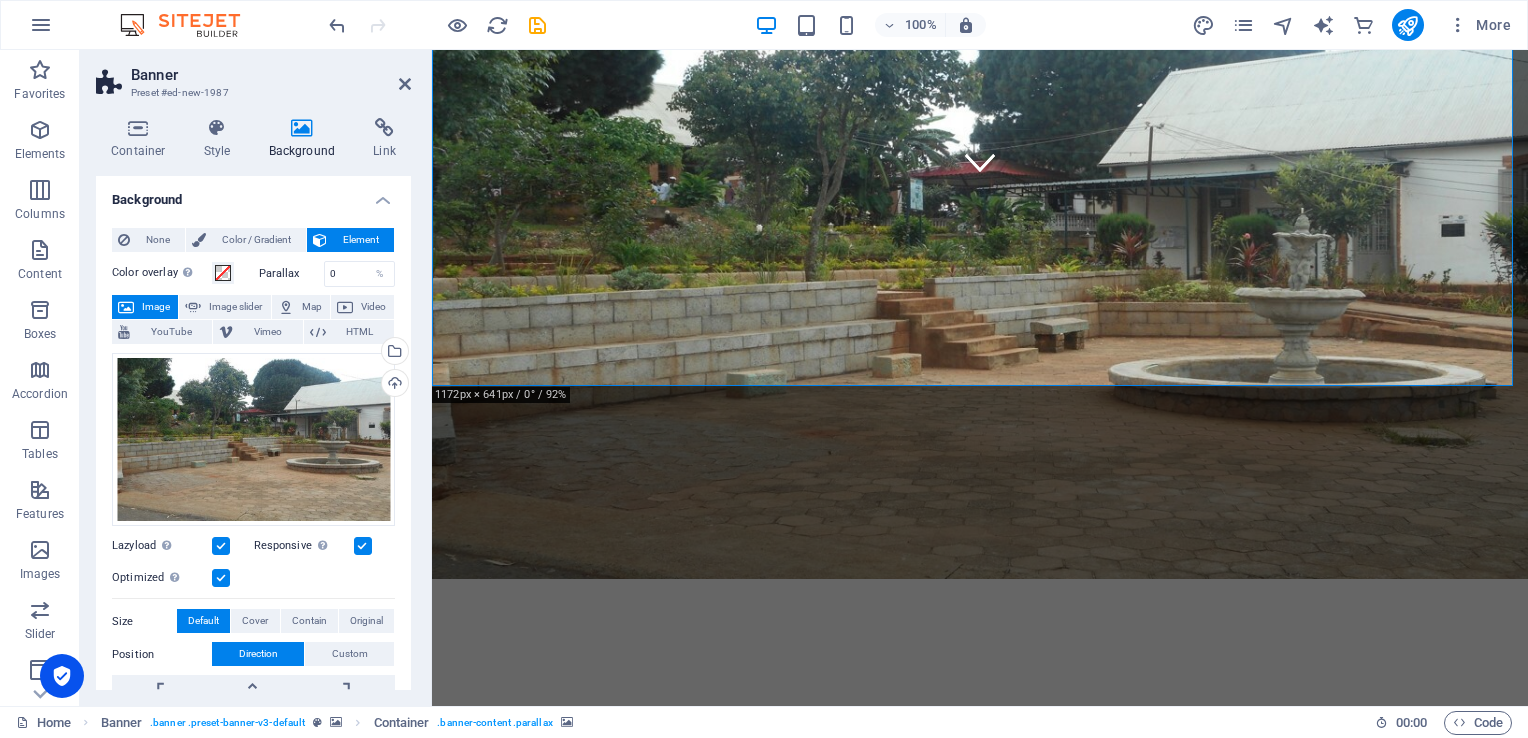 scroll, scrollTop: 491, scrollLeft: 0, axis: vertical 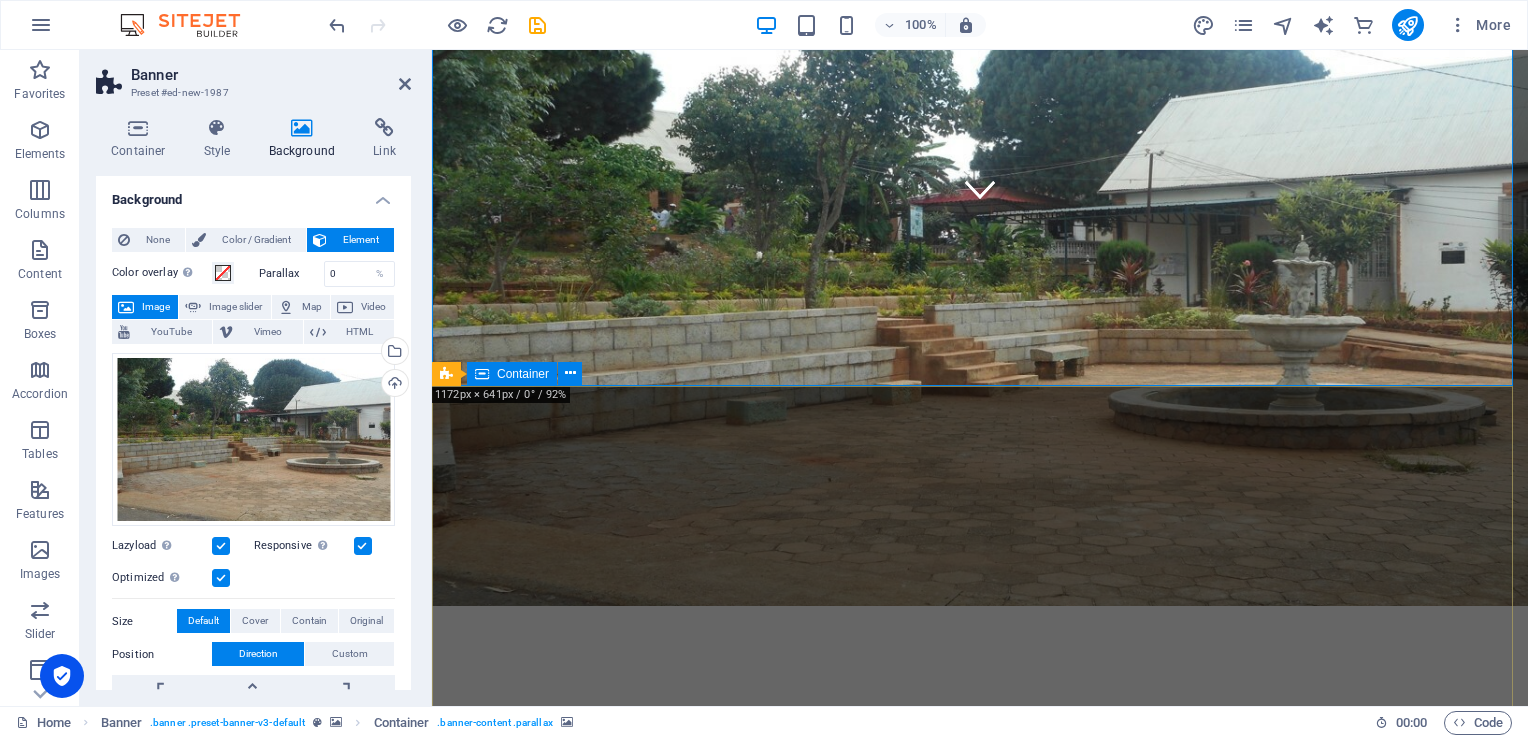 click on "[PERSON_NAME] MERE ENFANT AMBOHIMIANDRA We take  care  of you!" at bounding box center (980, 2379) 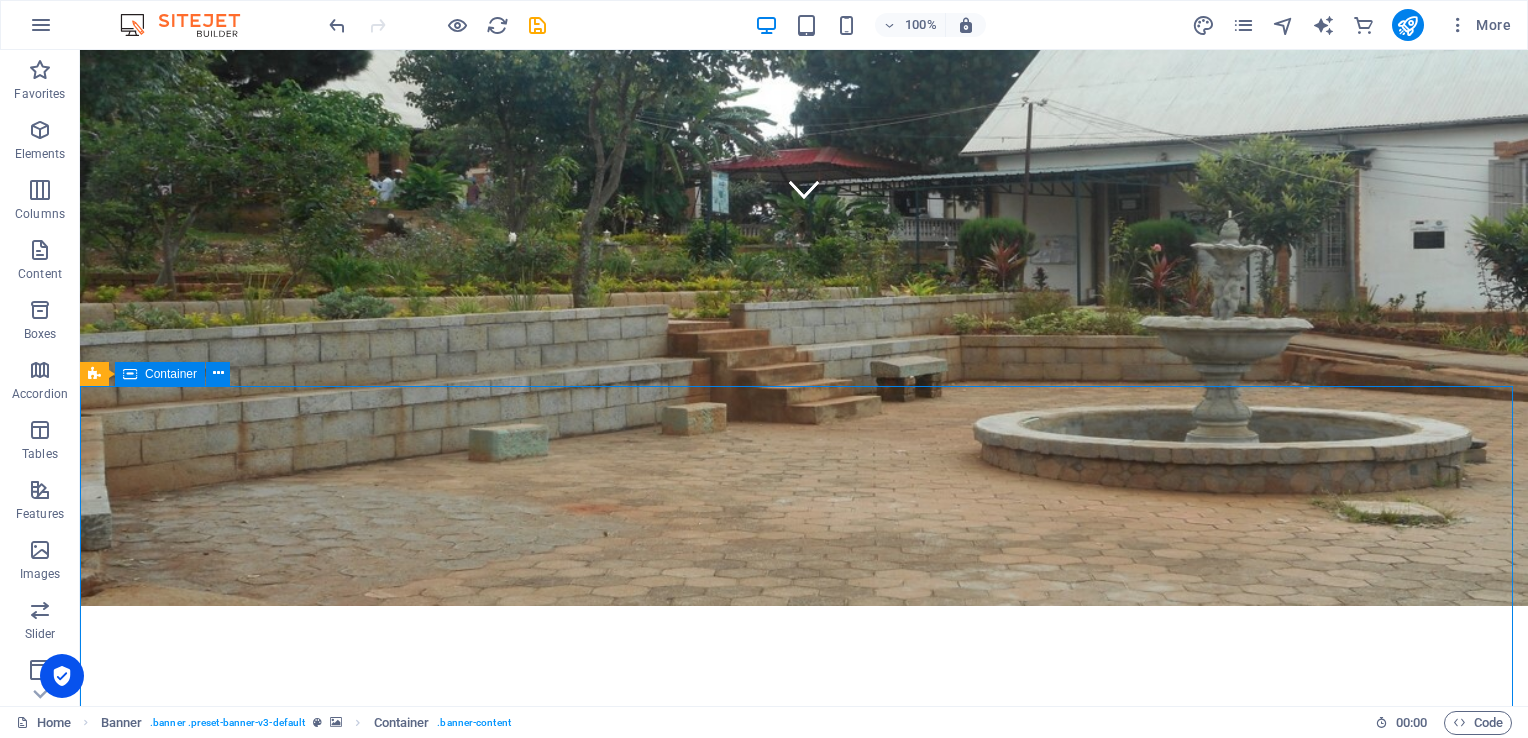 click on "[PERSON_NAME] MERE ENFANT AMBOHIMIANDRA We take  care  of you!" at bounding box center (804, 2379) 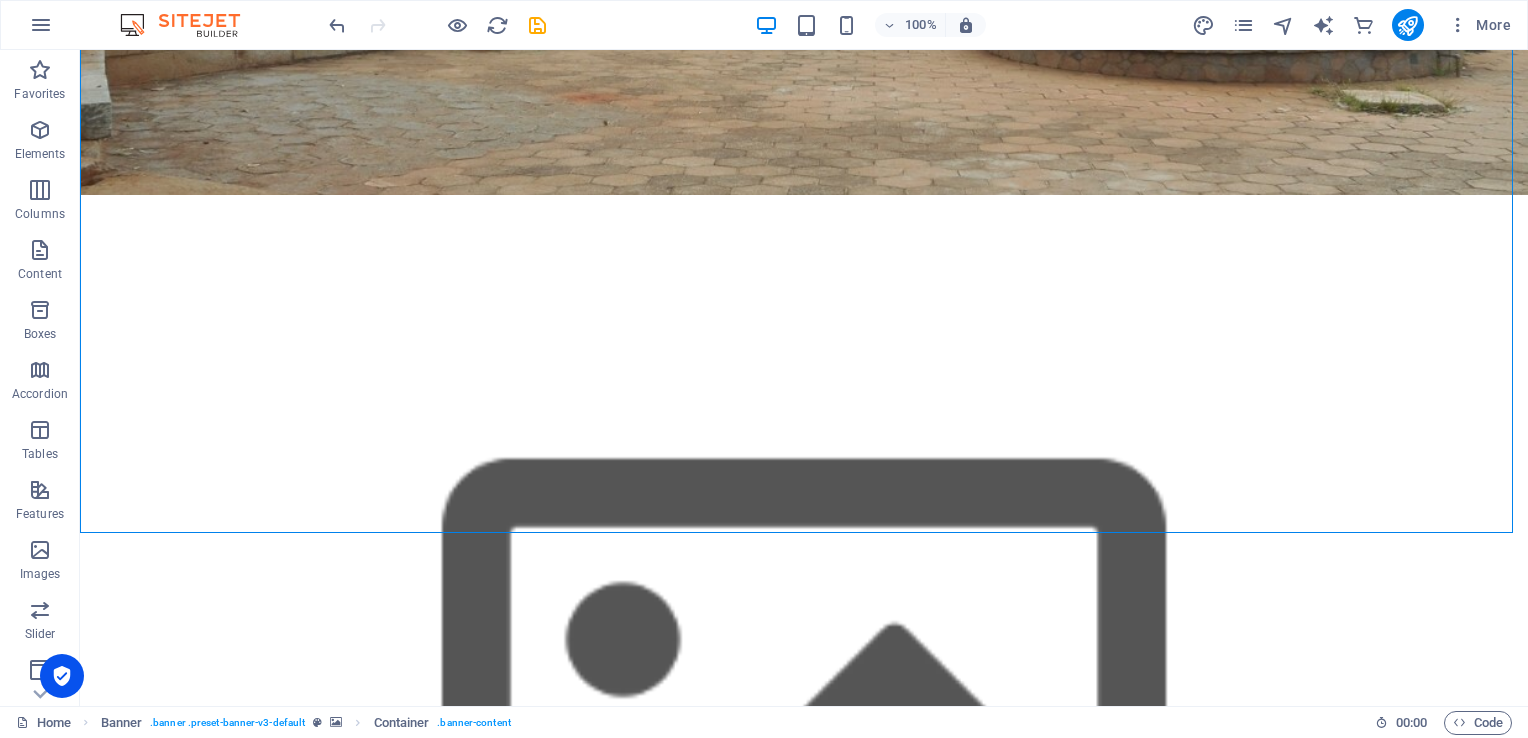 scroll, scrollTop: 884, scrollLeft: 0, axis: vertical 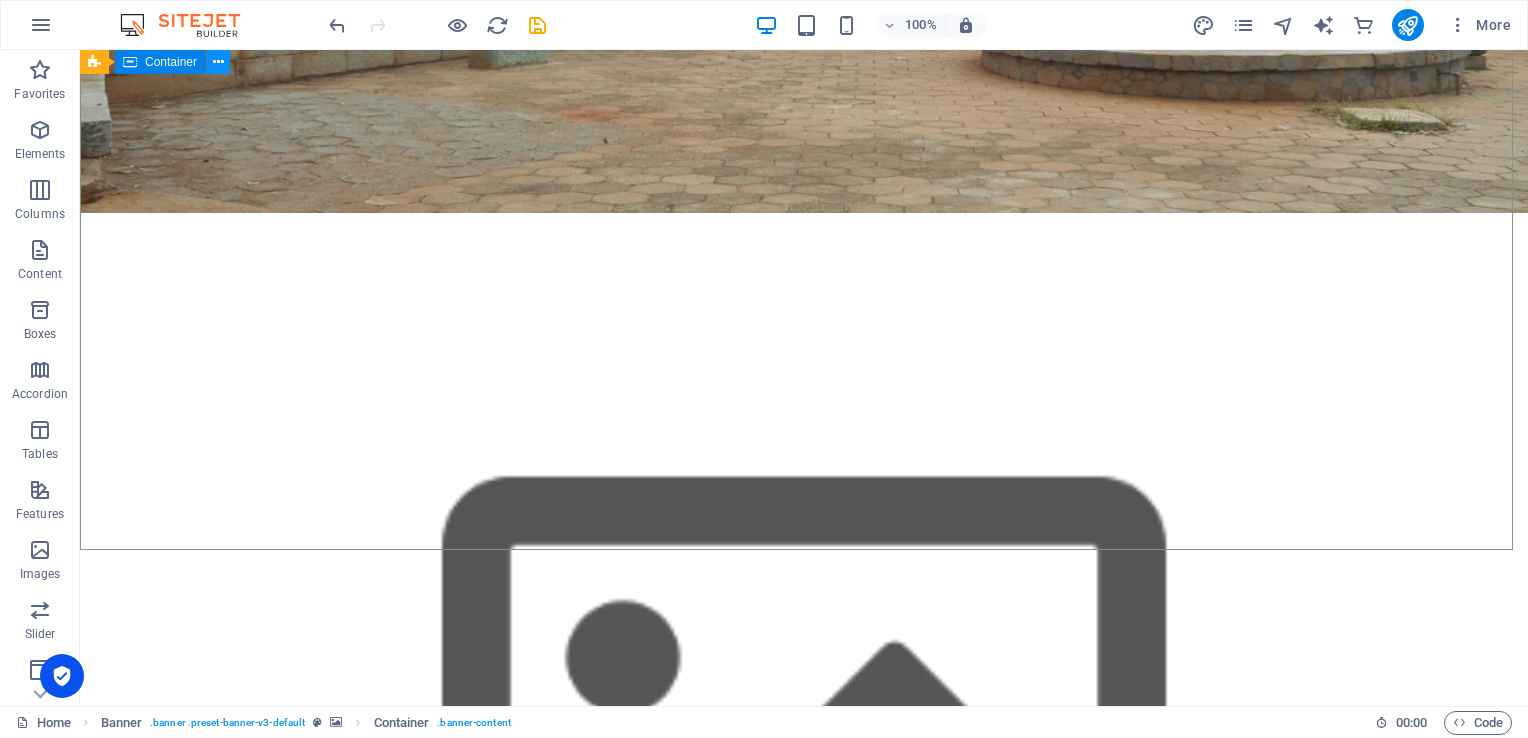 click at bounding box center [218, 62] 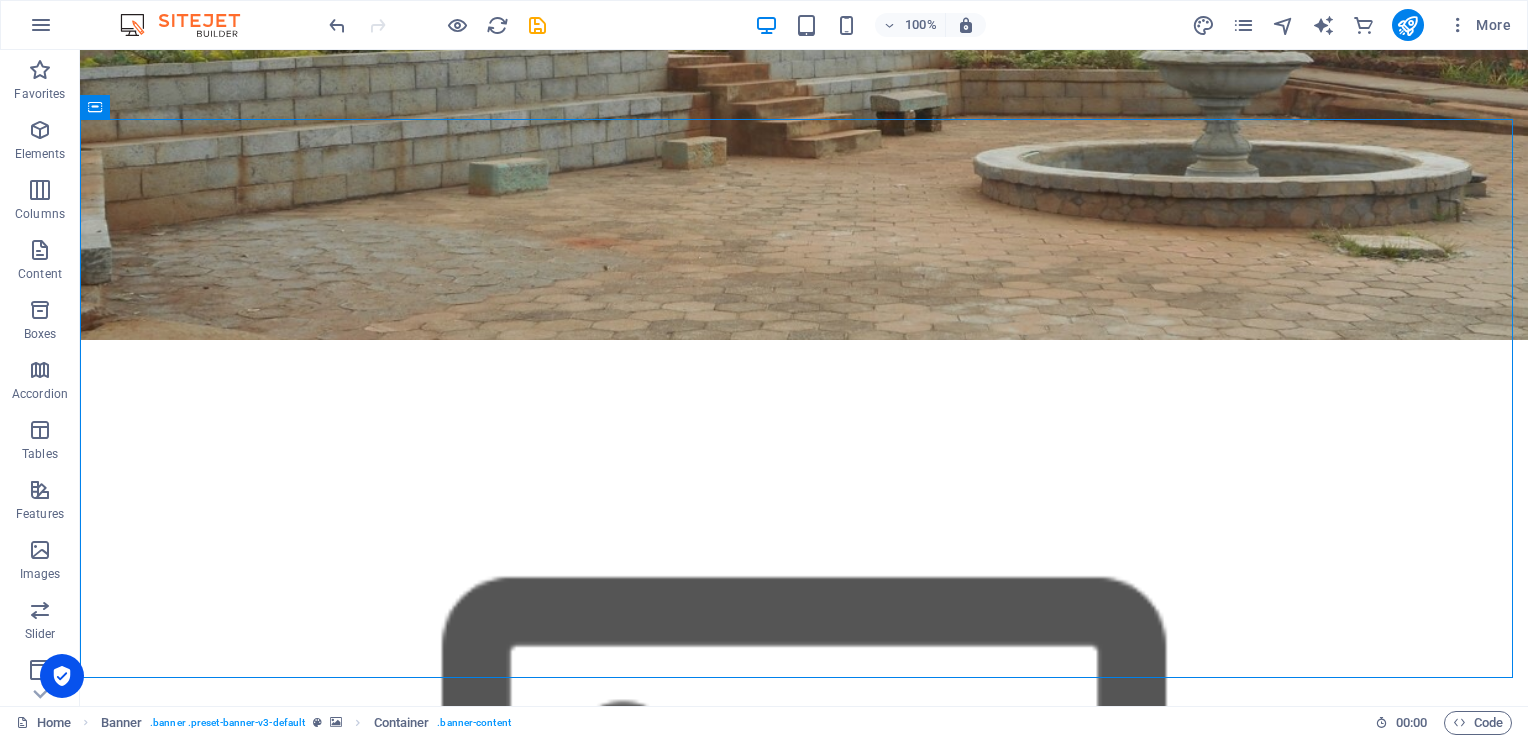 scroll, scrollTop: 748, scrollLeft: 0, axis: vertical 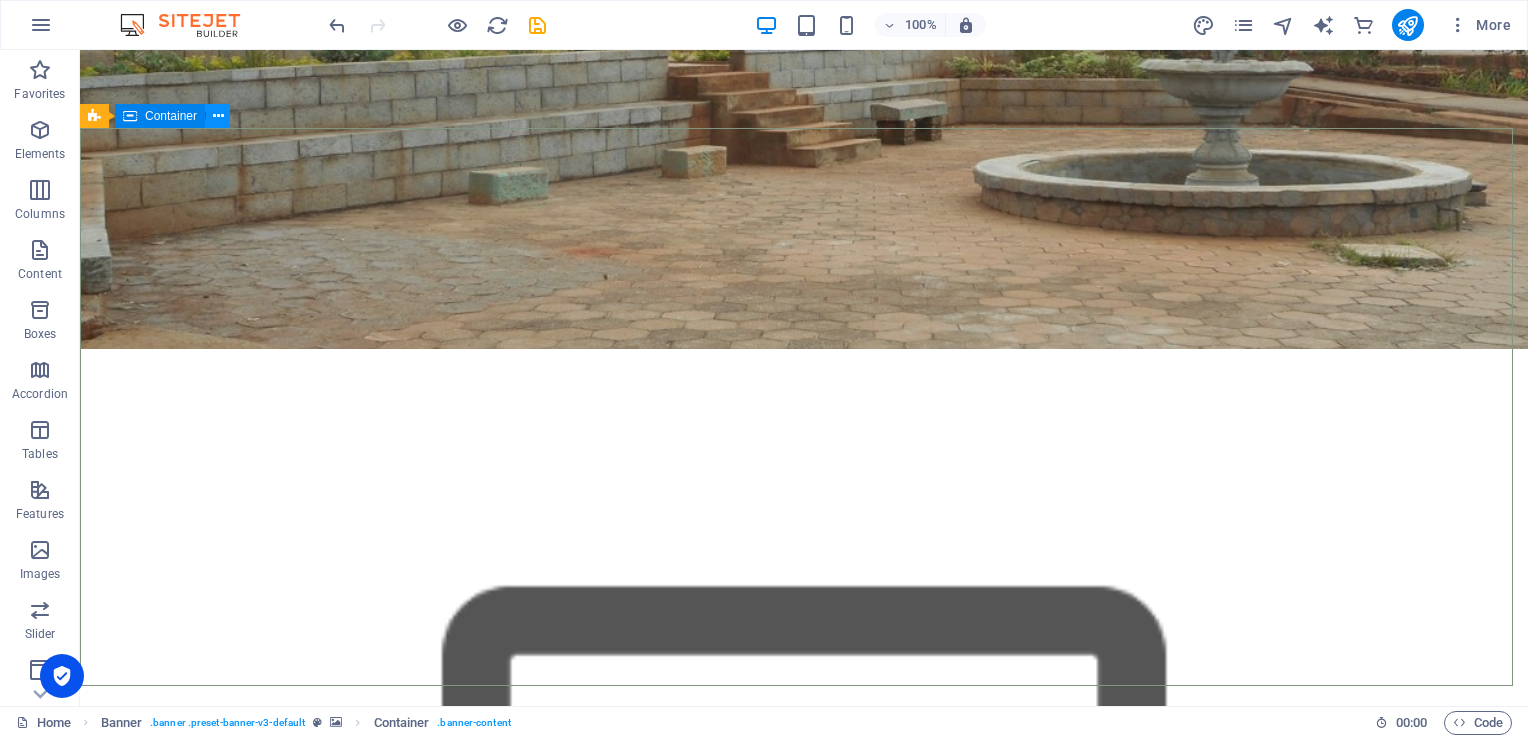 click at bounding box center (218, 116) 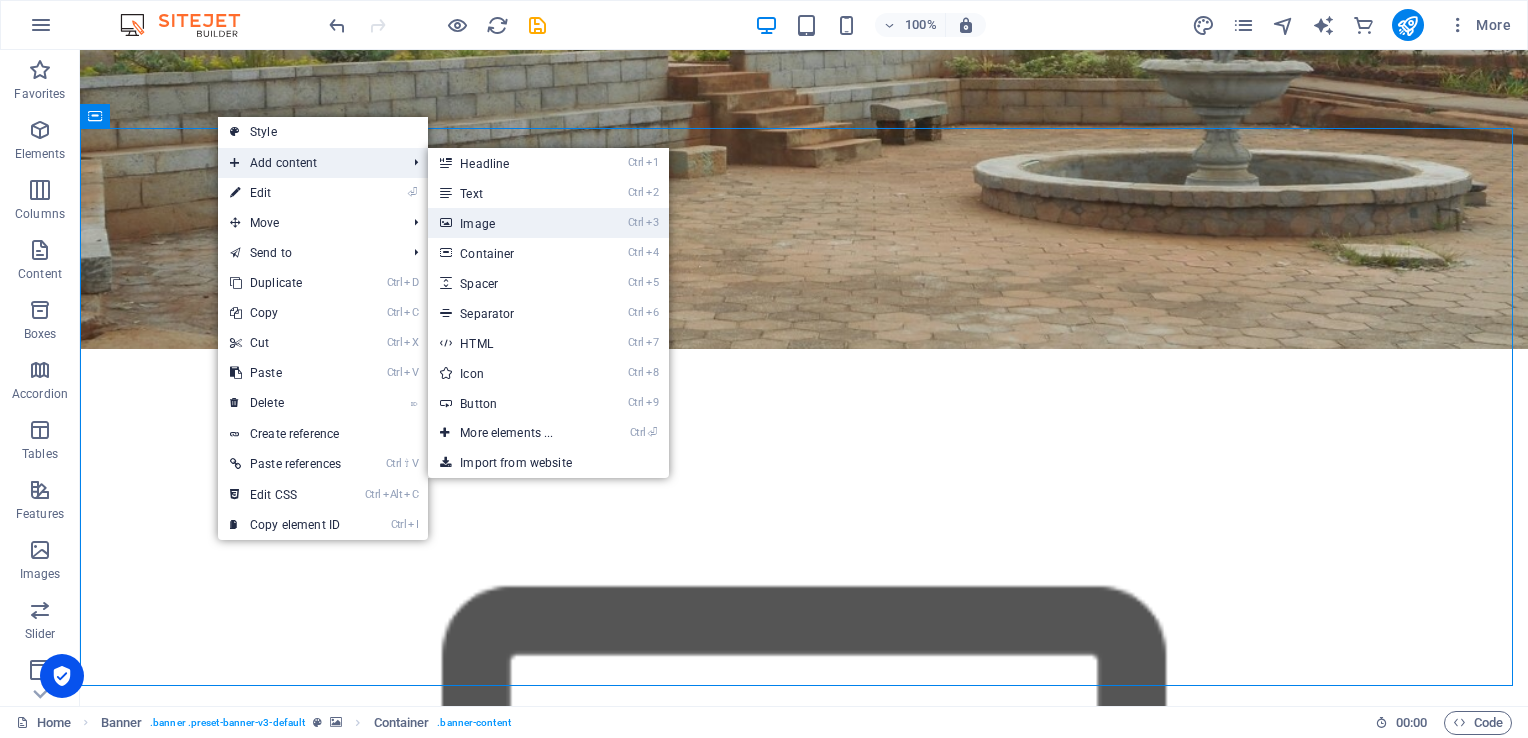 click on "Ctrl 3  Image" at bounding box center (510, 223) 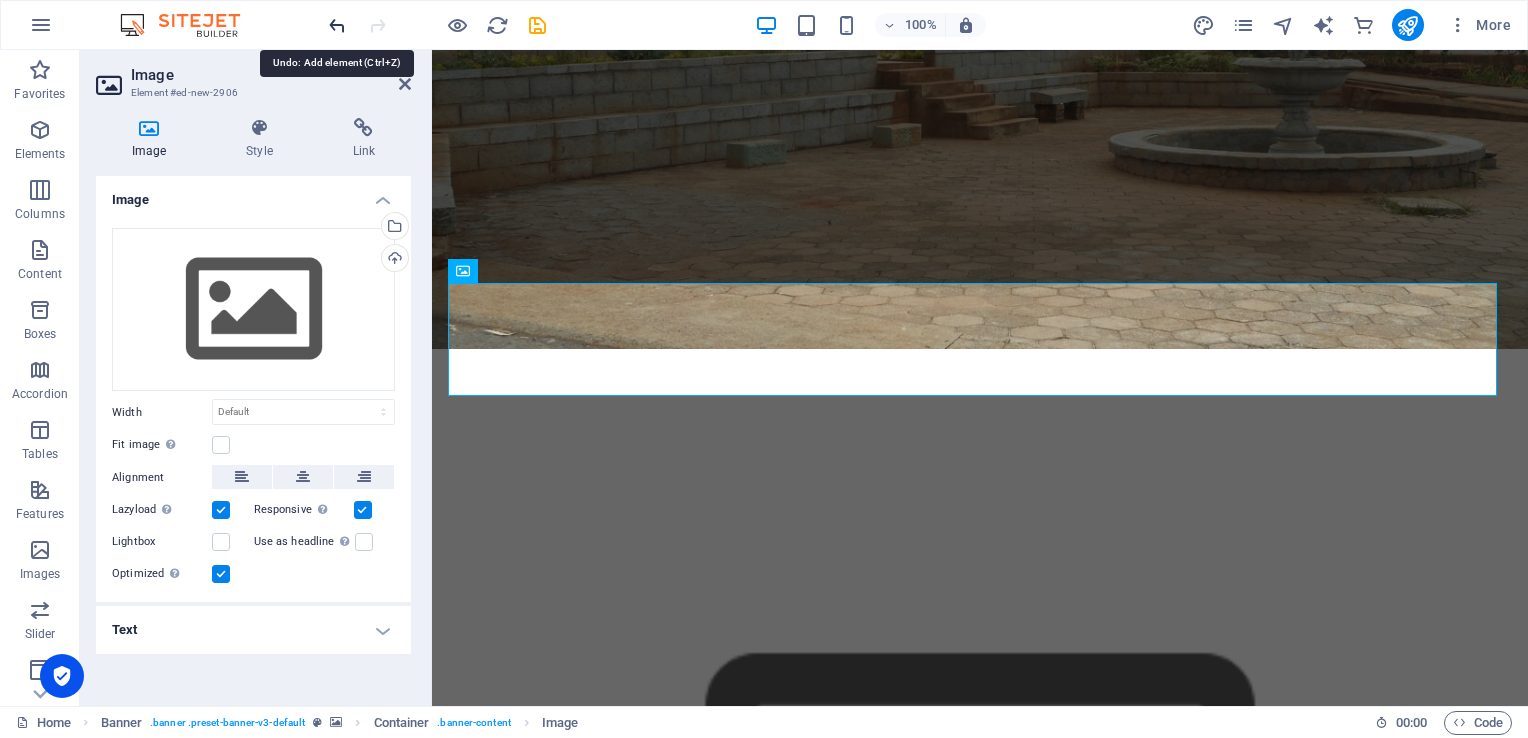 click at bounding box center [337, 25] 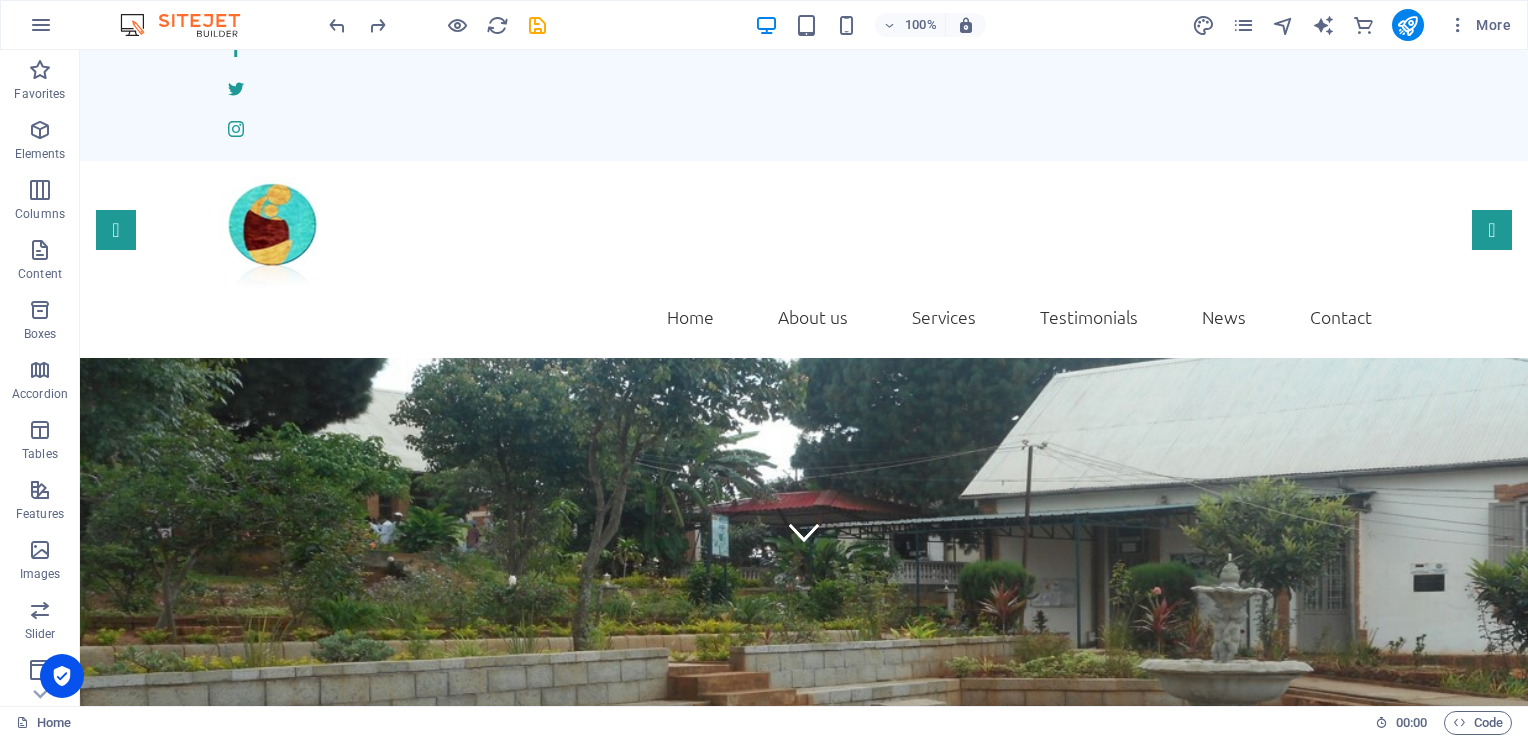 scroll, scrollTop: 140, scrollLeft: 0, axis: vertical 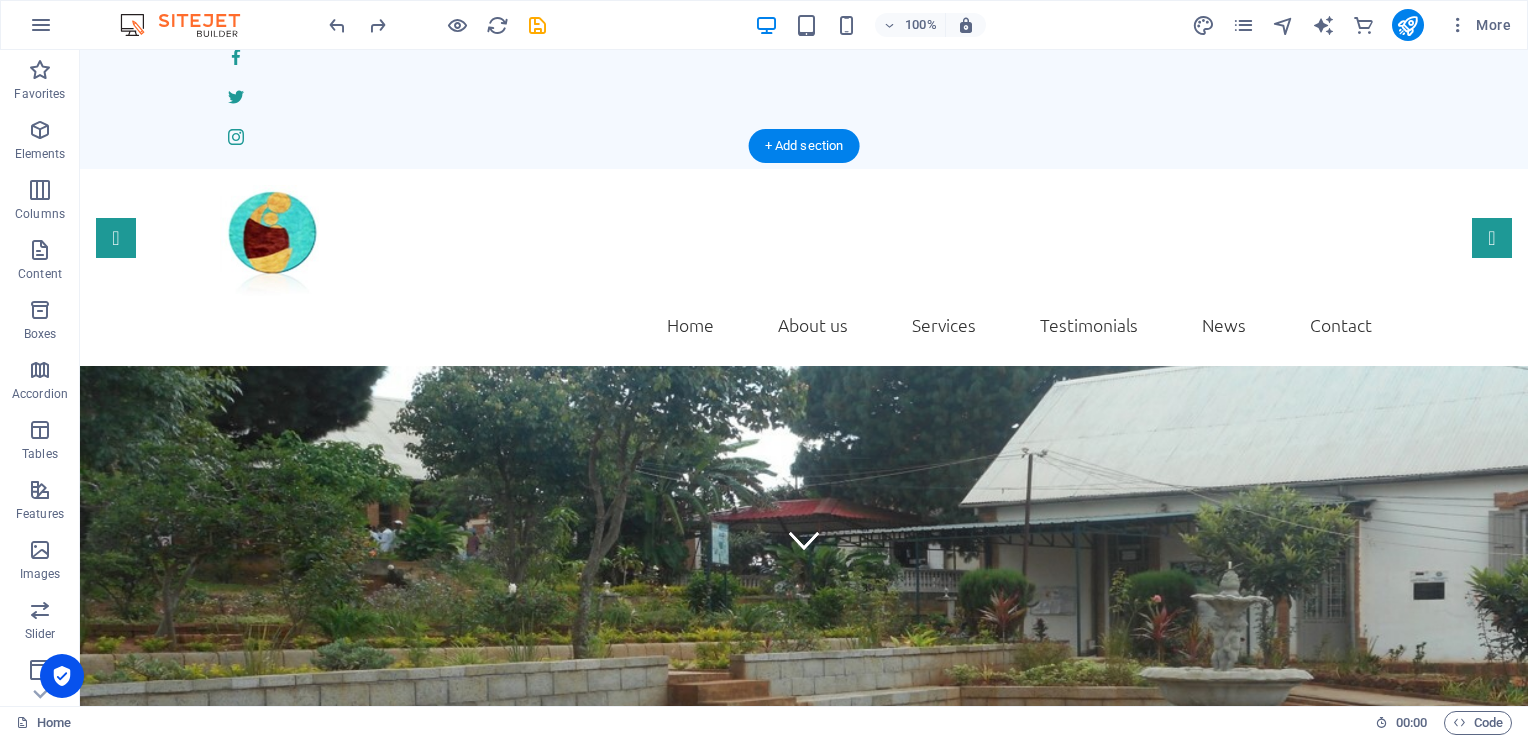 click at bounding box center (804, 1228) 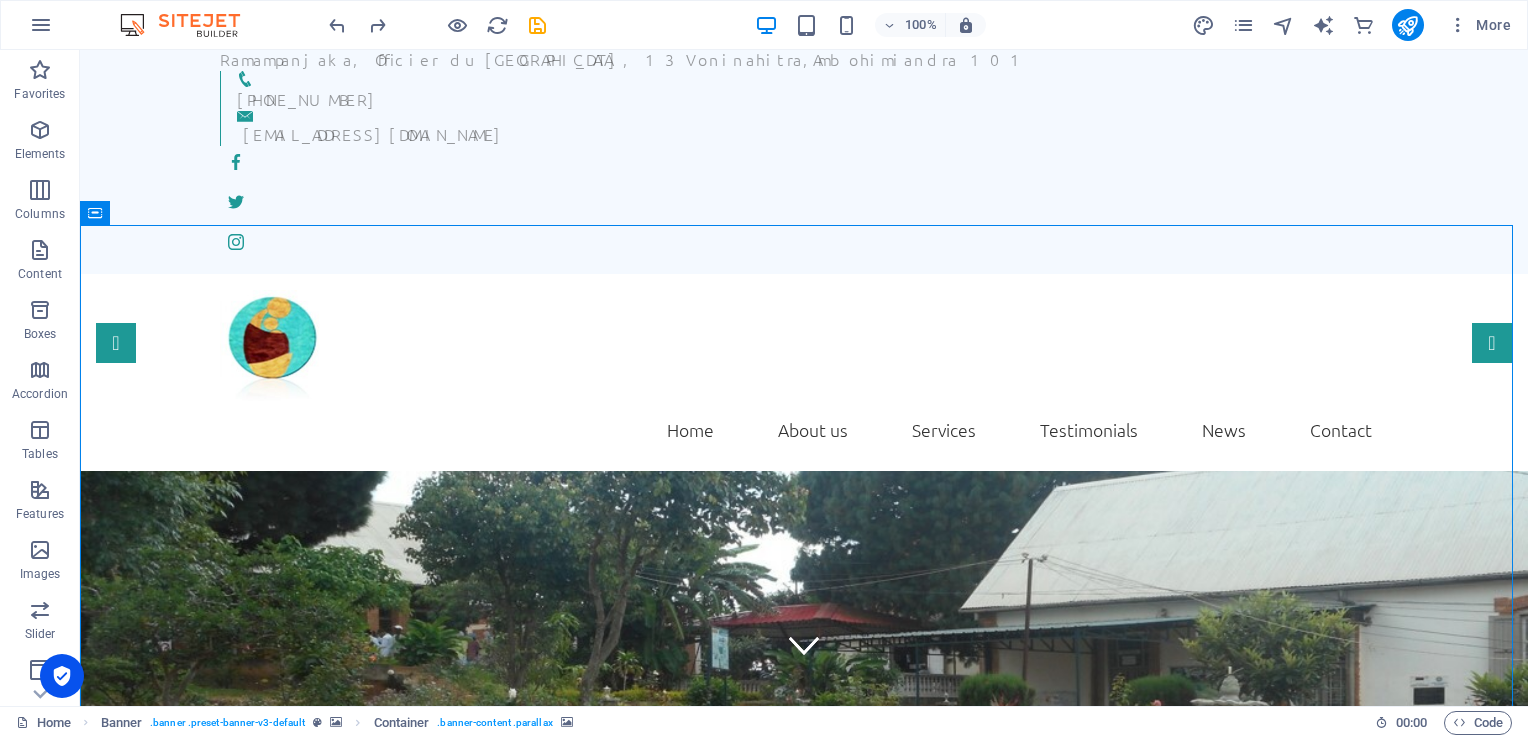 scroll, scrollTop: 0, scrollLeft: 0, axis: both 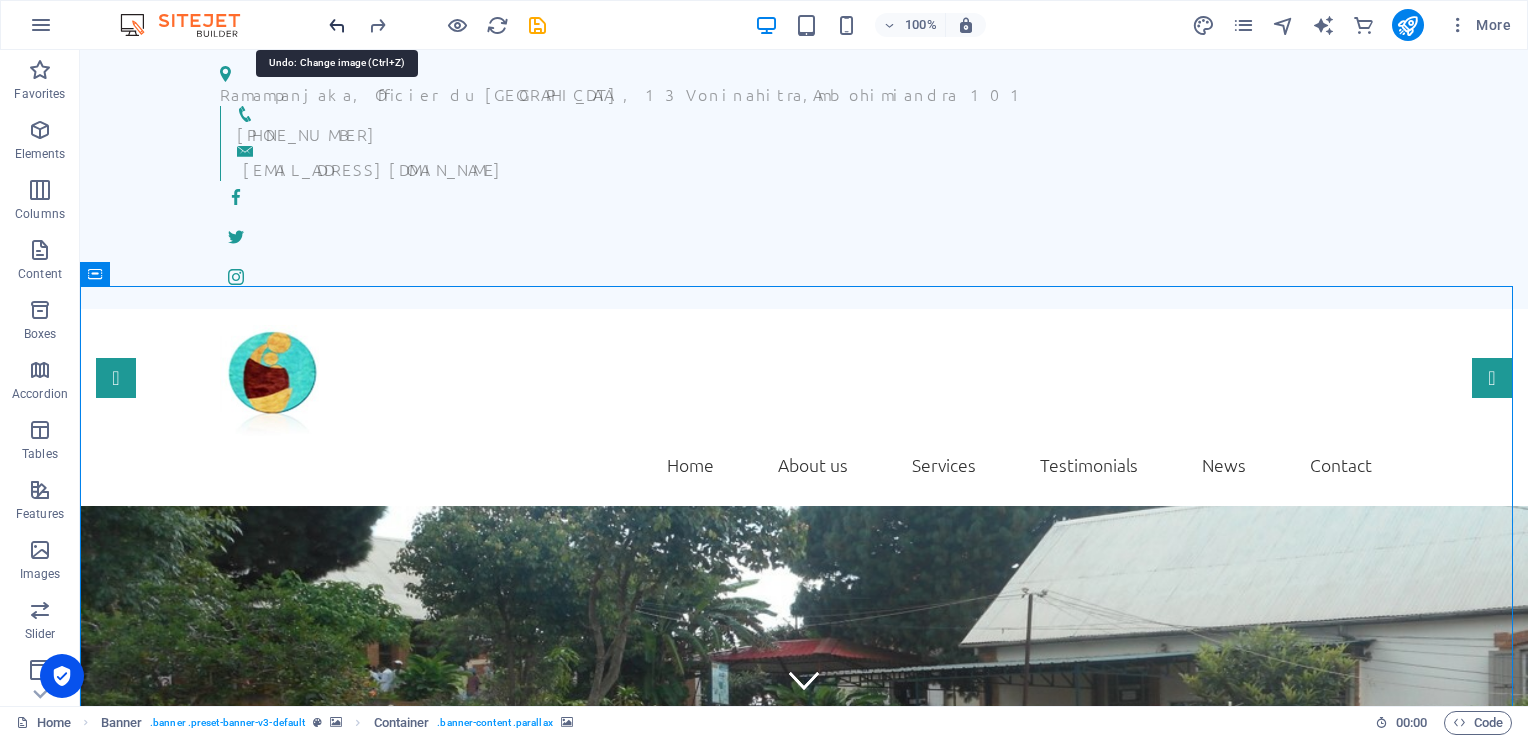 click at bounding box center (337, 25) 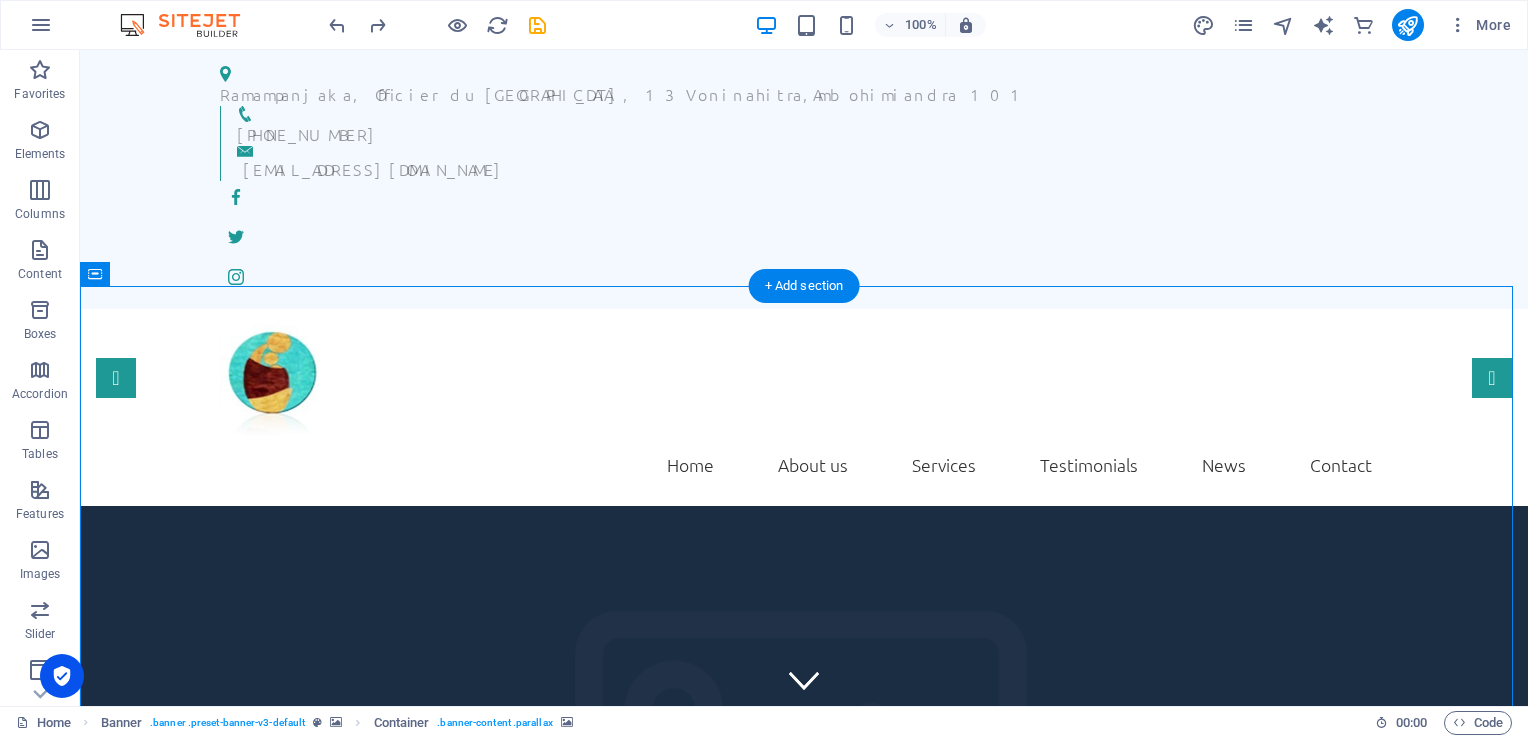 click at bounding box center [804, 1312] 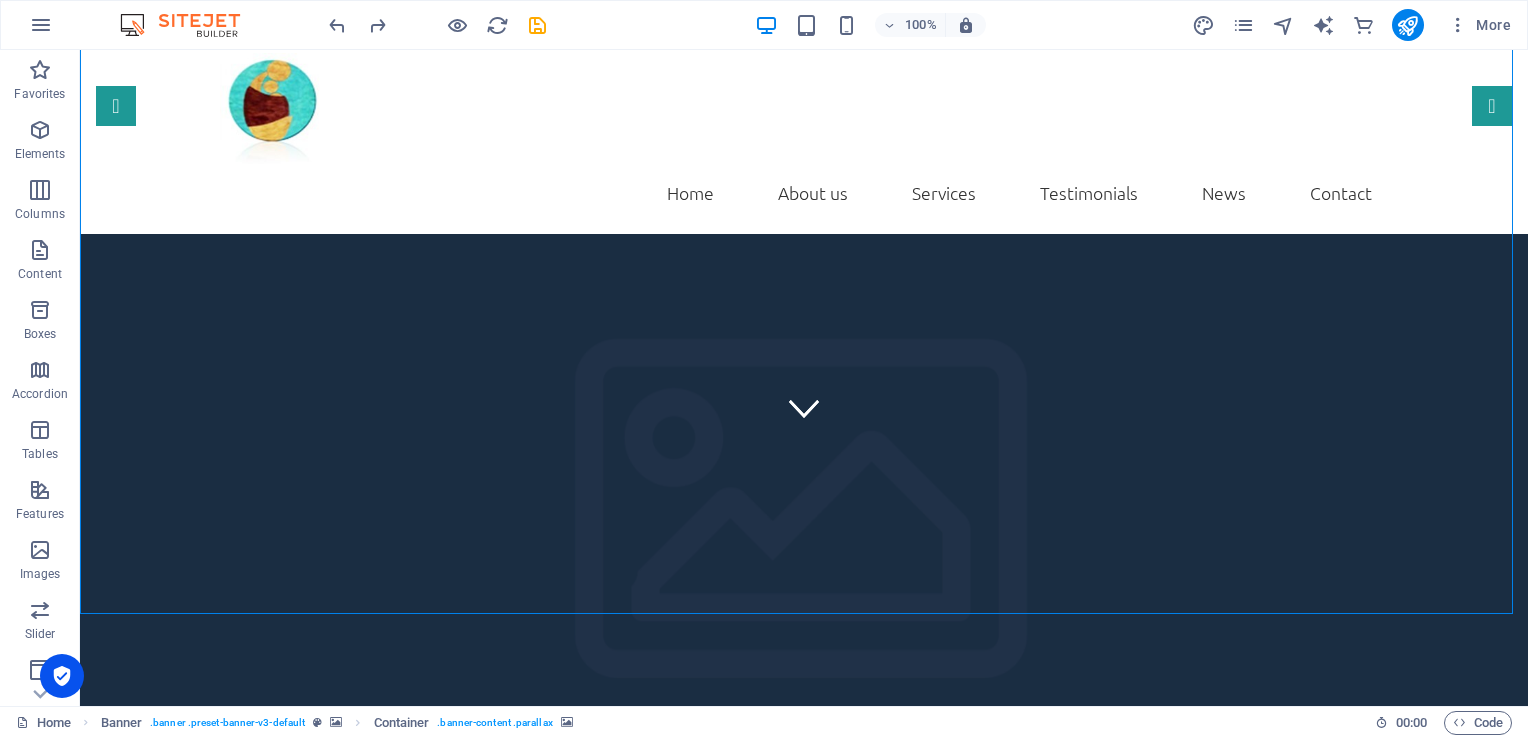 scroll, scrollTop: 184, scrollLeft: 0, axis: vertical 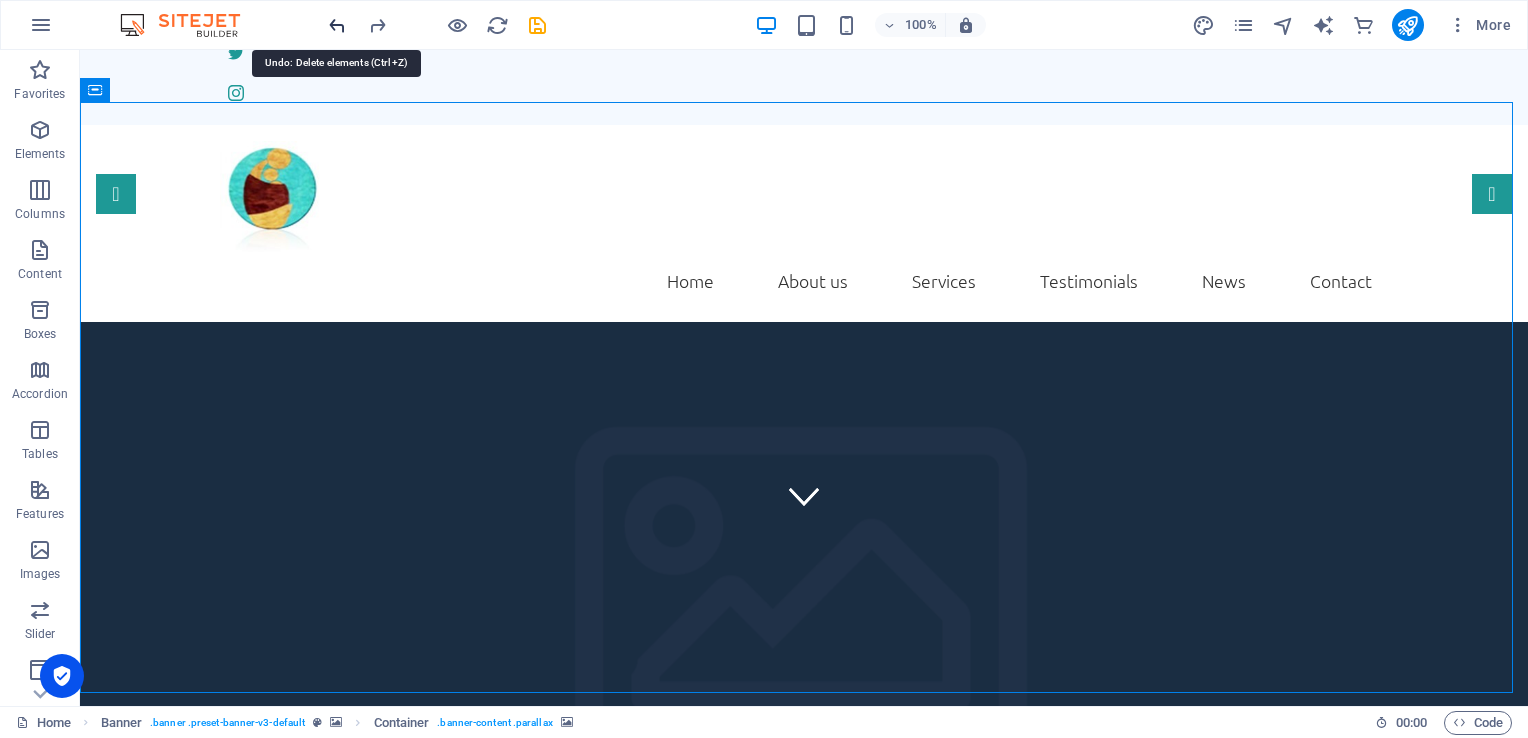 click at bounding box center (337, 25) 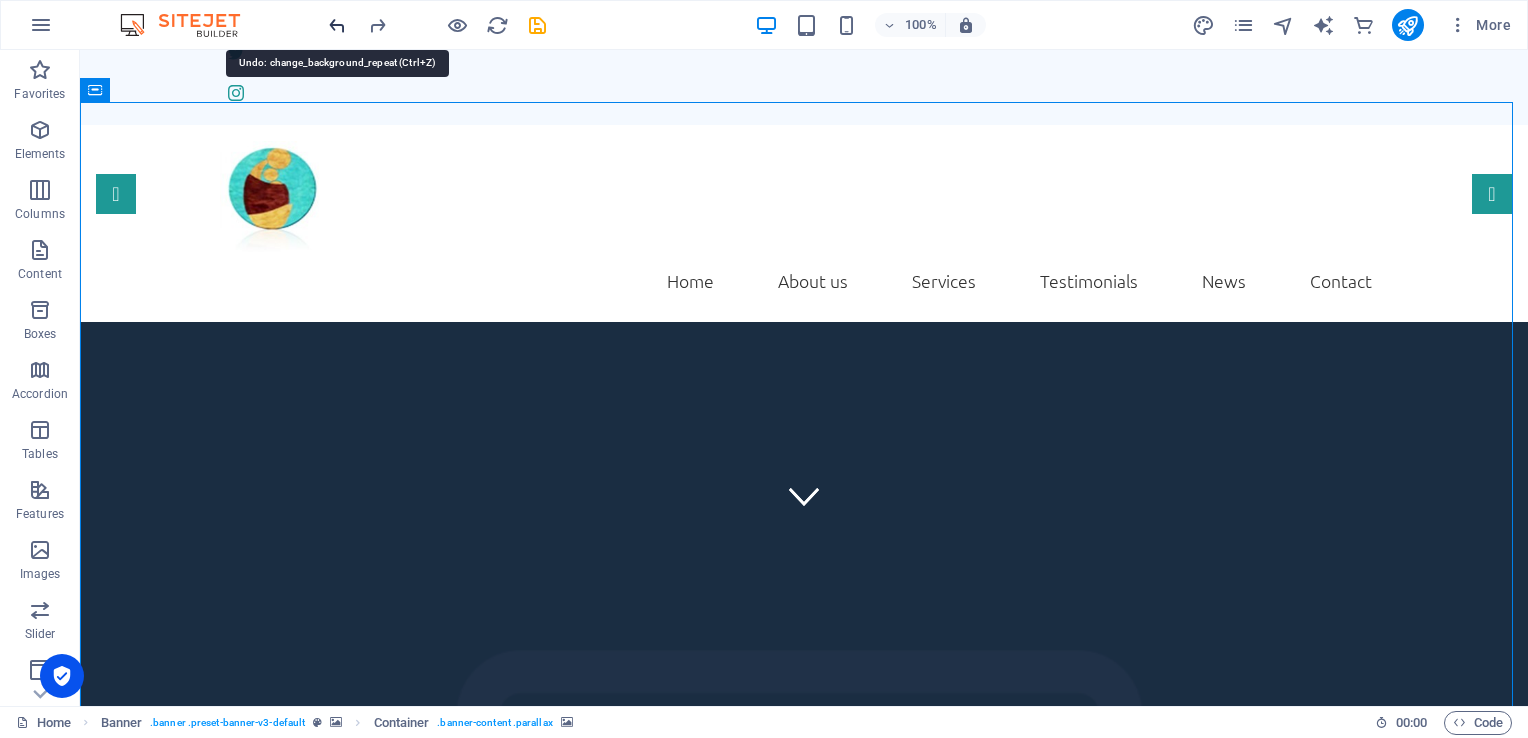 click at bounding box center (337, 25) 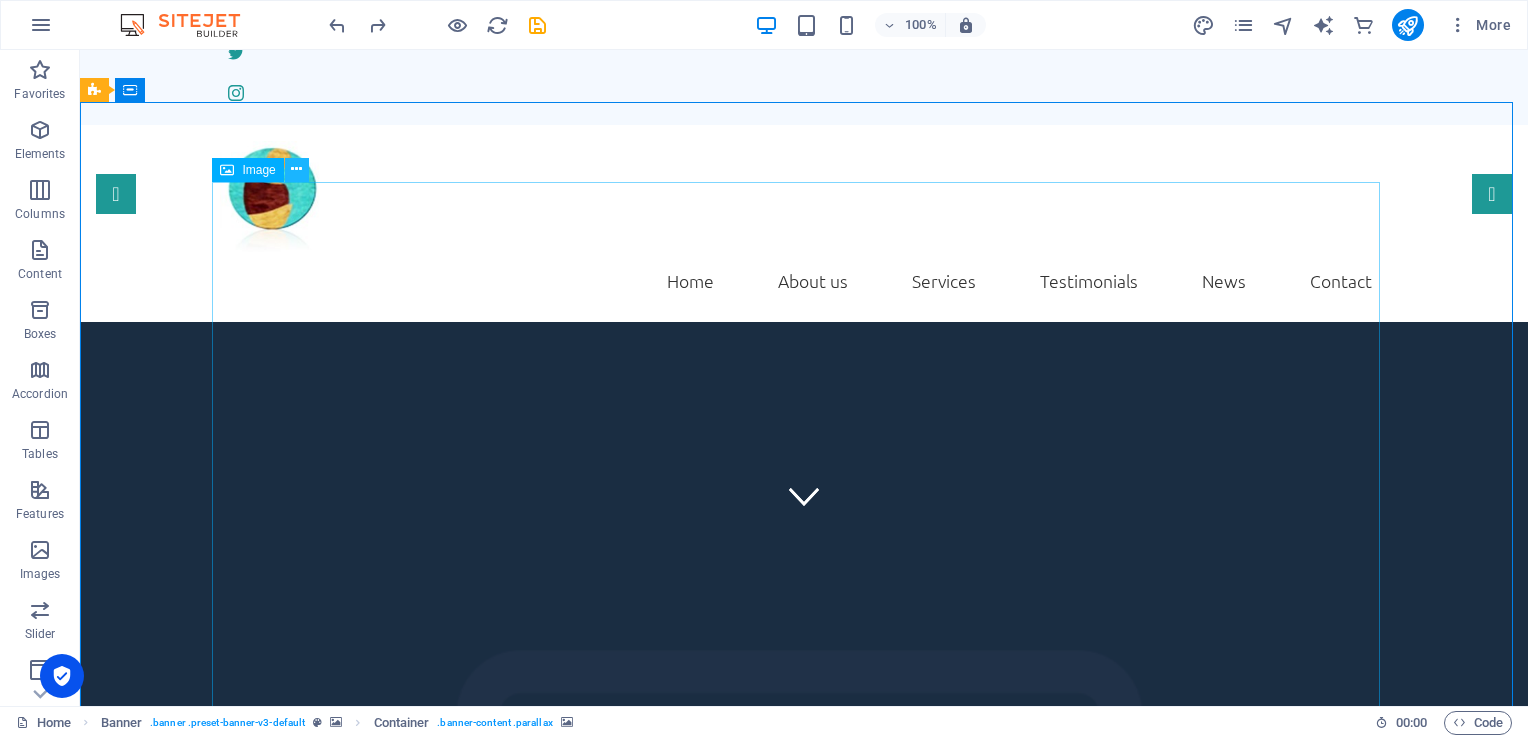 click at bounding box center [297, 170] 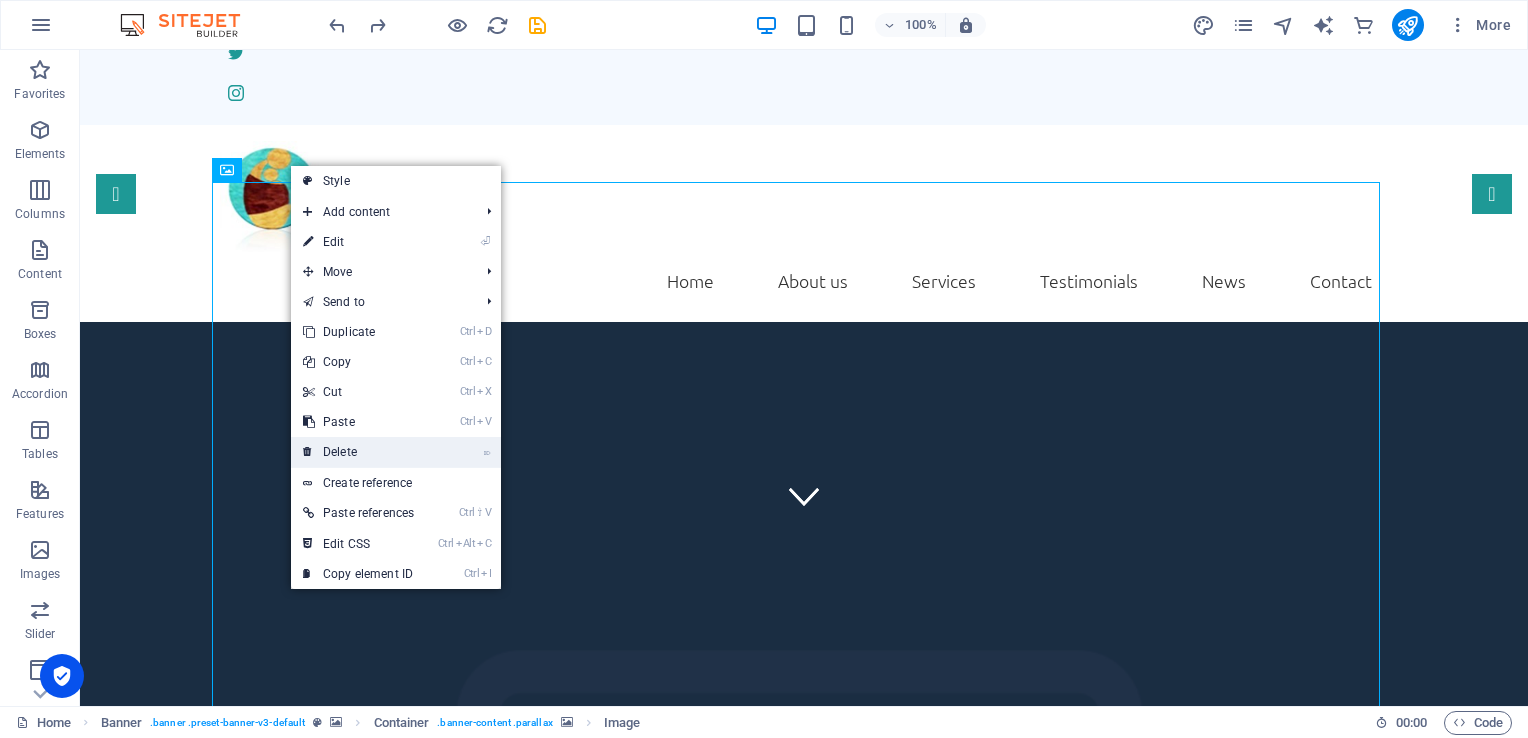 click on "⌦  Delete" at bounding box center [358, 452] 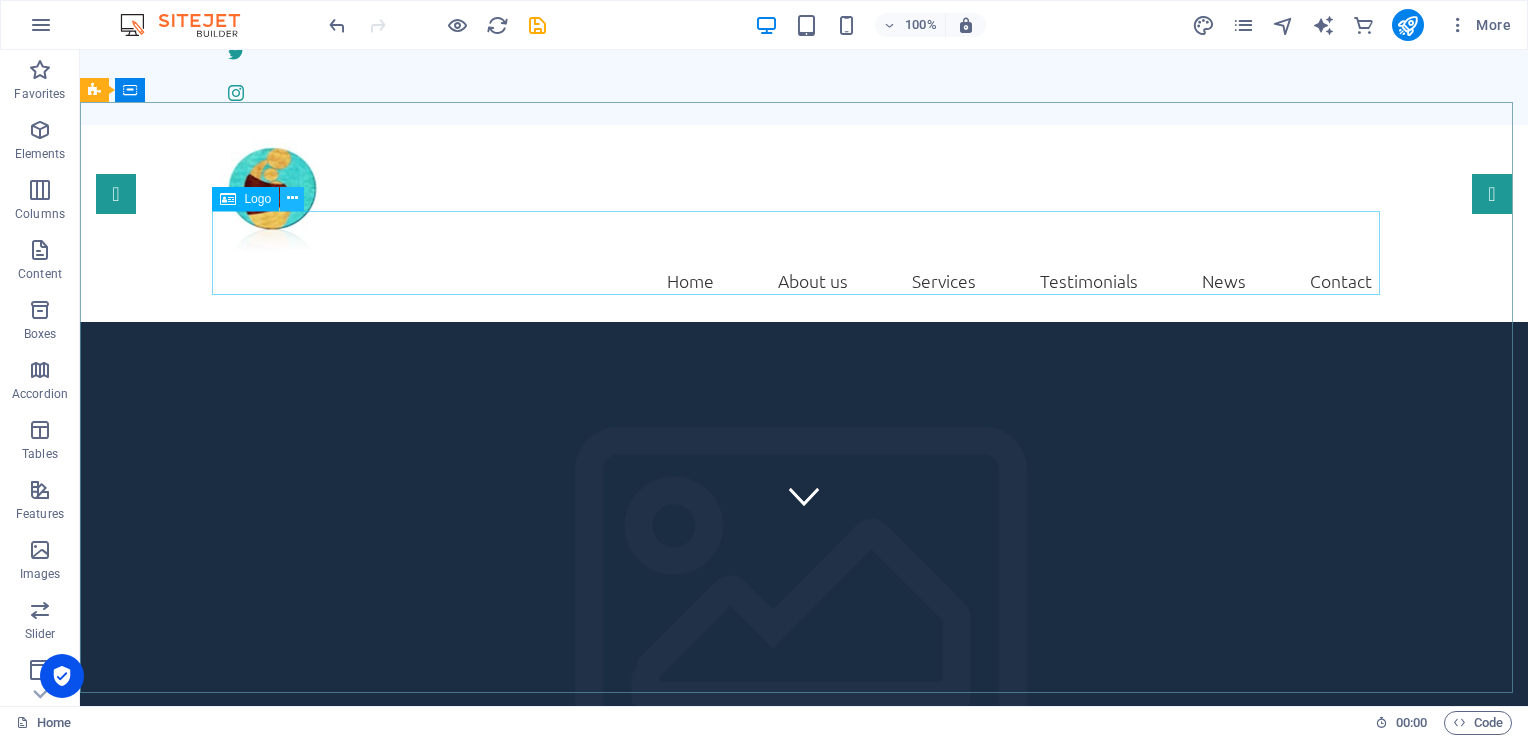 click at bounding box center (292, 198) 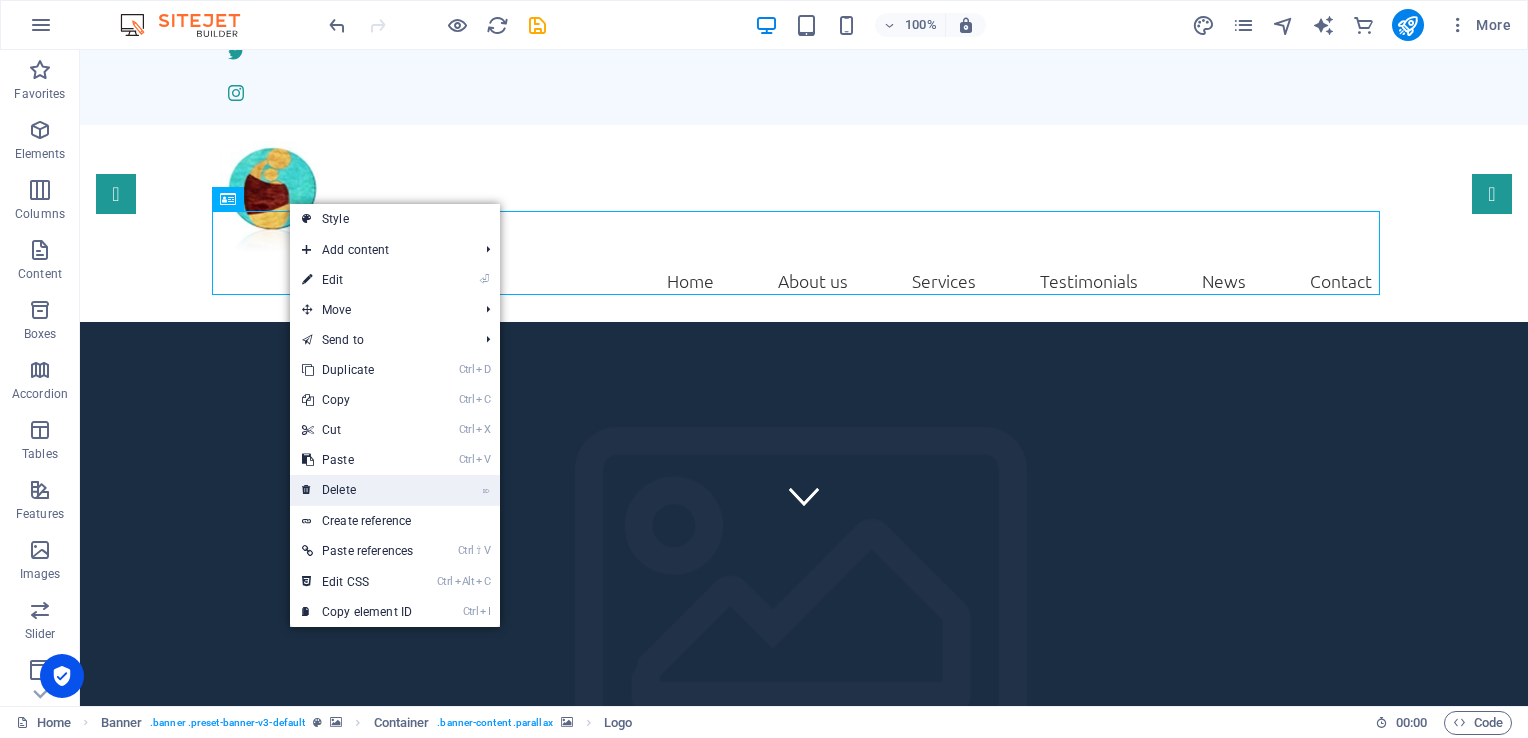 click on "⌦  Delete" at bounding box center [357, 490] 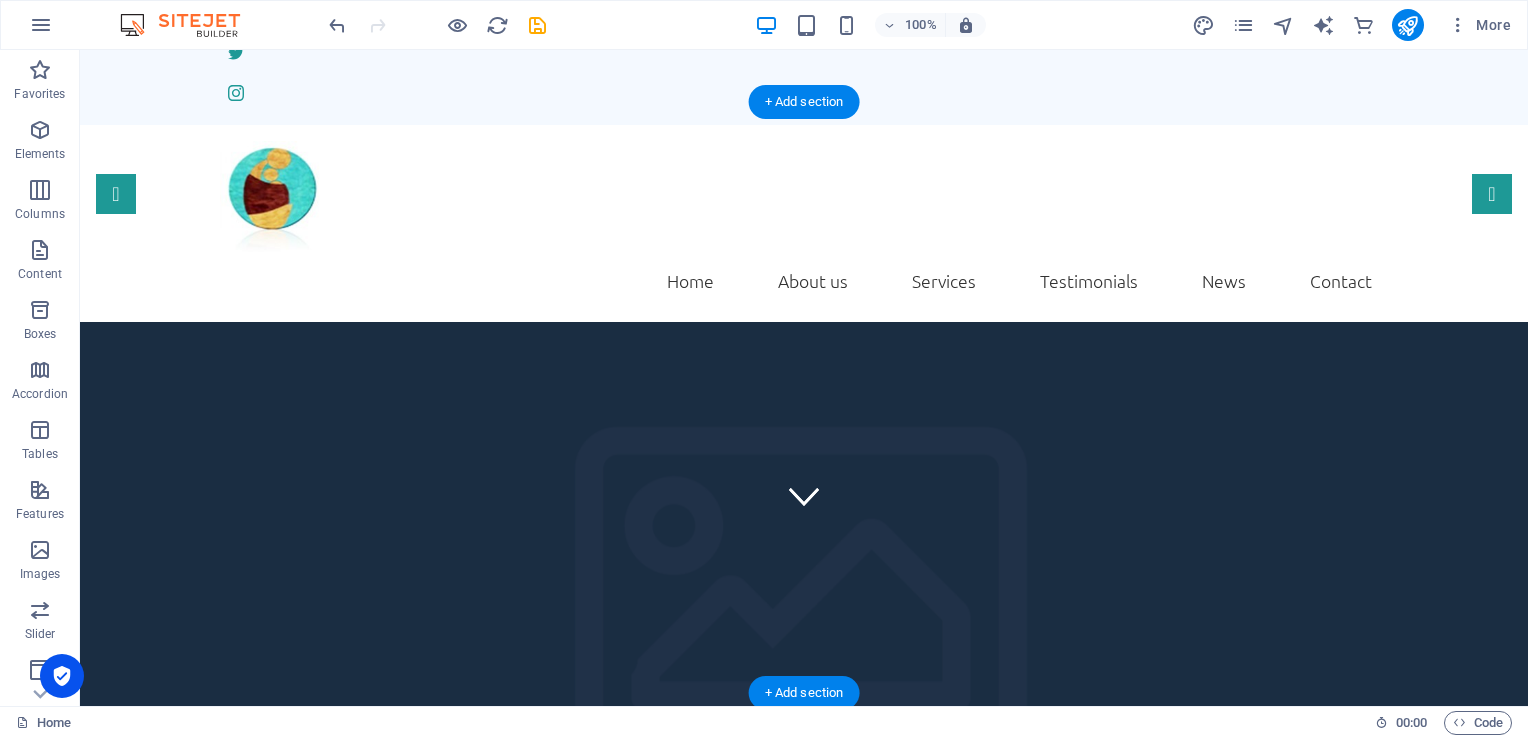 click at bounding box center [804, 1201] 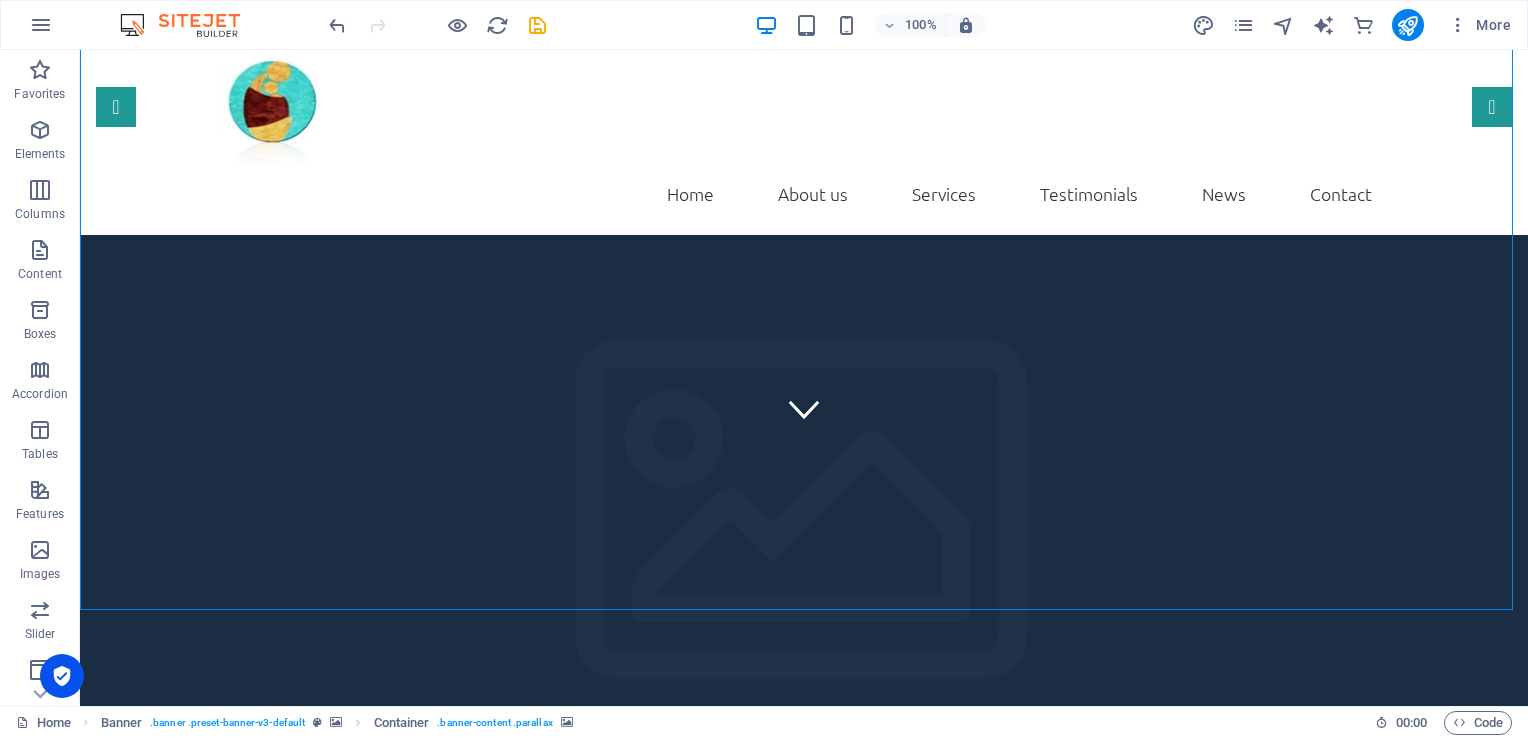 scroll, scrollTop: 0, scrollLeft: 0, axis: both 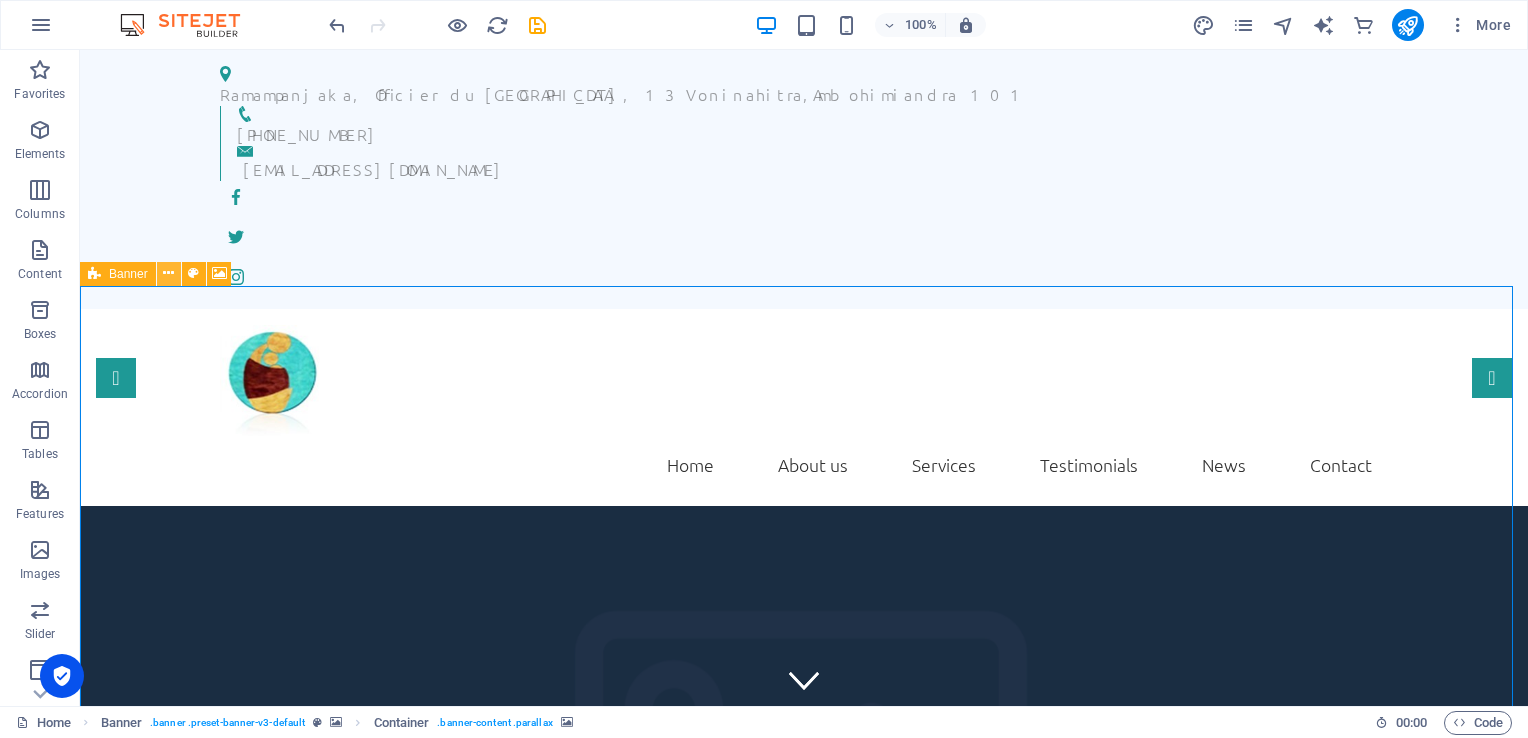 click at bounding box center [168, 273] 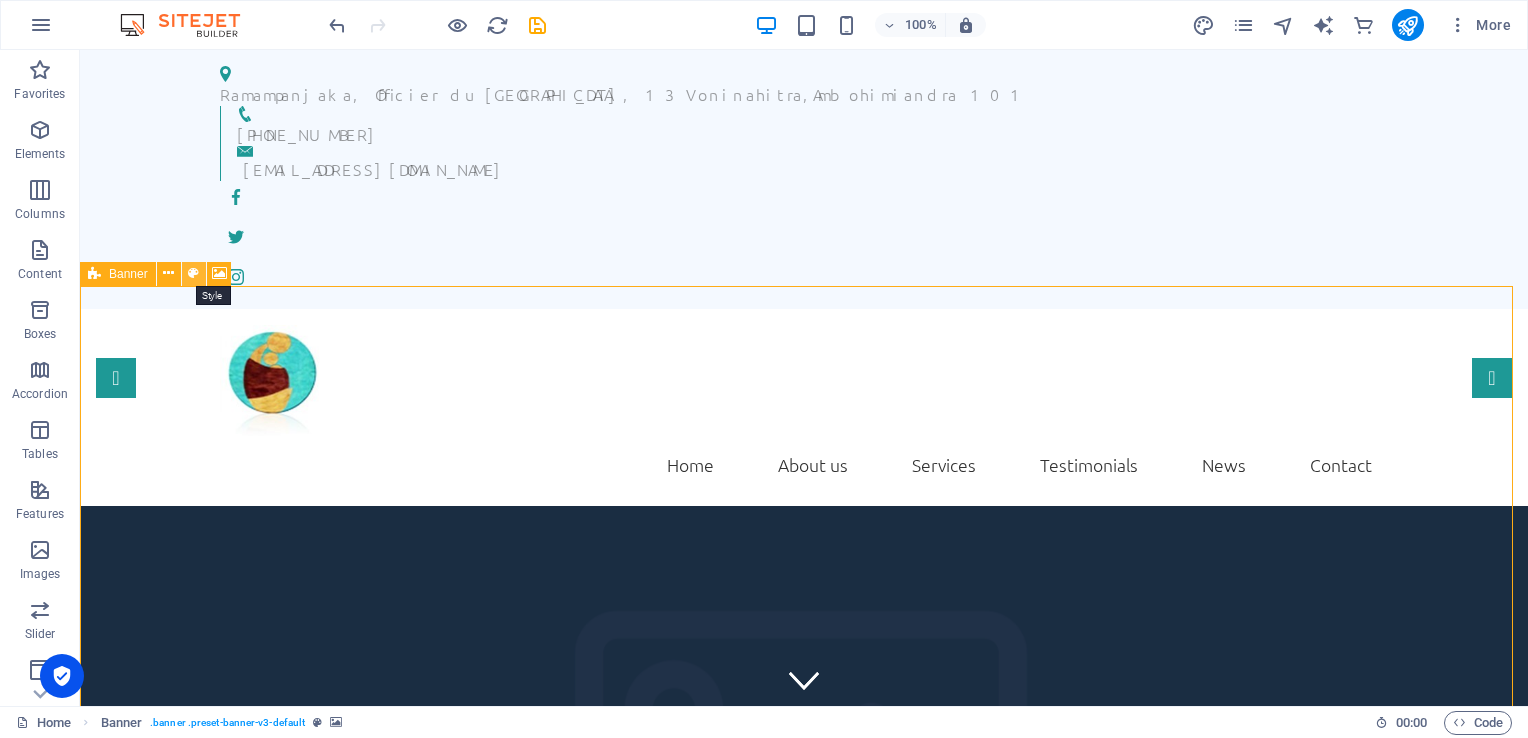 click at bounding box center [193, 273] 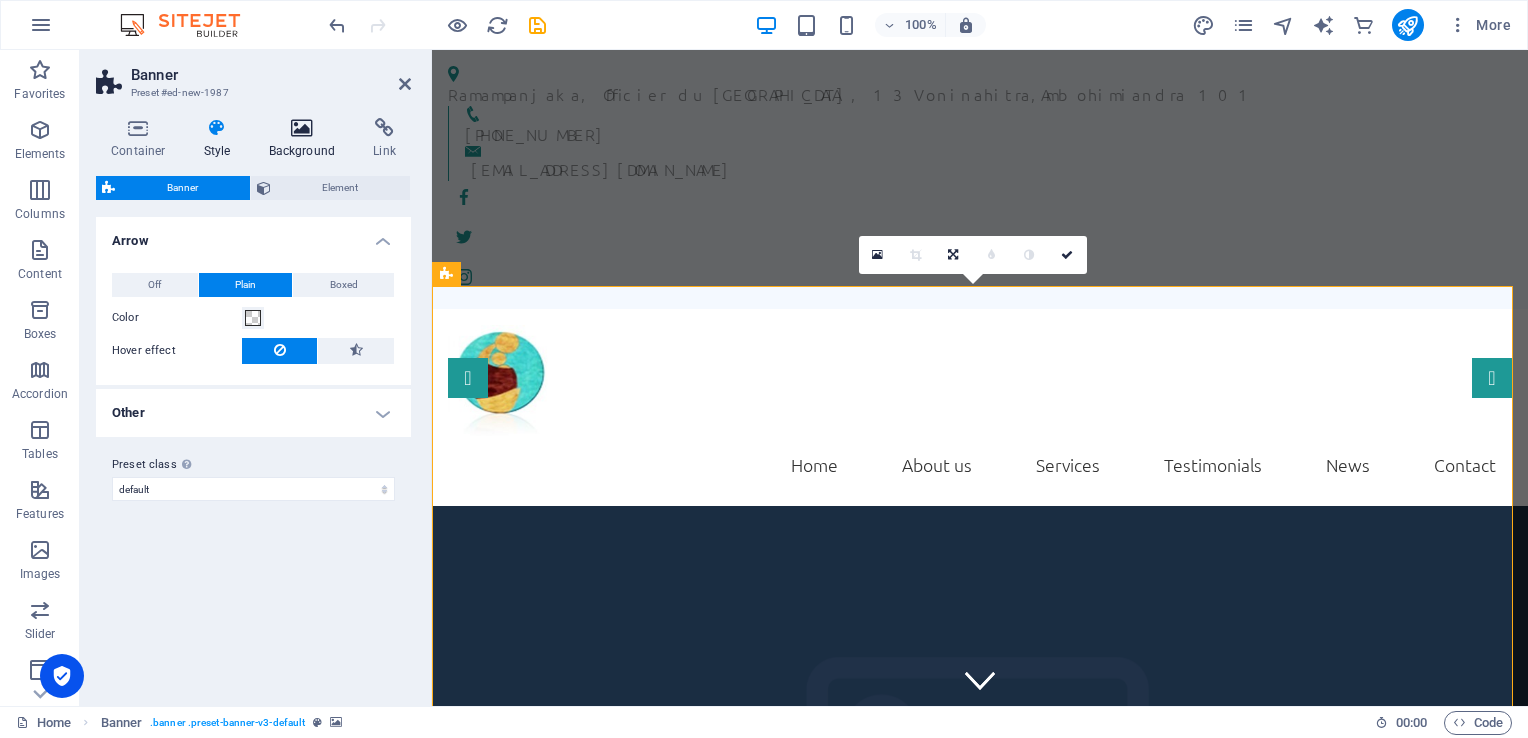 click at bounding box center (302, 128) 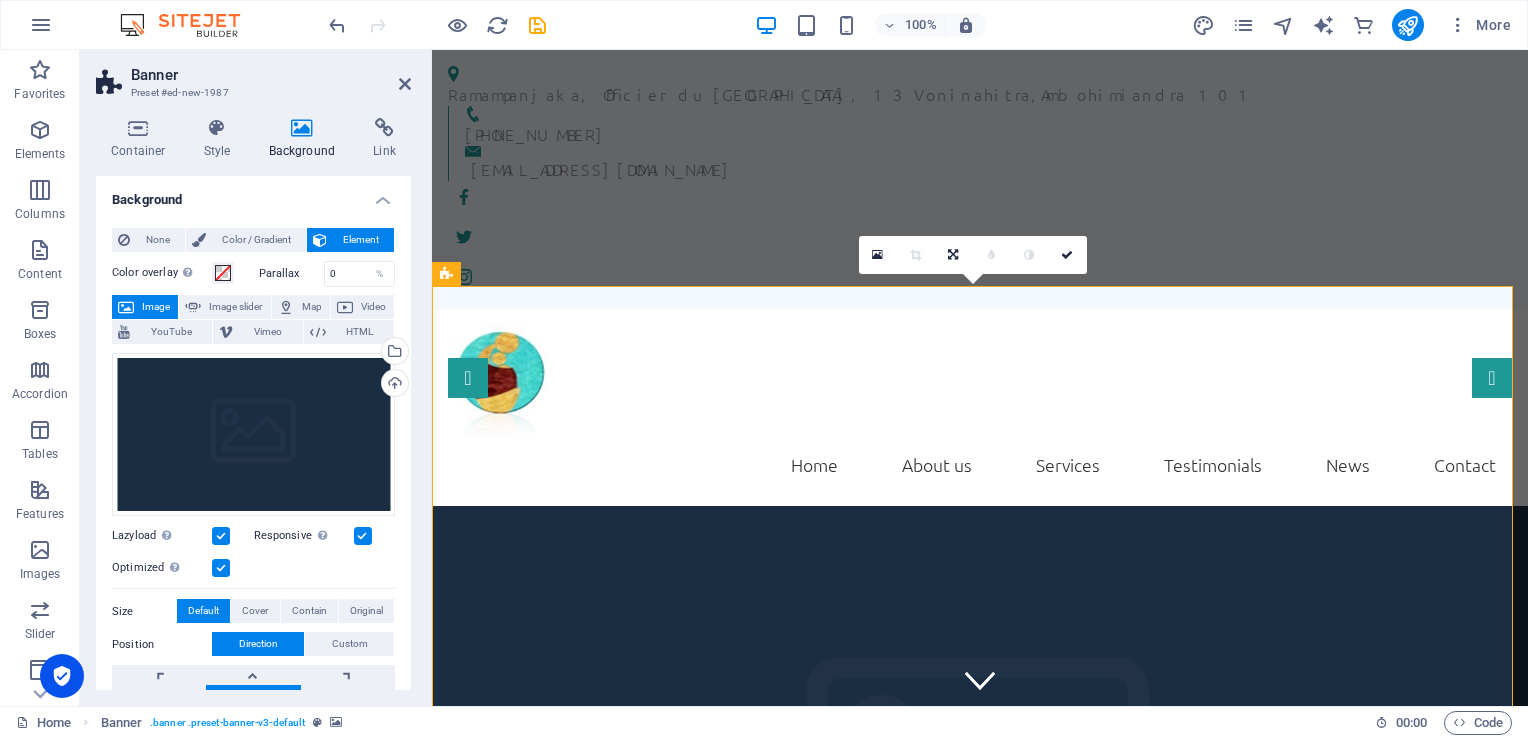 drag, startPoint x: 411, startPoint y: 350, endPoint x: 415, endPoint y: 380, distance: 30.265491 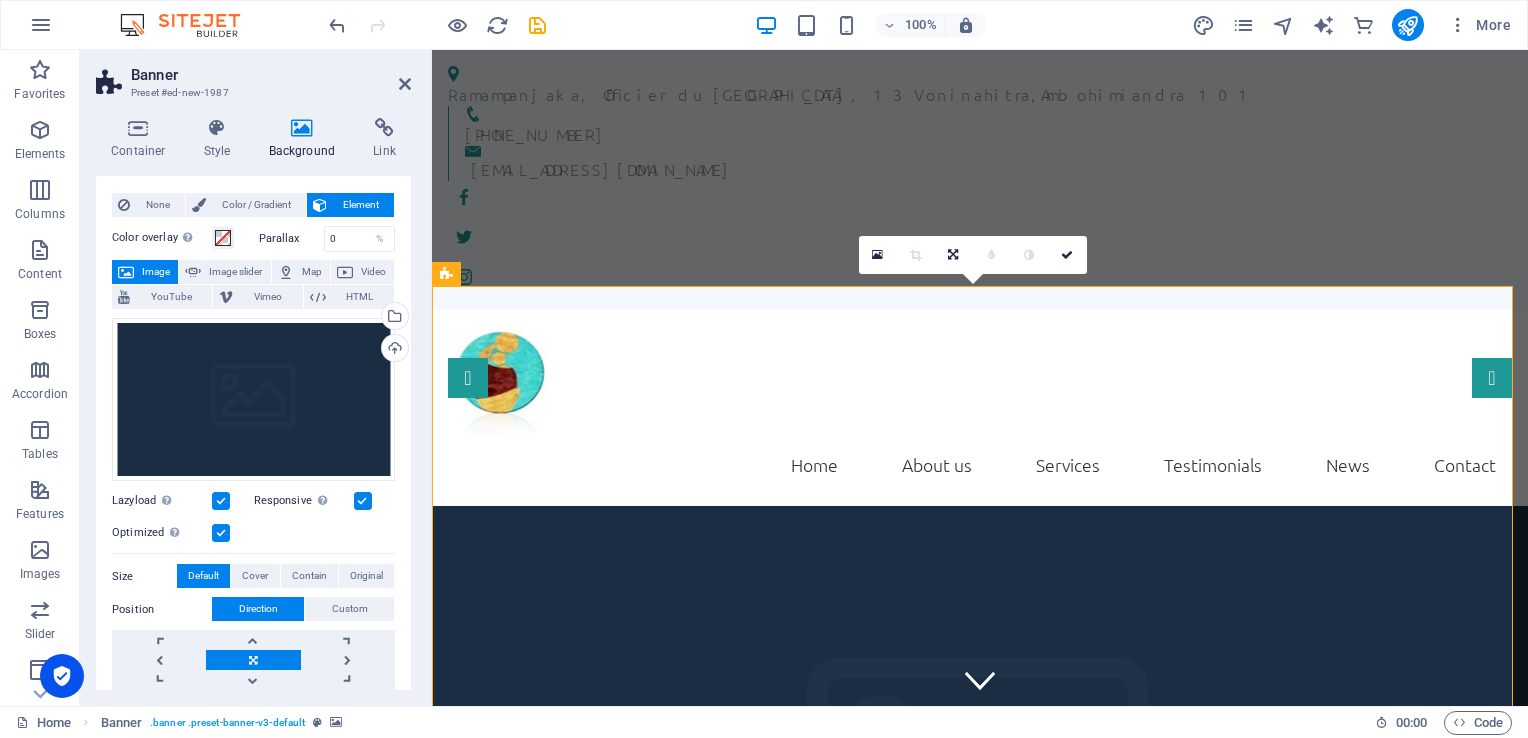 scroll, scrollTop: 26, scrollLeft: 0, axis: vertical 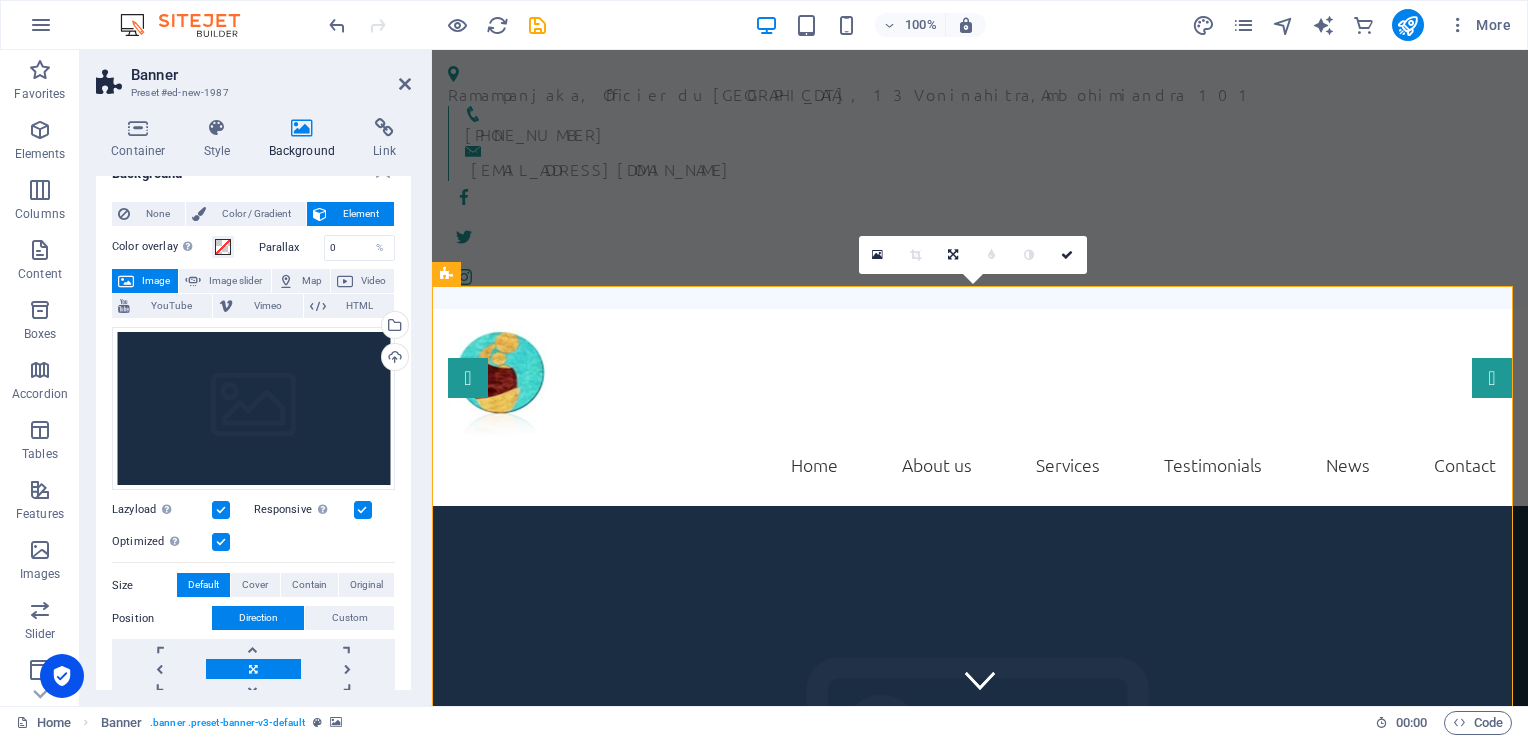 drag, startPoint x: 408, startPoint y: 395, endPoint x: 3, endPoint y: 364, distance: 406.1847 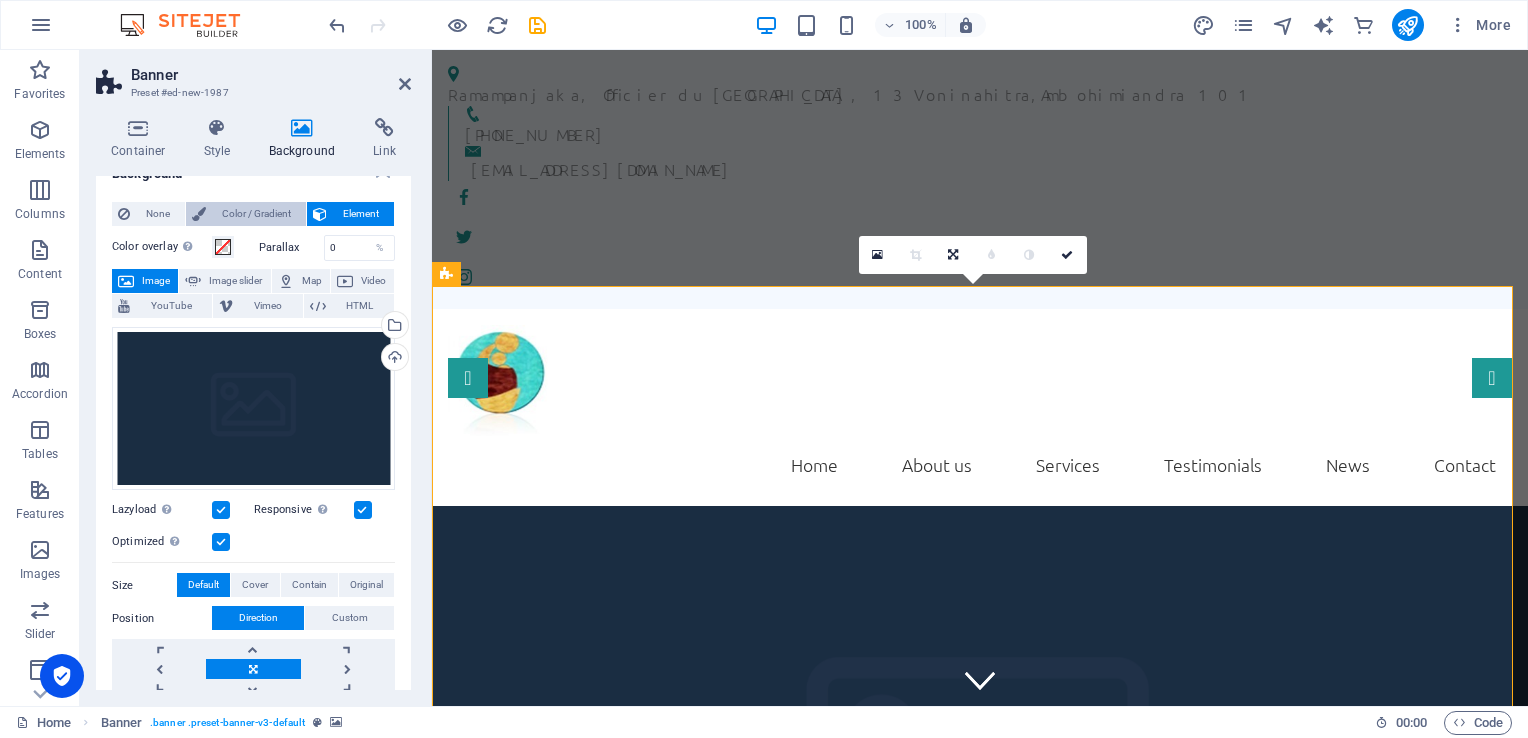 click at bounding box center [199, 214] 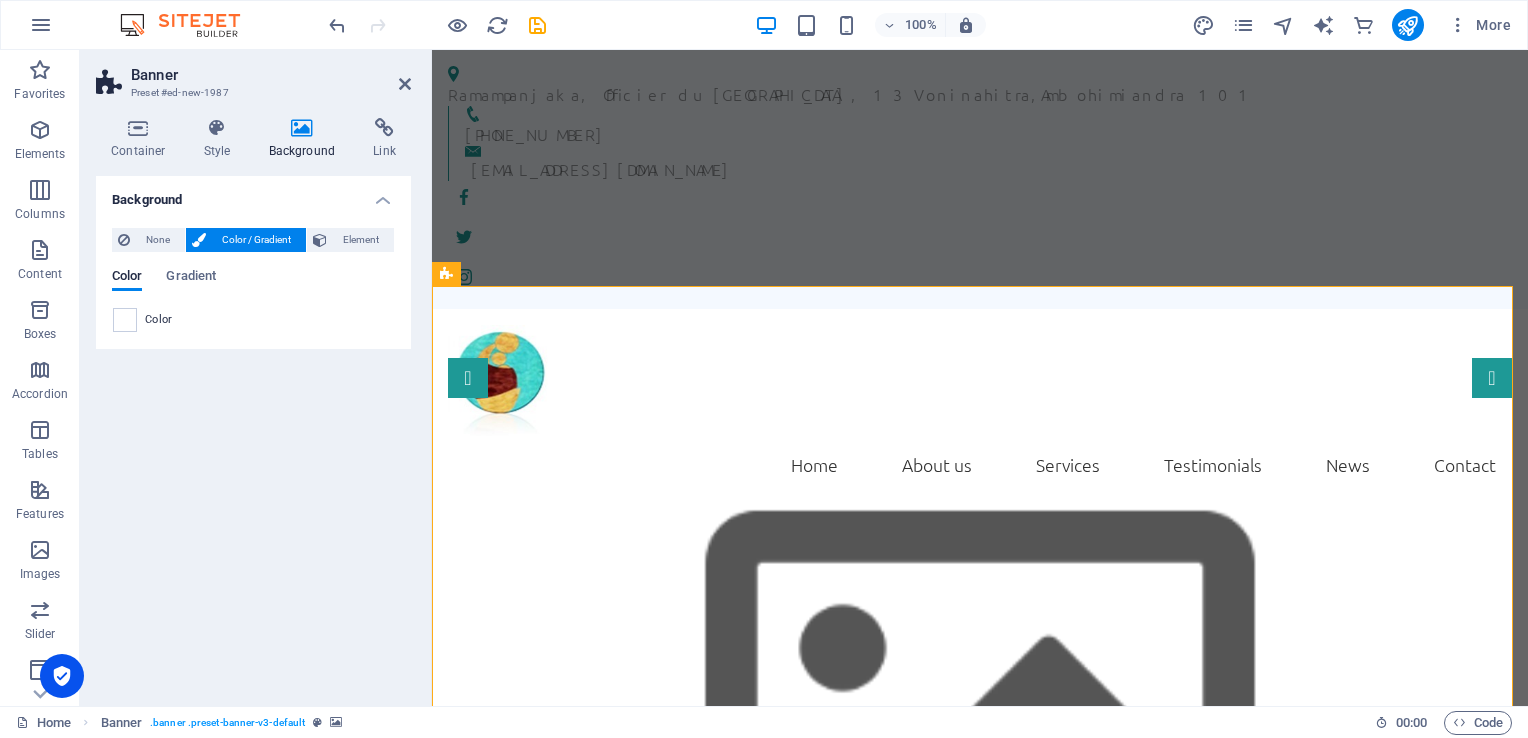 scroll, scrollTop: 0, scrollLeft: 0, axis: both 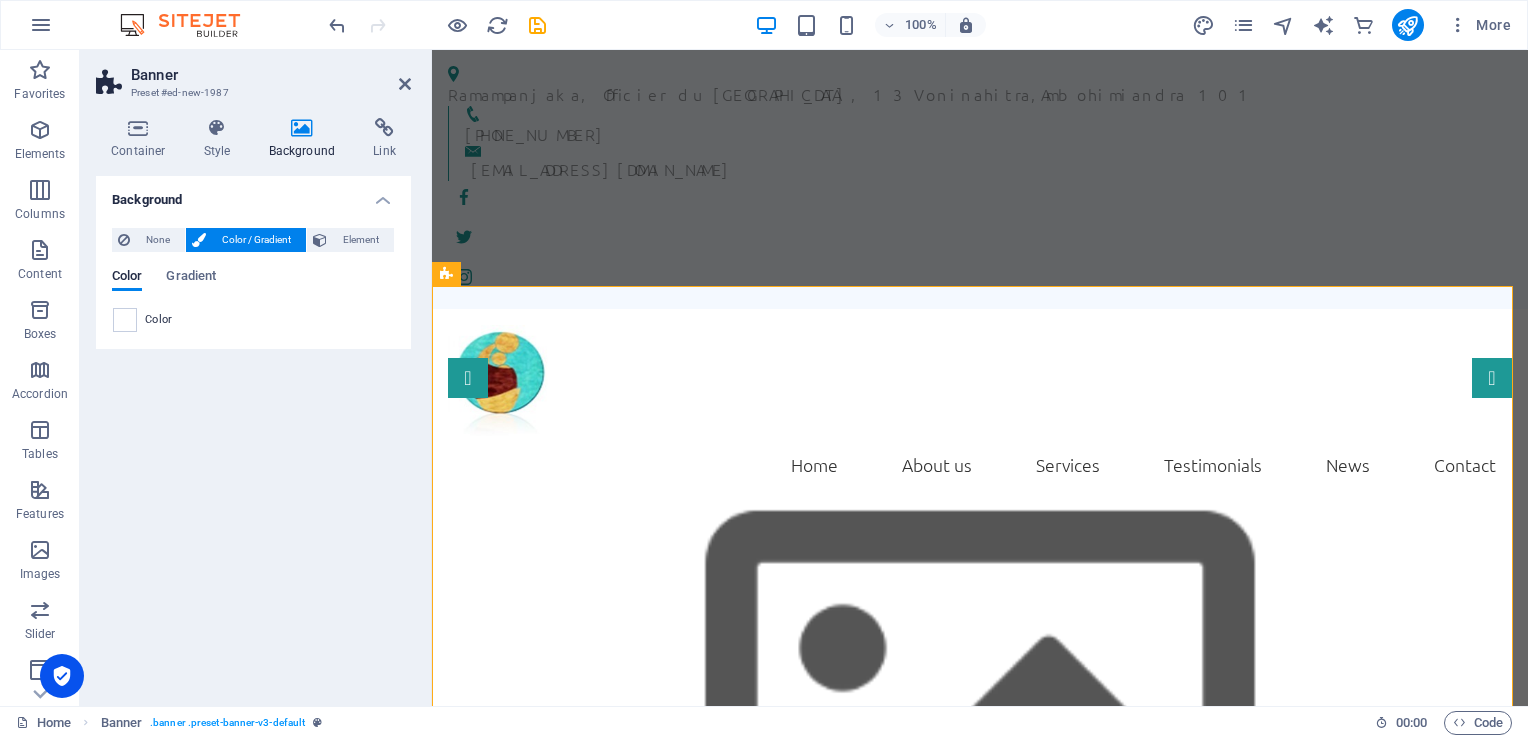 click at bounding box center (980, 721) 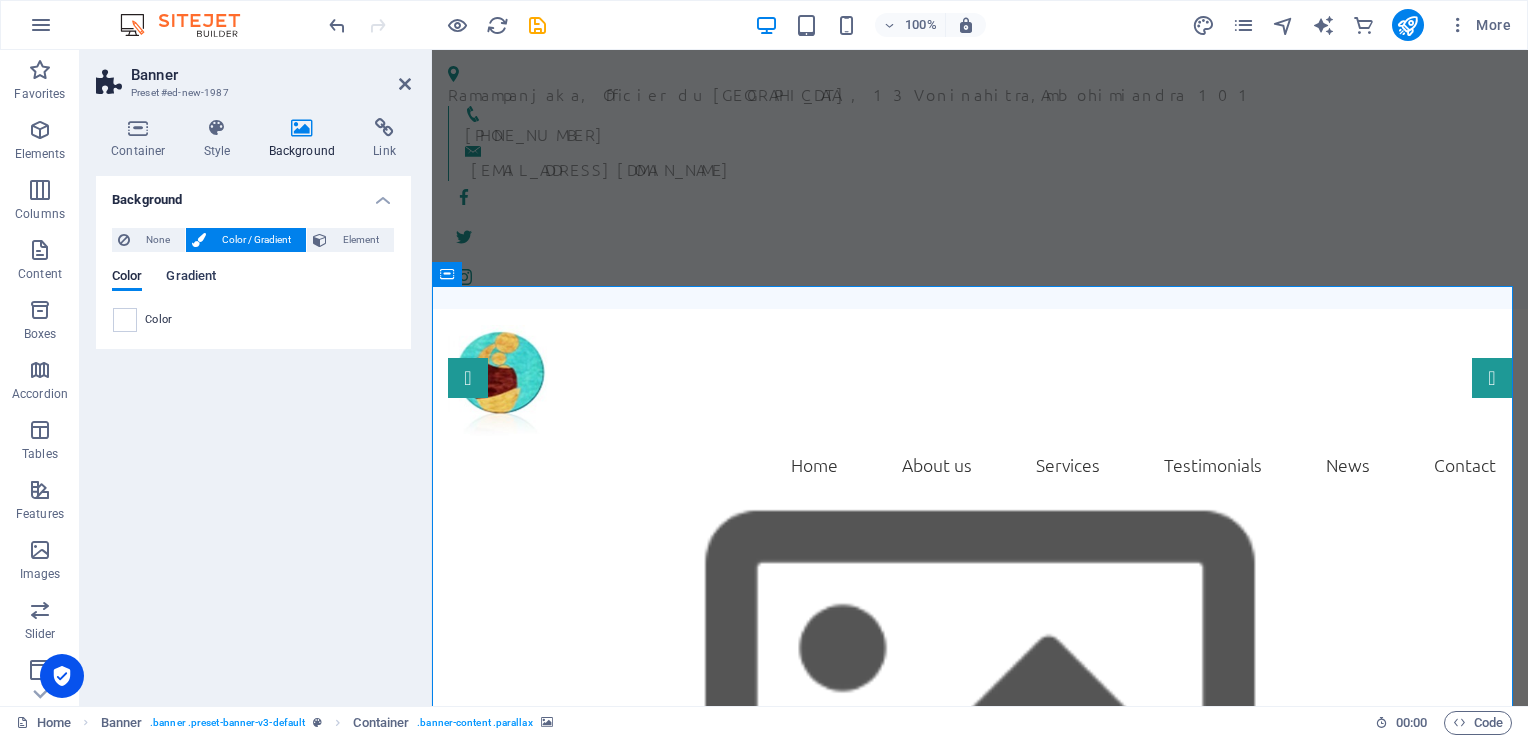 click on "Gradient" at bounding box center (191, 278) 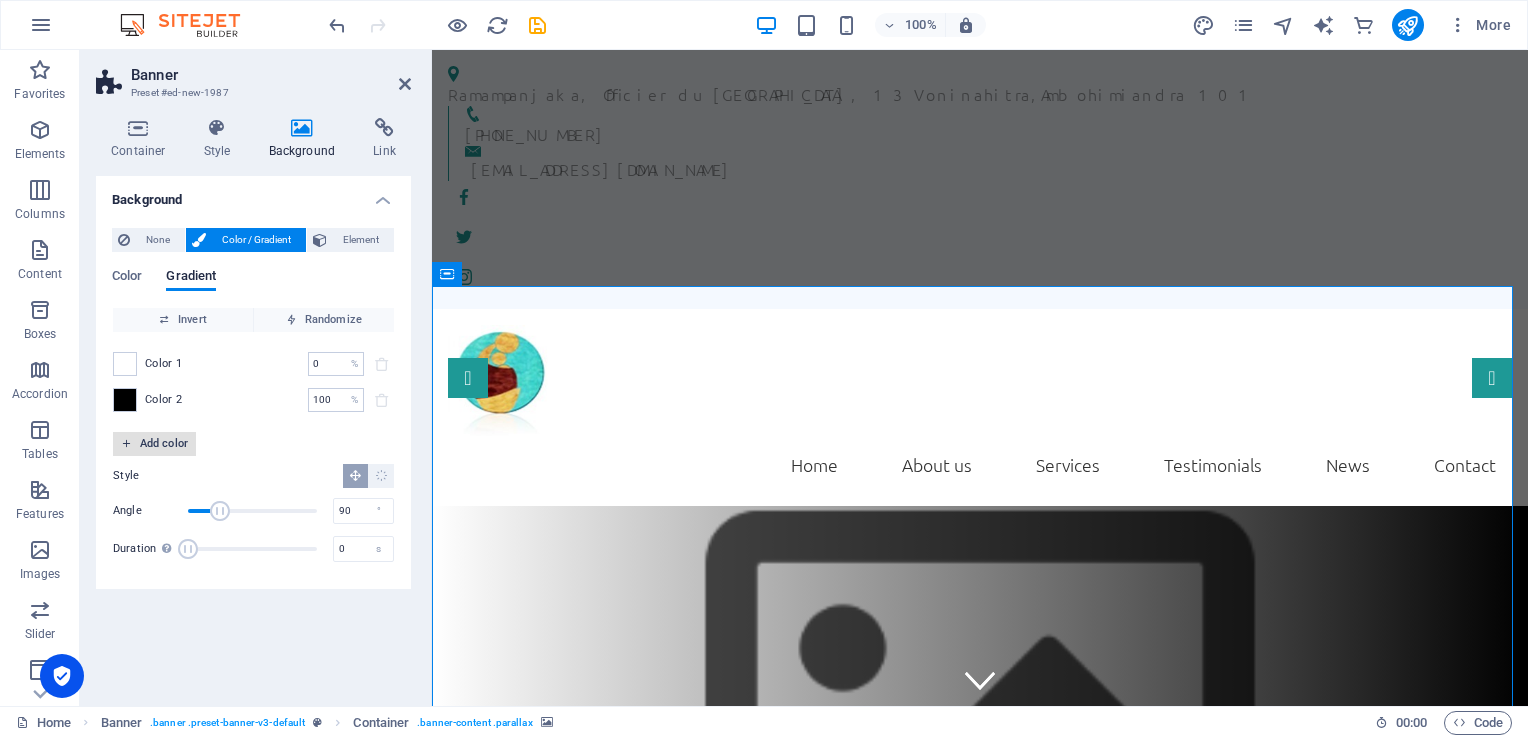 click on "Add color" at bounding box center (154, 444) 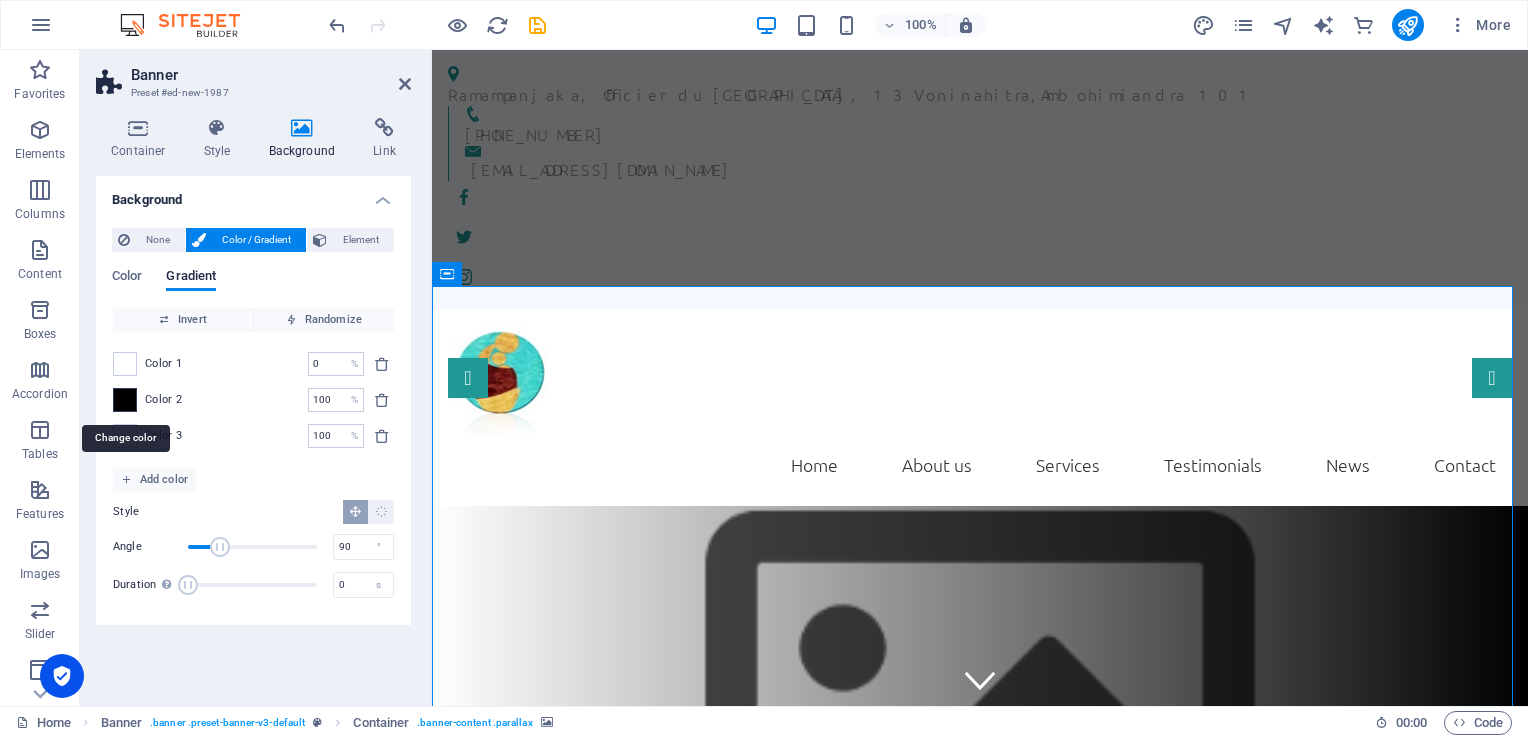 click at bounding box center (125, 400) 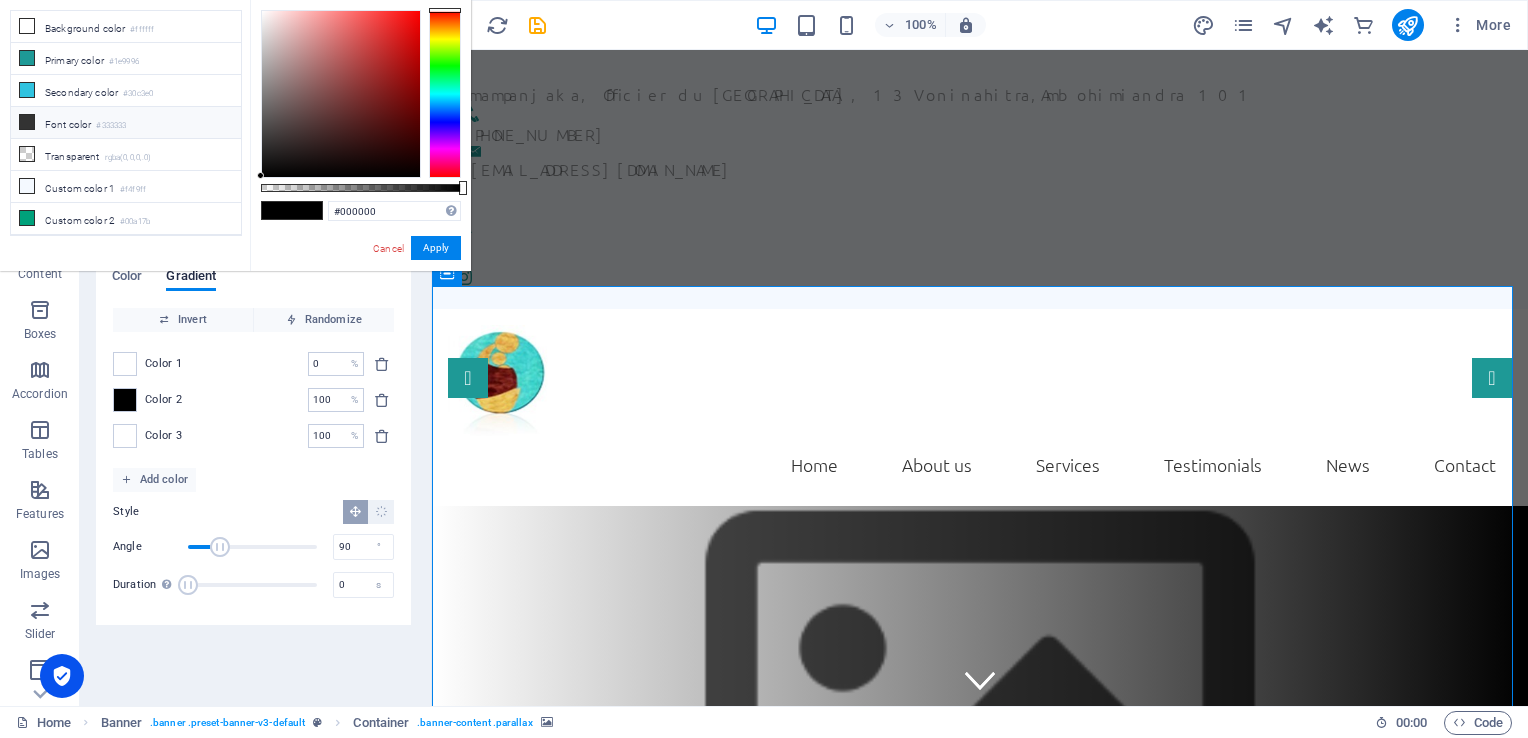 click on "Font color
#333333" at bounding box center [126, 123] 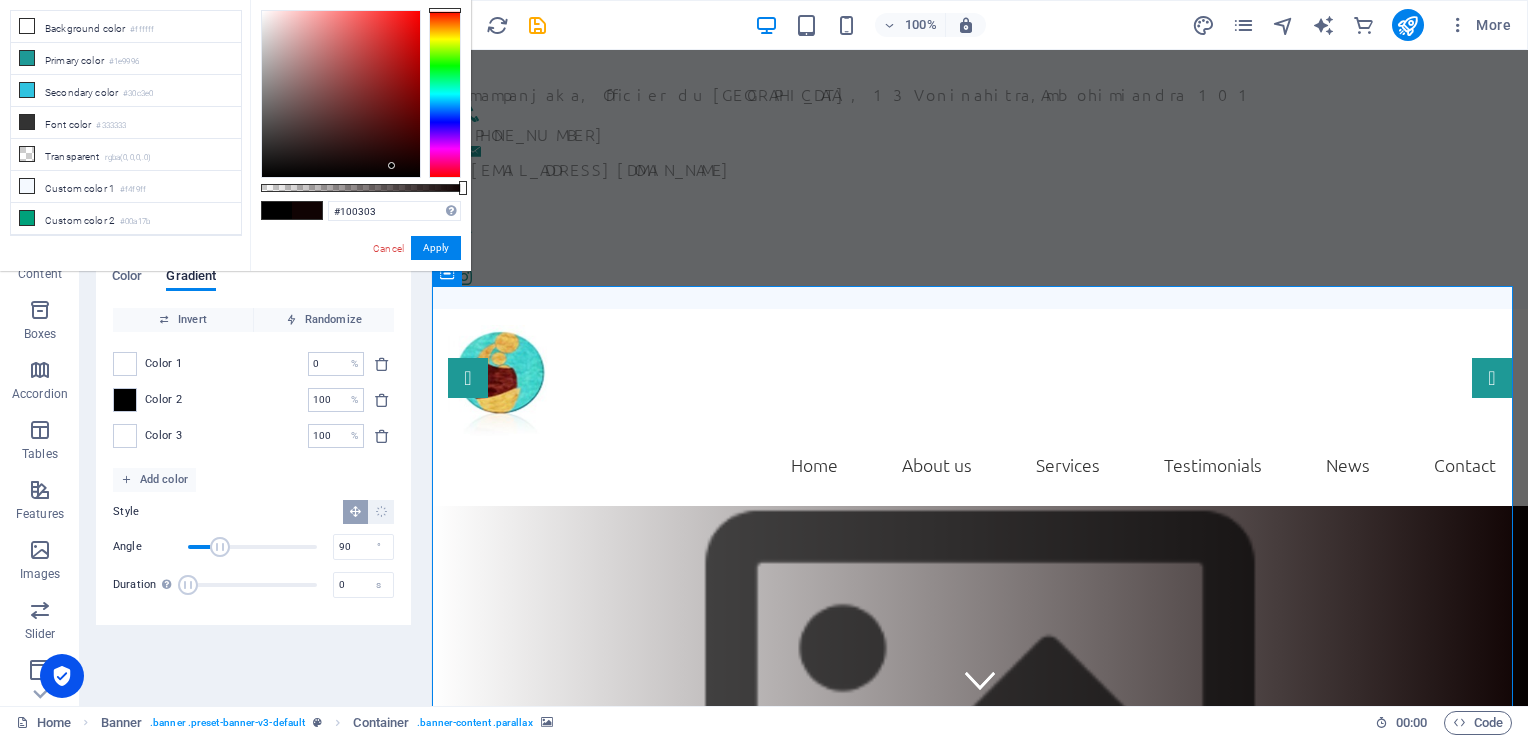 click at bounding box center [341, 94] 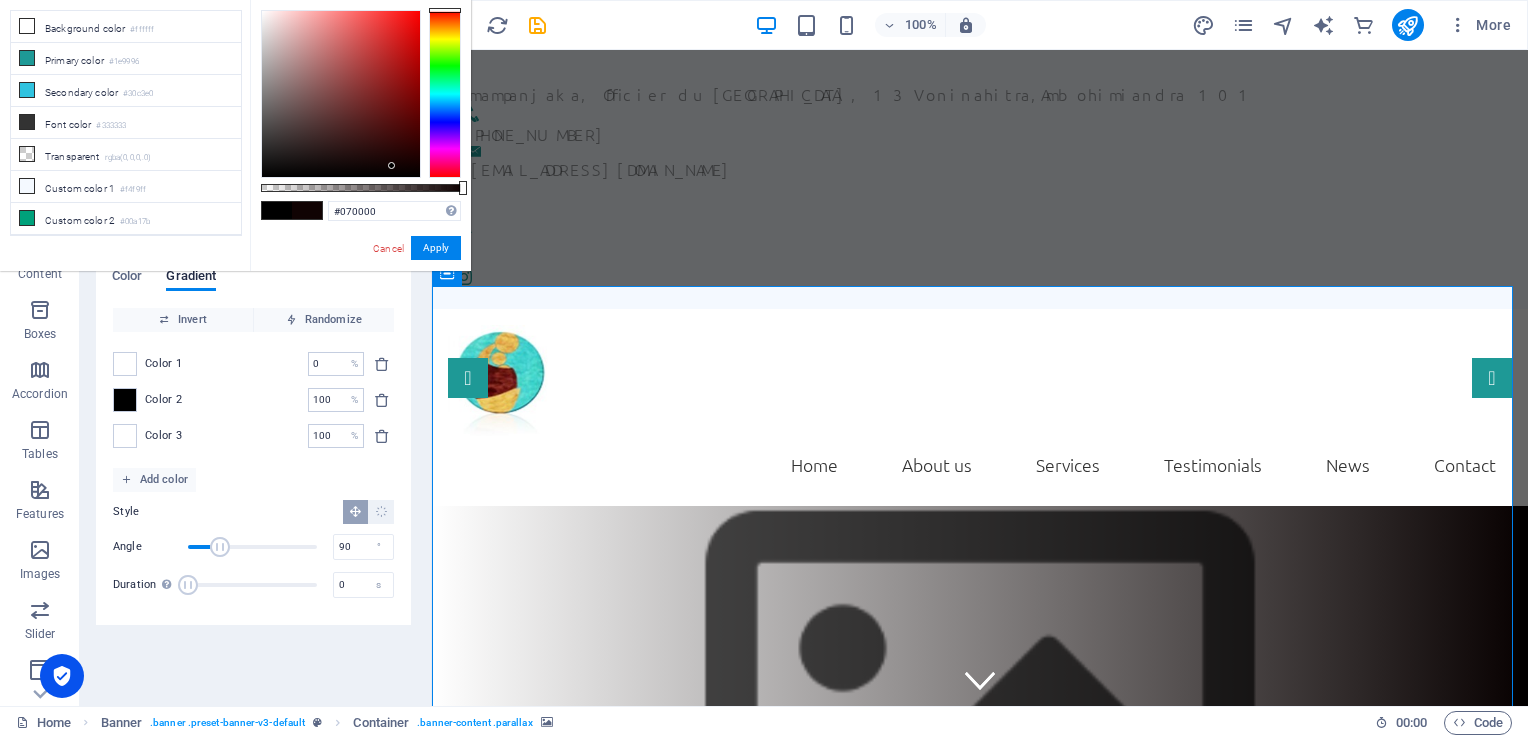 click at bounding box center (341, 94) 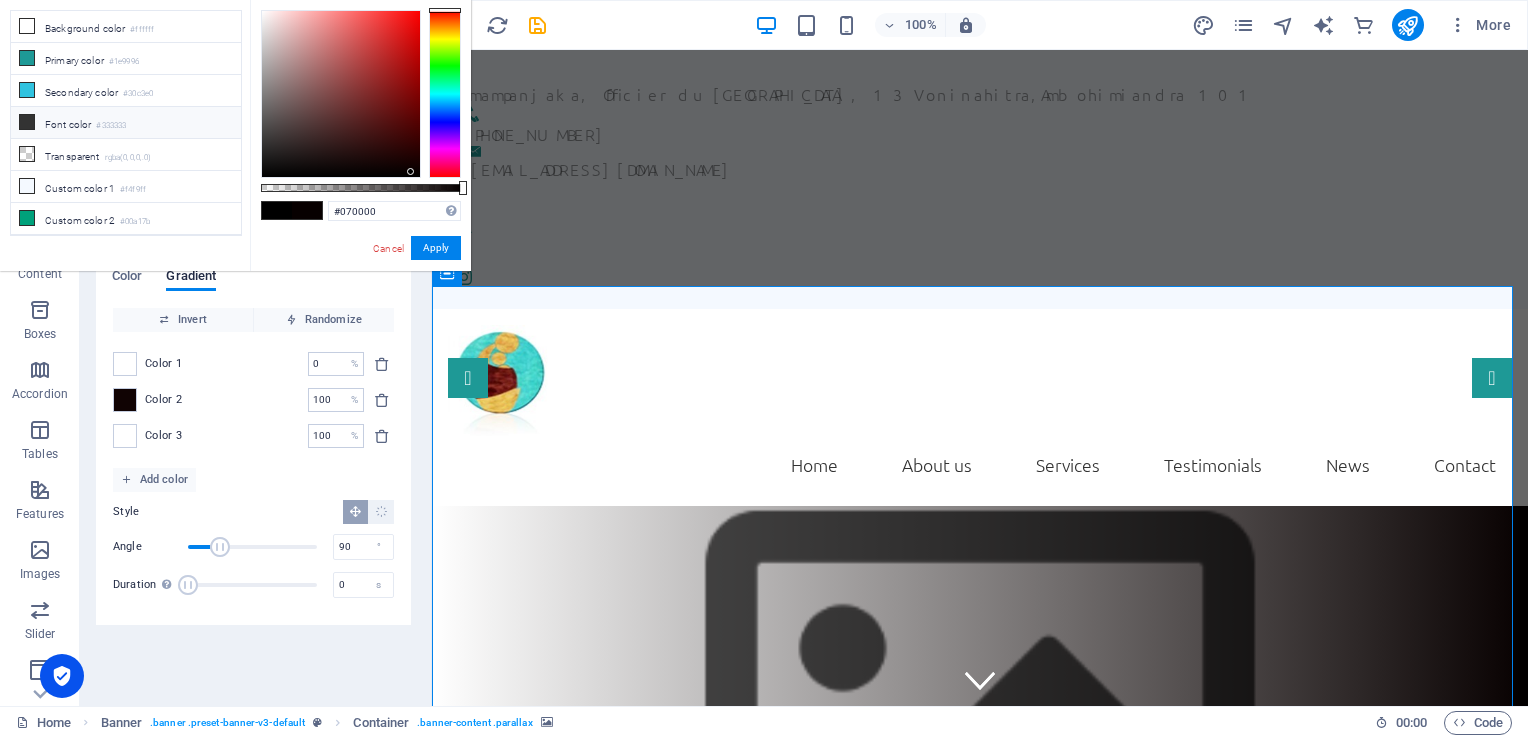 click at bounding box center [27, 122] 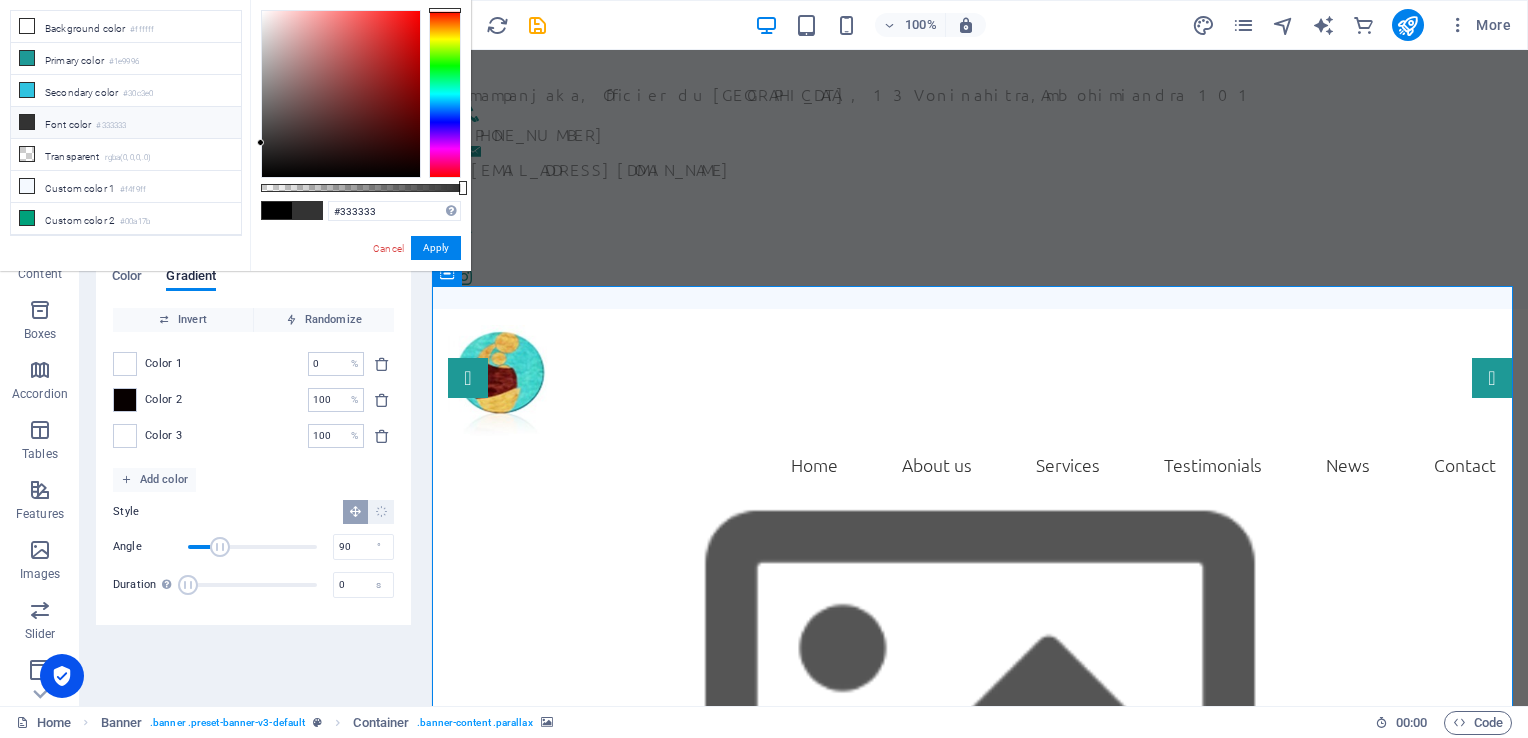 click on "#333333 Supported formats #0852ed rgb(8, 82, 237) rgba(8, 82, 237, 90%) hsv(221,97,93) hsl(221, 93%, 48%) Cancel Apply" at bounding box center [360, 280] 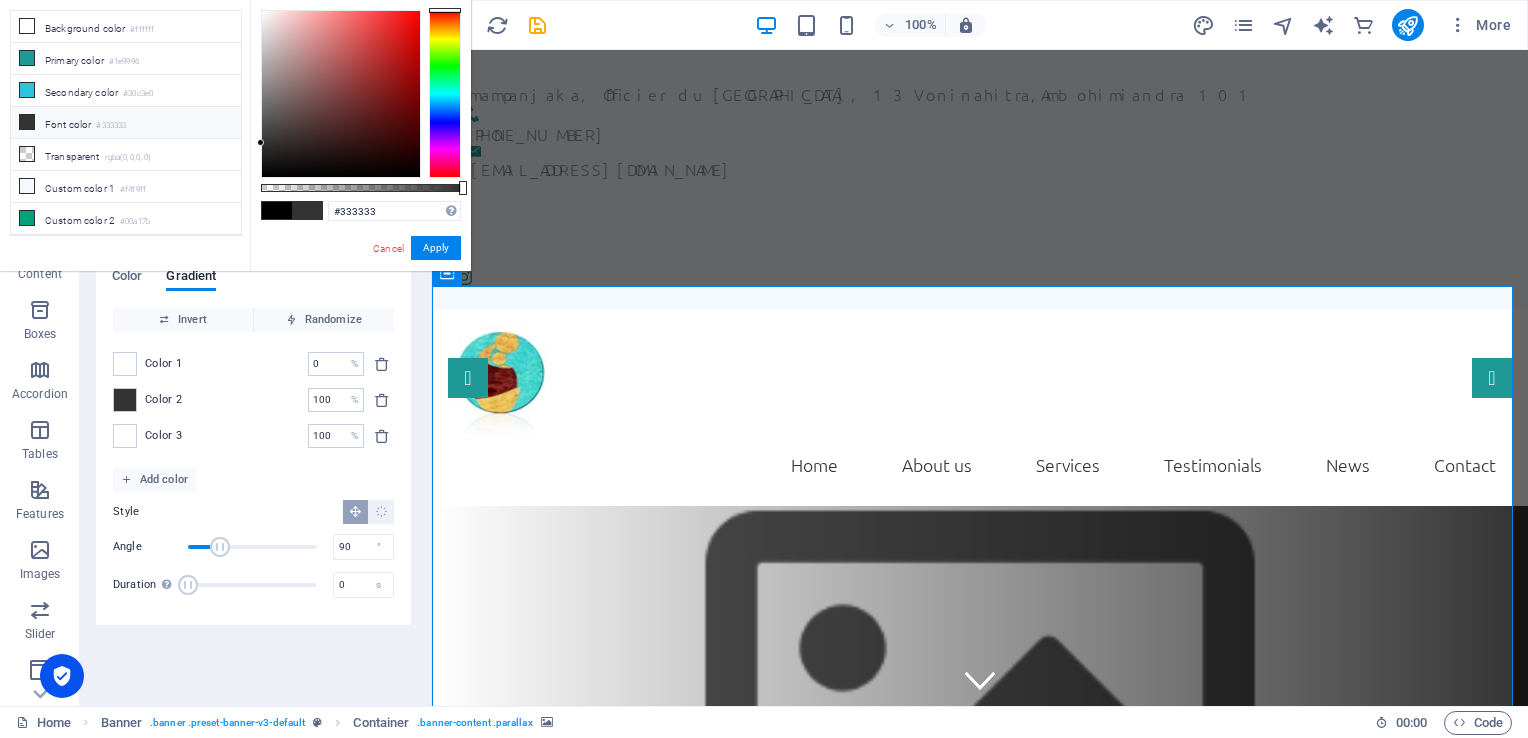 drag, startPoint x: 459, startPoint y: 187, endPoint x: 464, endPoint y: 142, distance: 45.276924 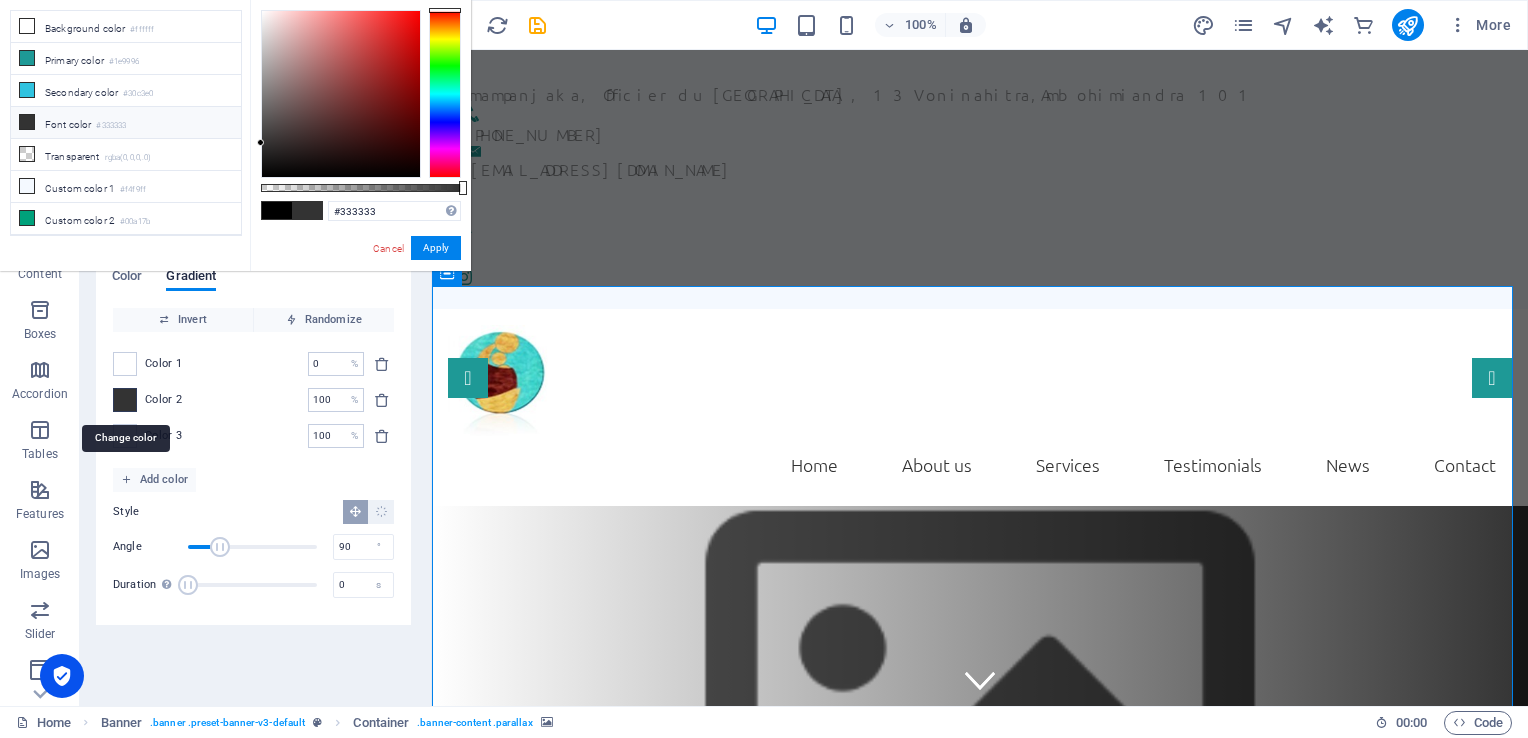 click at bounding box center [125, 400] 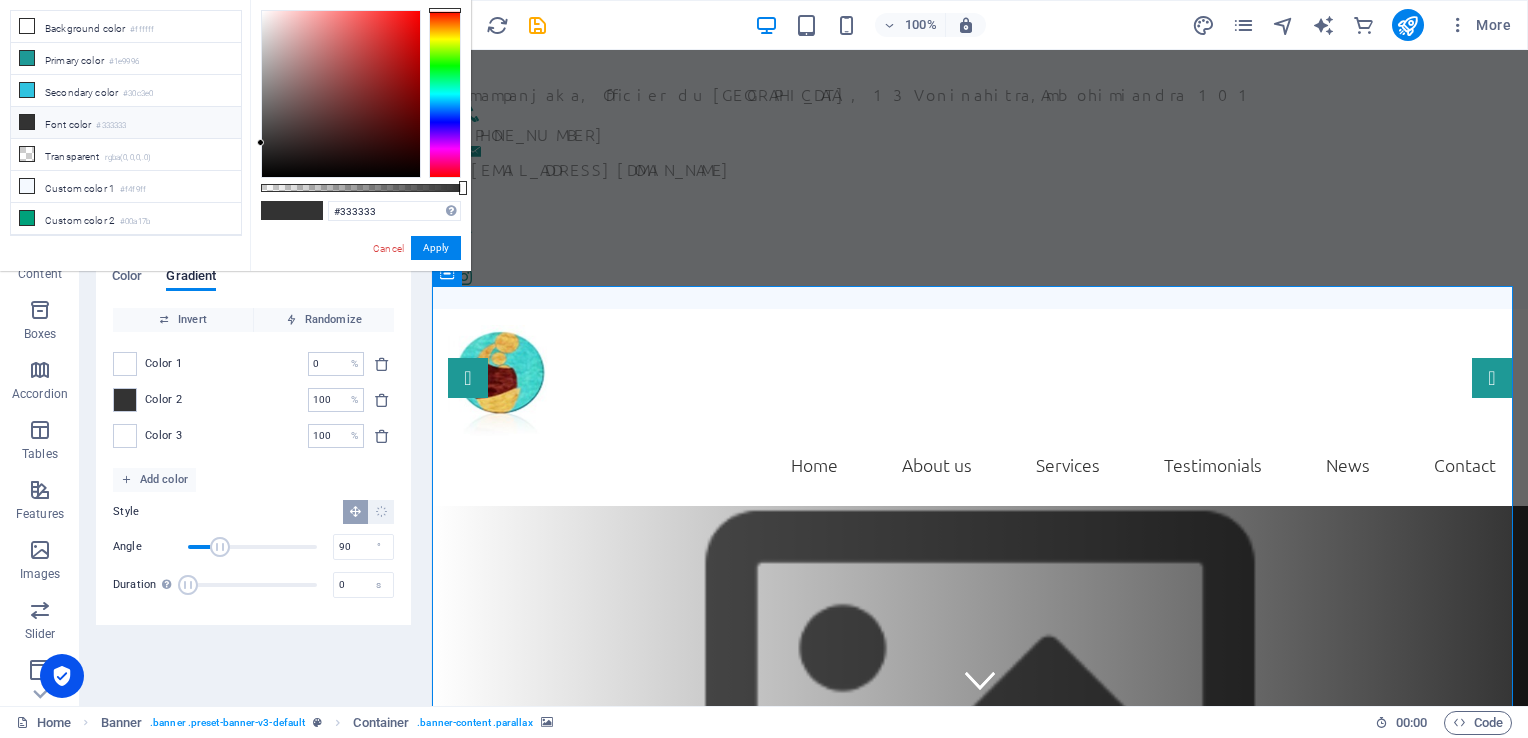 type on "#f9efef" 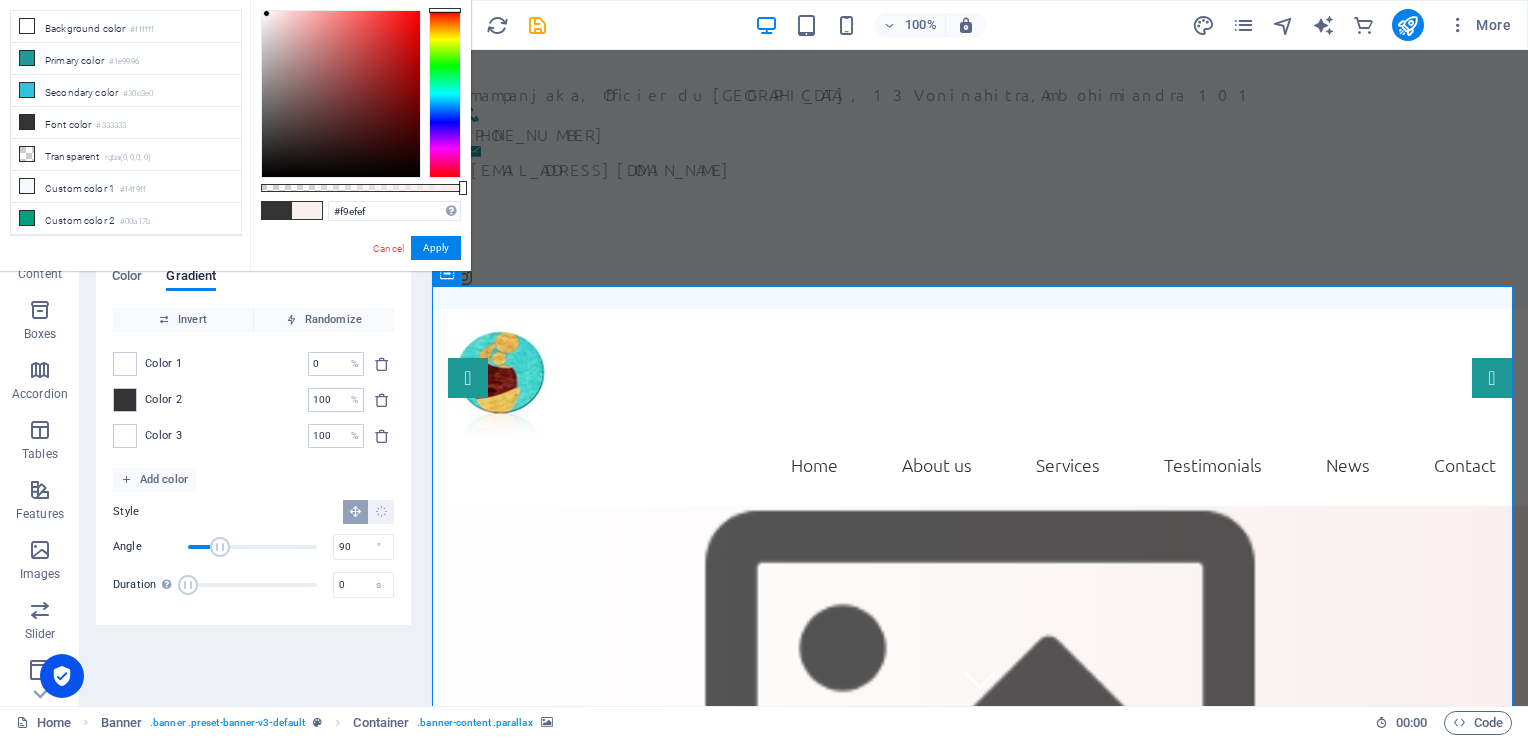 click at bounding box center [341, 94] 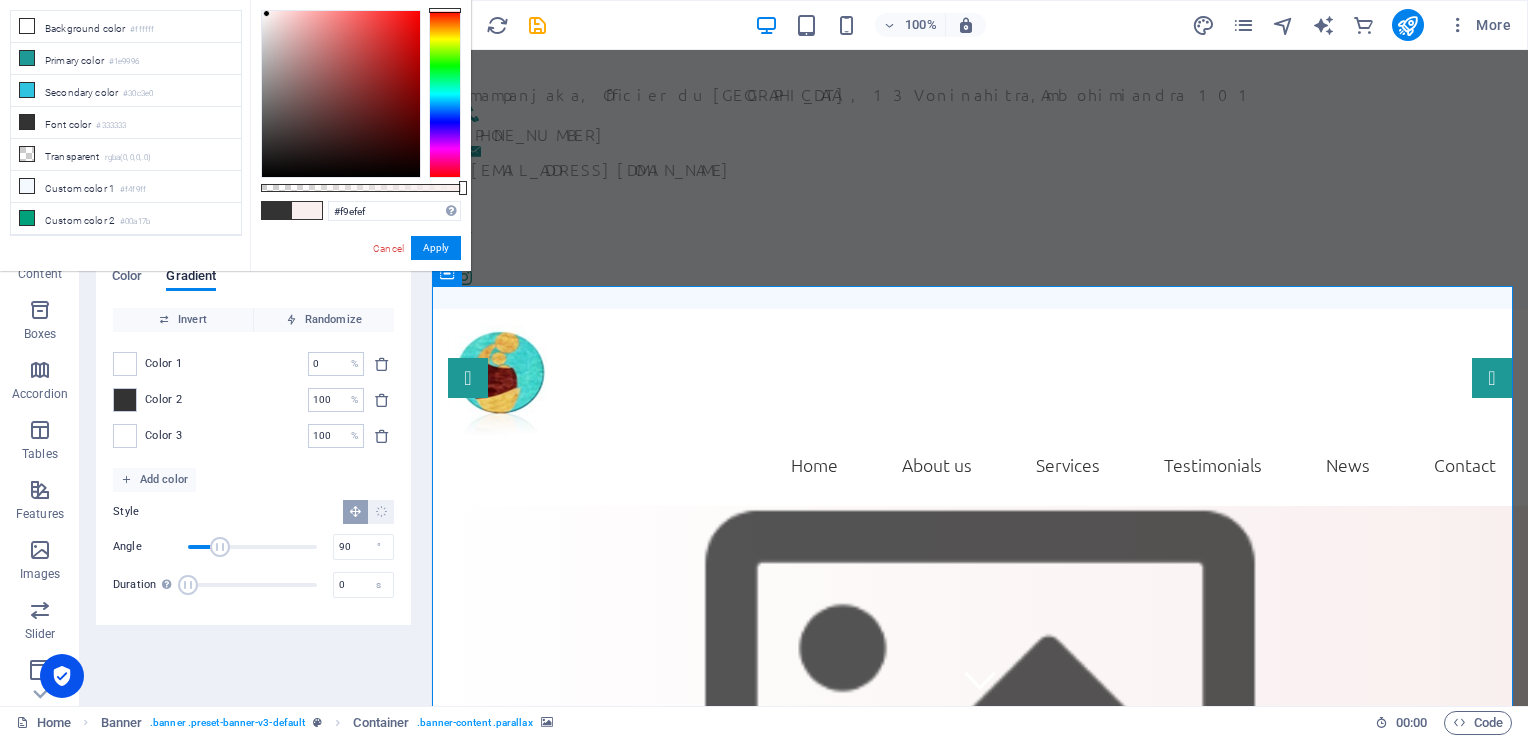 click at bounding box center (980, 721) 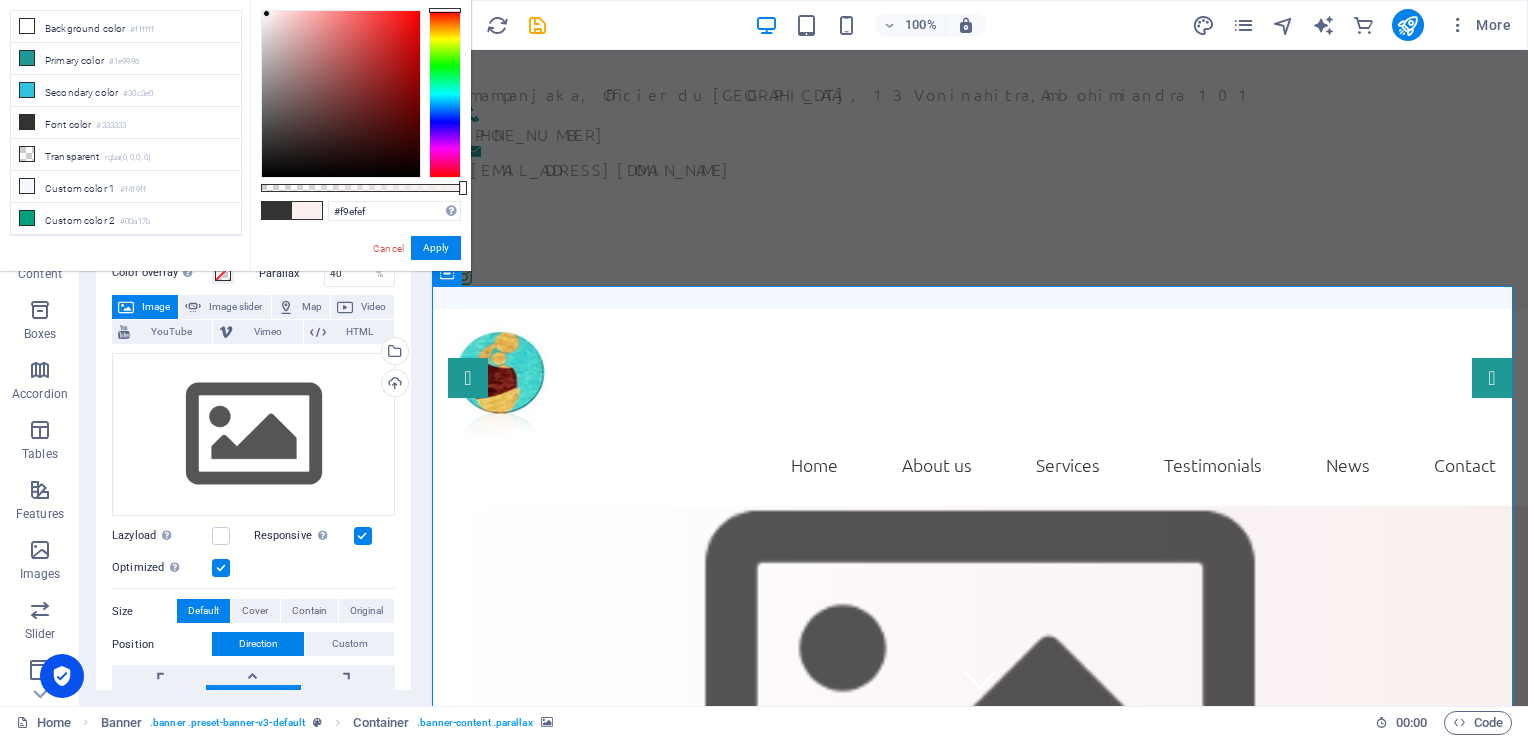 click at bounding box center (980, 721) 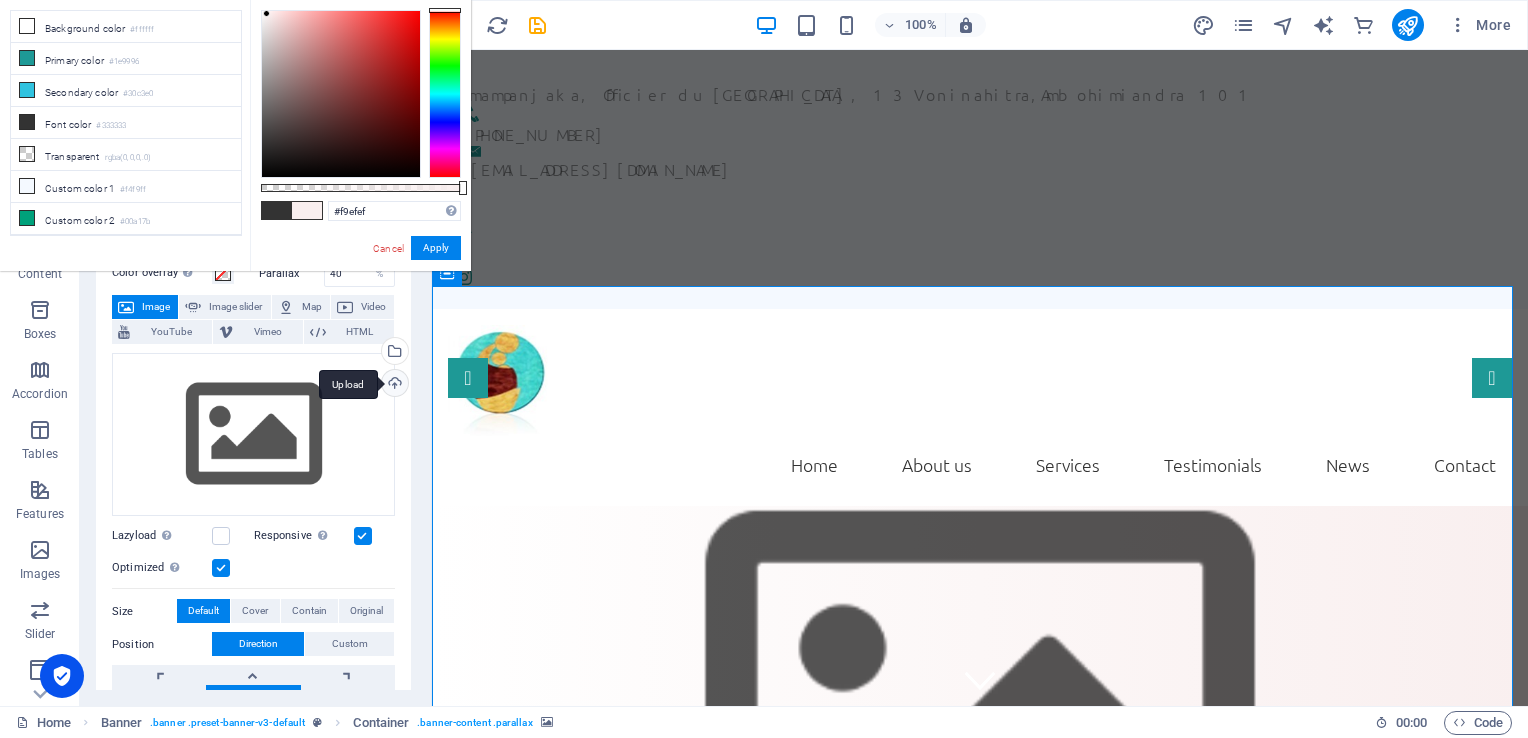 click on "Upload" at bounding box center [393, 385] 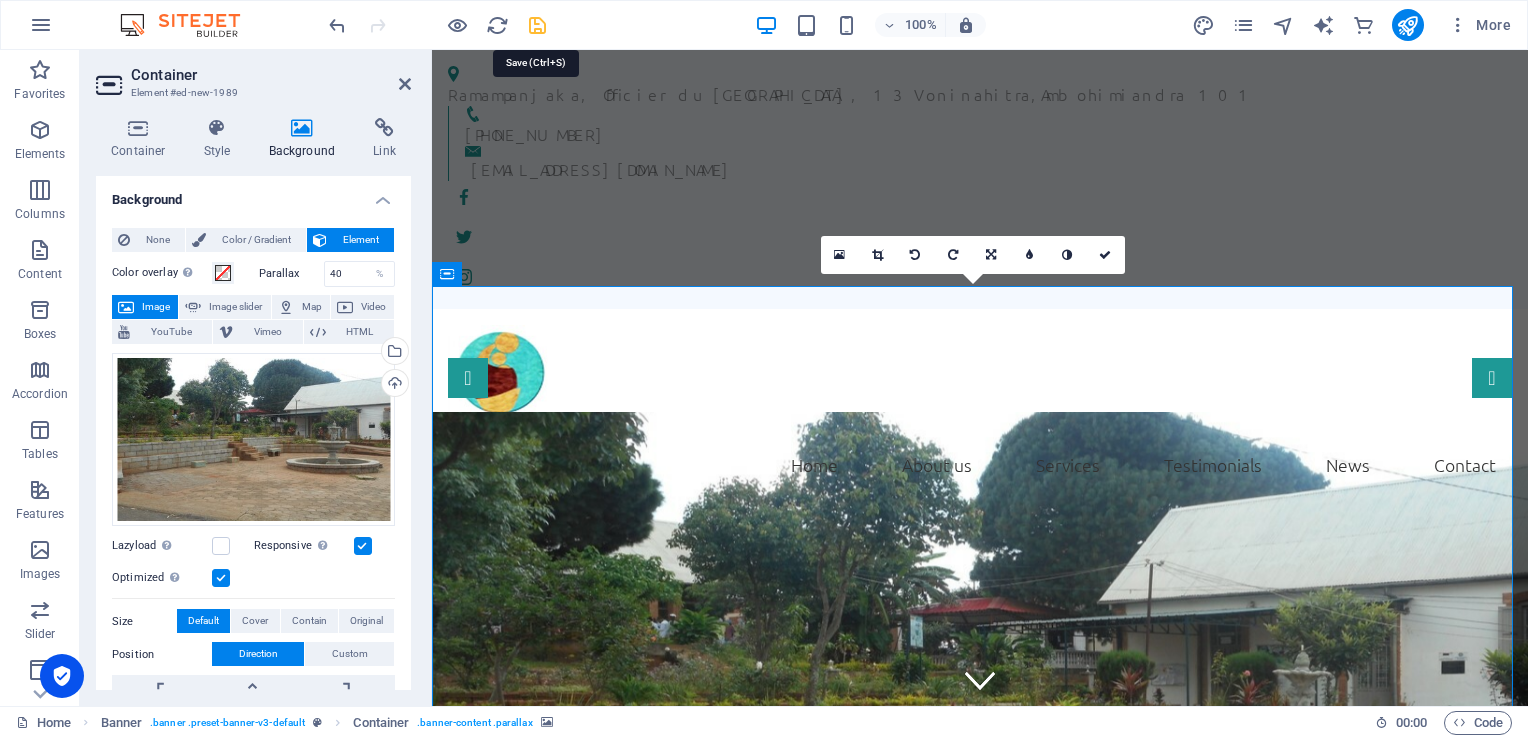 click at bounding box center (537, 25) 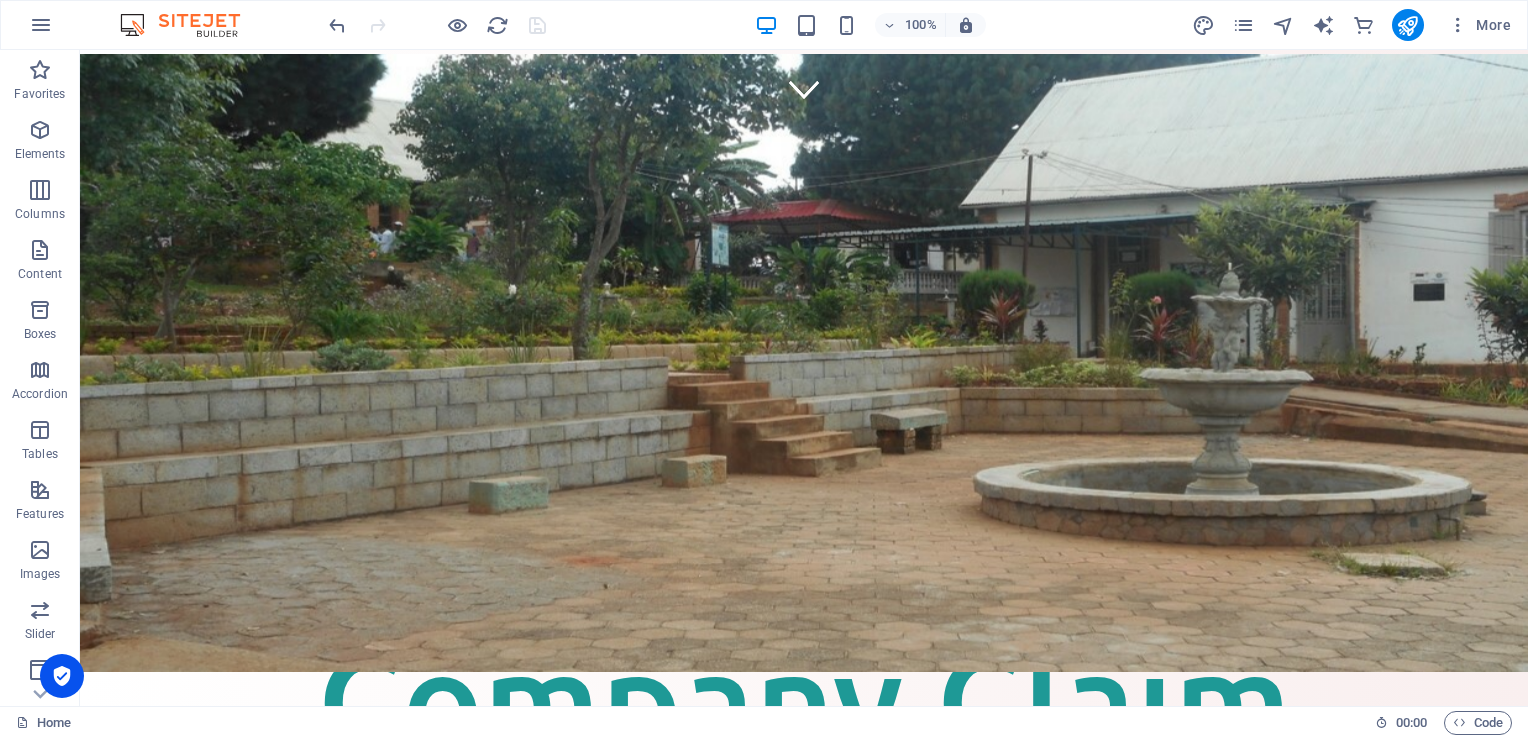 scroll, scrollTop: 582, scrollLeft: 0, axis: vertical 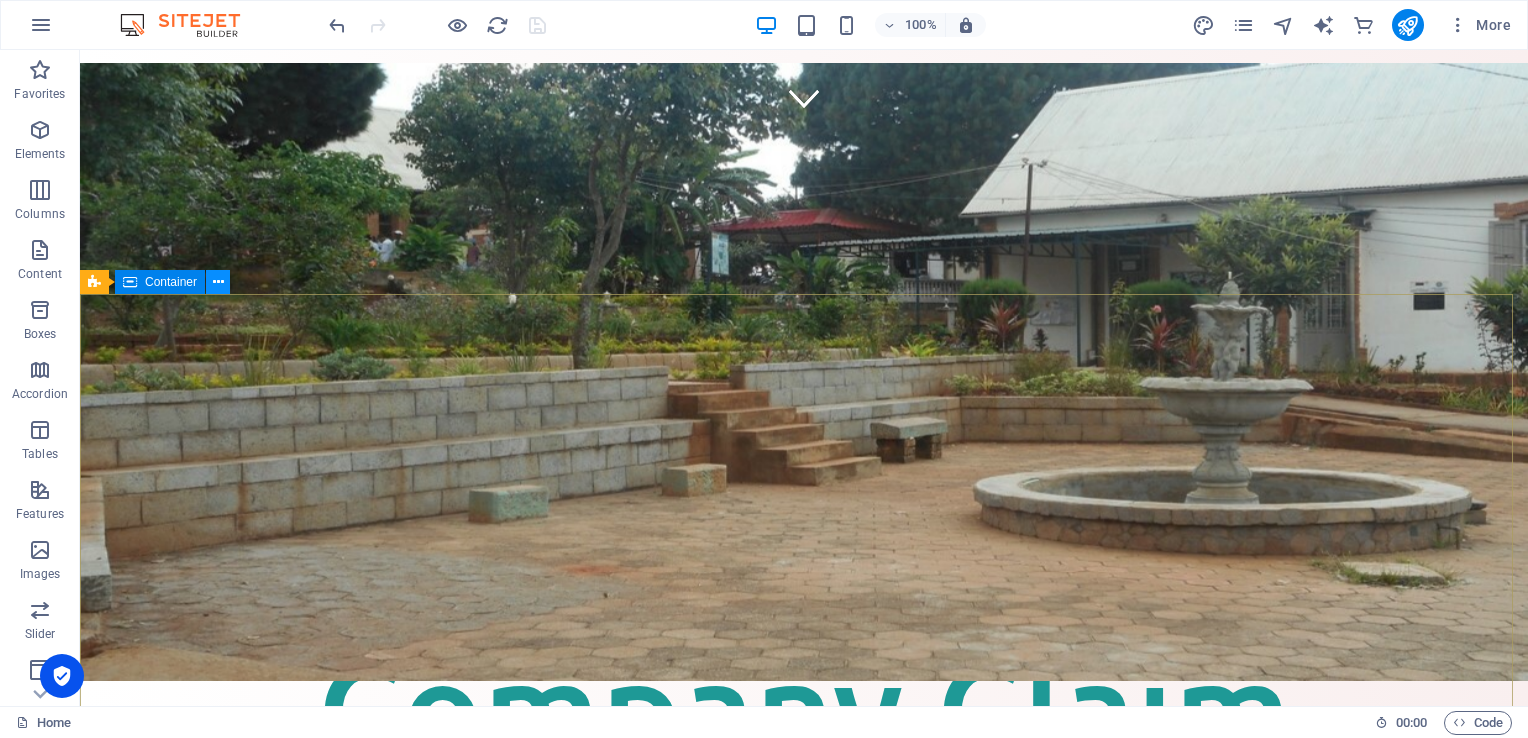 click at bounding box center [218, 282] 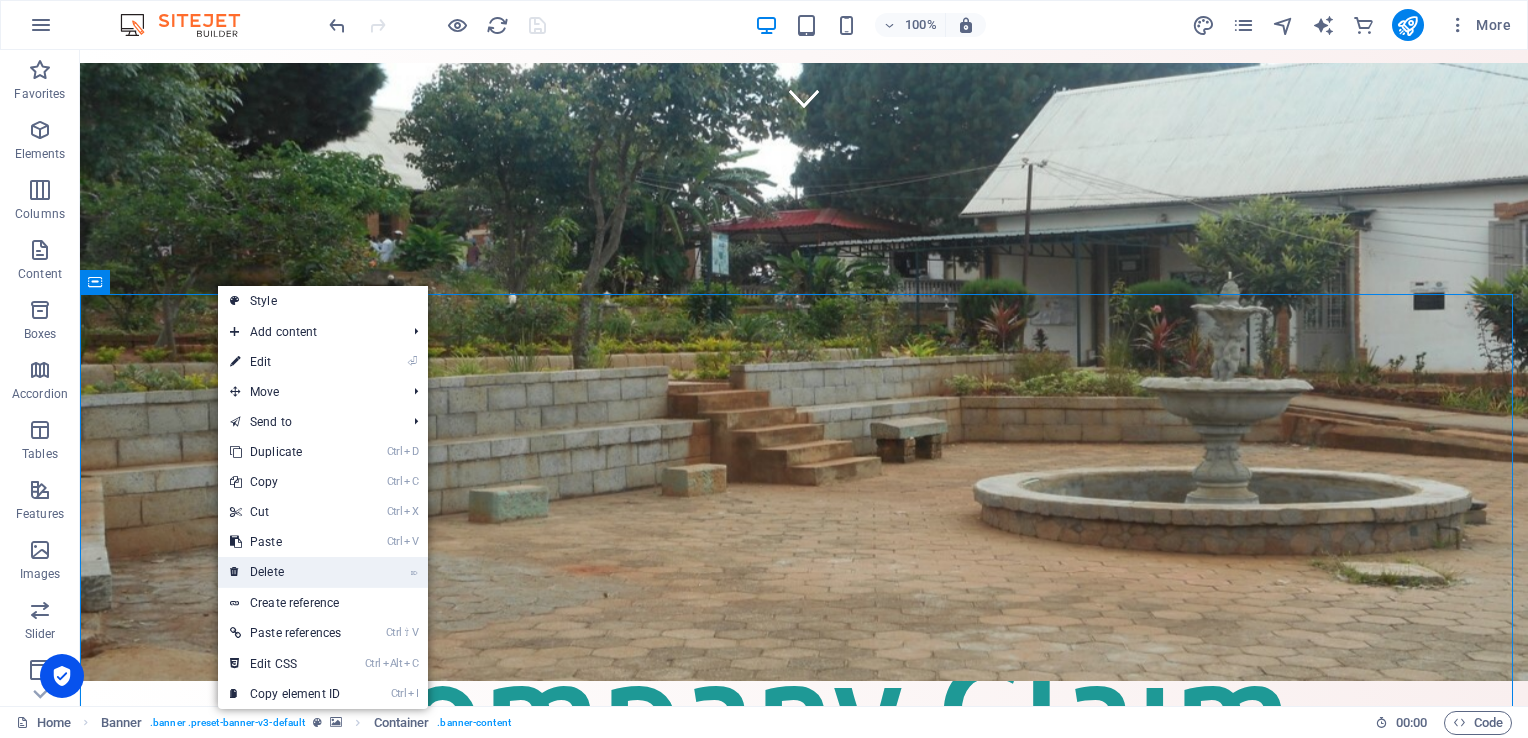 click on "⌦  Delete" at bounding box center [285, 572] 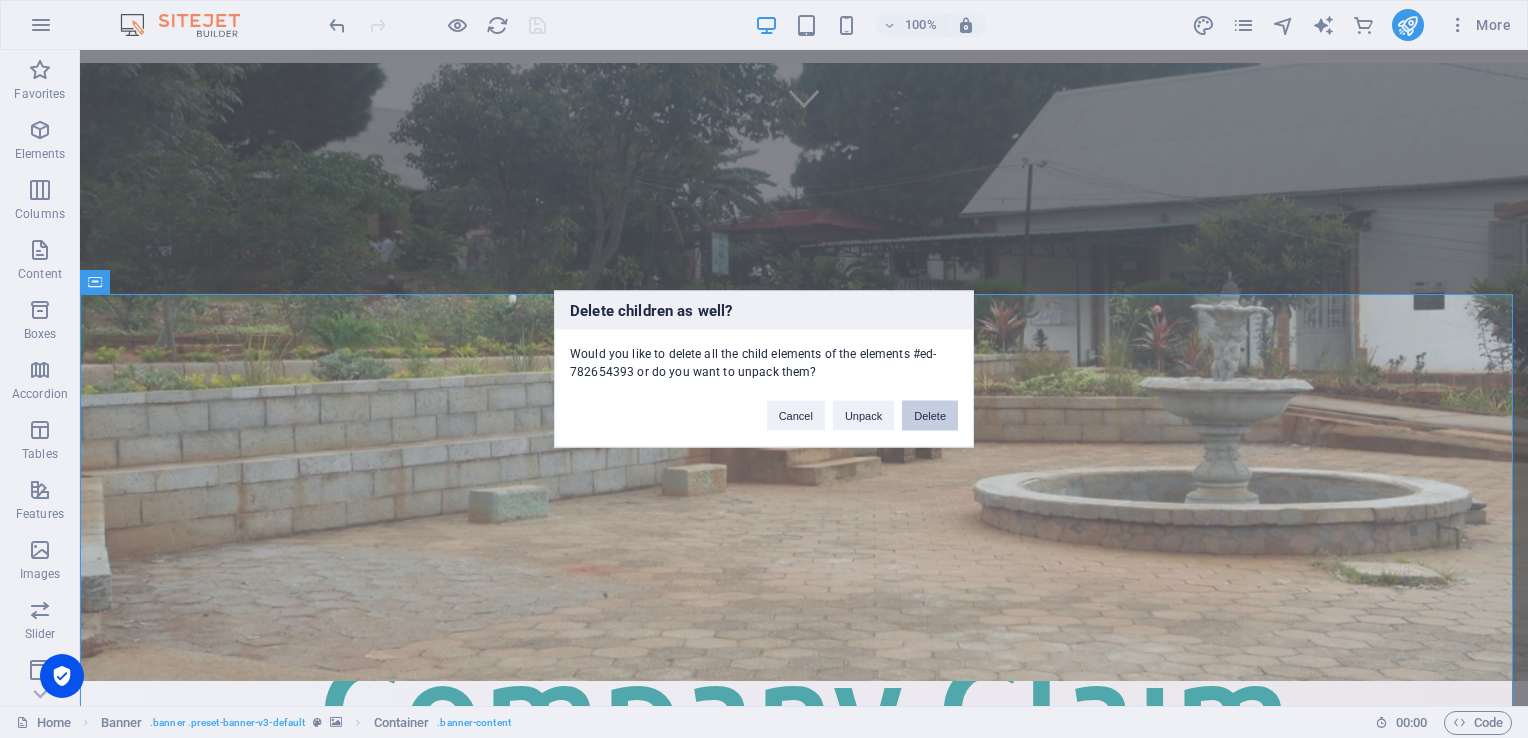 click on "Delete" at bounding box center [930, 416] 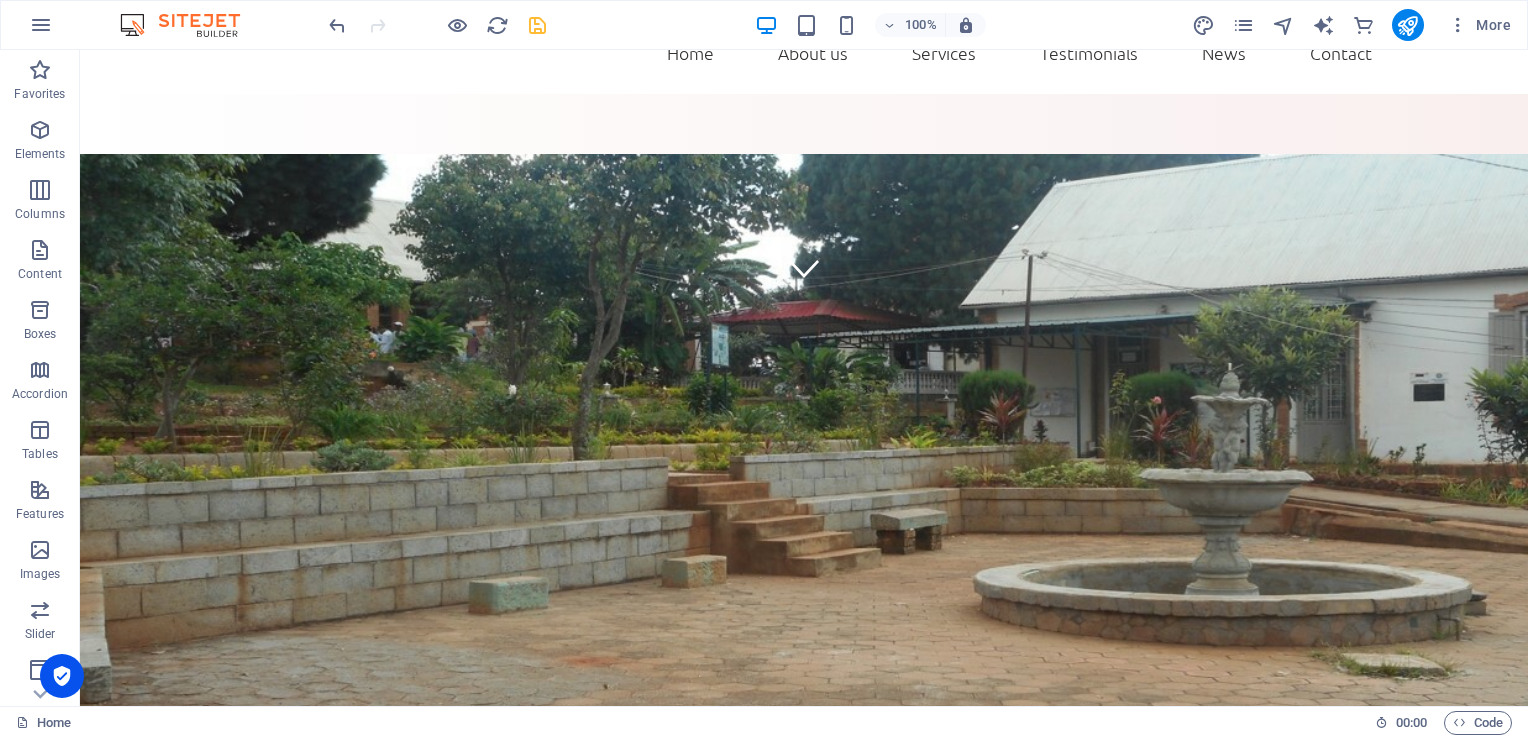 scroll, scrollTop: 385, scrollLeft: 0, axis: vertical 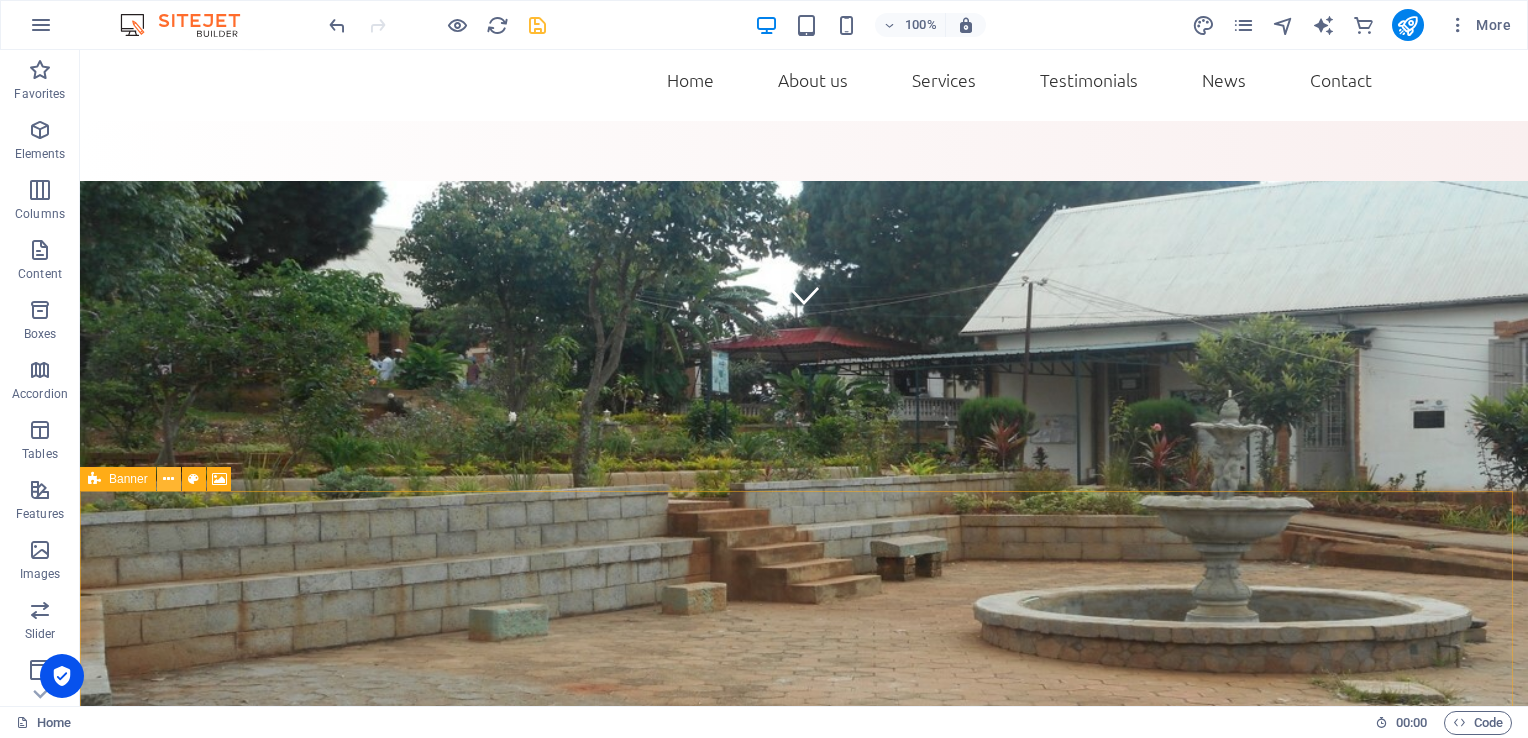click at bounding box center (168, 479) 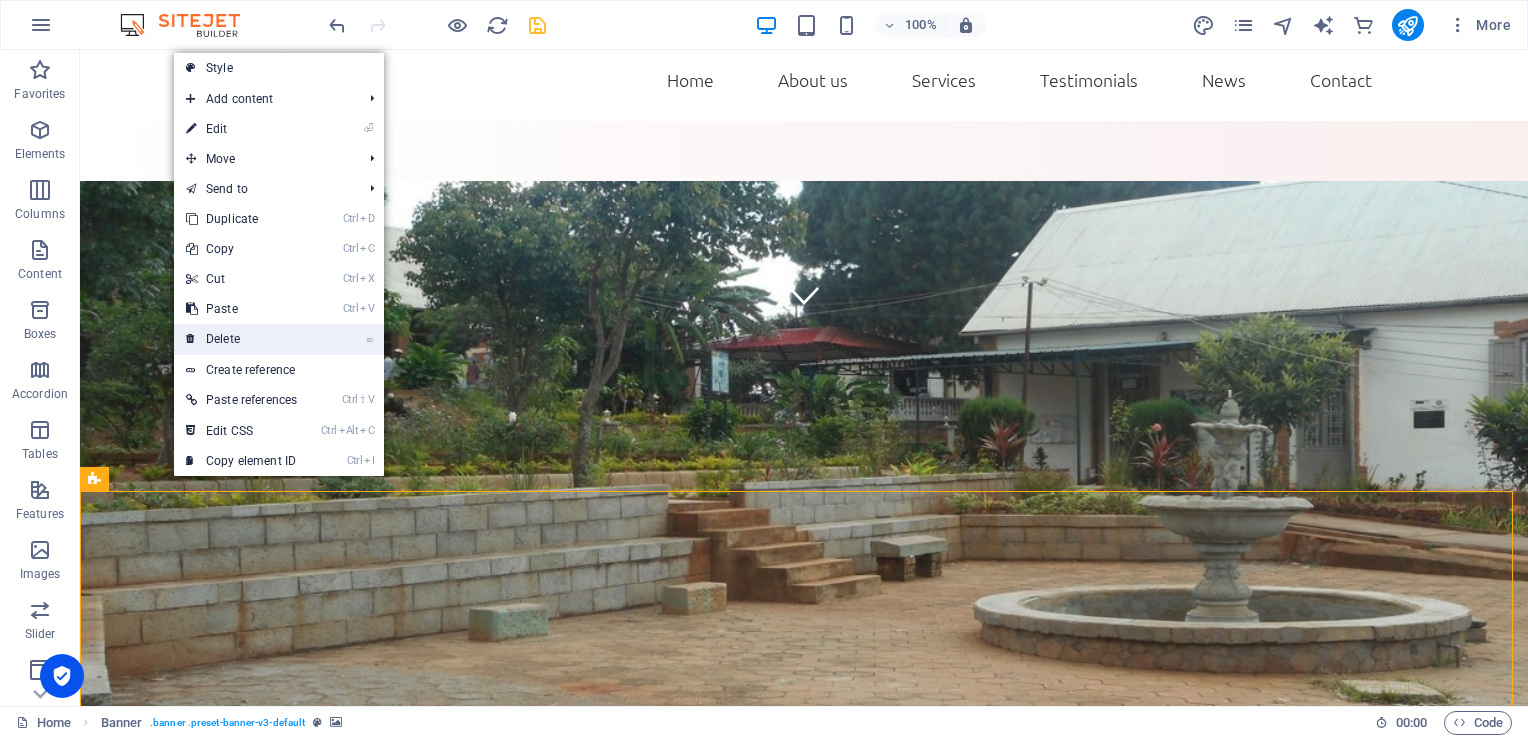 click on "⌦  Delete" at bounding box center (241, 339) 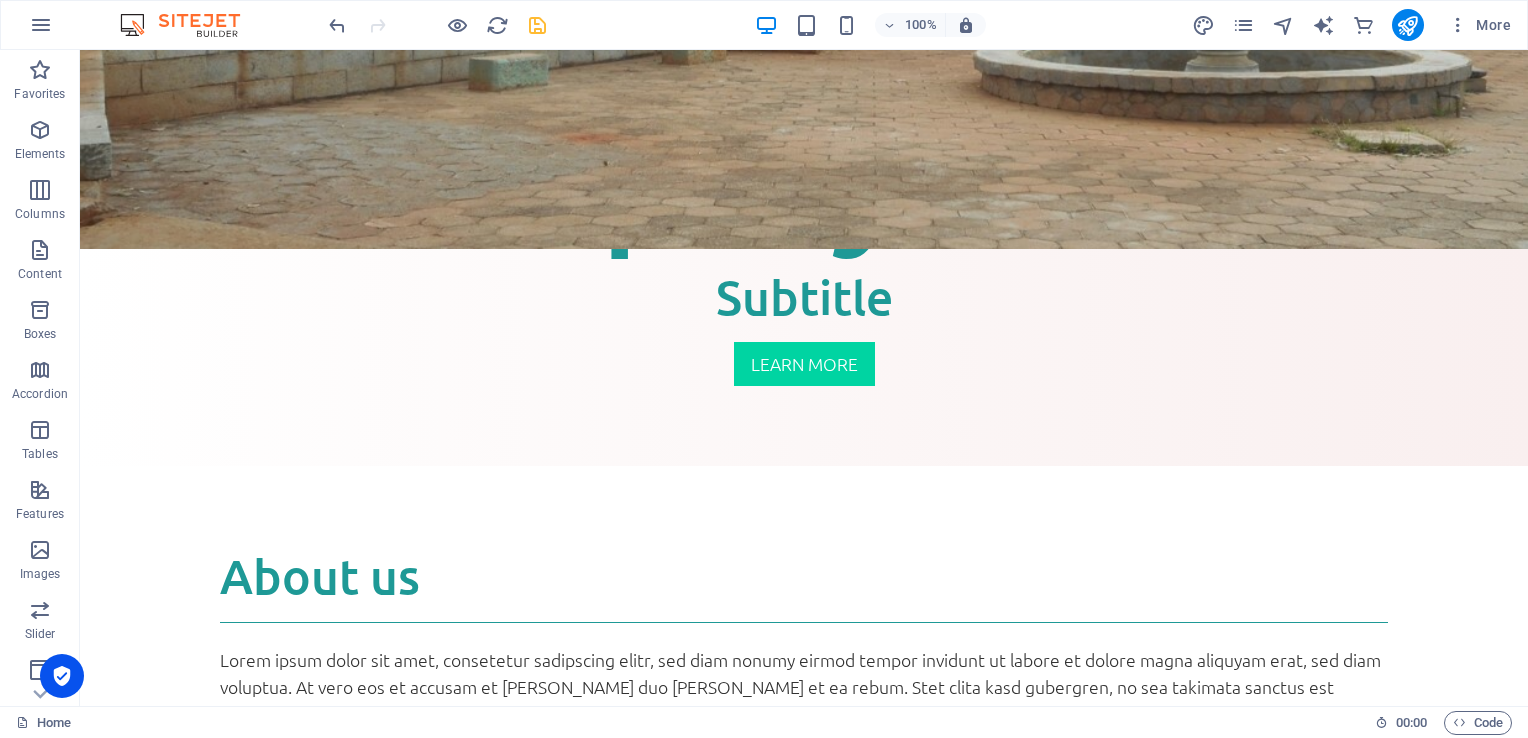 scroll, scrollTop: 1091, scrollLeft: 0, axis: vertical 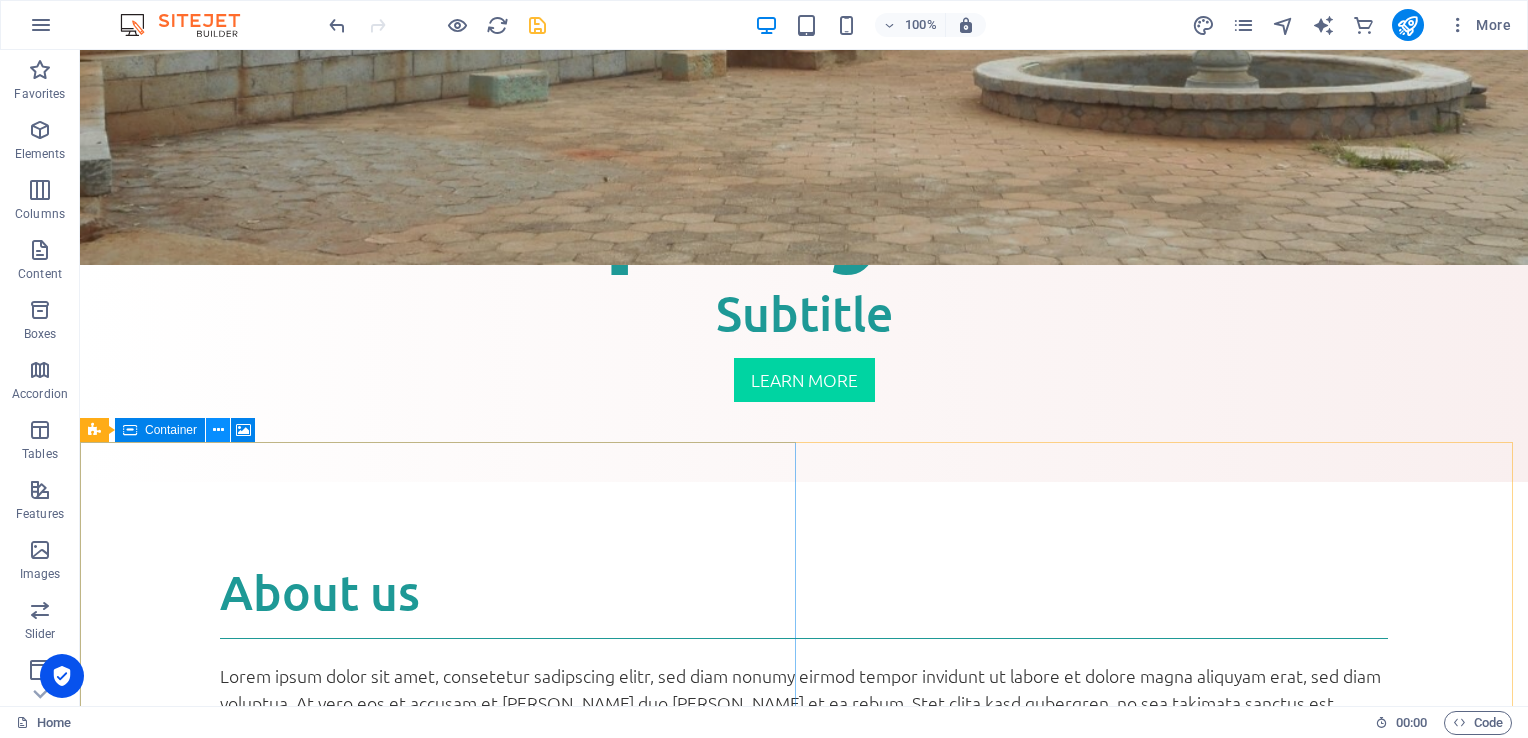 click at bounding box center [218, 430] 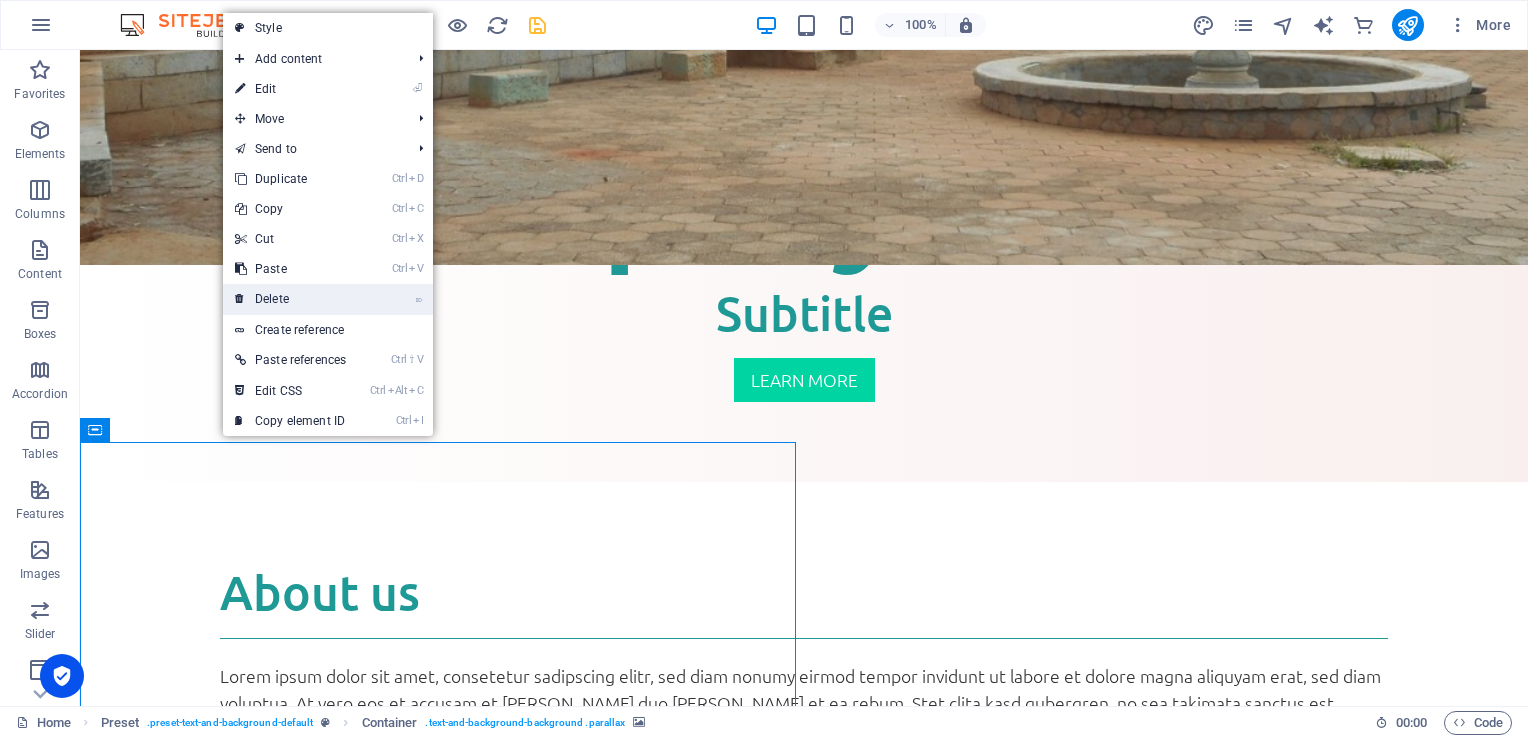 click on "⌦  Delete" at bounding box center [290, 299] 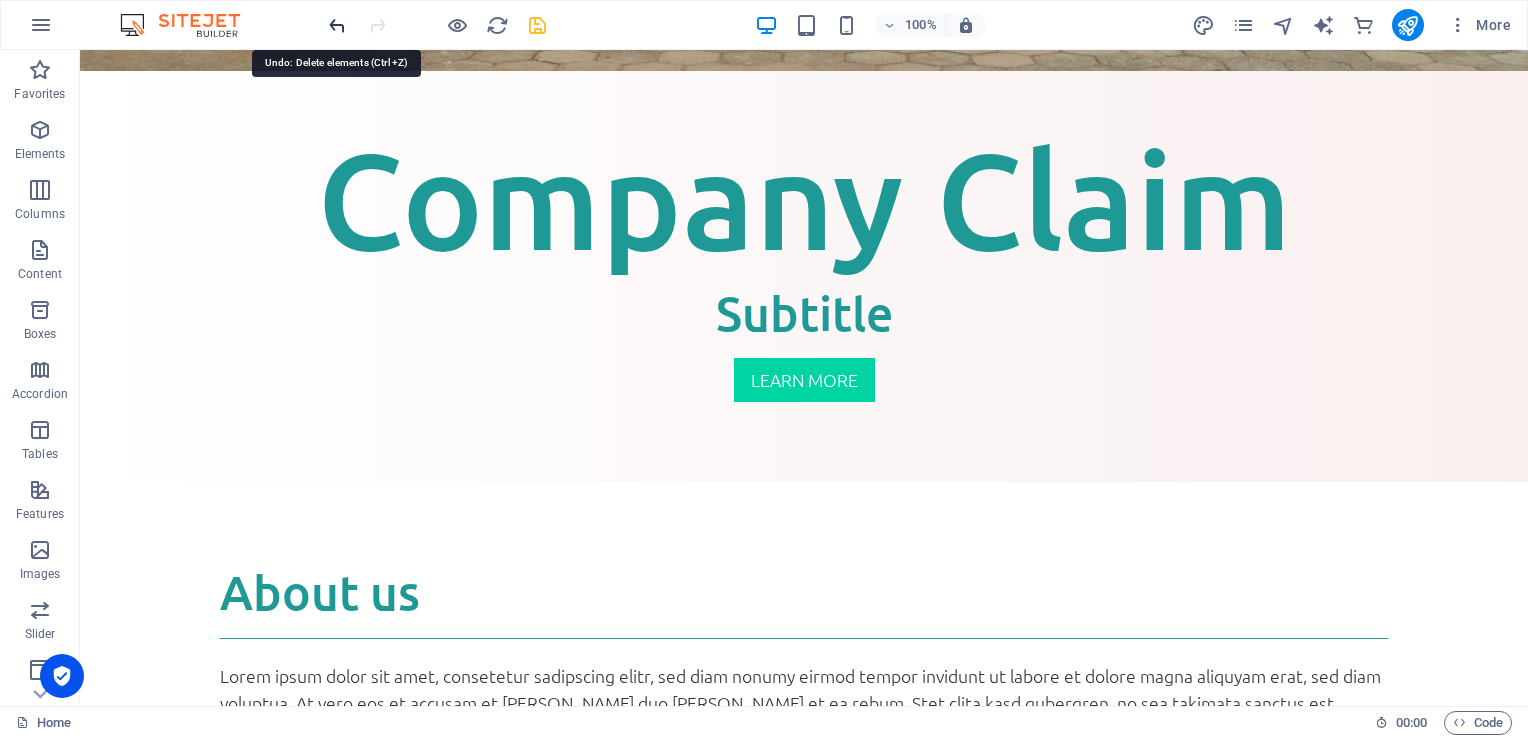 click at bounding box center (337, 25) 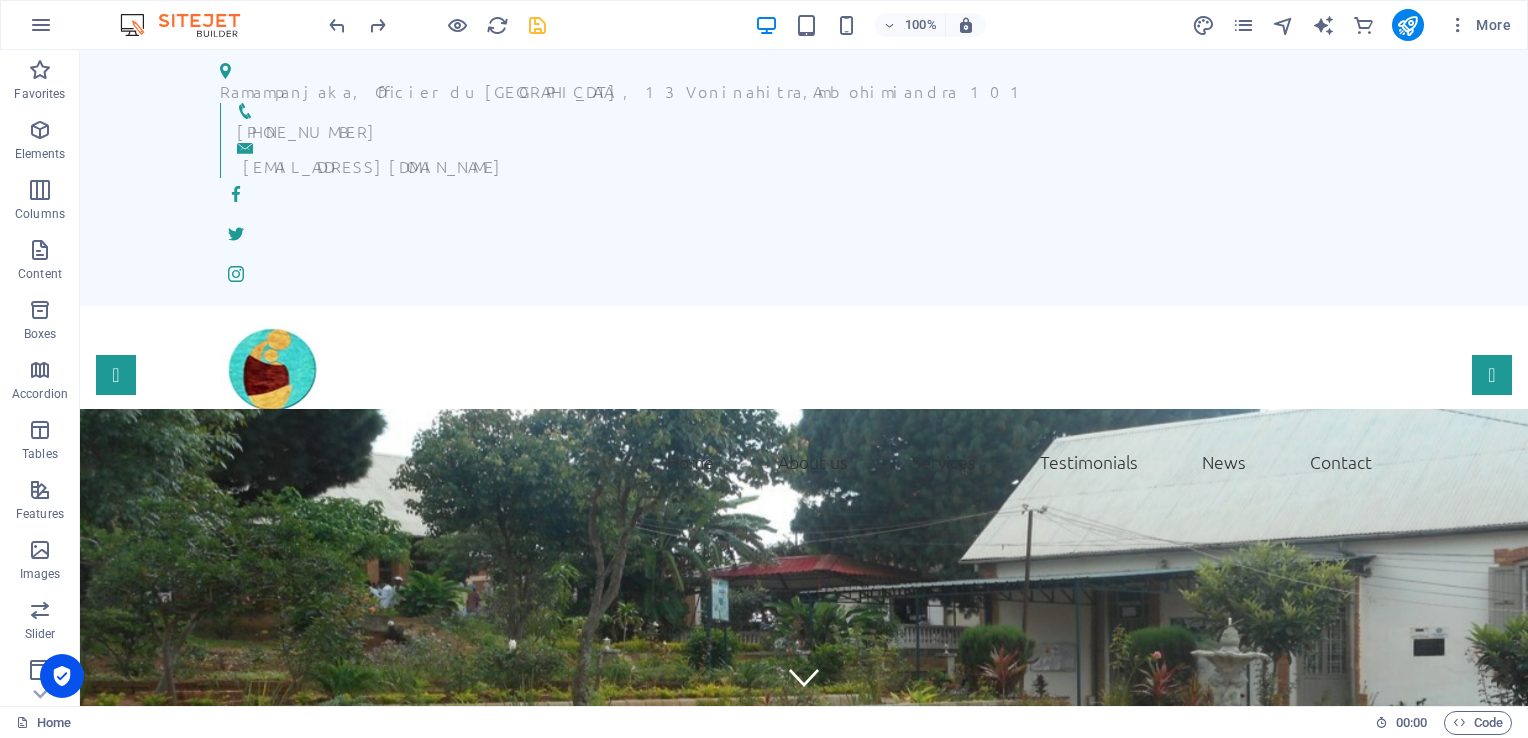 scroll, scrollTop: 0, scrollLeft: 0, axis: both 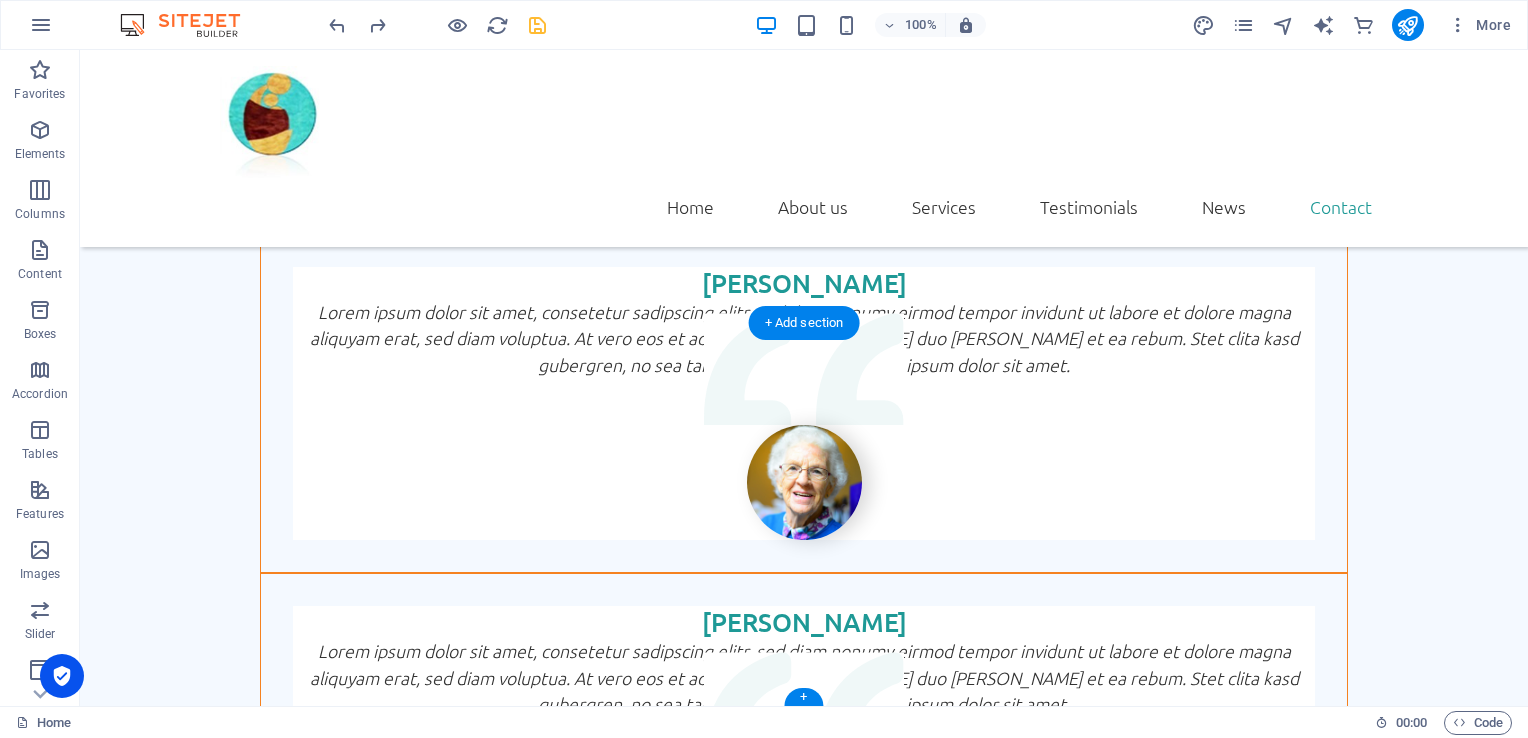 click on "← Déplacement vers la gauche → Déplacement vers la droite ↑ Déplacement vers le haut ↓ Déplacement vers le bas + Zoom avant - Zoom arrière Accueil Déplacement de 75 % vers la gauche Fin Déplacement de 75 % vers la droite Page précédente Déplacement de 75 % vers le haut Page suivante Déplacement de 75 % vers le bas Pour naviguer, appuyez sur les touches fléchées. Plan Relief Satellite Légendes Raccourcis clavier Données cartographiques Données cartographiques ©2025 Google Données cartographiques ©2025 Google 1 km  Cliquez pour basculer entre les unités métriques et impériales Conditions d'utilisation Signaler une erreur cartographique" at bounding box center [804, 6413] 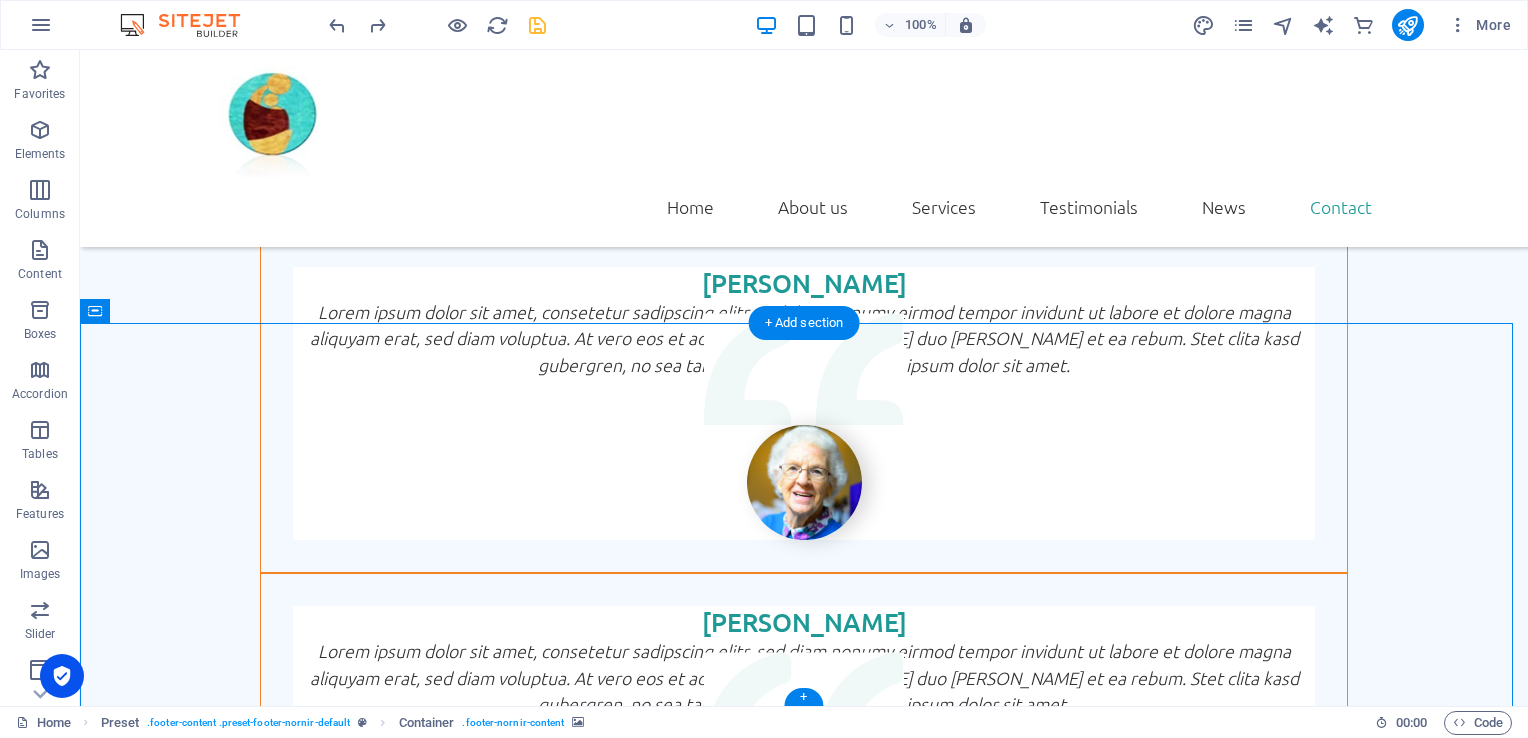 click on "← Déplacement vers la gauche → Déplacement vers la droite ↑ Déplacement vers le haut ↓ Déplacement vers le bas + Zoom avant - Zoom arrière Accueil Déplacement de 75 % vers la gauche Fin Déplacement de 75 % vers la droite Page précédente Déplacement de 75 % vers le haut Page suivante Déplacement de 75 % vers le bas Pour naviguer, appuyez sur les touches fléchées. Plan Relief Satellite Légendes Raccourcis clavier Données cartographiques Données cartographiques ©2025 Google Données cartographiques ©2025 Google 1 km  Cliquez pour basculer entre les unités métriques et impériales Conditions d'utilisation Signaler une erreur cartographique" at bounding box center (804, 6413) 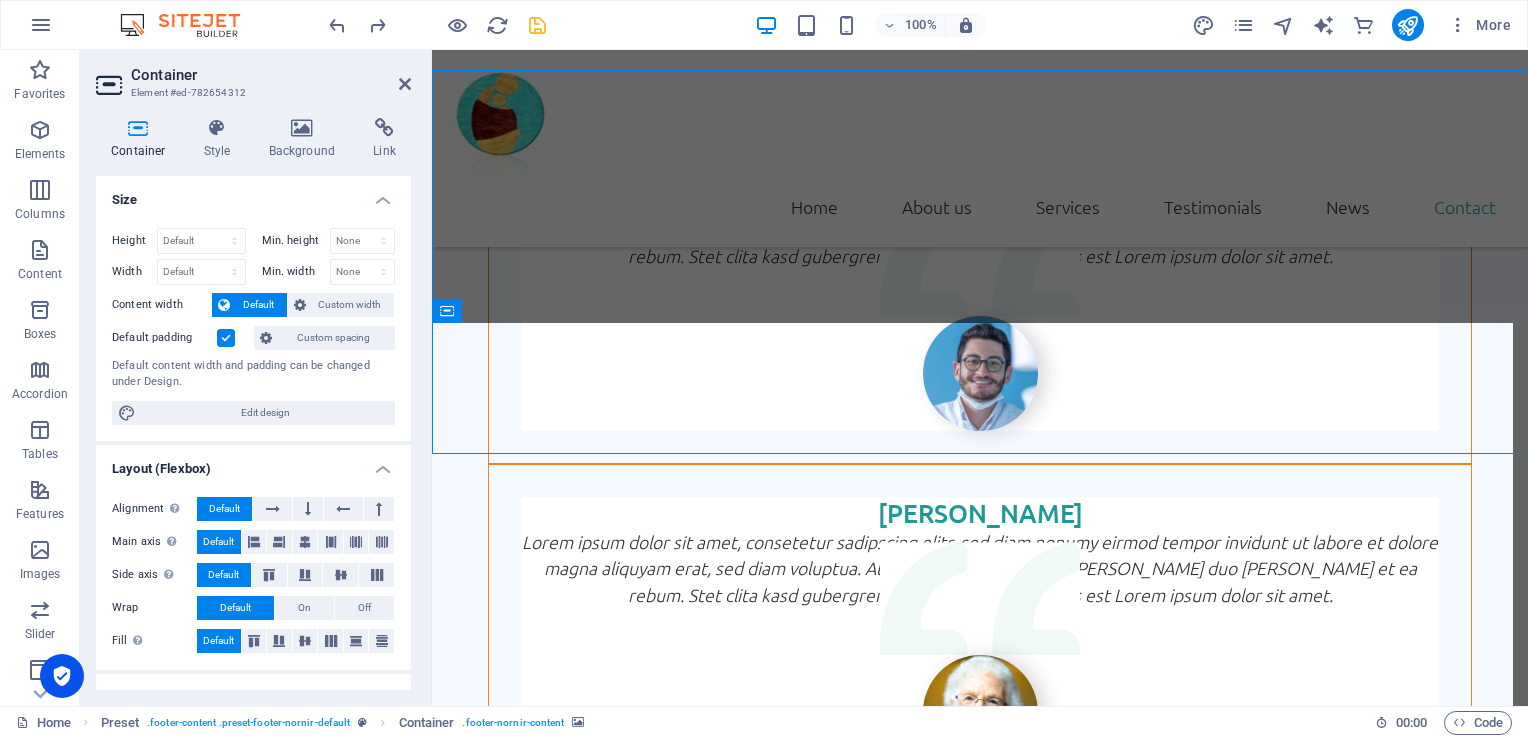 scroll, scrollTop: 5580, scrollLeft: 0, axis: vertical 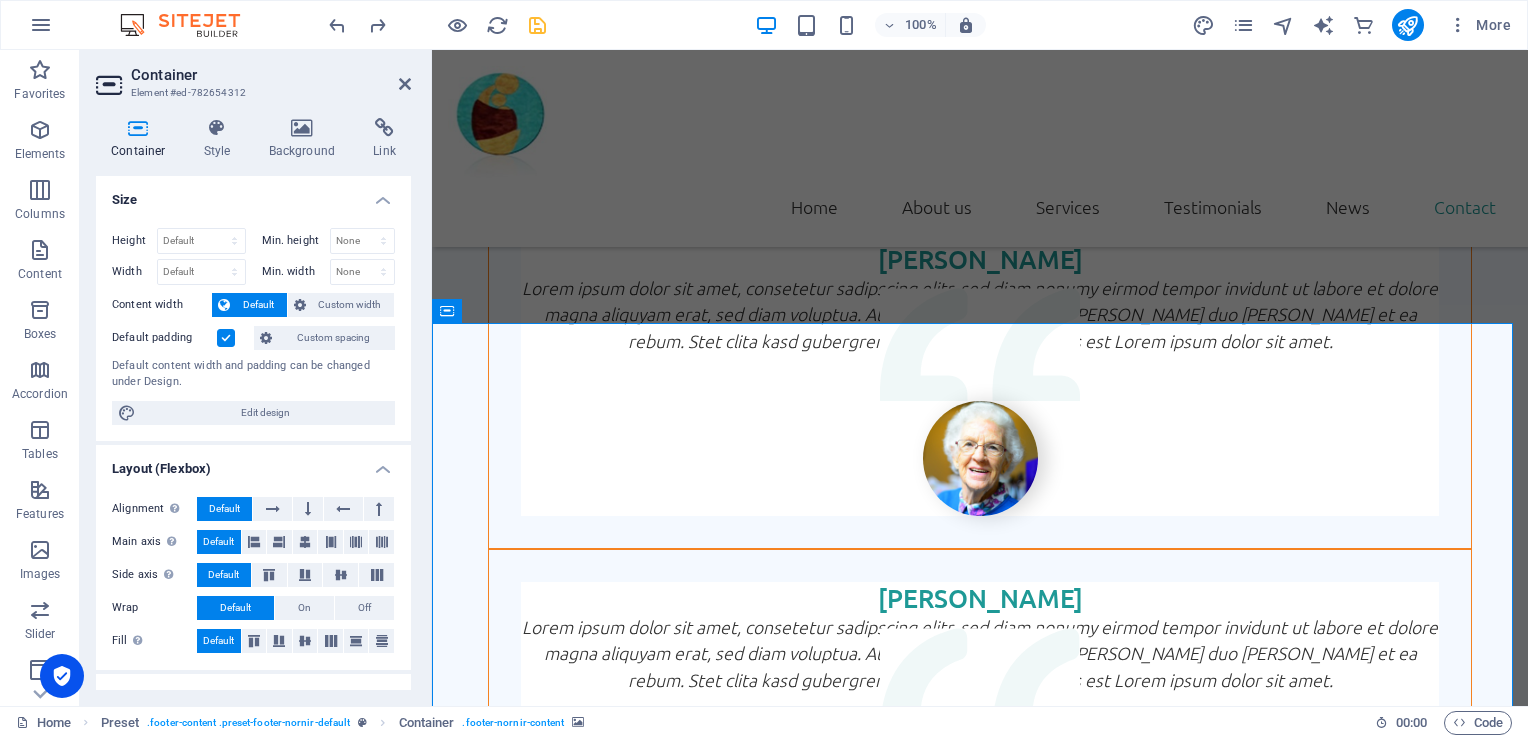 click on "← Déplacement vers la gauche → Déplacement vers la droite ↑ Déplacement vers le haut ↓ Déplacement vers le bas + Zoom avant - Zoom arrière Accueil Déplacement de 75 % vers la gauche Fin Déplacement de 75 % vers la droite Page précédente Déplacement de 75 % vers le haut Page suivante Déplacement de 75 % vers le bas Pour naviguer, appuyez sur les touches fléchées. Plan Relief Satellite Légendes Raccourcis clavier Données cartographiques Données cartographiques ©2025 Google Données cartographiques ©2025 Google 1 km  Cliquez pour basculer entre les unités métriques et impériales Conditions d'utilisation Signaler une erreur cartographique" at bounding box center (980, 6128) 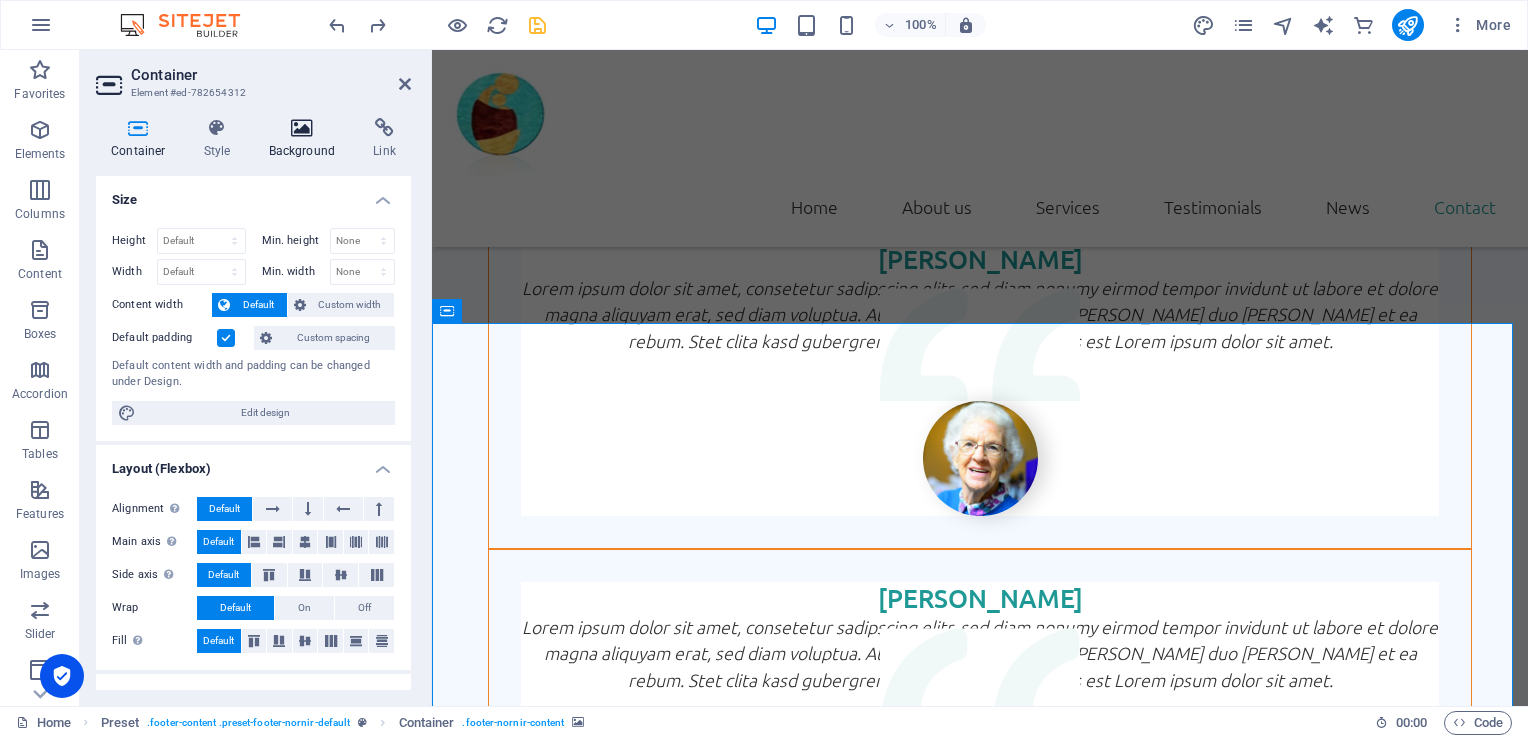 click at bounding box center [302, 128] 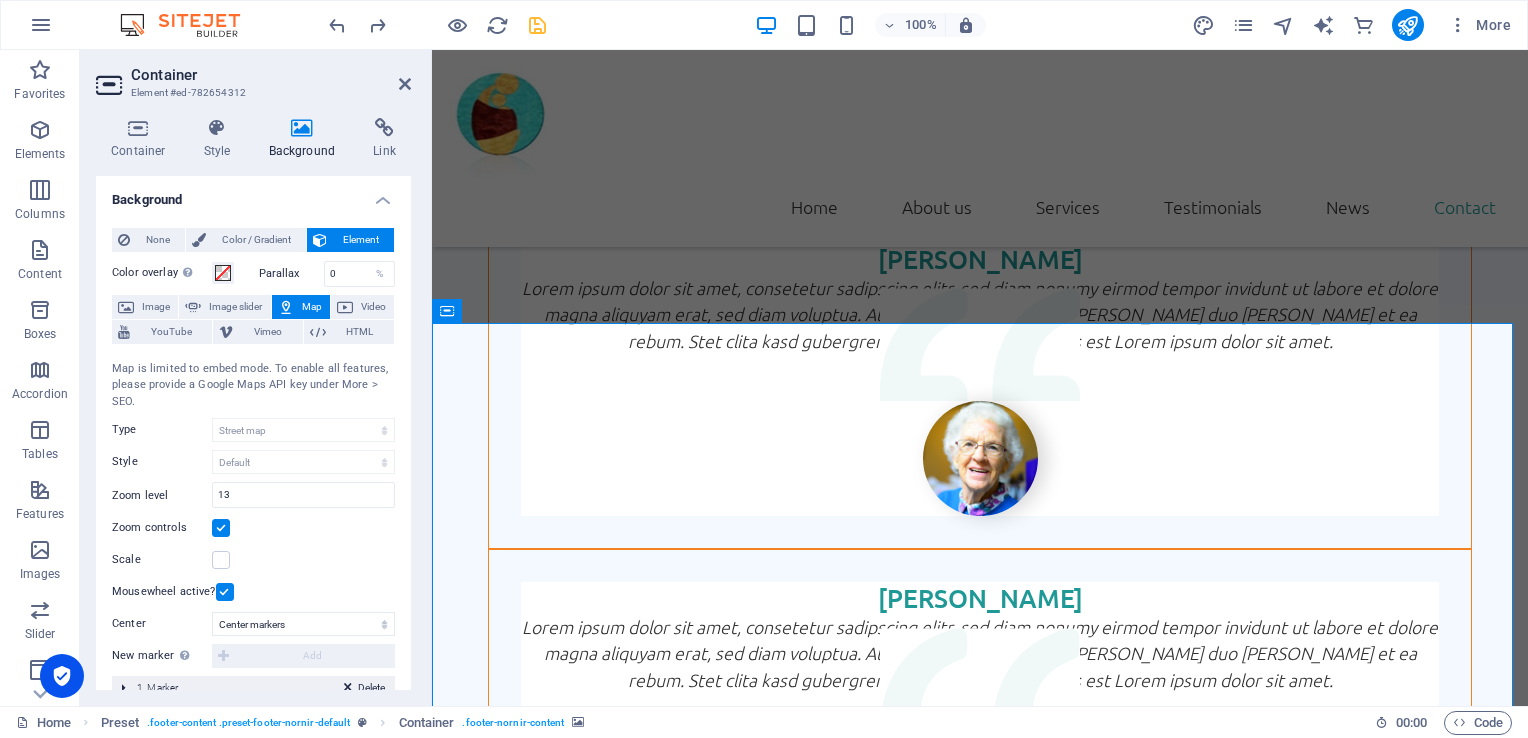 click on "← Déplacement vers la gauche → Déplacement vers la droite ↑ Déplacement vers le haut ↓ Déplacement vers le bas + Zoom avant - Zoom arrière Accueil Déplacement de 75 % vers la gauche Fin Déplacement de 75 % vers la droite Page précédente Déplacement de 75 % vers le haut Page suivante Déplacement de 75 % vers le bas Pour naviguer, appuyez sur les touches fléchées. Plan Relief Satellite Légendes Raccourcis clavier Données cartographiques Données cartographiques ©2025 Google Données cartographiques ©2025 Google 1 km  Cliquez pour basculer entre les unités métriques et impériales Conditions d'utilisation Signaler une erreur cartographique" at bounding box center (980, 6128) 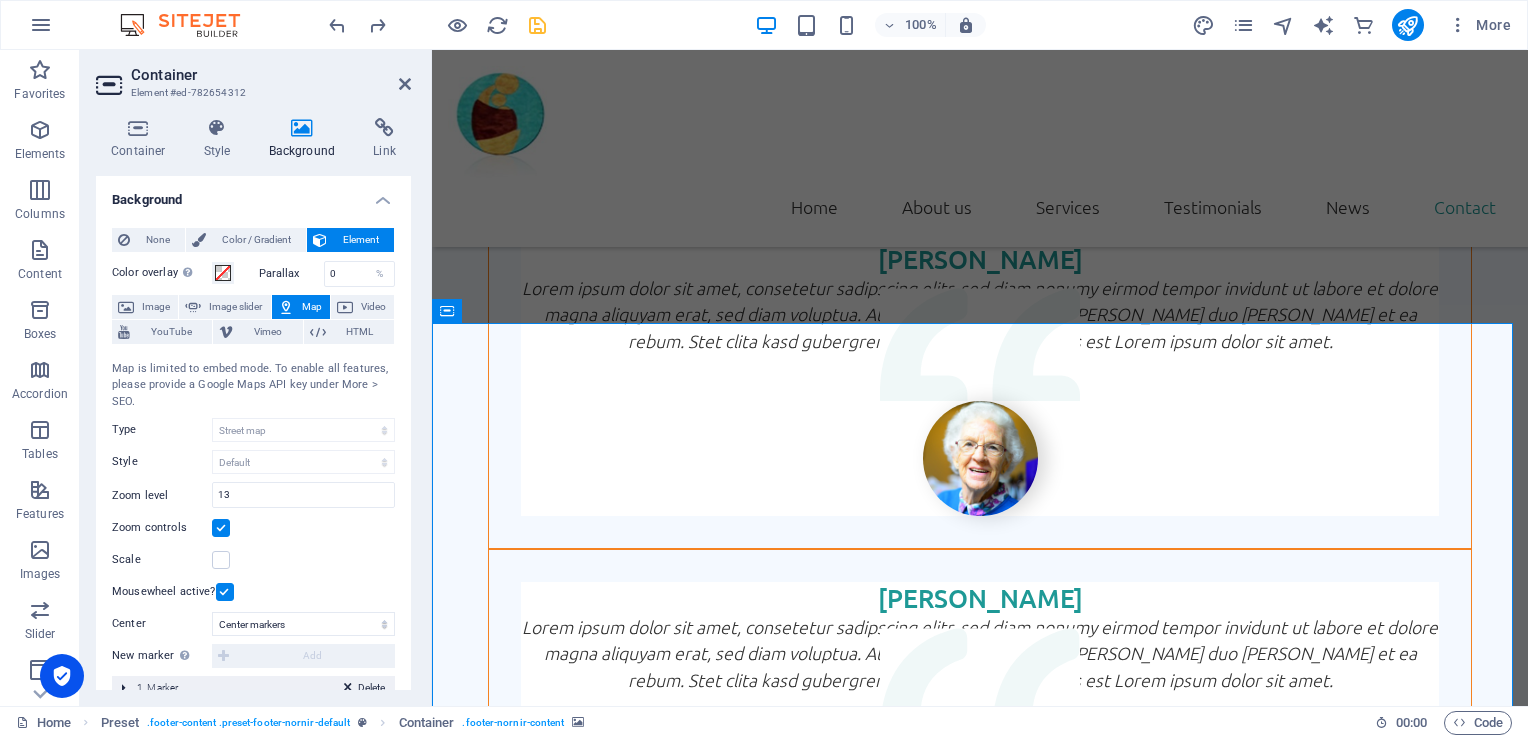 click on "← Déplacement vers la gauche → Déplacement vers la droite ↑ Déplacement vers le haut ↓ Déplacement vers le bas + Zoom avant - Zoom arrière Accueil Déplacement de 75 % vers la gauche Fin Déplacement de 75 % vers la droite Page précédente Déplacement de 75 % vers le haut Page suivante Déplacement de 75 % vers le bas Pour naviguer, appuyez sur les touches fléchées. Plan Relief Satellite Légendes Raccourcis clavier Données cartographiques Données cartographiques ©2025 Google Données cartographiques ©2025 Google 1 km  Cliquez pour basculer entre les unités métriques et impériales Conditions d'utilisation Signaler une erreur cartographique" at bounding box center [980, 6128] 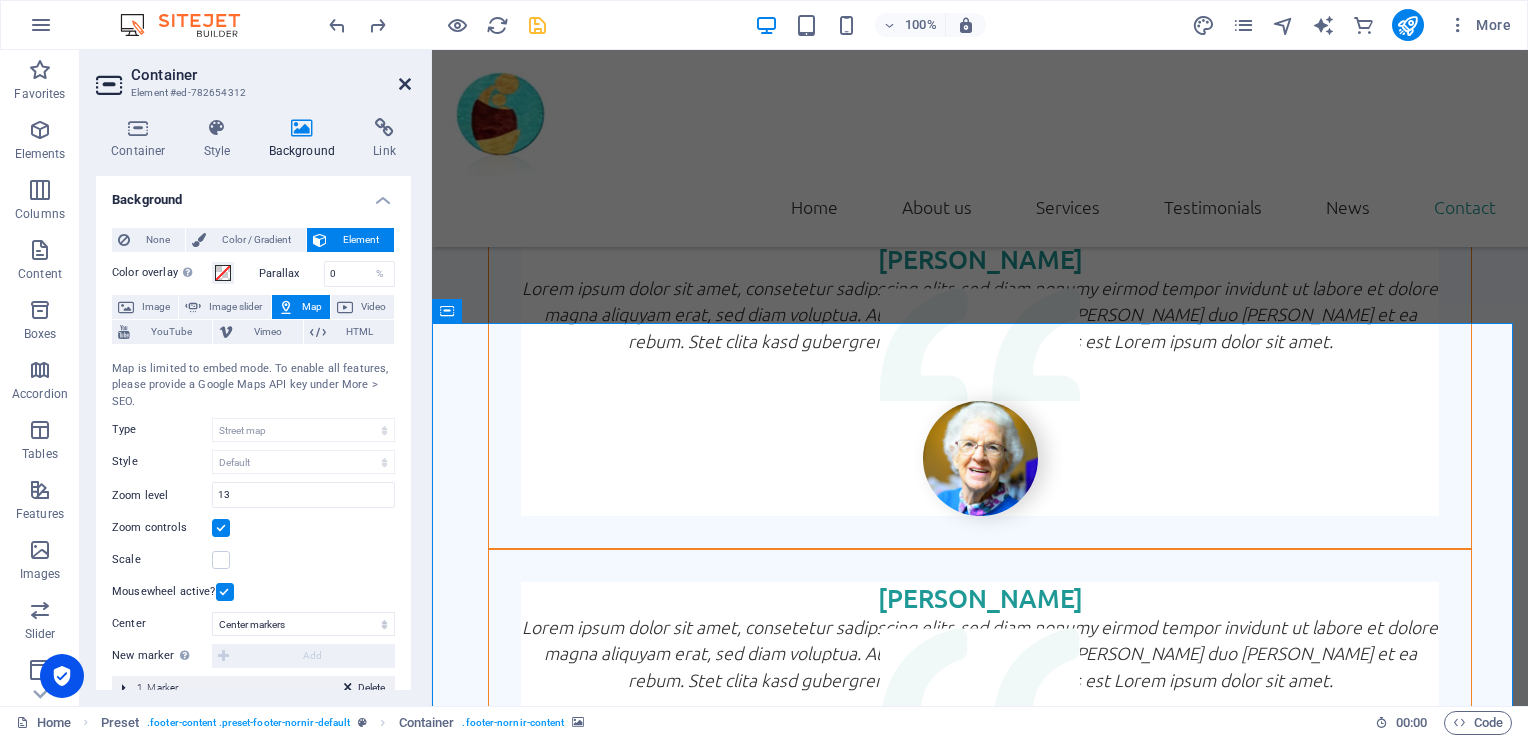 click at bounding box center [405, 84] 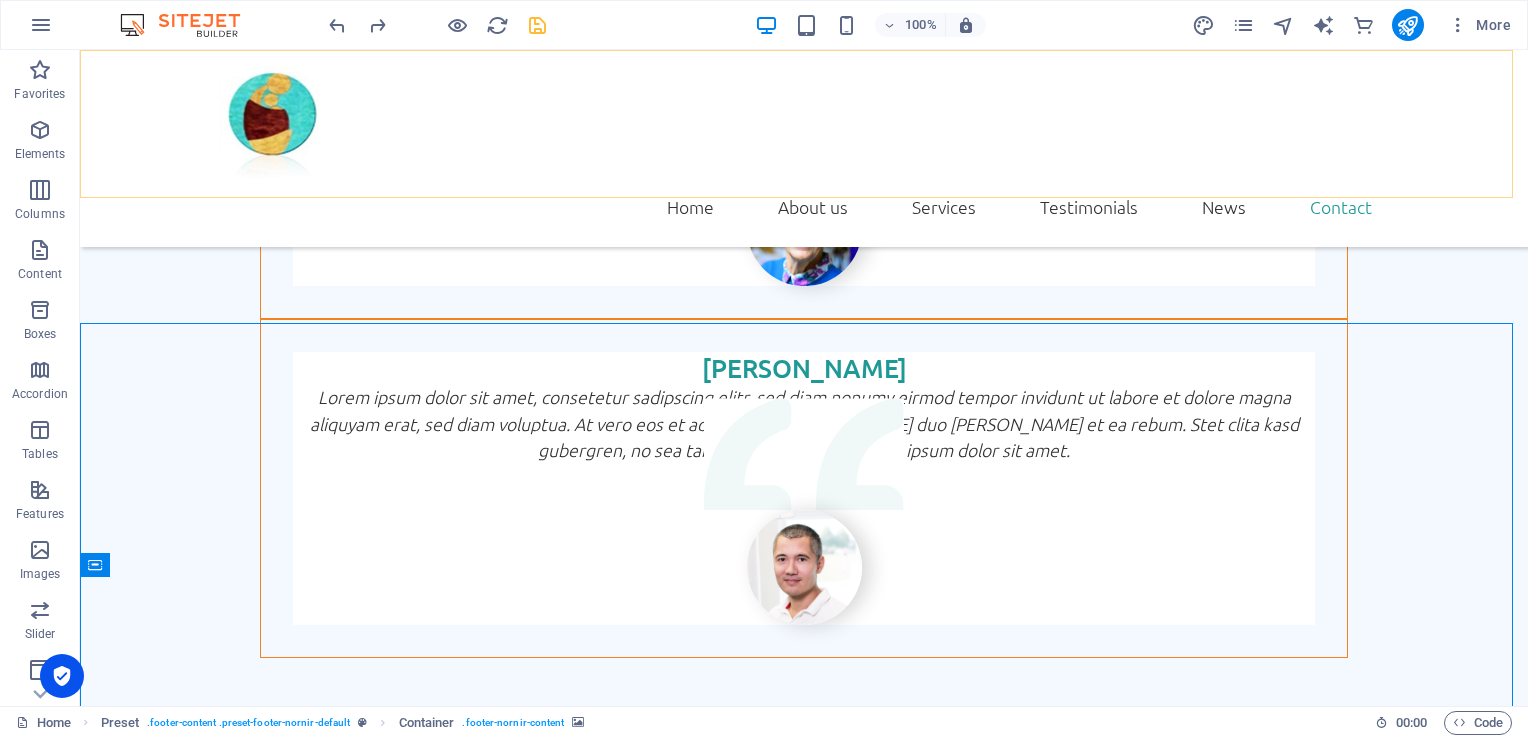 scroll, scrollTop: 5326, scrollLeft: 0, axis: vertical 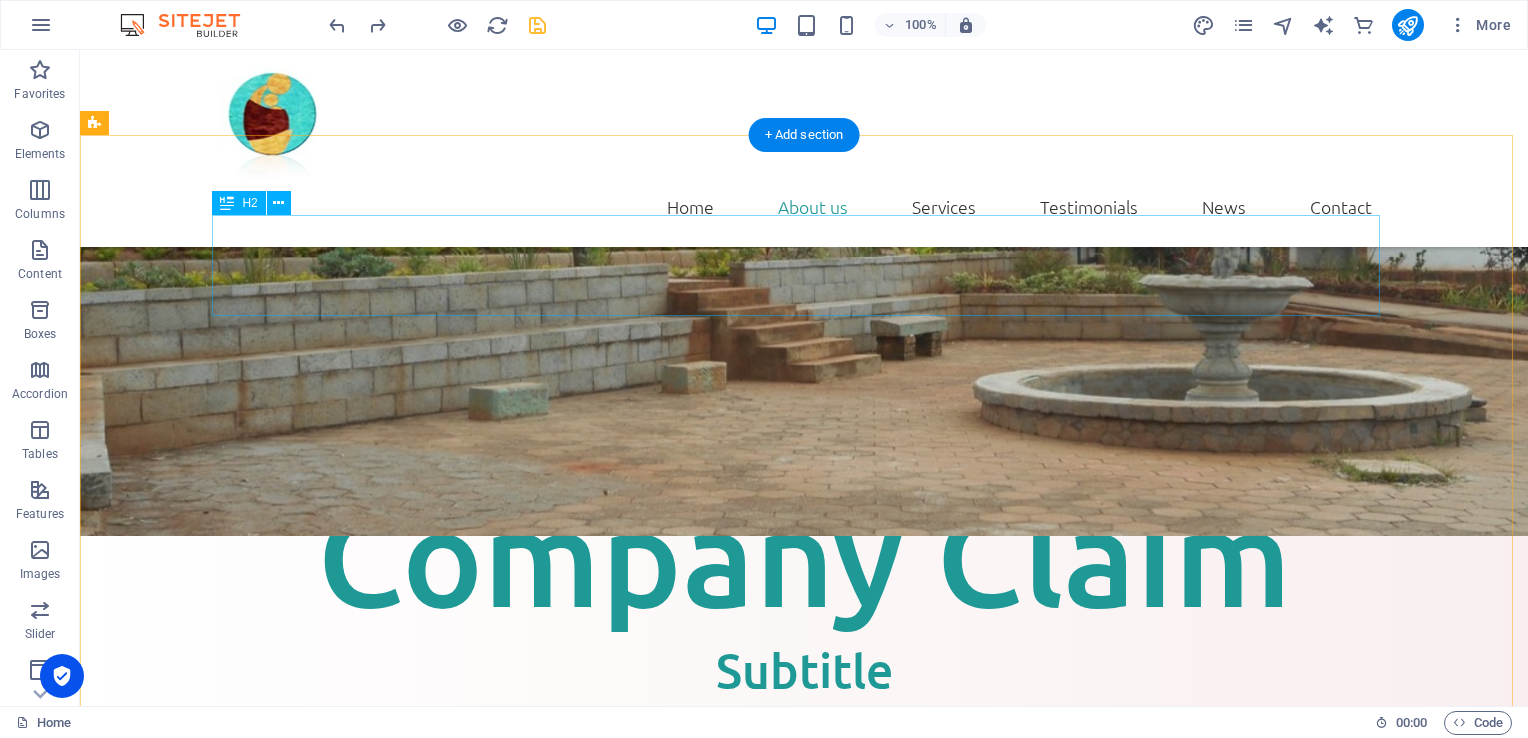 click on "About us" at bounding box center [804, 957] 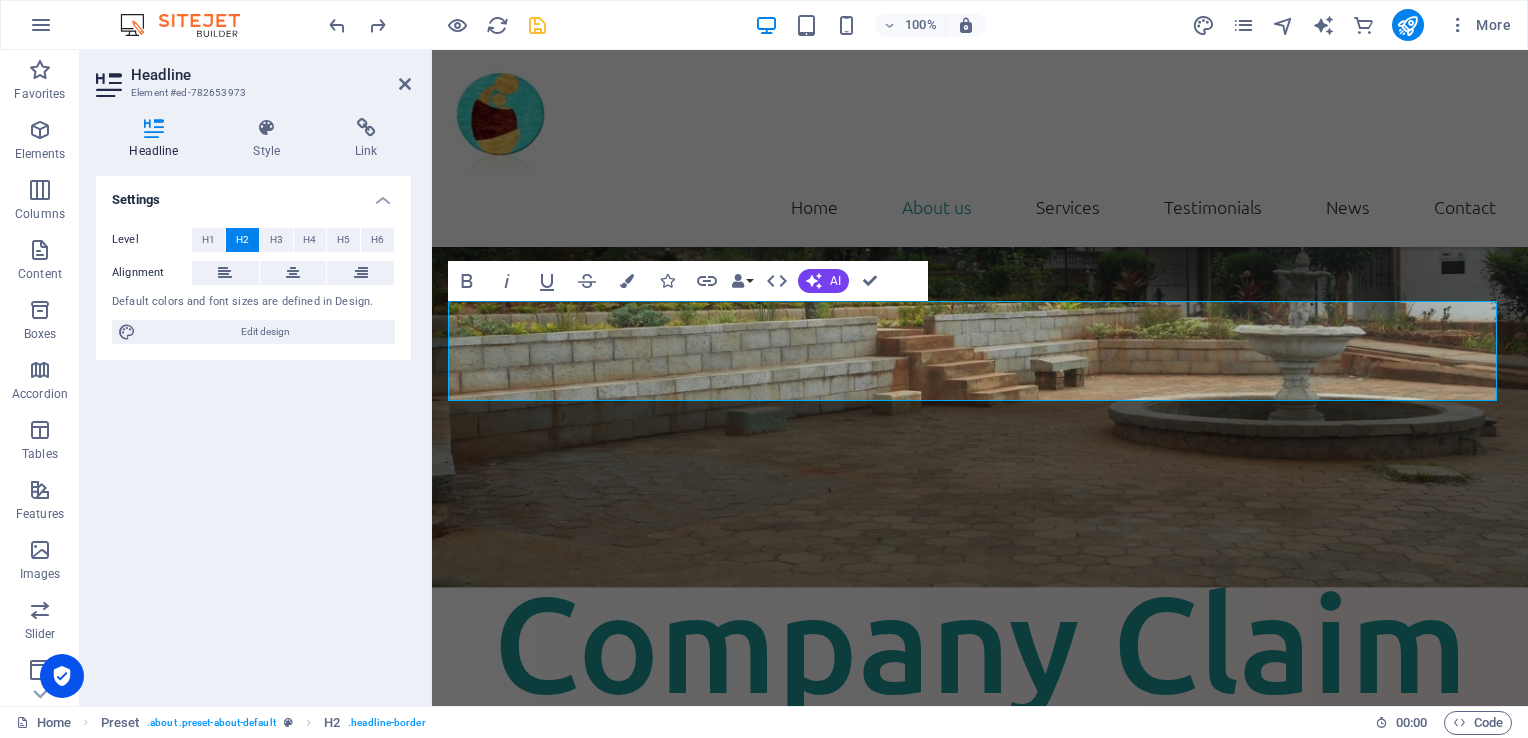 scroll, scrollTop: 498, scrollLeft: 0, axis: vertical 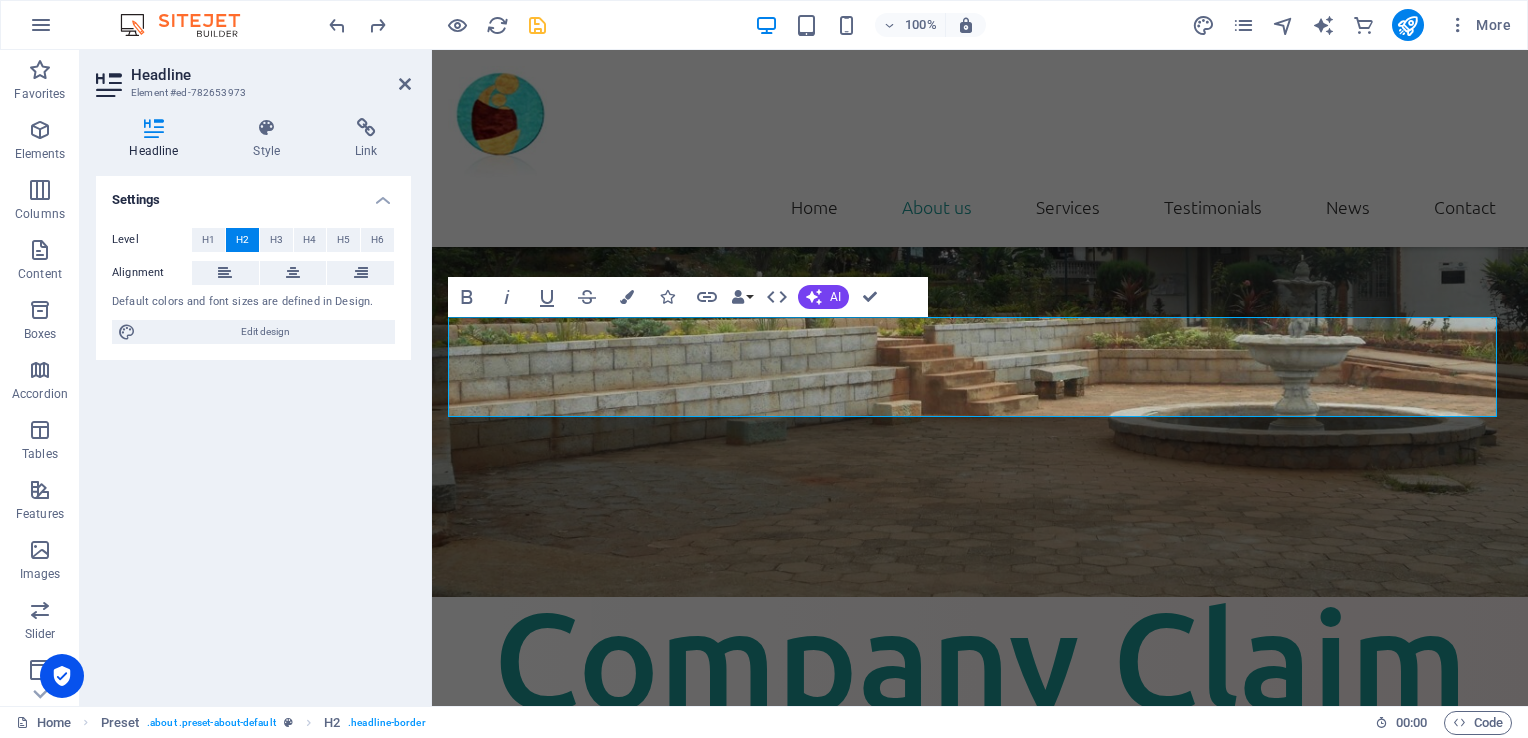 click on "Headline Element #ed-782653973" at bounding box center (253, 76) 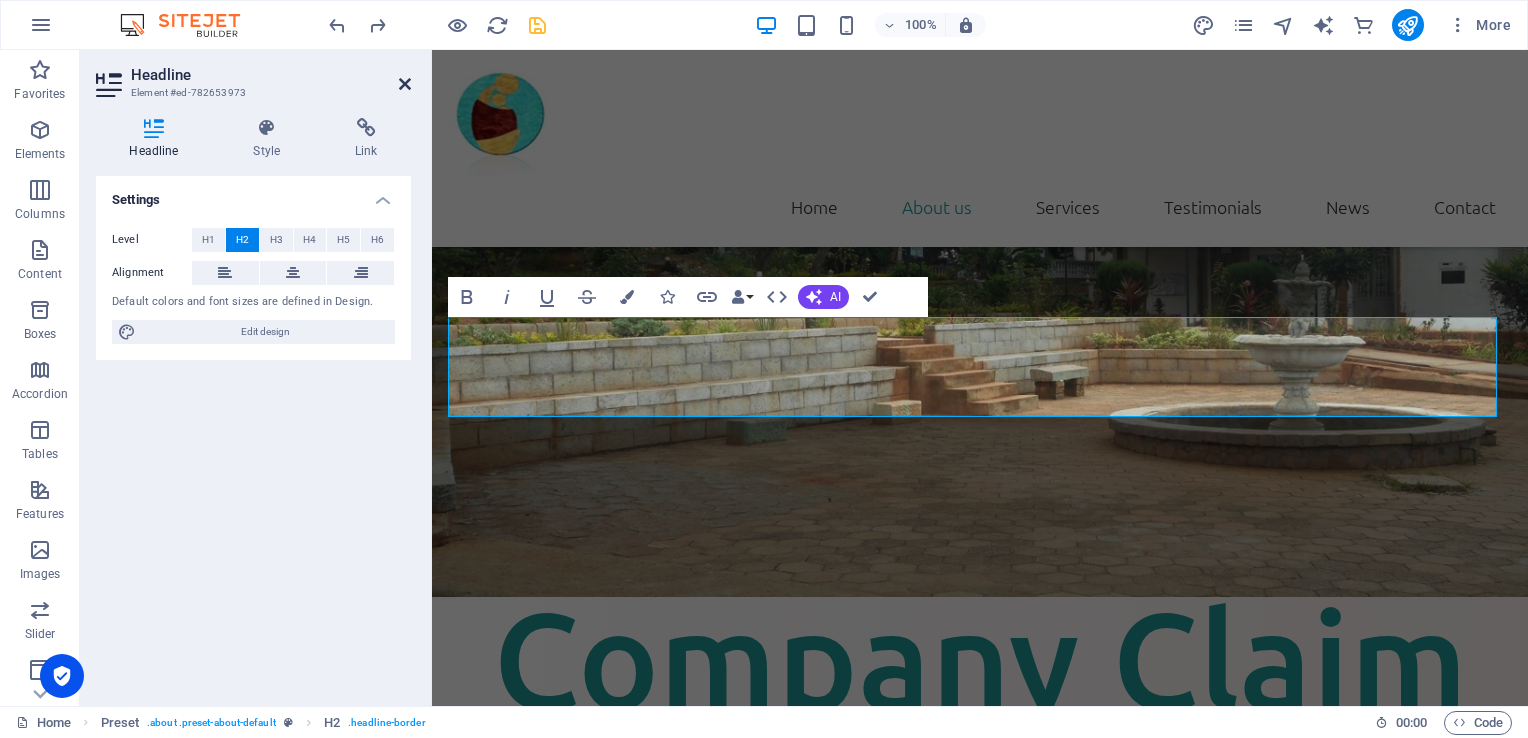 click at bounding box center (405, 84) 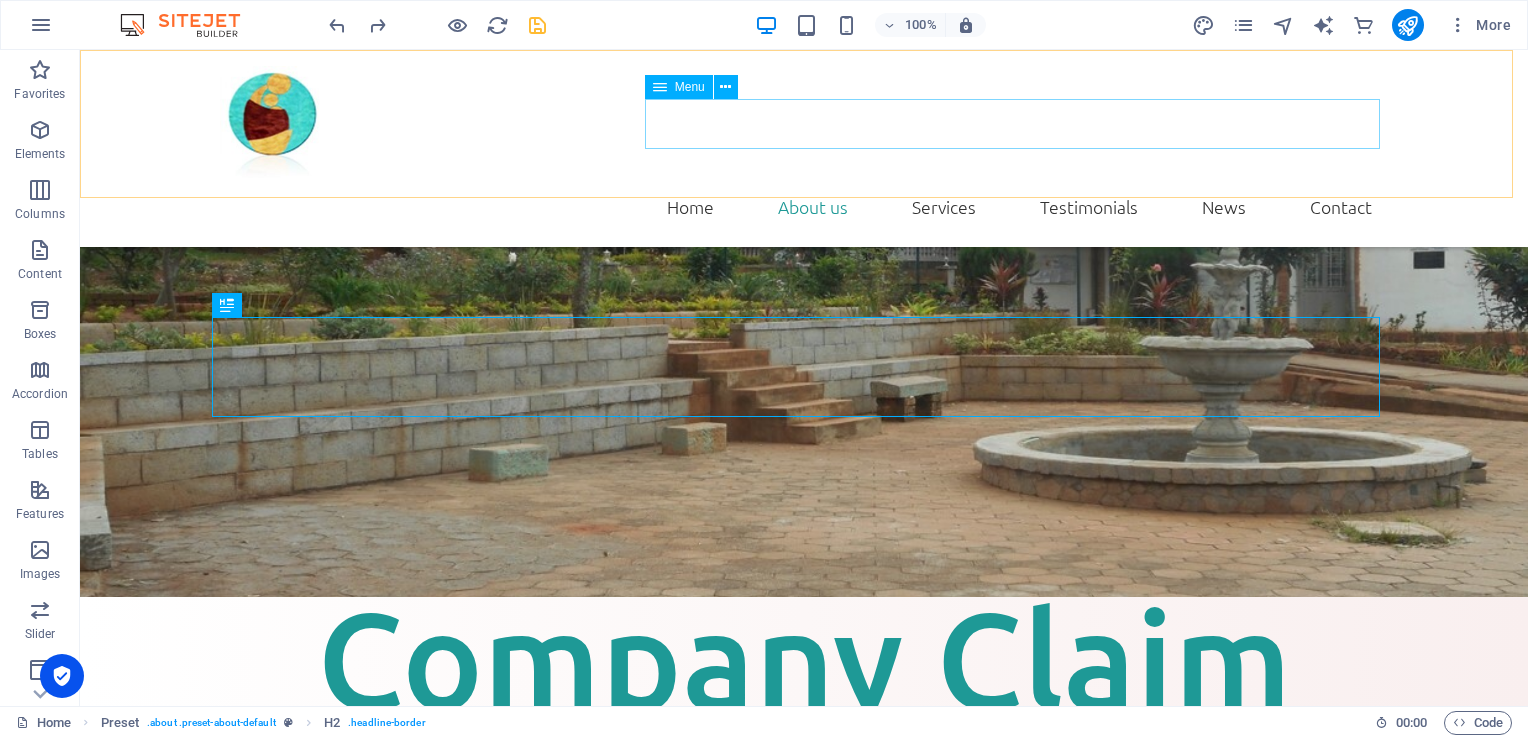 click on "Home About us Services Testimonials News Contact" at bounding box center [804, 207] 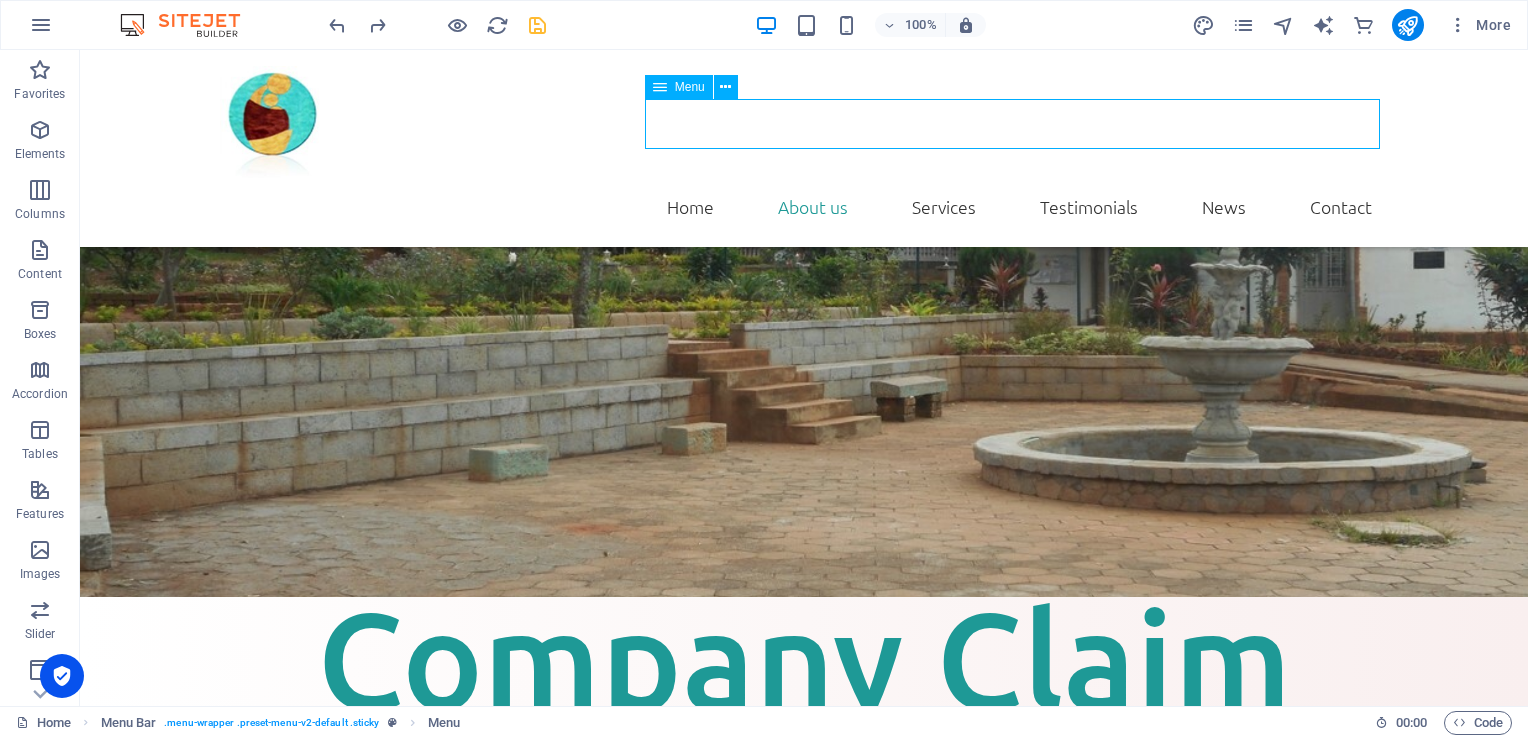 click on "Home About us Services Testimonials News Contact" at bounding box center [804, 207] 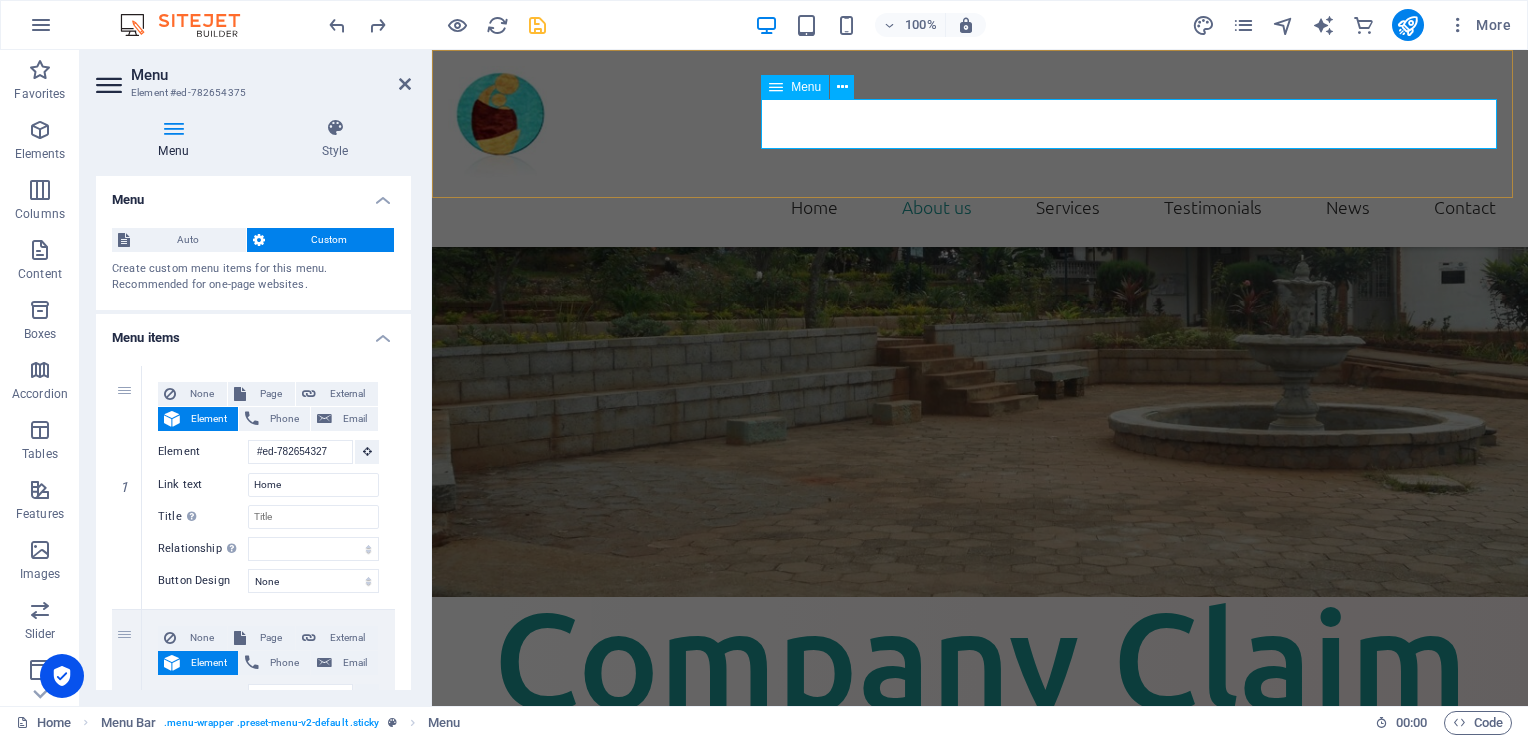 click on "Home About us Services Testimonials News Contact" at bounding box center (980, 207) 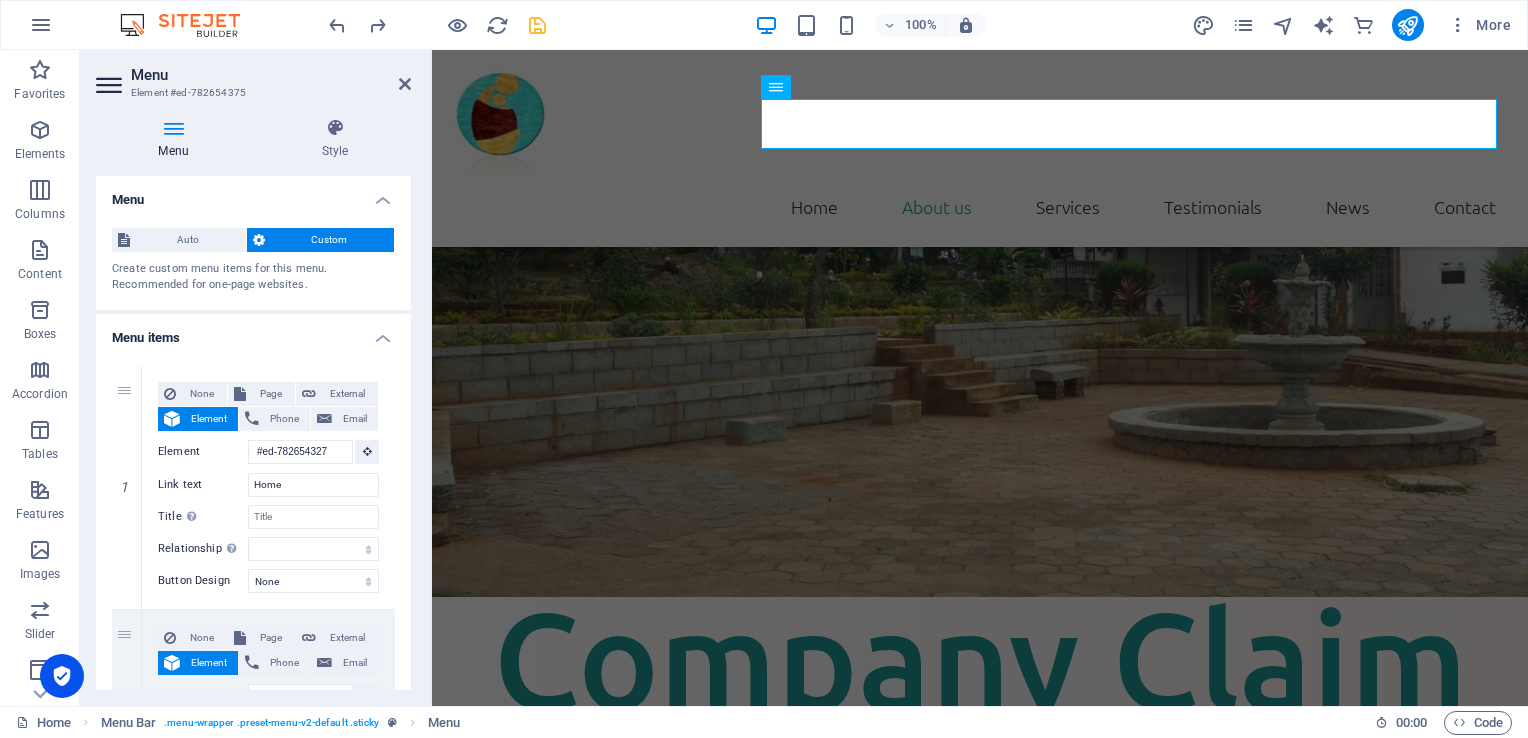 drag, startPoint x: 405, startPoint y: 283, endPoint x: 414, endPoint y: 349, distance: 66.61081 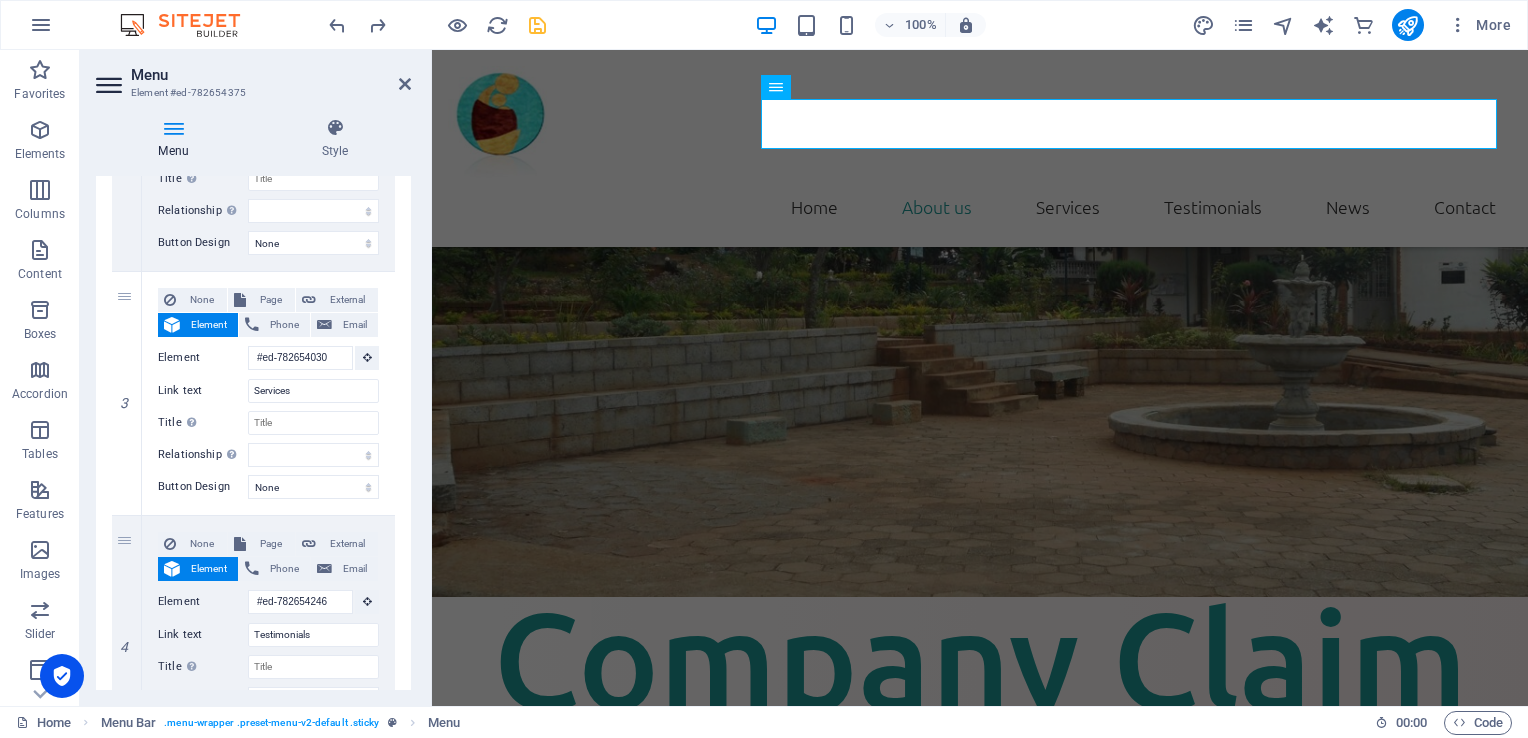 scroll, scrollTop: 584, scrollLeft: 0, axis: vertical 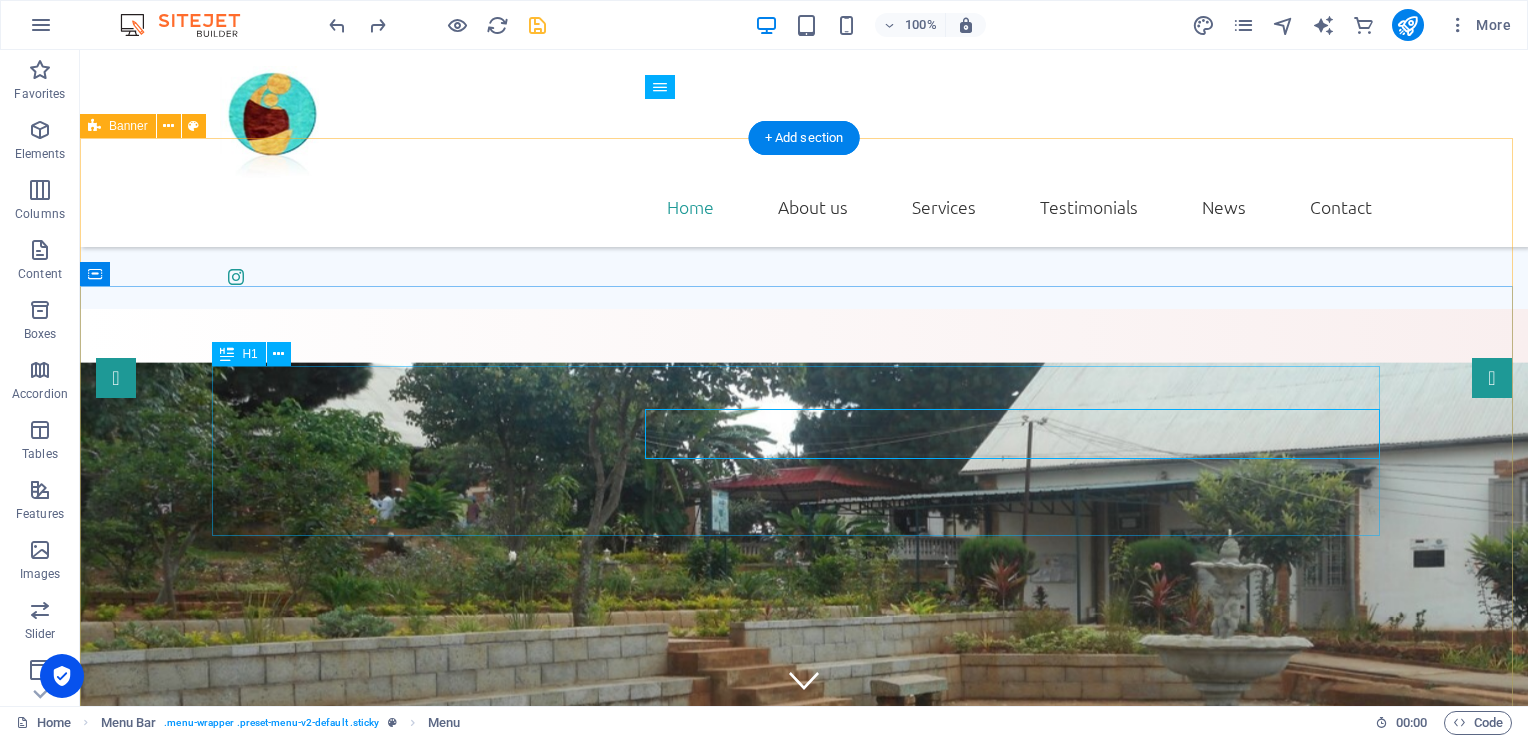 click on "Company Claim" at bounding box center (804, 1155) 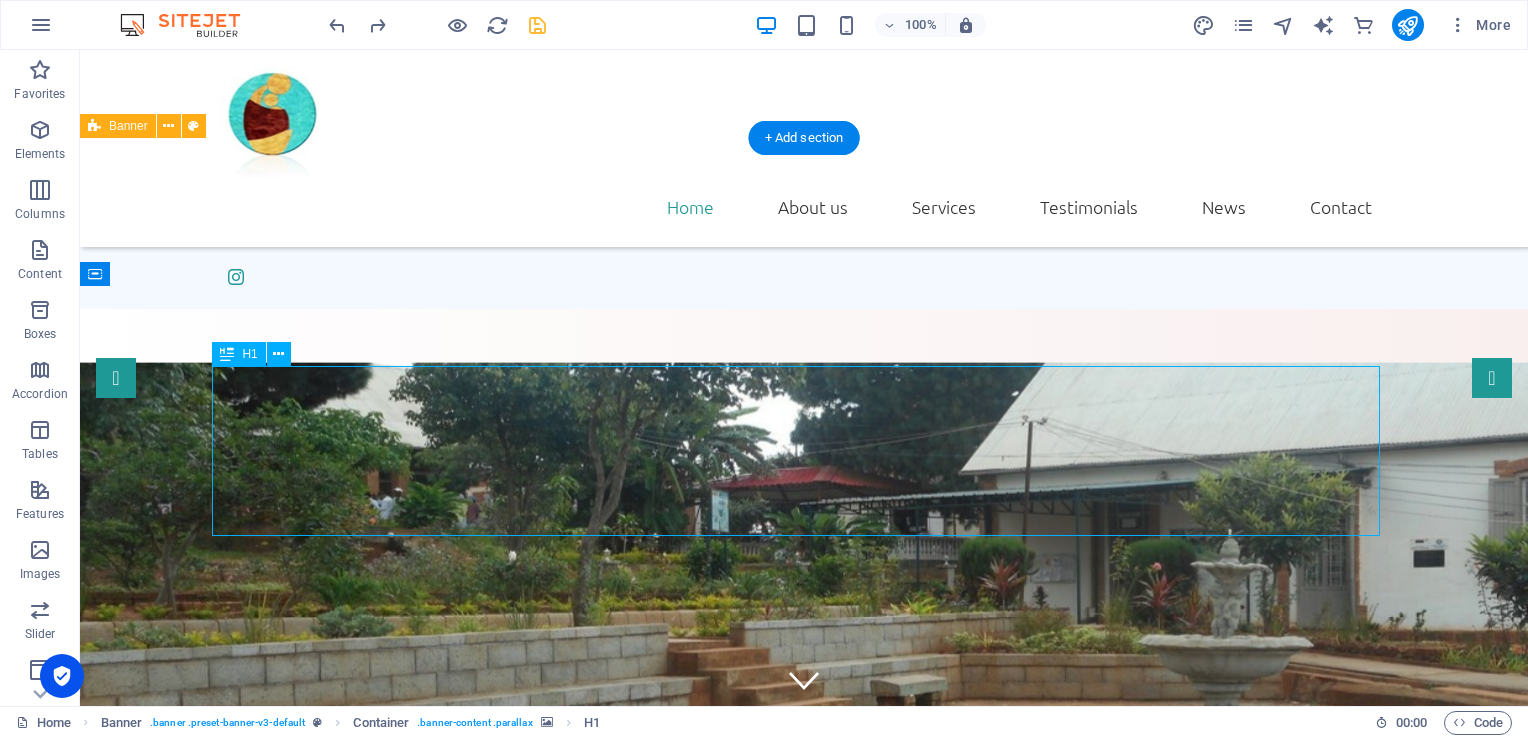 click on "Company Claim" at bounding box center (804, 1155) 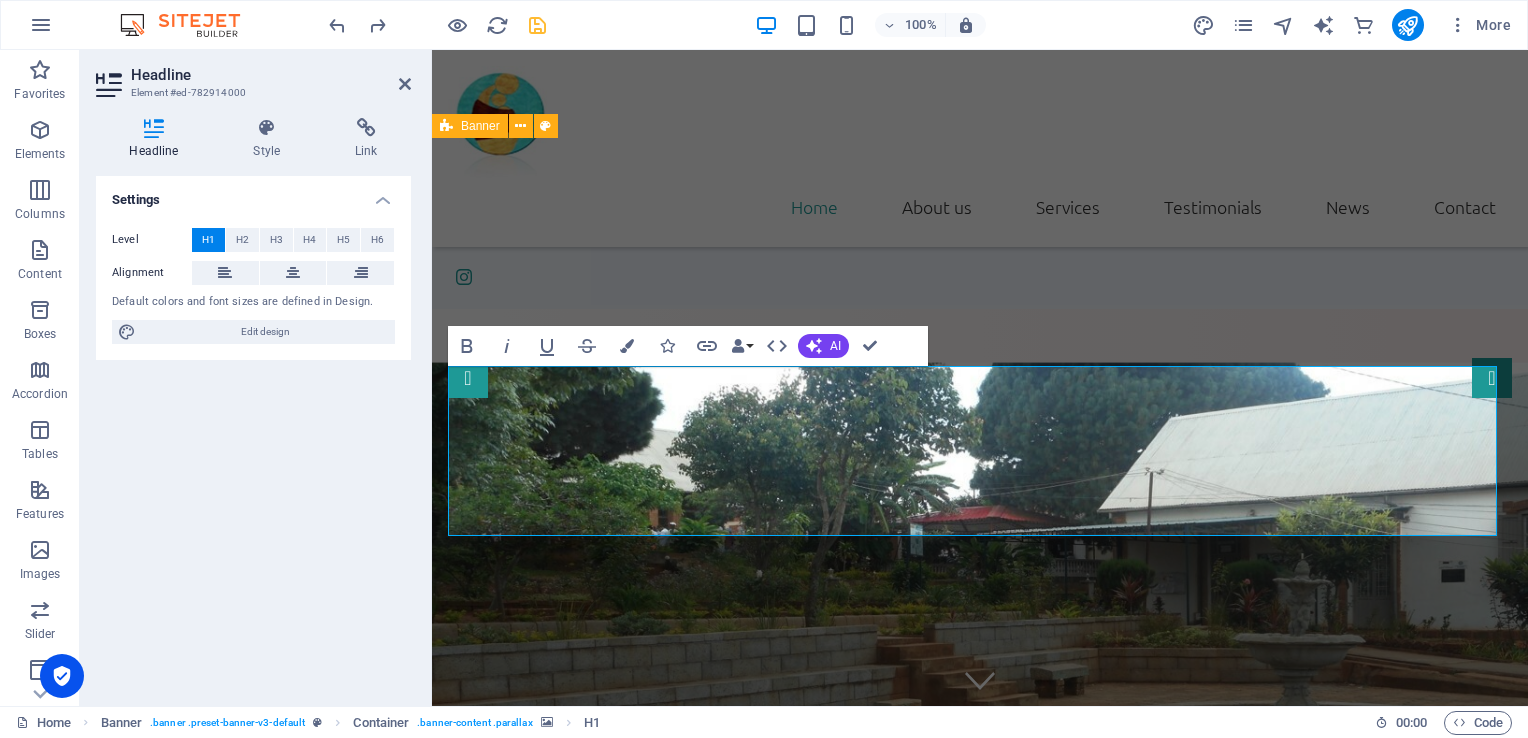 type 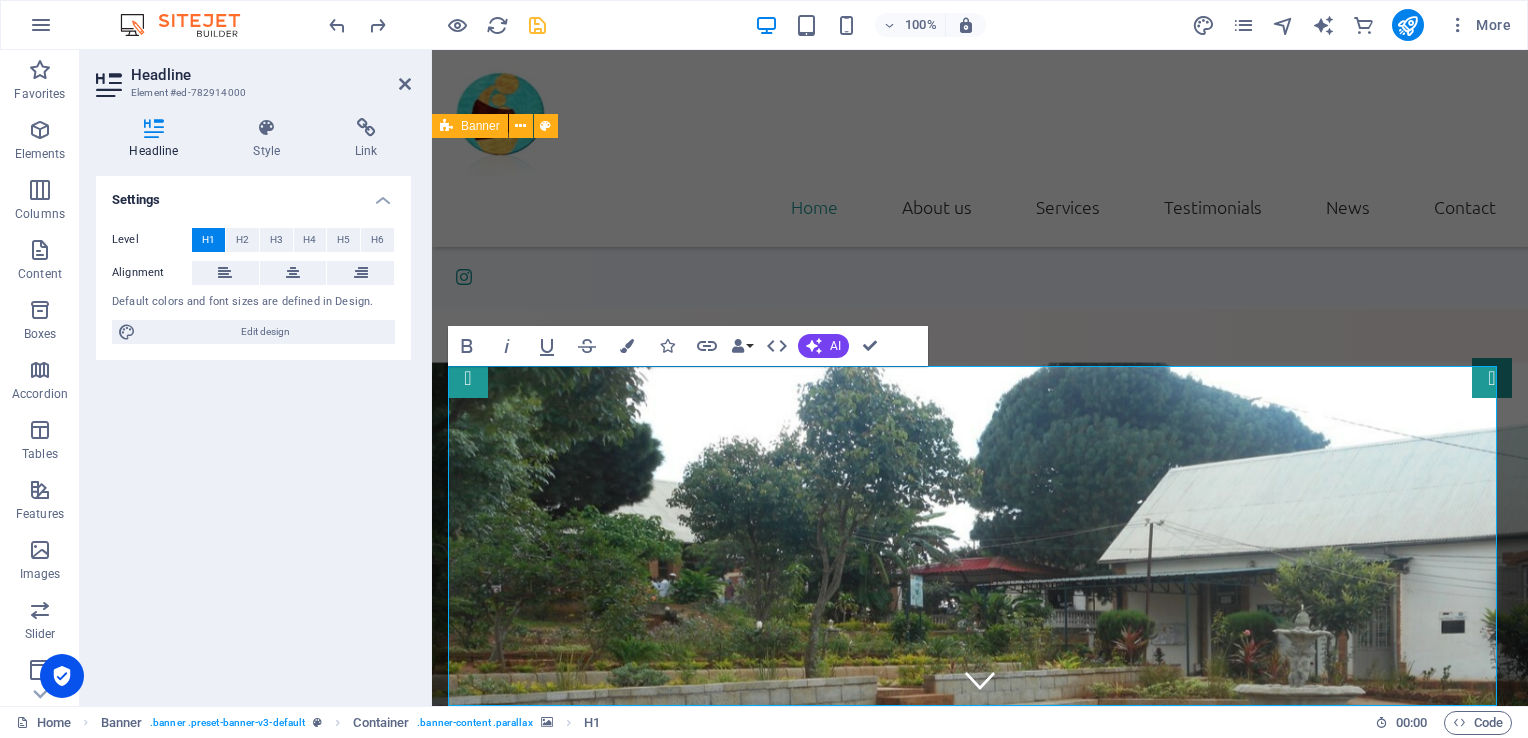 scroll, scrollTop: 160, scrollLeft: 0, axis: vertical 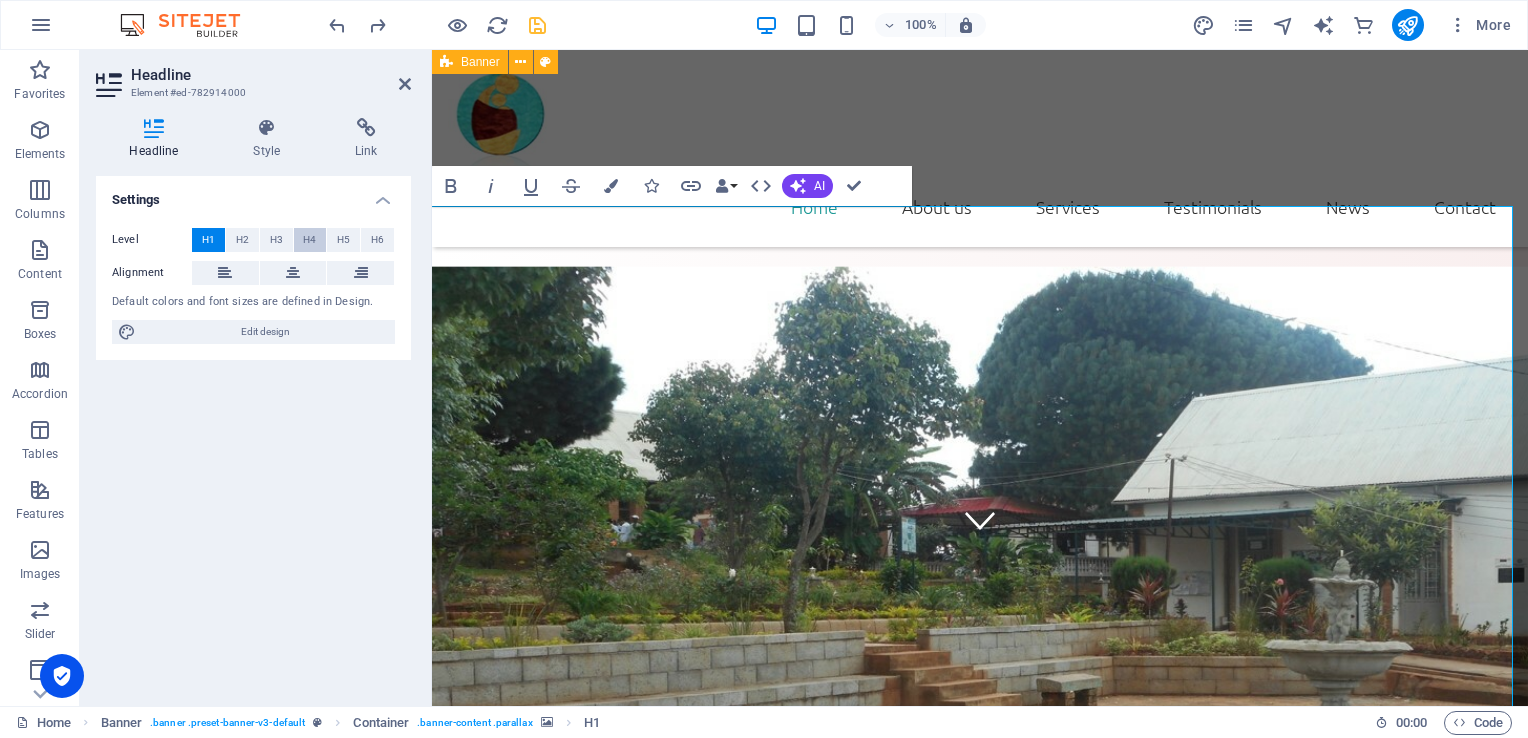 click on "H4" at bounding box center [309, 240] 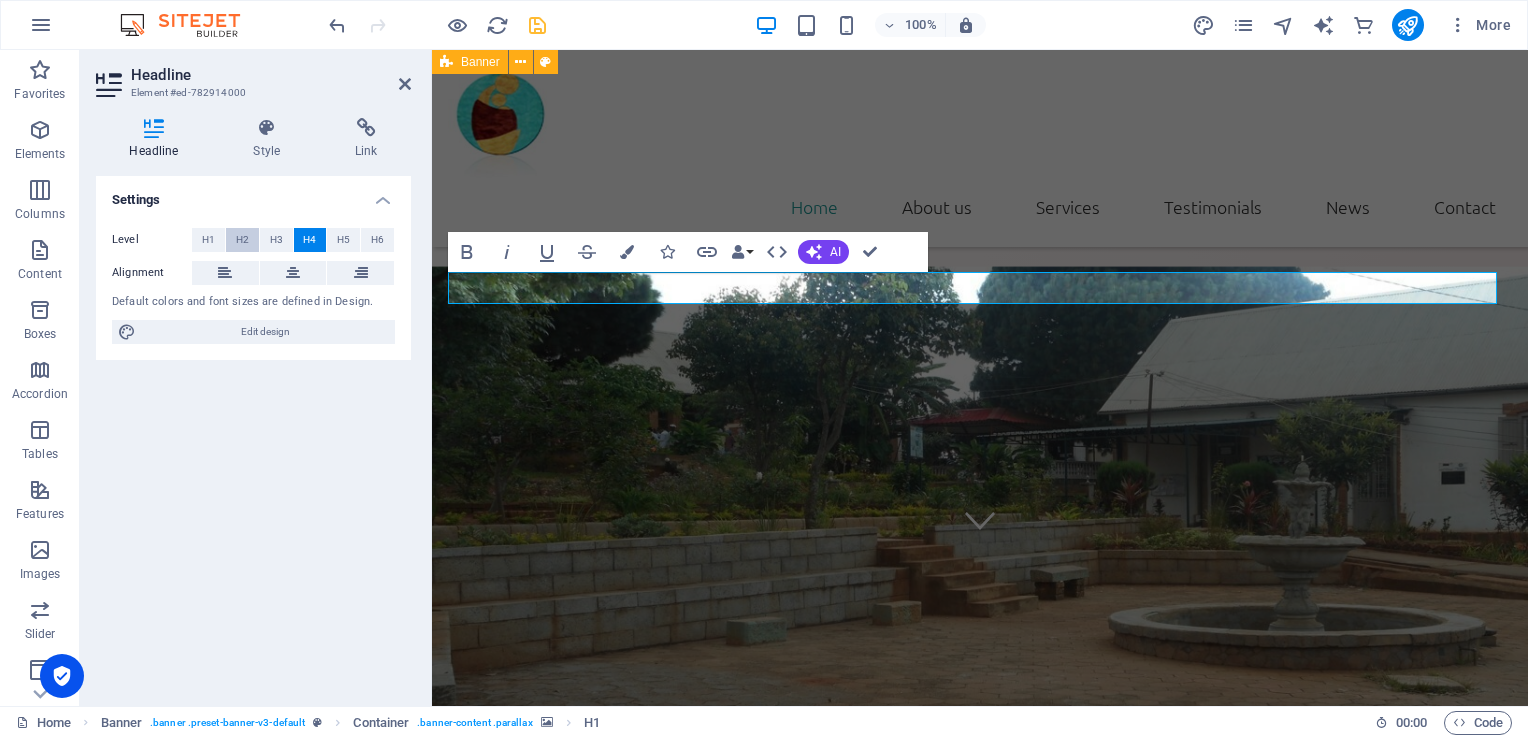 click on "H2" at bounding box center (242, 240) 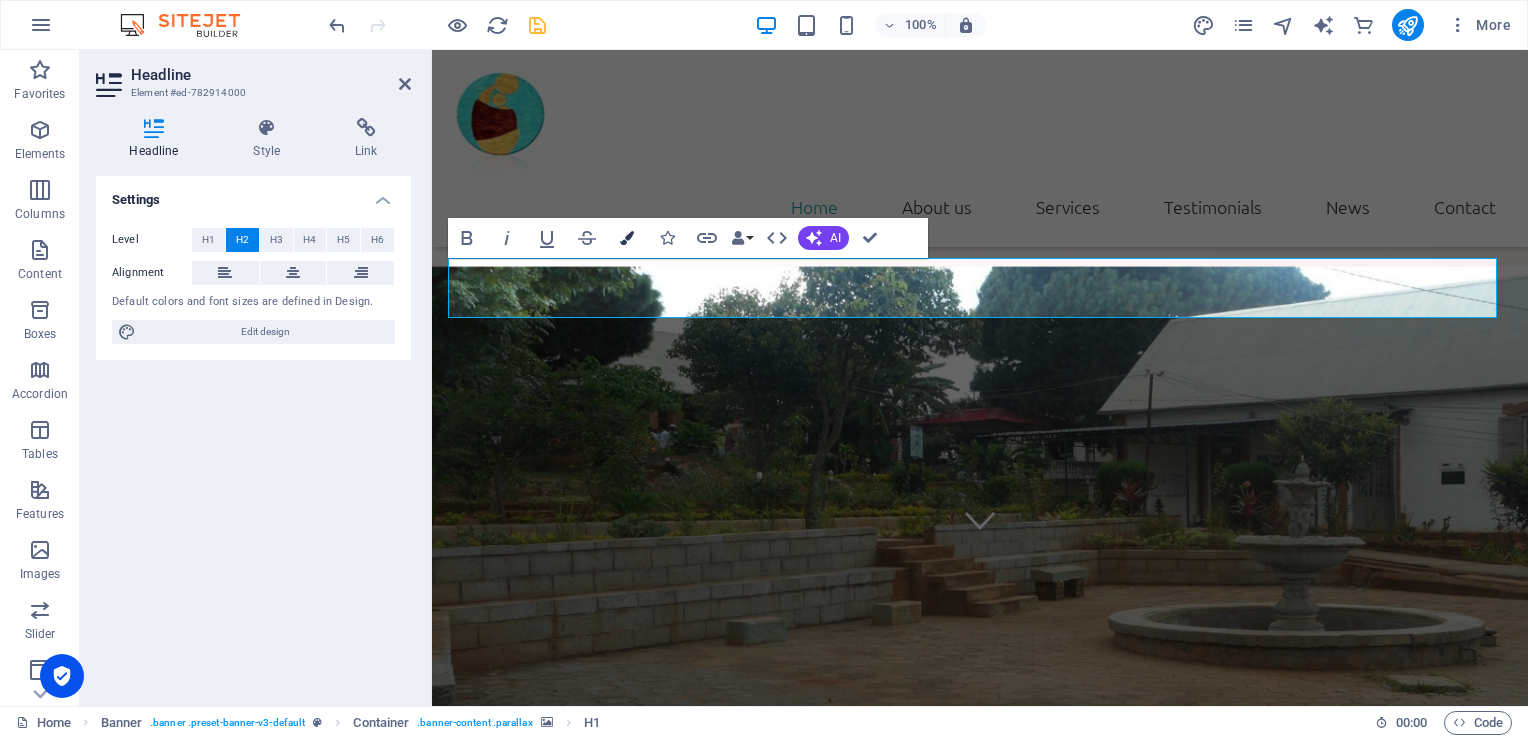 click at bounding box center (627, 238) 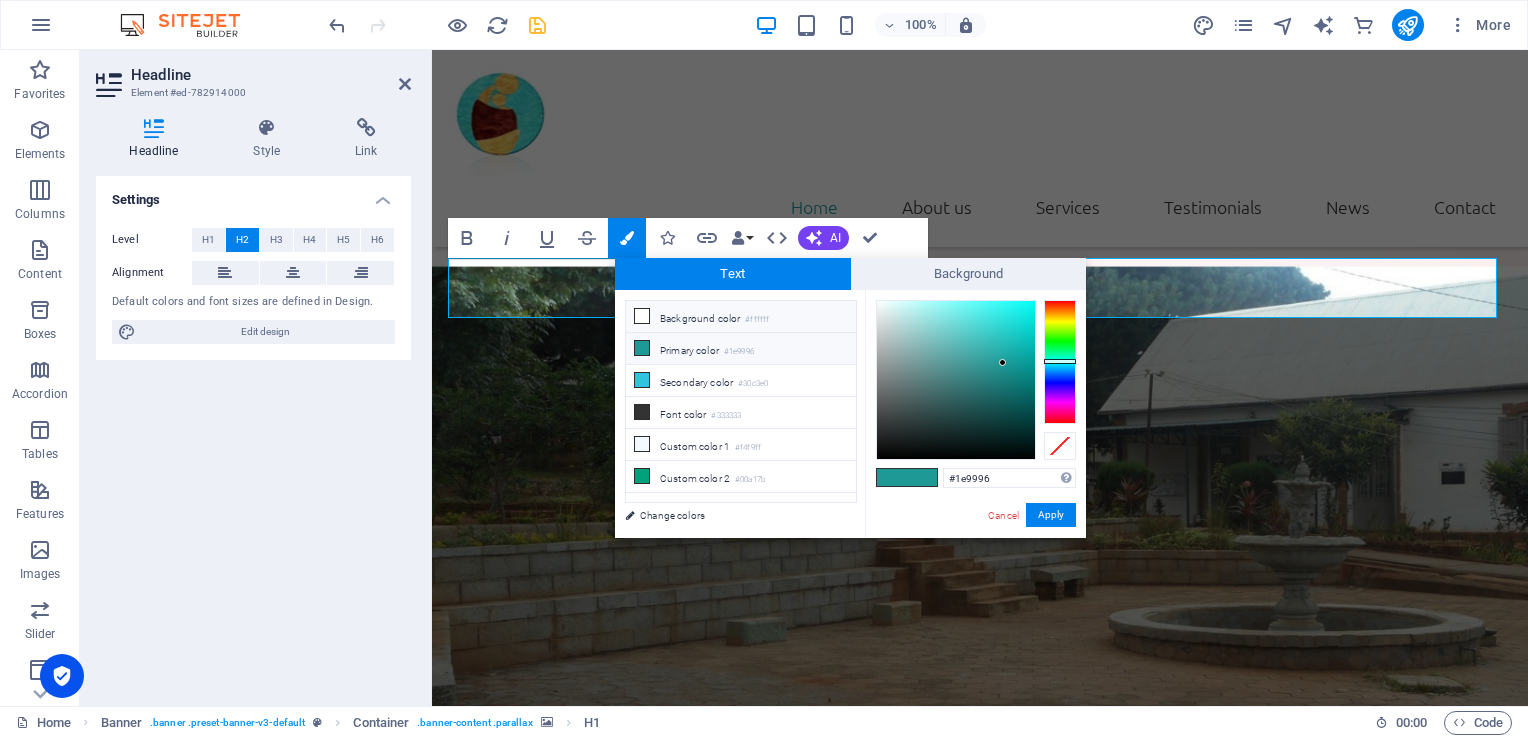 click at bounding box center (642, 316) 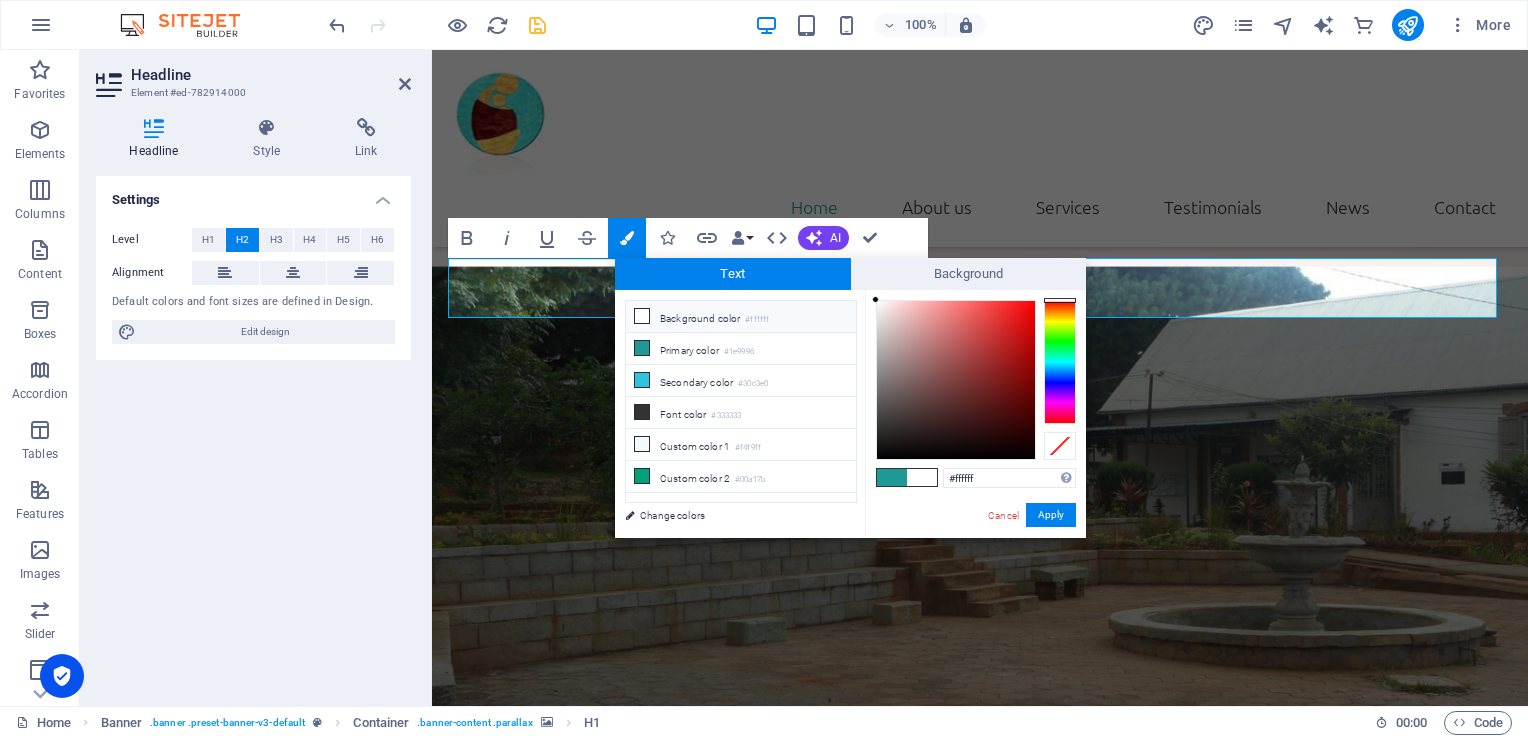 click at bounding box center [922, 477] 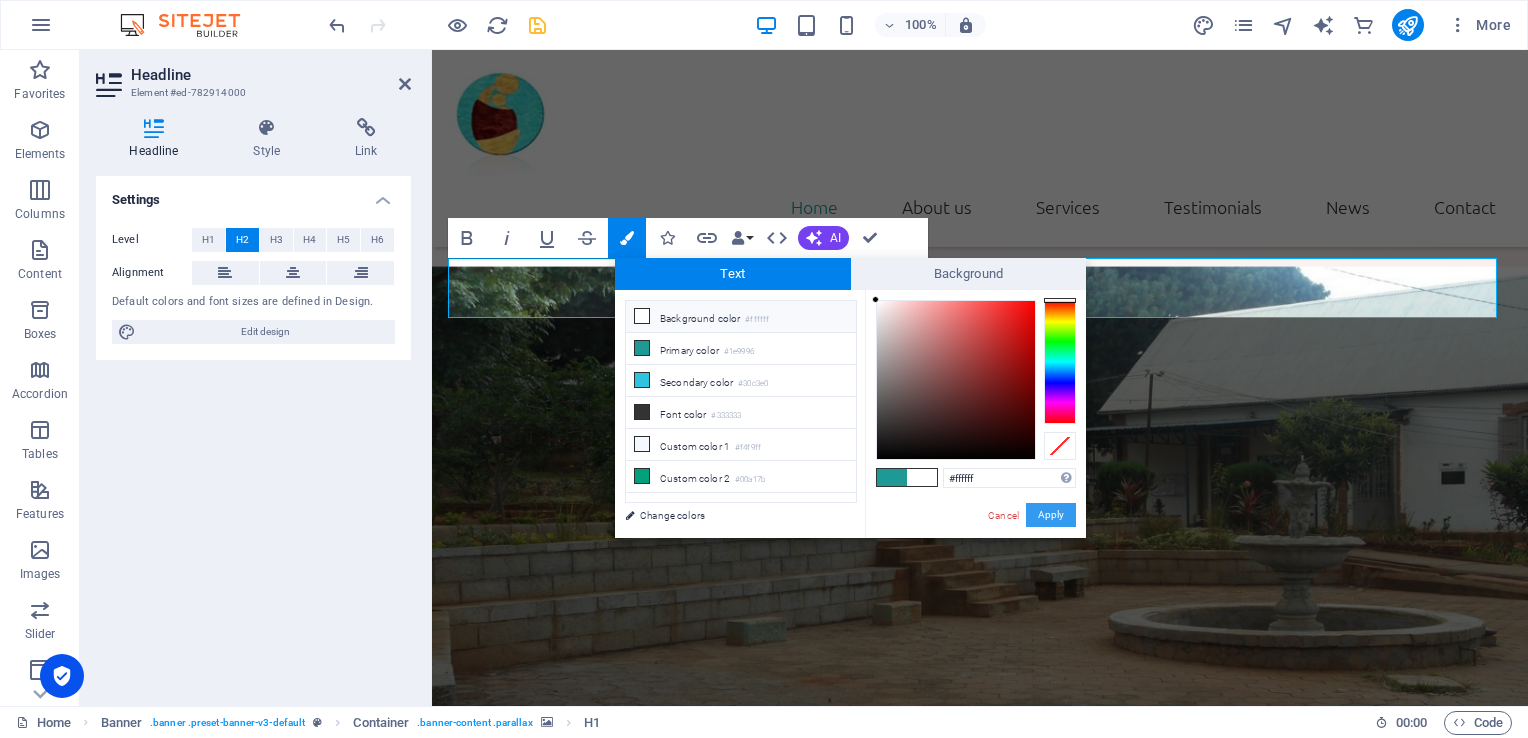 click on "Apply" at bounding box center (1051, 515) 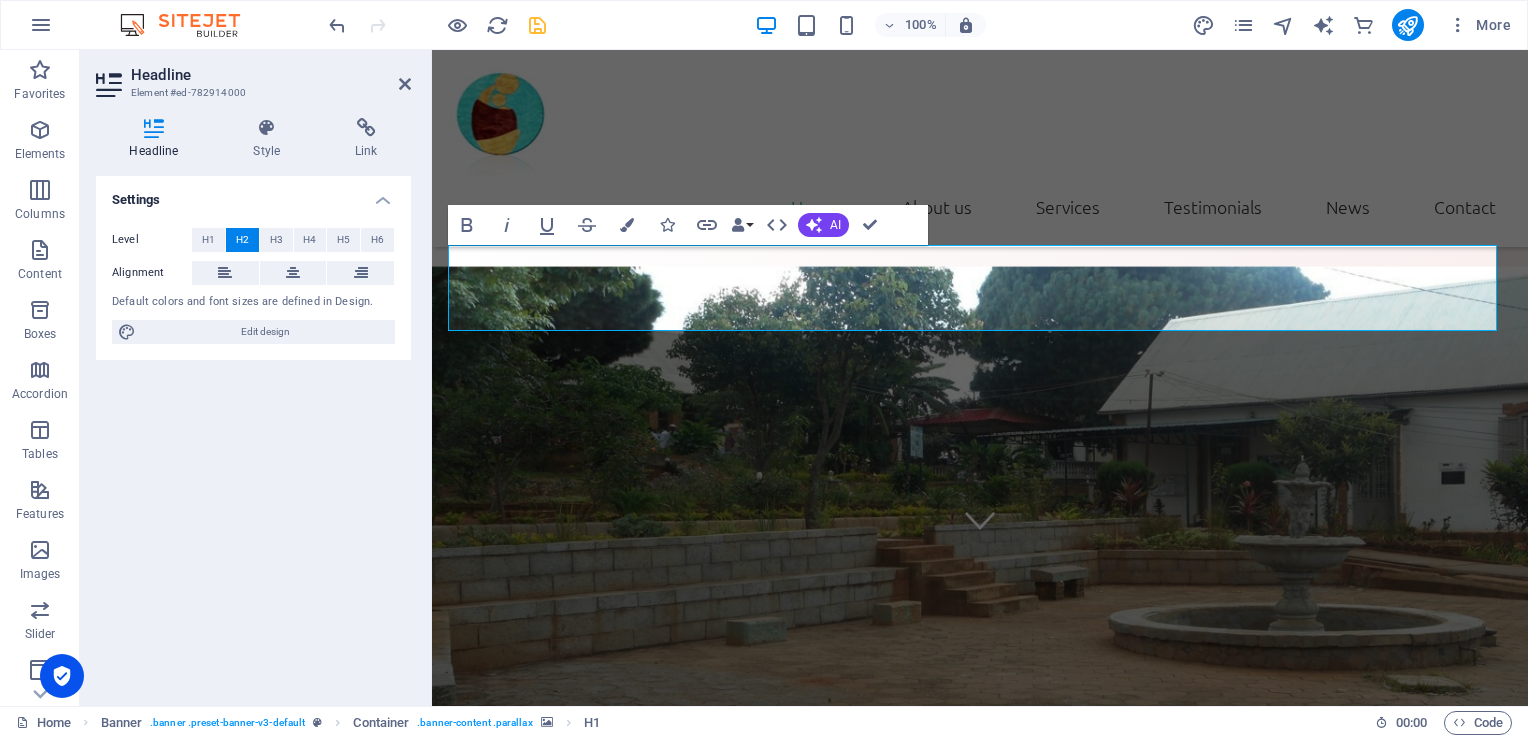 click on "Settings Level H1 H2 H3 H4 H5 H6 Alignment Default colors and font sizes are defined in Design. Edit design" at bounding box center [253, 433] 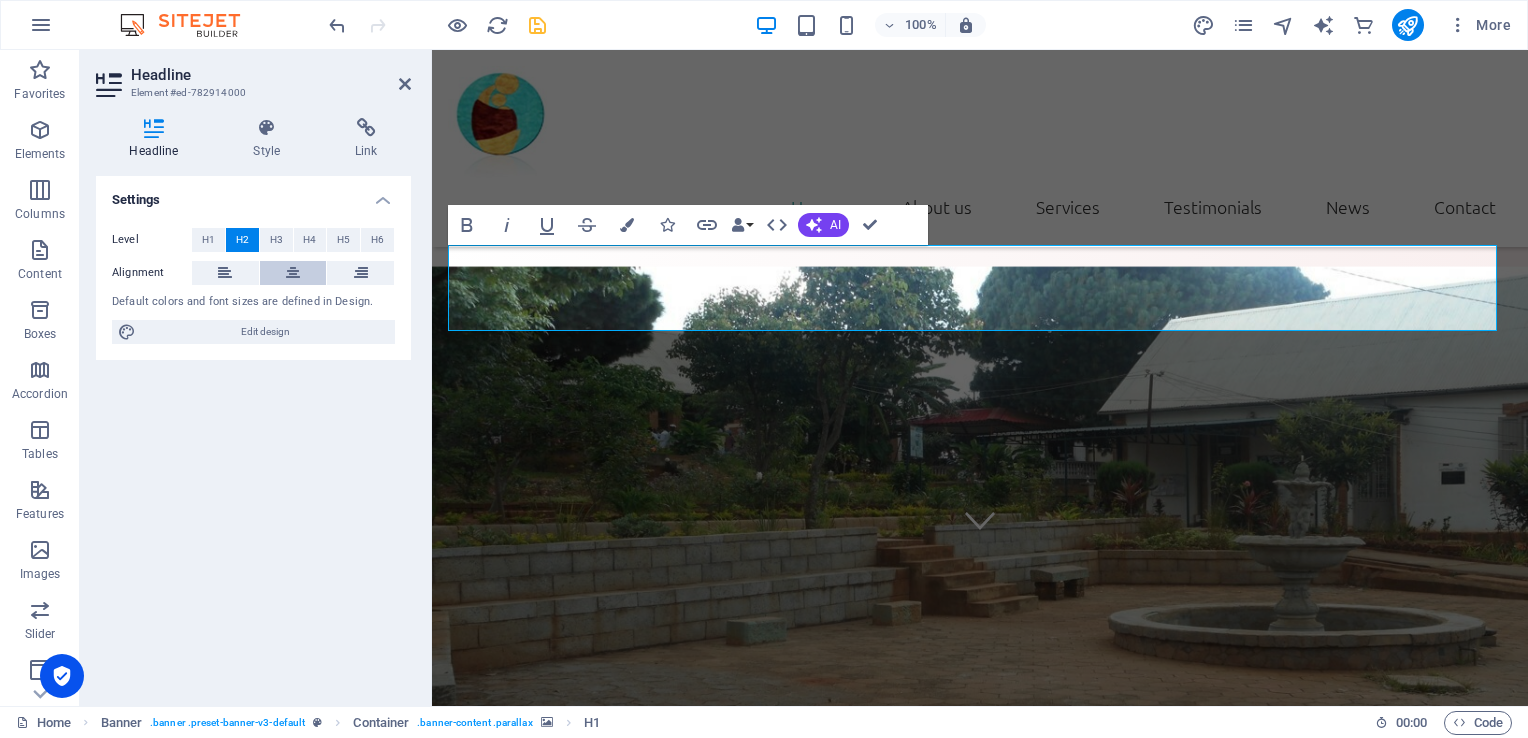 click at bounding box center (293, 273) 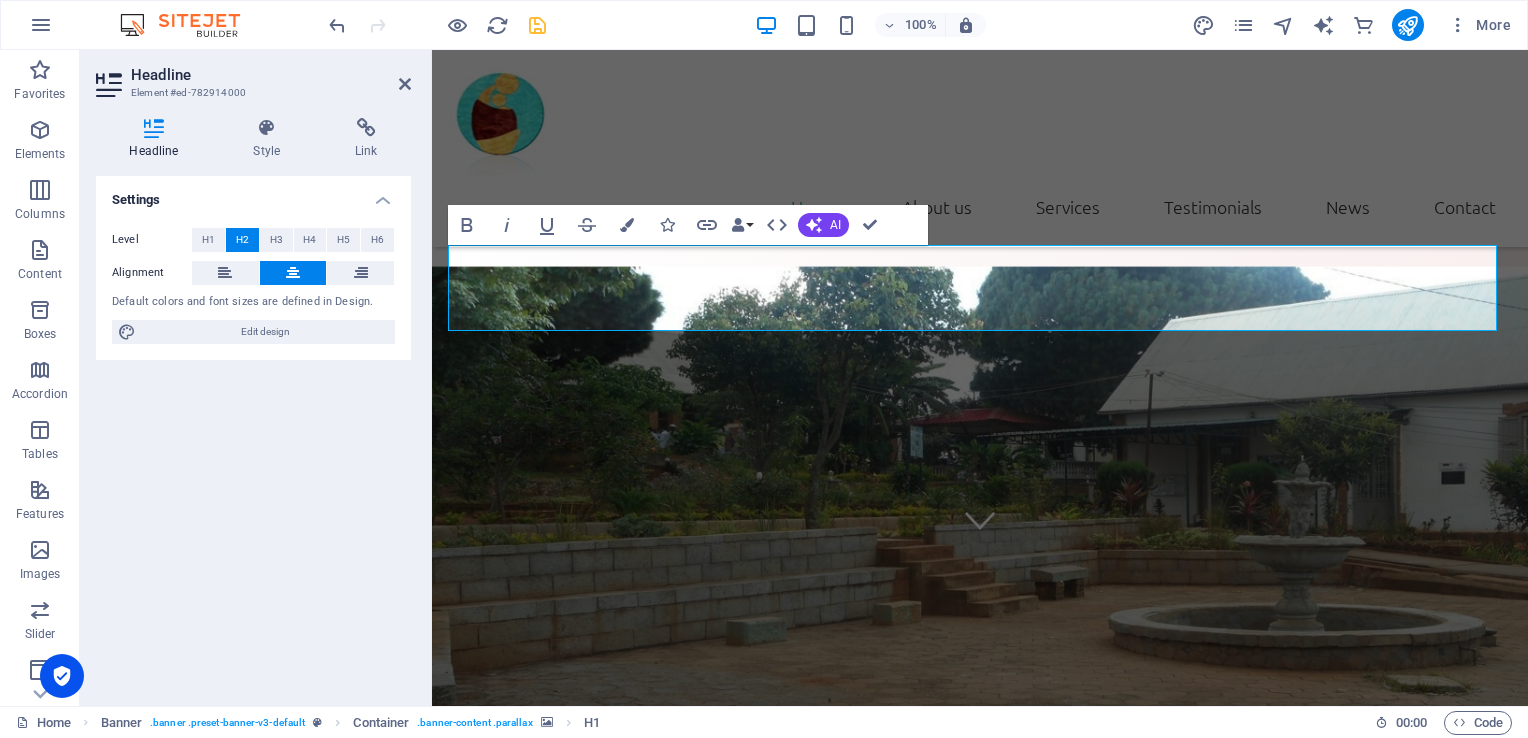 click on "Settings Level H1 H2 H3 H4 H5 H6 Alignment Default colors and font sizes are defined in Design. Edit design" at bounding box center [253, 433] 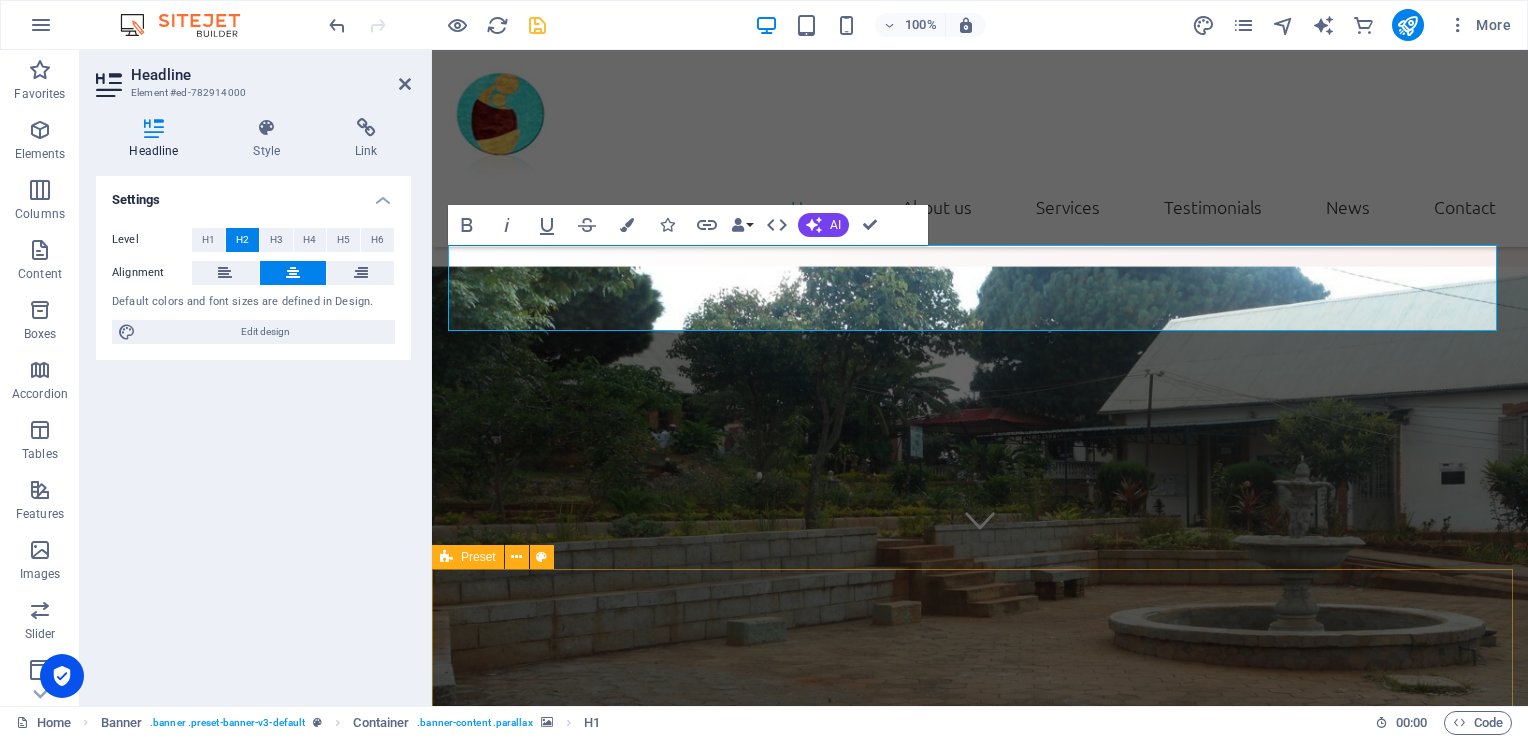 click on "About us Lorem ipsum dolor sit amet, consetetur sadipscing elitr, sed diam nonumy eirmod tempor invidunt ut labore et dolore magna aliquyam erat, sed diam voluptua. At vero eos et accusam et [PERSON_NAME] duo [PERSON_NAME] et ea rebum. Stet clita kasd gubergren, no sea takimata sanctus est Lorem ipsum dolor sit amet. Lorem ipsum dolor sit amet, consetetur sadipscing elitr, sed diam nonumy eirmod tempor invidunt ut labore et dolore magna aliquyam erat, sed diam voluptua.  At vero eos et accusam et [PERSON_NAME] duo [PERSON_NAME] et ea rebum. Stet clita kasd gubergren, no sea takimata sanctus est Lorem ipsum dolor sit amet. Lorem ipsum dolor sit amet, consetetur sadipscing elitr, sed diam nonumy eirmod tempor invidunt ut labore et dolore magna aliquyam erat, sed diam voluptua. At vero eos et accusam et [PERSON_NAME] duo [PERSON_NAME] et ea rebum. Stet clita kasd gubergren, no sea takimata sanctus est Lorem ipsum dolor sit amet." at bounding box center [980, 1532] 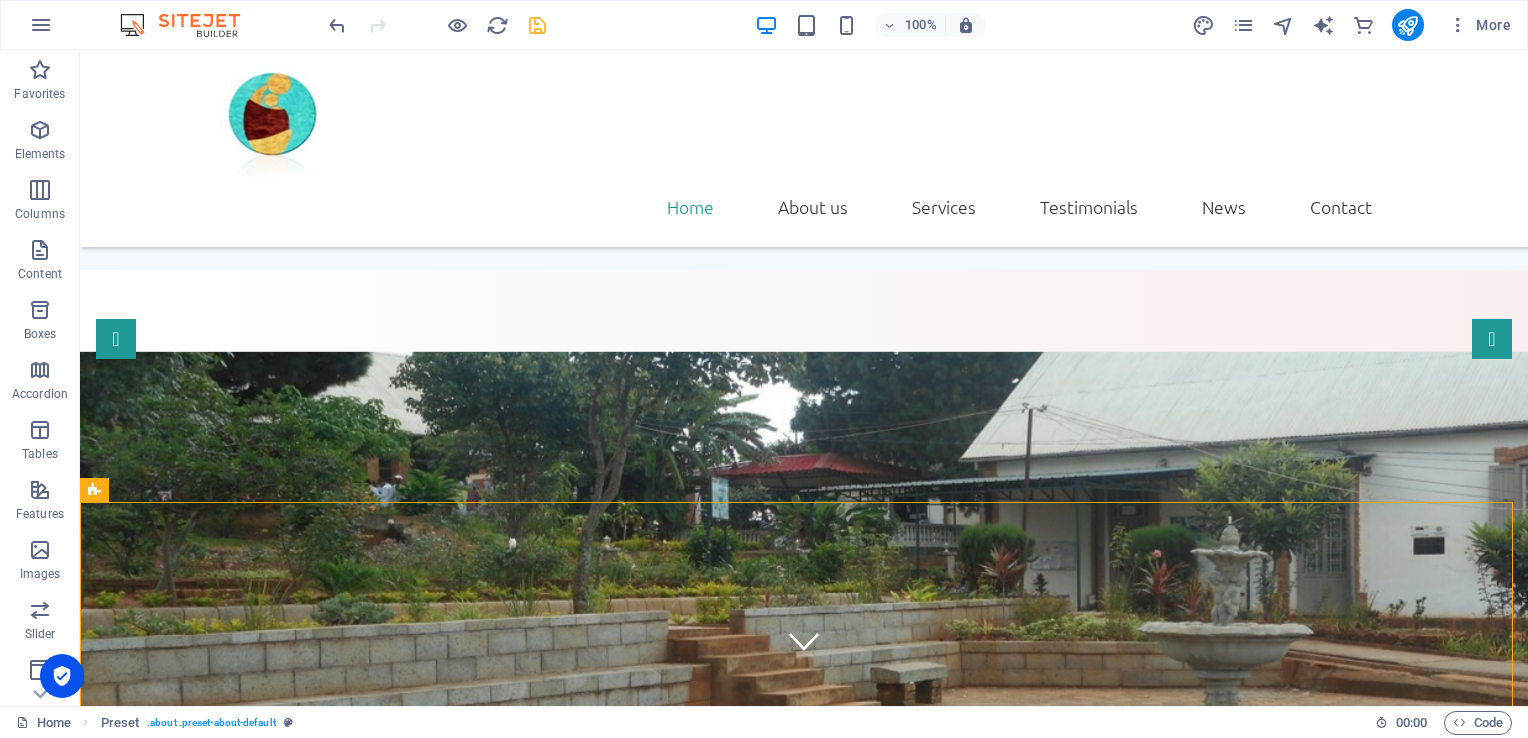 scroll, scrollTop: 32, scrollLeft: 0, axis: vertical 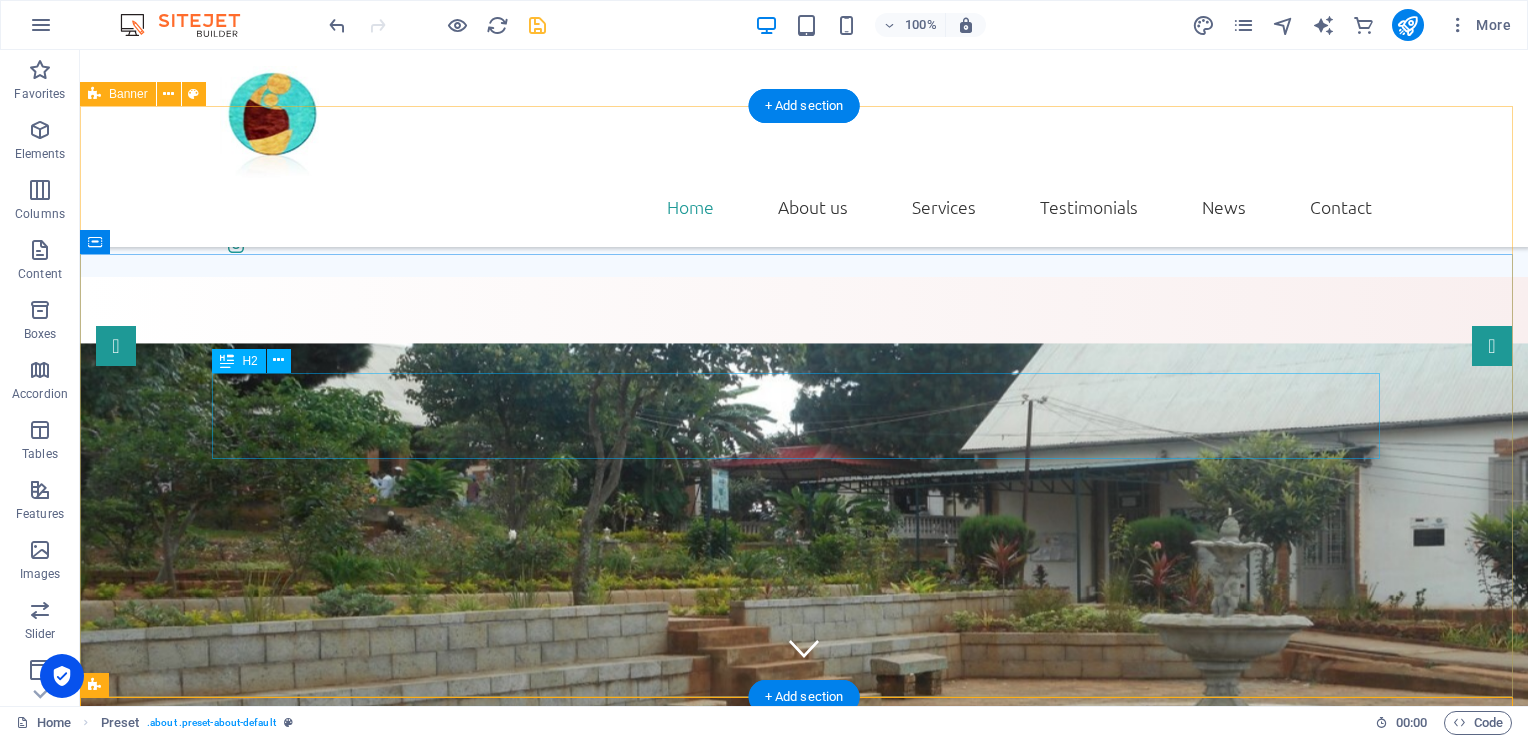 click on "​ CHU MERE ENFANT AMBOHIMIANDRA" at bounding box center (804, 1077) 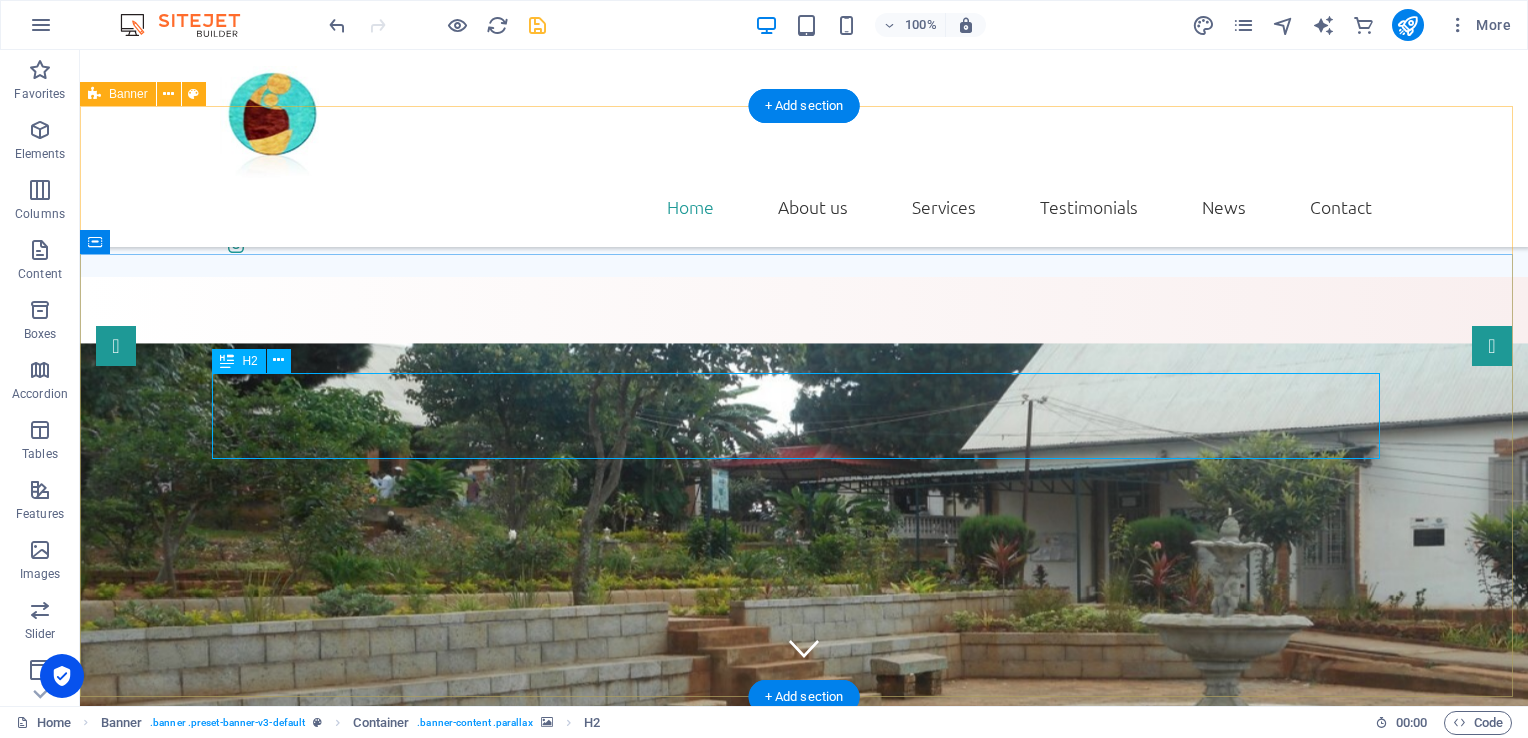 click on "​ CHU MERE ENFANT AMBOHIMIANDRA" at bounding box center (804, 1077) 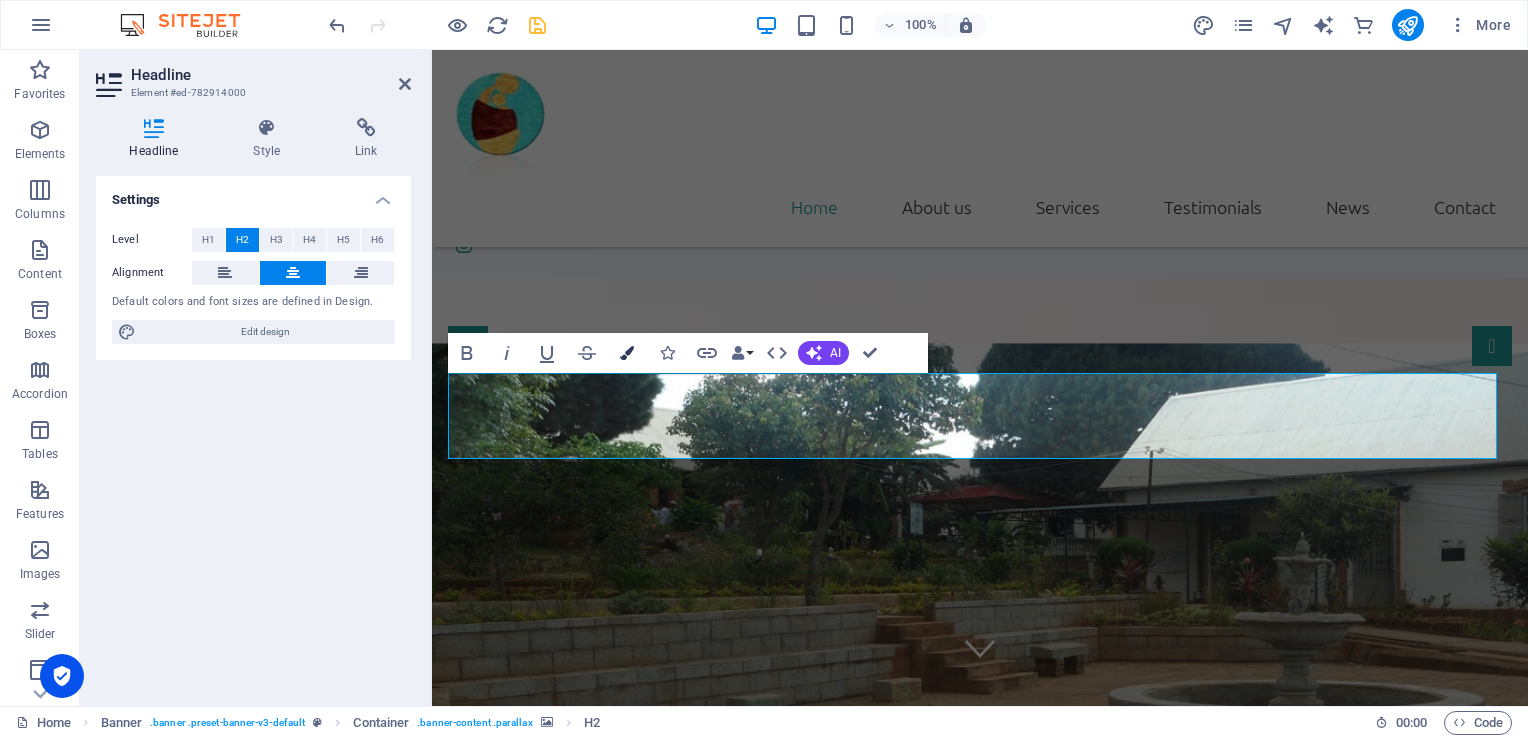 click at bounding box center (627, 353) 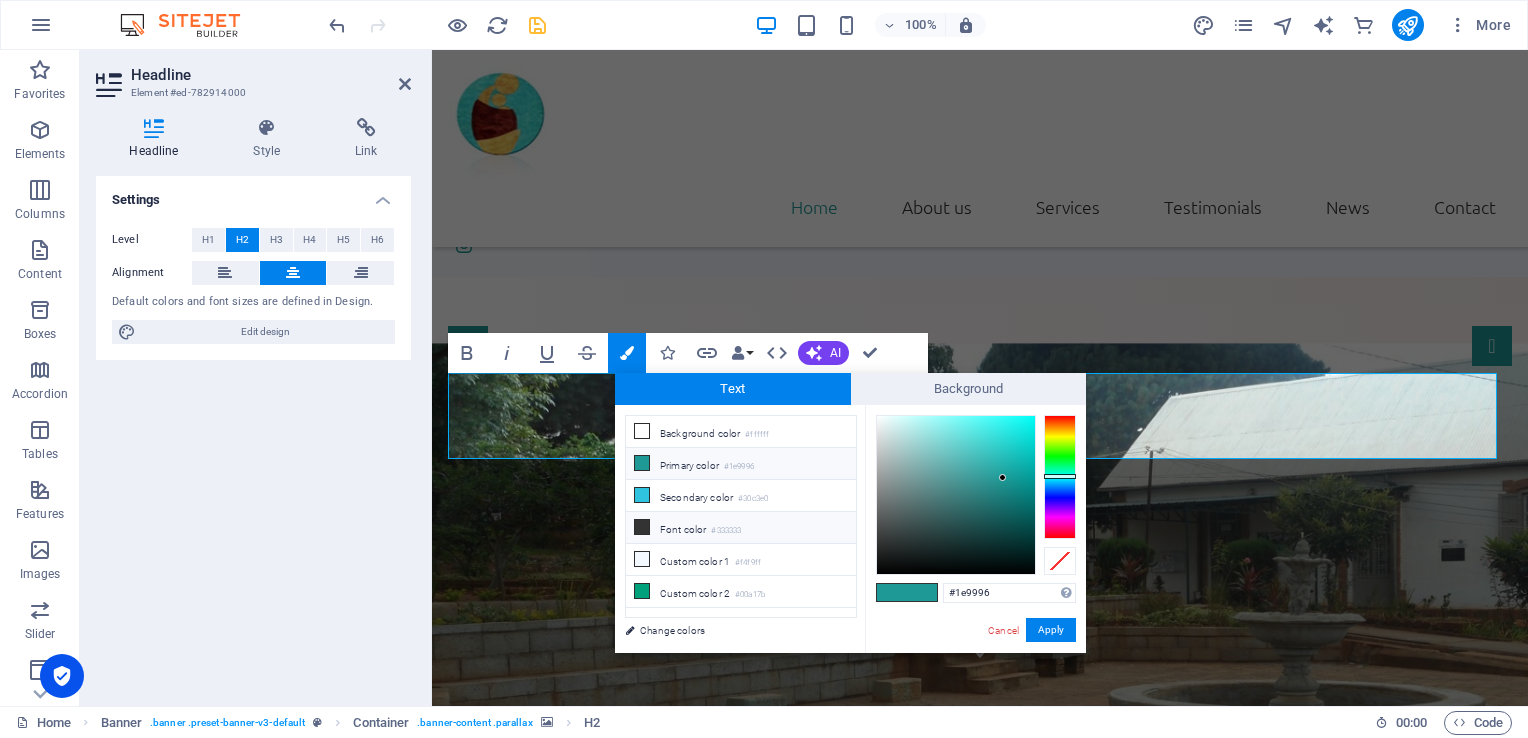 click at bounding box center [642, 527] 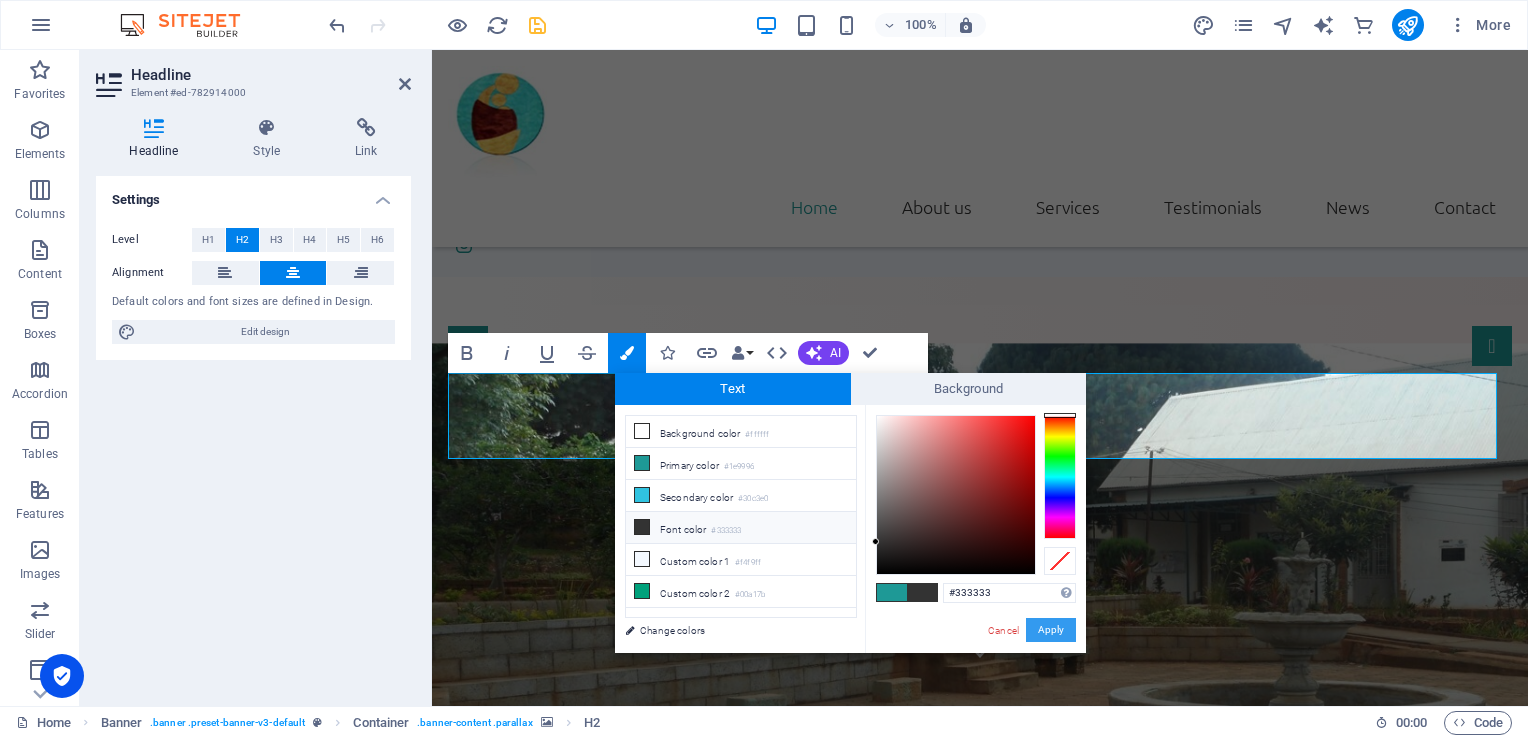 click on "Apply" at bounding box center (1051, 630) 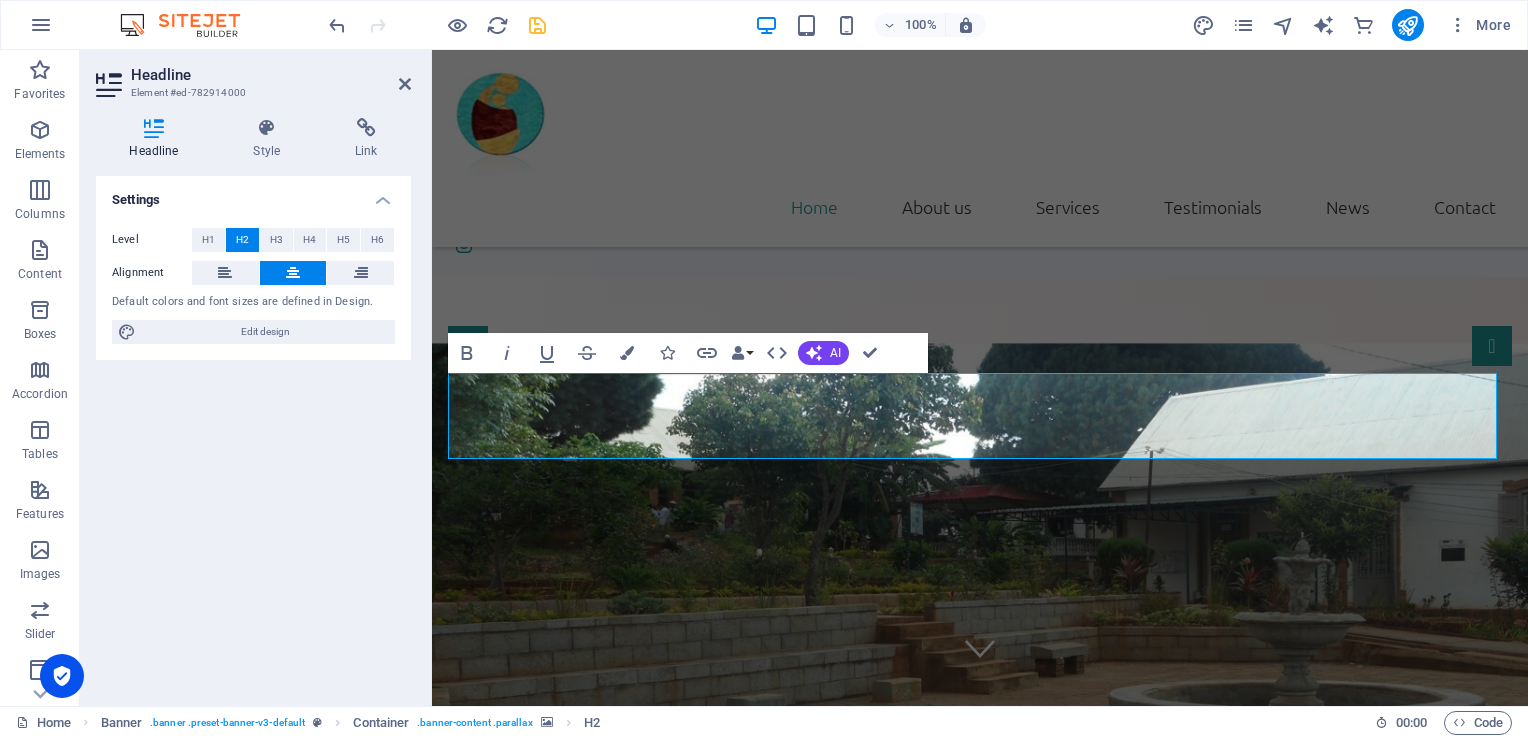 click at bounding box center [980, 607] 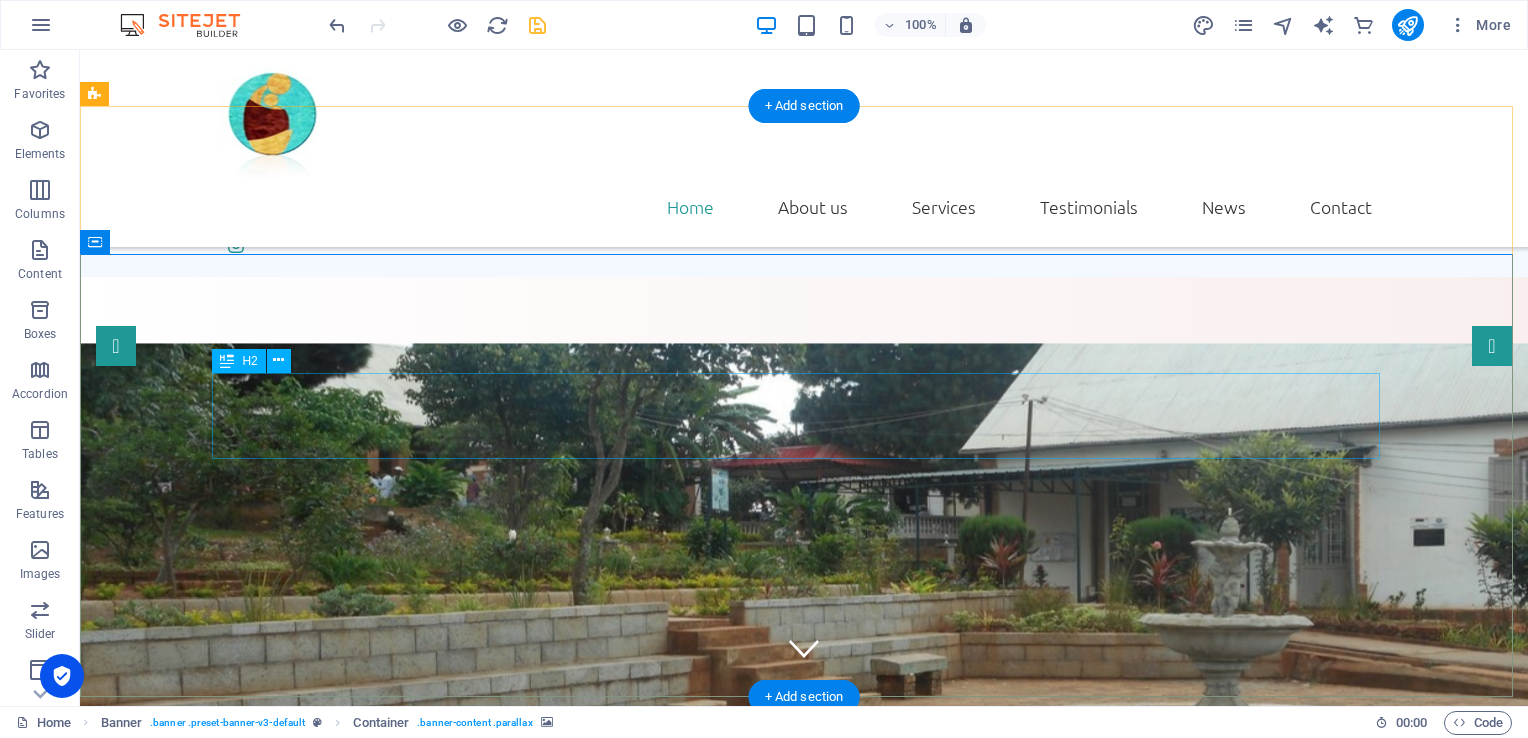 click on "​ CHU MERE ENFANT AMBOHIMIANDRA" at bounding box center [804, 1077] 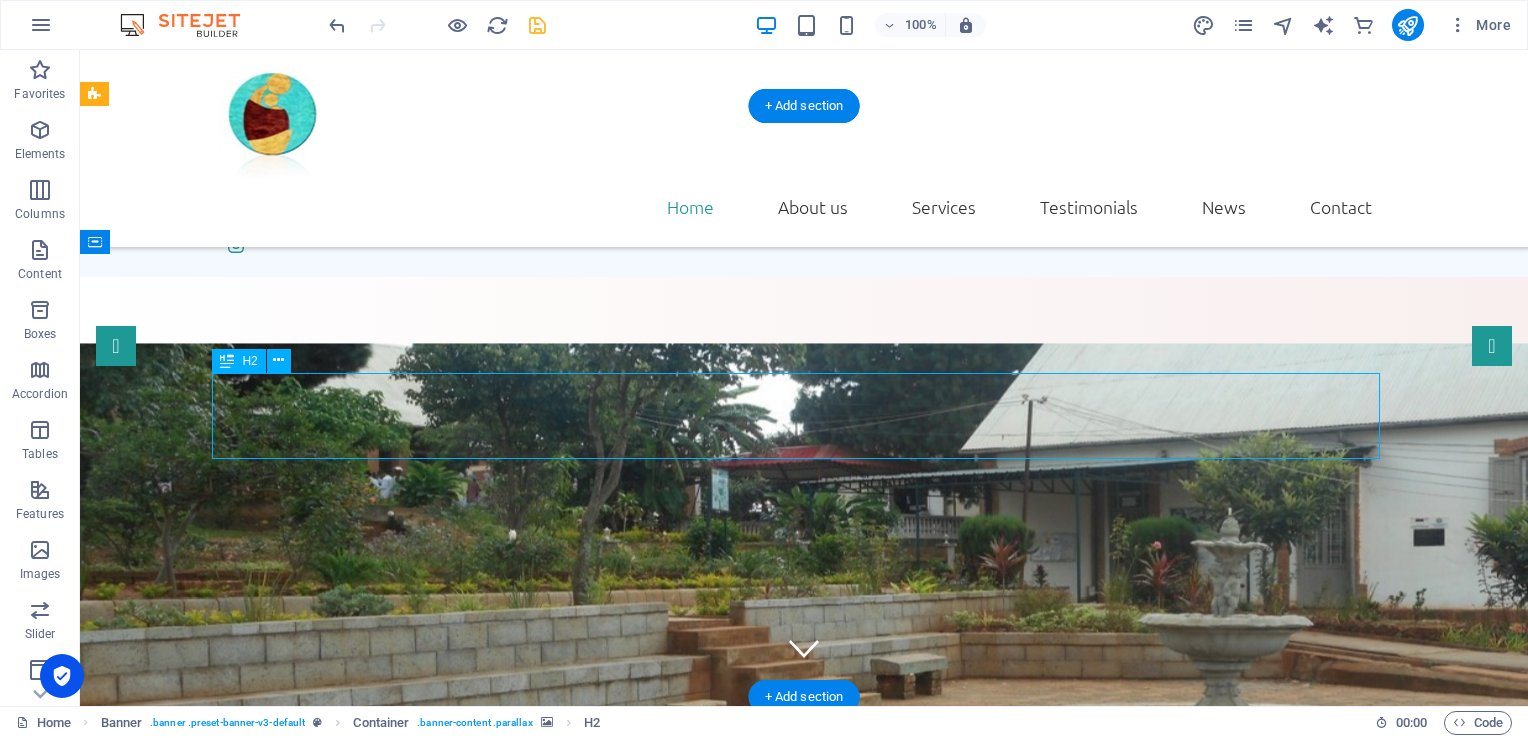 click on "​ CHU MERE ENFANT AMBOHIMIANDRA" at bounding box center [804, 1077] 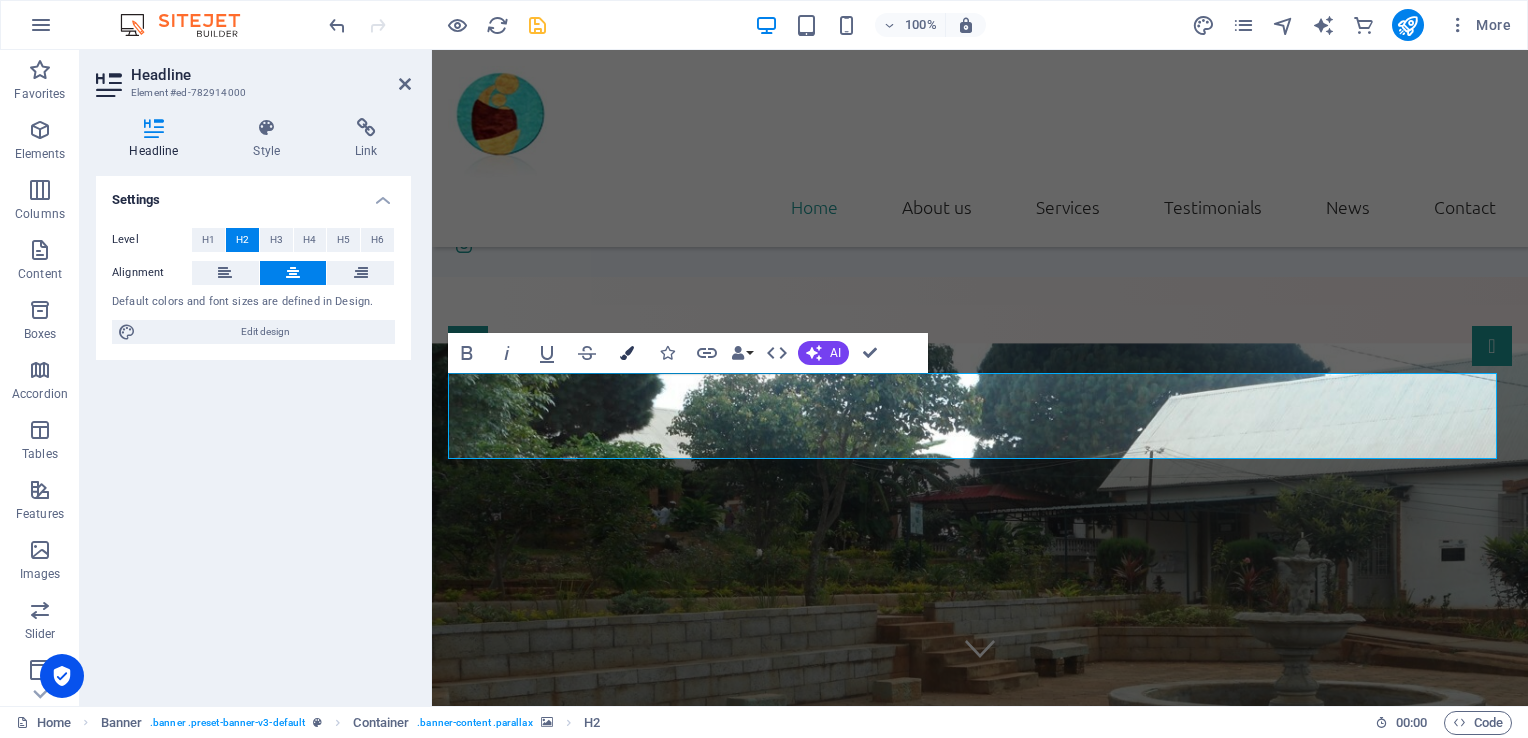 click on "Colors" at bounding box center (627, 353) 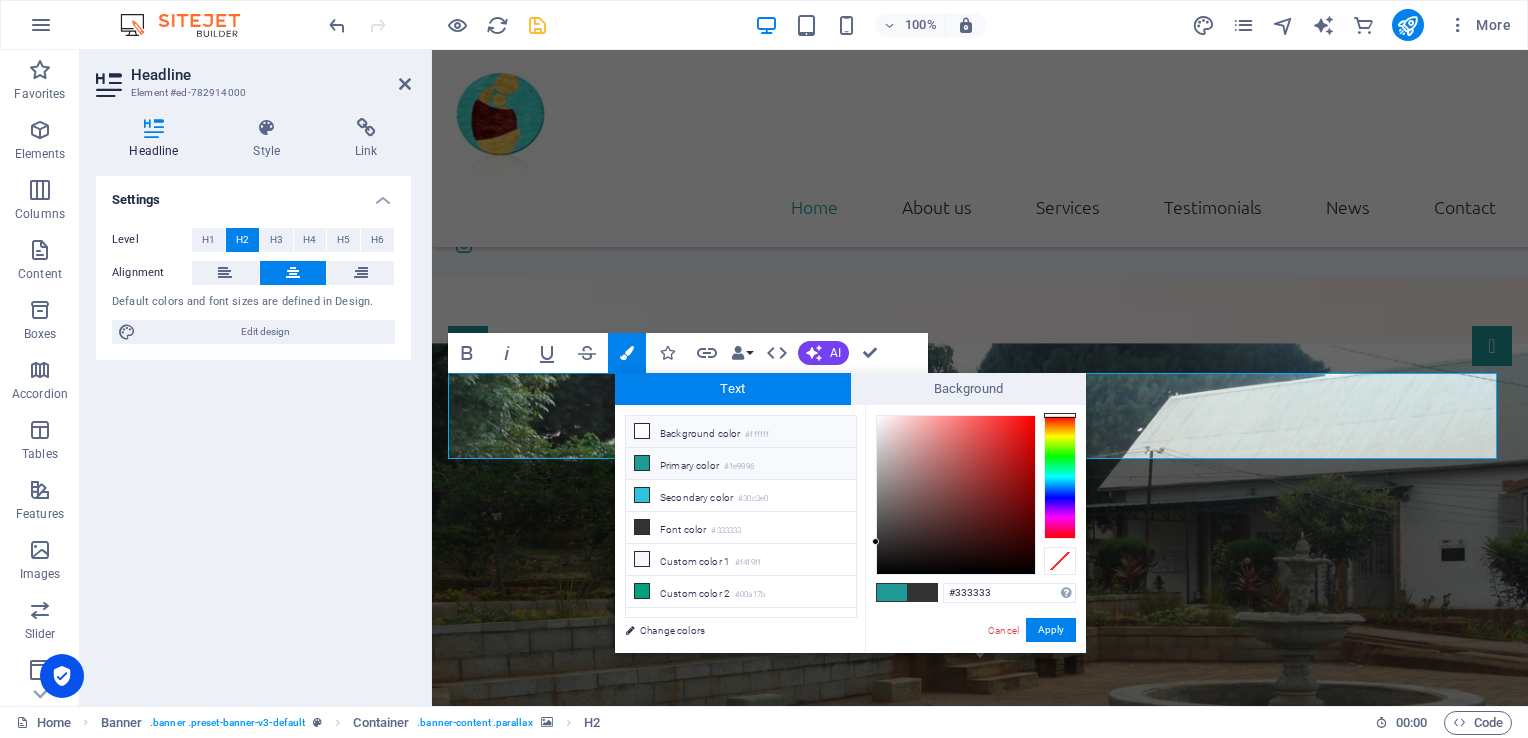 click at bounding box center (642, 431) 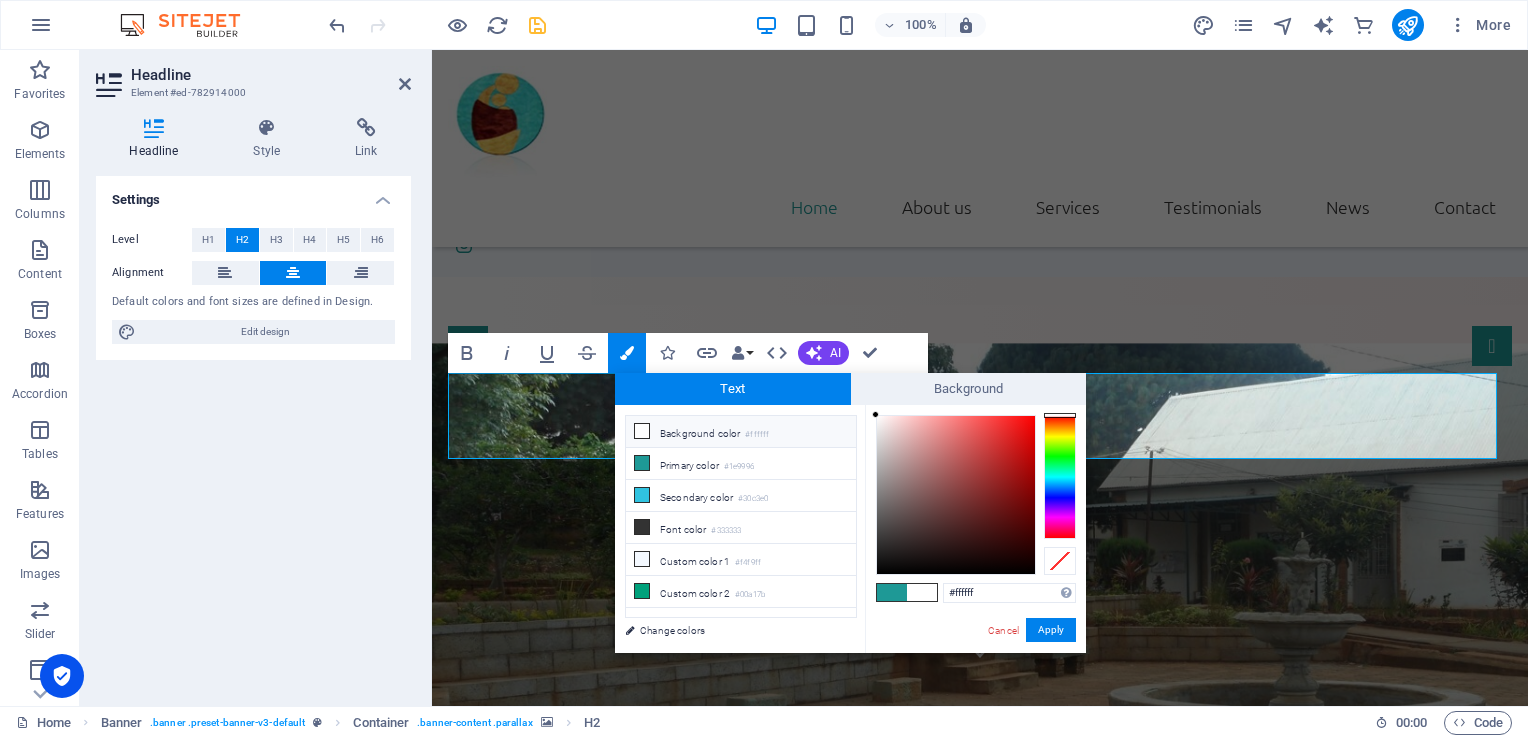 click at bounding box center (922, 592) 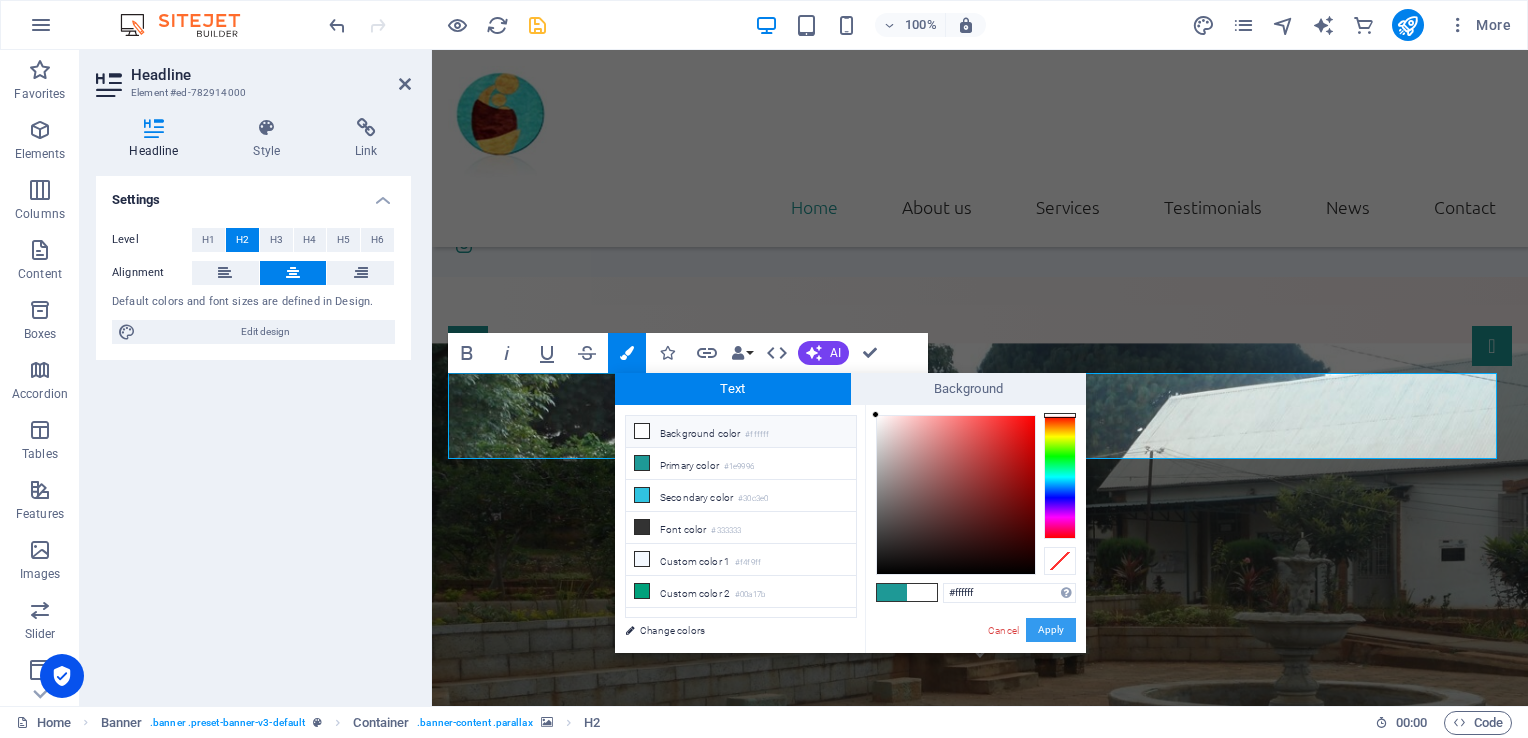 click on "Apply" at bounding box center [1051, 630] 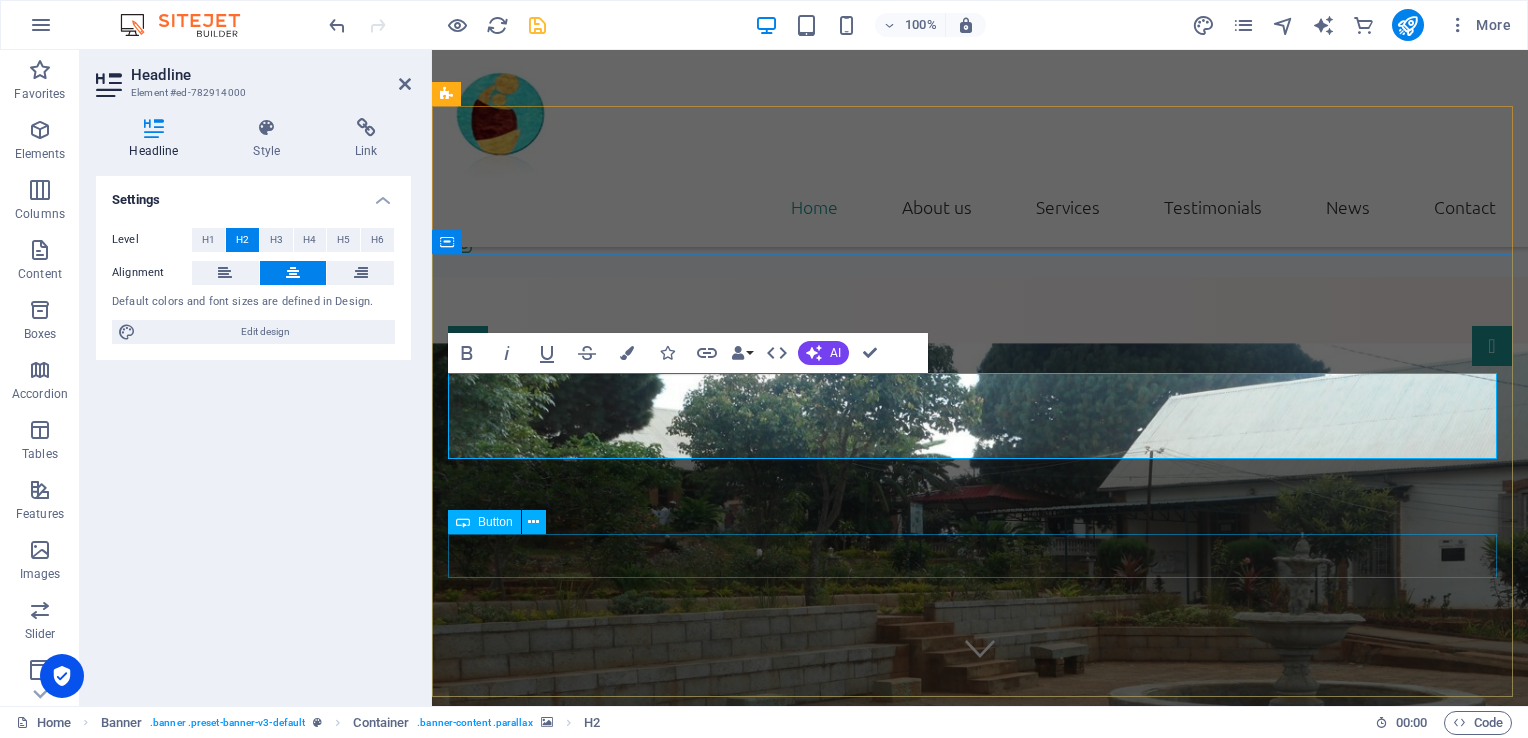 click on "Learn more" at bounding box center (980, 1217) 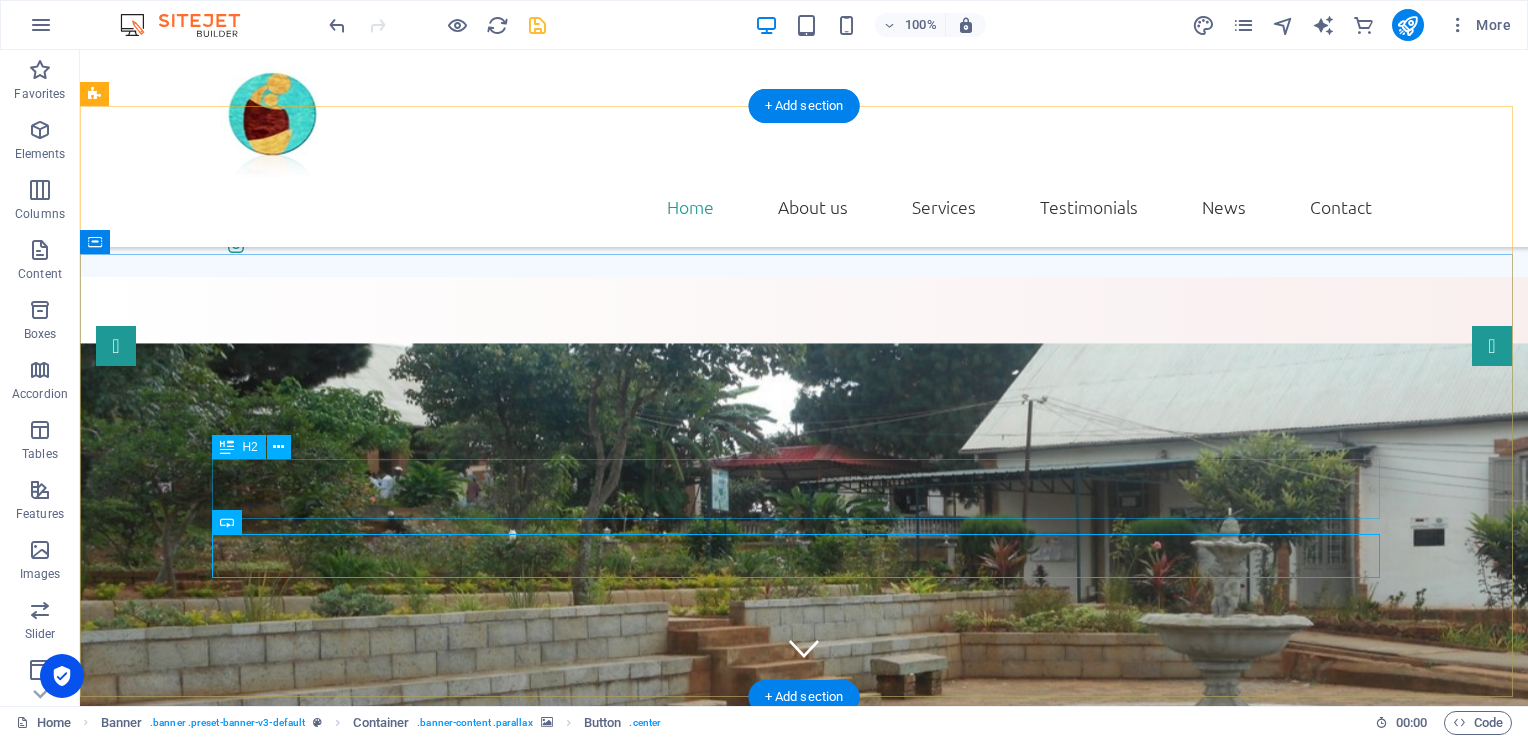 click on "Subtitle" at bounding box center (804, 1150) 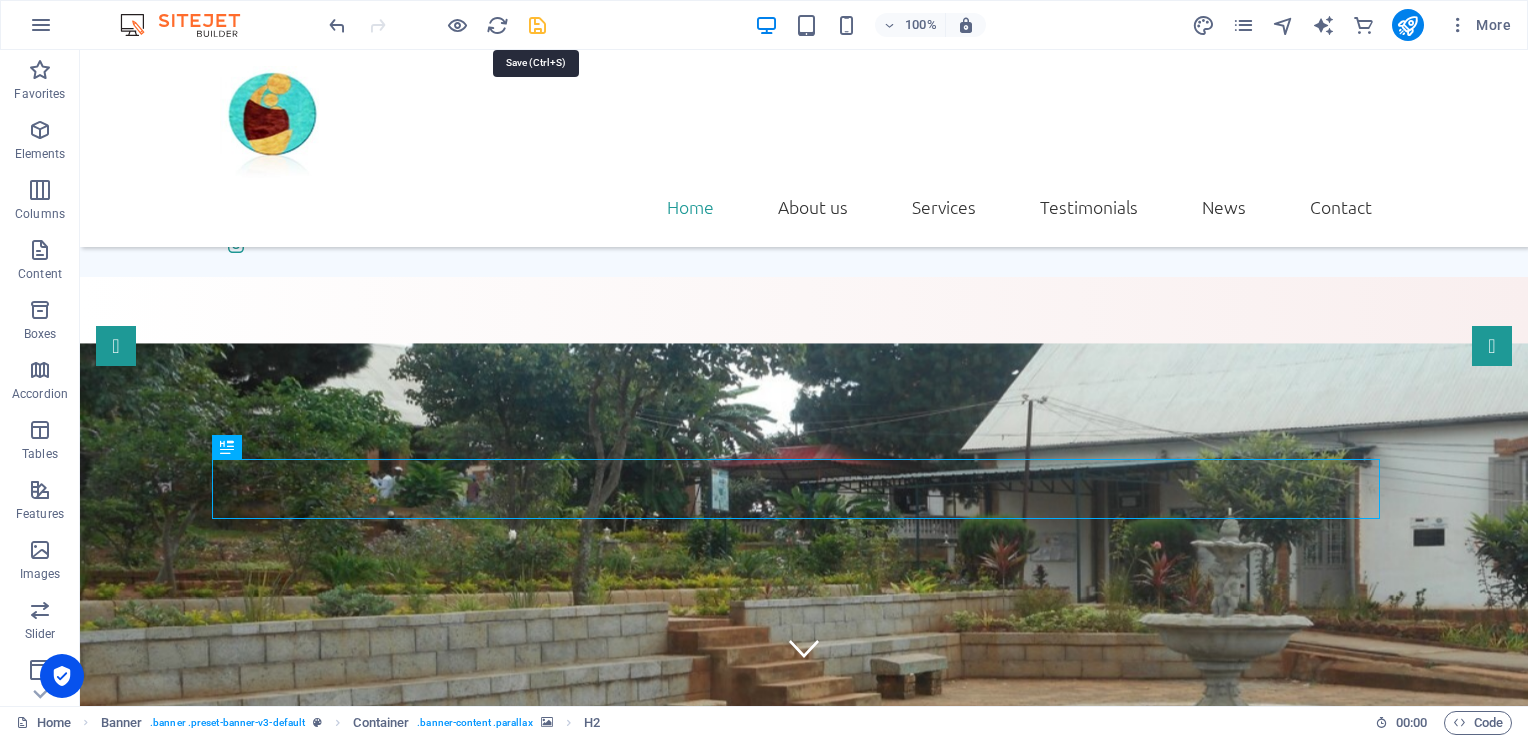 click at bounding box center (537, 25) 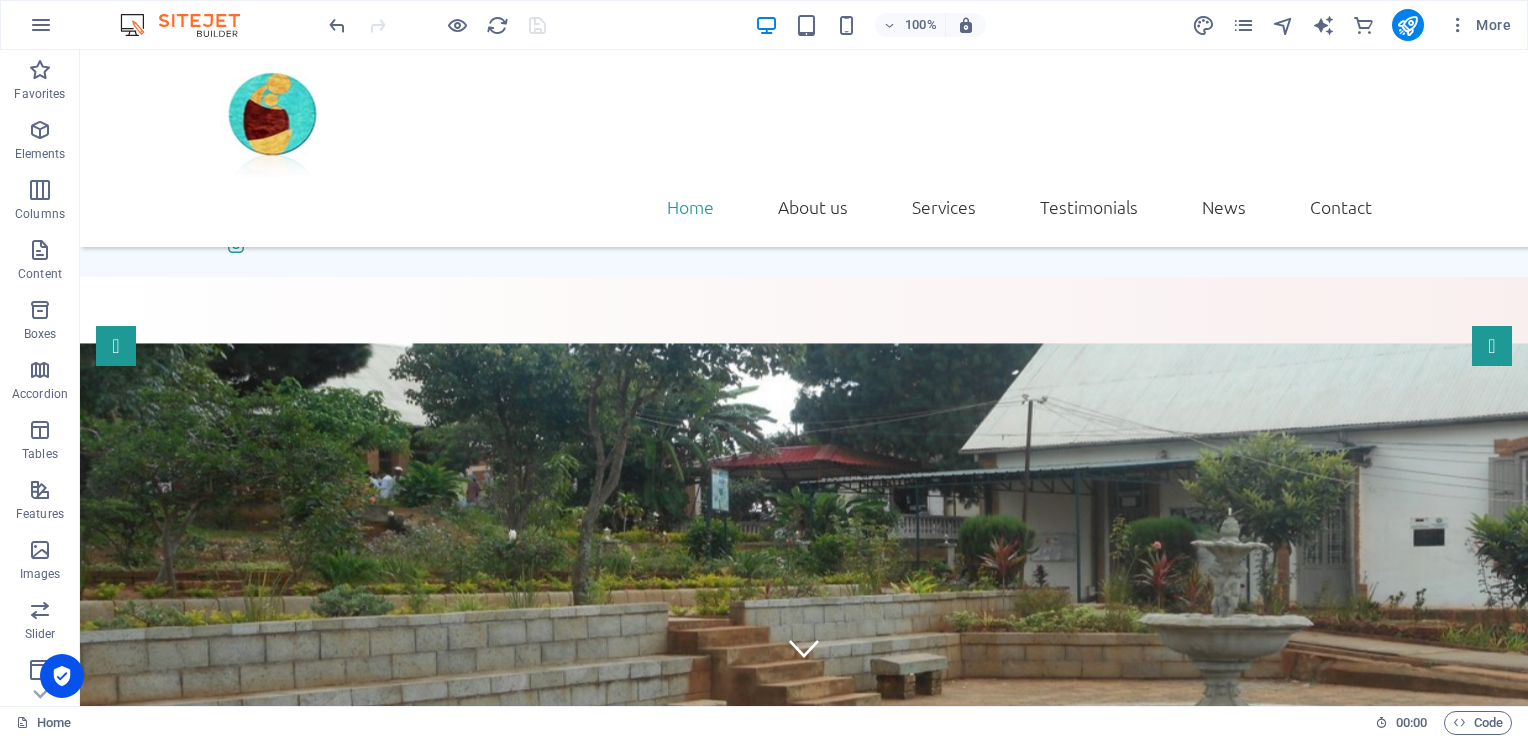 click at bounding box center [437, 25] 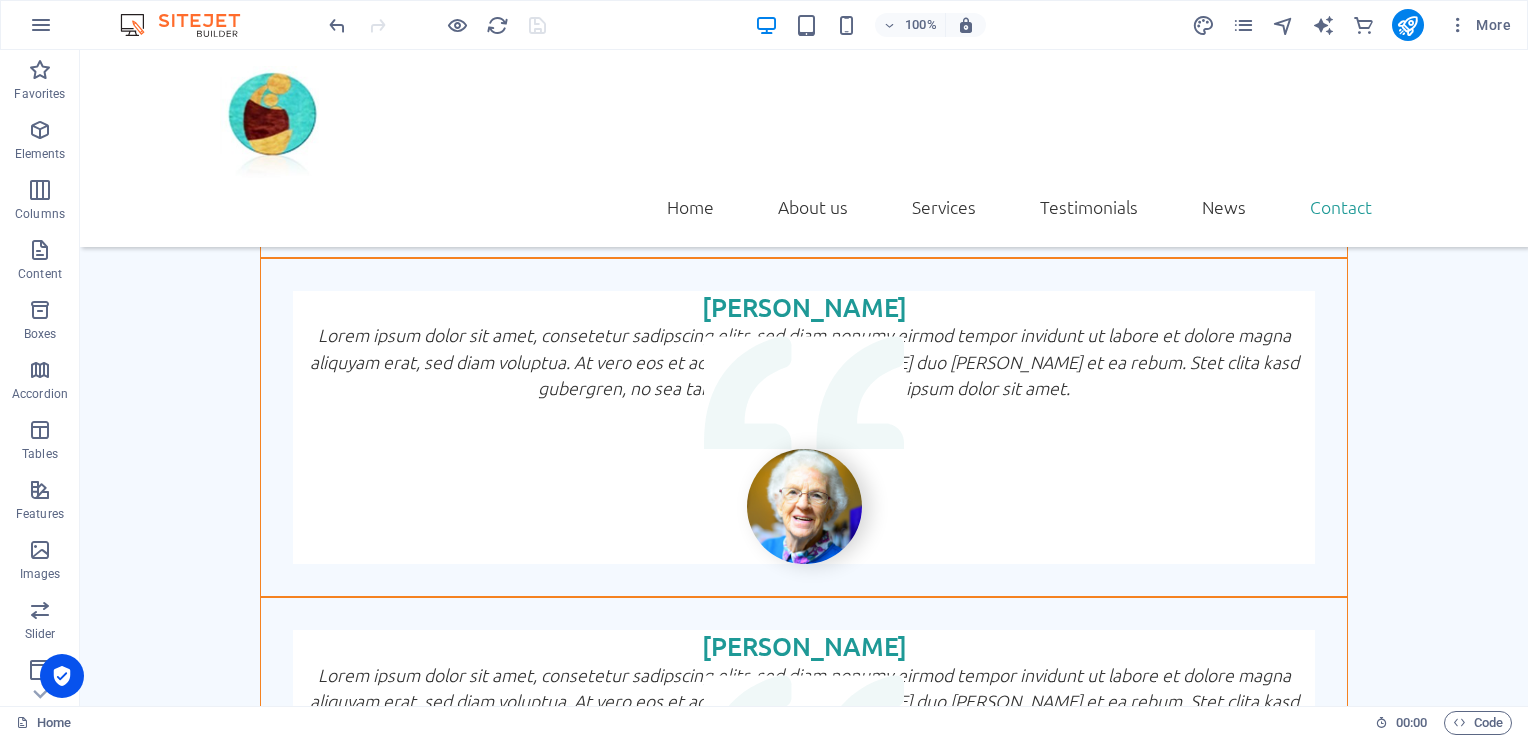 scroll, scrollTop: 5320, scrollLeft: 0, axis: vertical 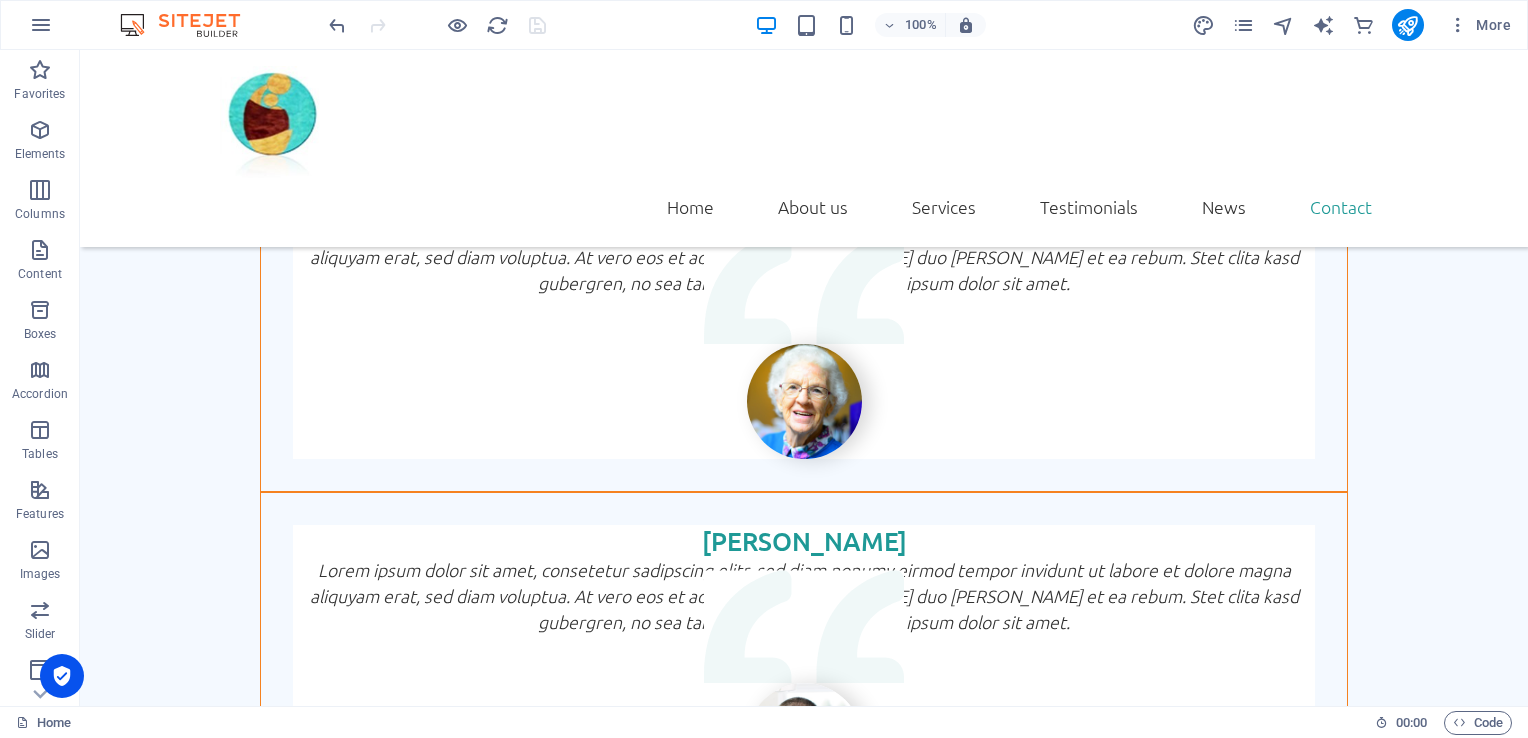 drag, startPoint x: 1519, startPoint y: 130, endPoint x: 1602, endPoint y: 764, distance: 639.4099 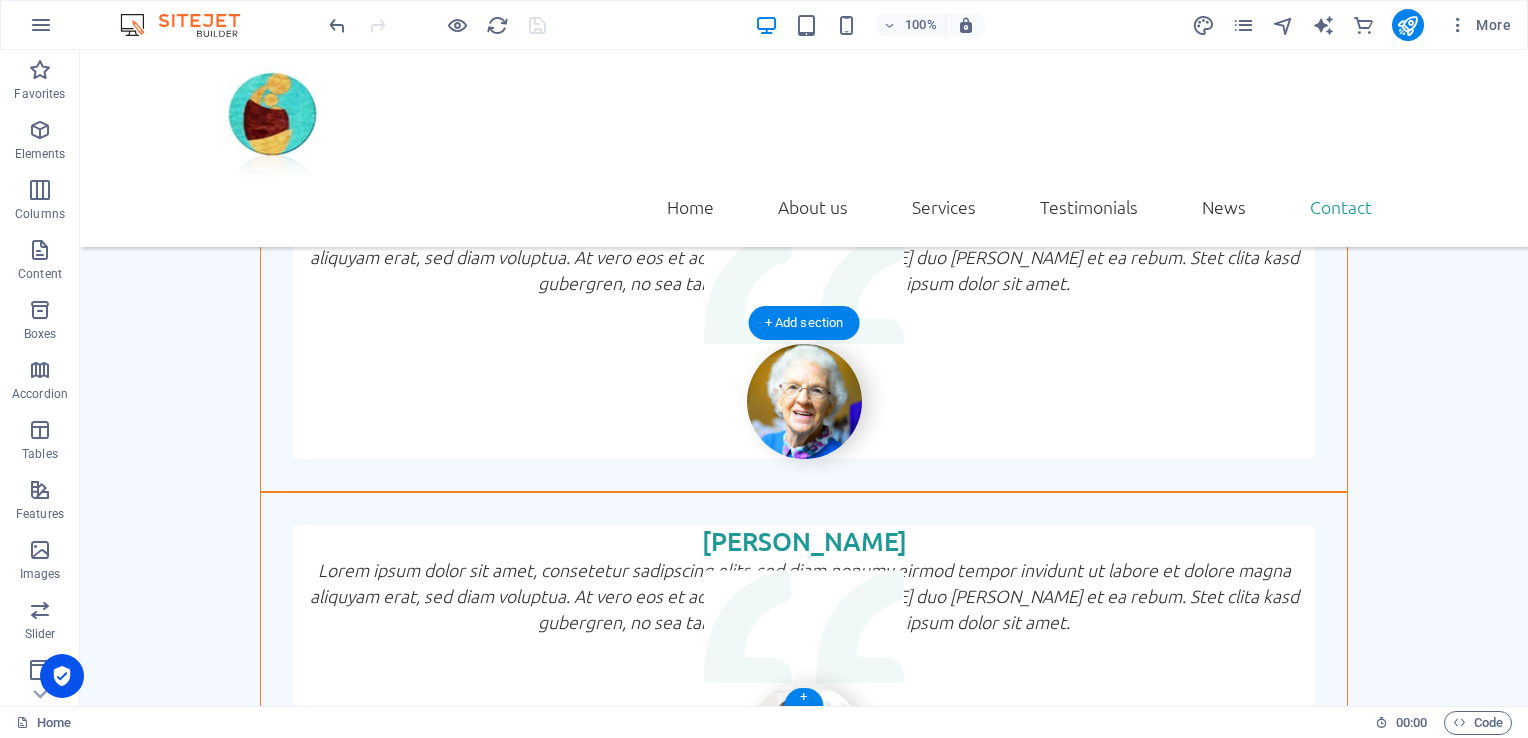 click on "← Déplacement vers la gauche → Déplacement vers la droite ↑ Déplacement vers le haut ↓ Déplacement vers le bas + Zoom avant - Zoom arrière Accueil Déplacement de 75 % vers la gauche Fin Déplacement de 75 % vers la droite Page précédente Déplacement de 75 % vers le haut Page suivante Déplacement de 75 % vers le bas Pour naviguer, appuyez sur les touches fléchées. Plan Relief Satellite Légendes Raccourcis clavier Données cartographiques Données cartographiques ©2025 Google Données cartographiques ©2025 Google 1 km  Cliquez pour basculer entre les unités métriques et impériales Conditions d'utilisation Signaler une erreur cartographique" at bounding box center (804, 6331) 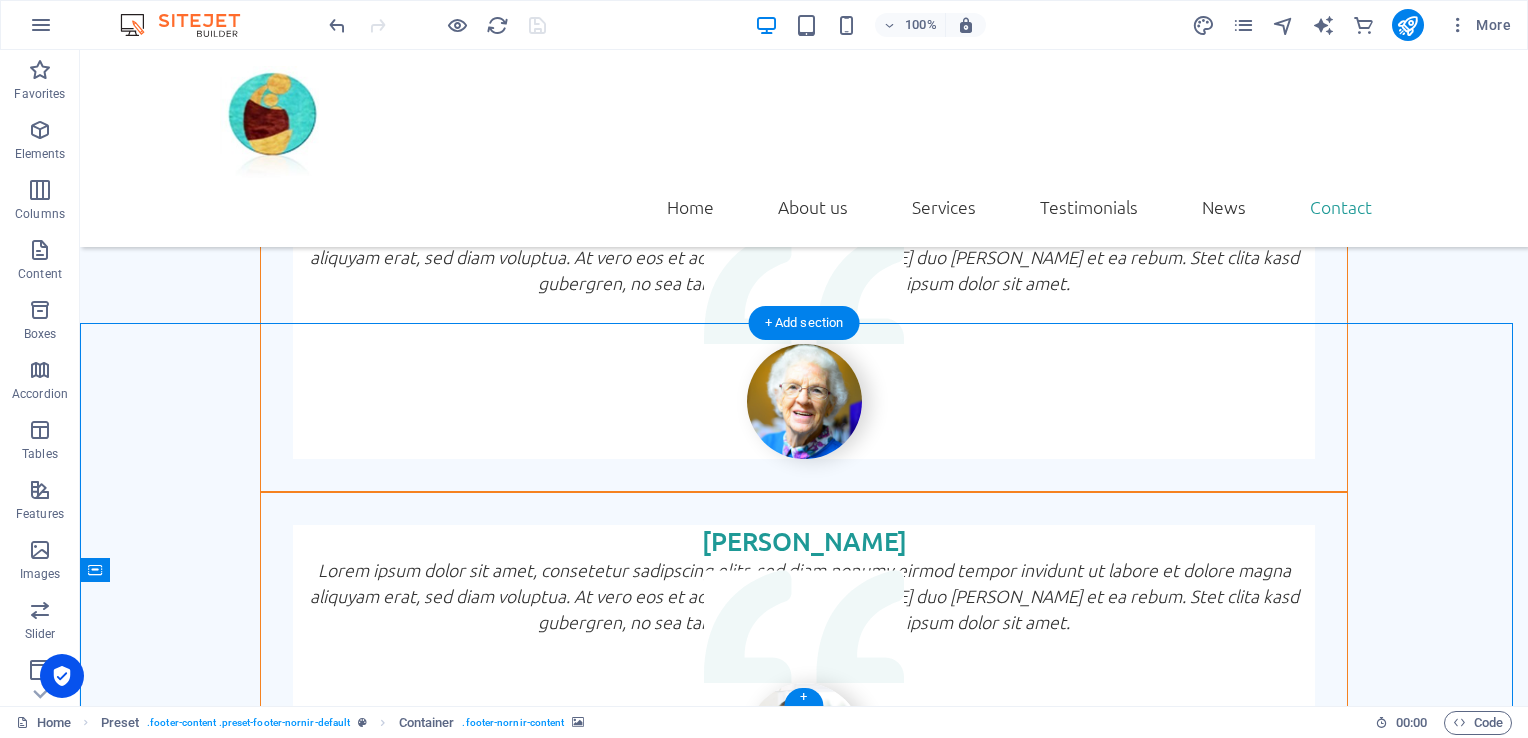 click on "← Déplacement vers la gauche → Déplacement vers la droite ↑ Déplacement vers le haut ↓ Déplacement vers le bas + Zoom avant - Zoom arrière Accueil Déplacement de 75 % vers la gauche Fin Déplacement de 75 % vers la droite Page précédente Déplacement de 75 % vers le haut Page suivante Déplacement de 75 % vers le bas Pour naviguer, appuyez sur les touches fléchées. Plan Relief Satellite Légendes Raccourcis clavier Données cartographiques Données cartographiques ©2025 Google Données cartographiques ©2025 Google 1 km  Cliquez pour basculer entre les unités métriques et impériales Conditions d'utilisation Signaler une erreur cartographique" at bounding box center (804, 6331) 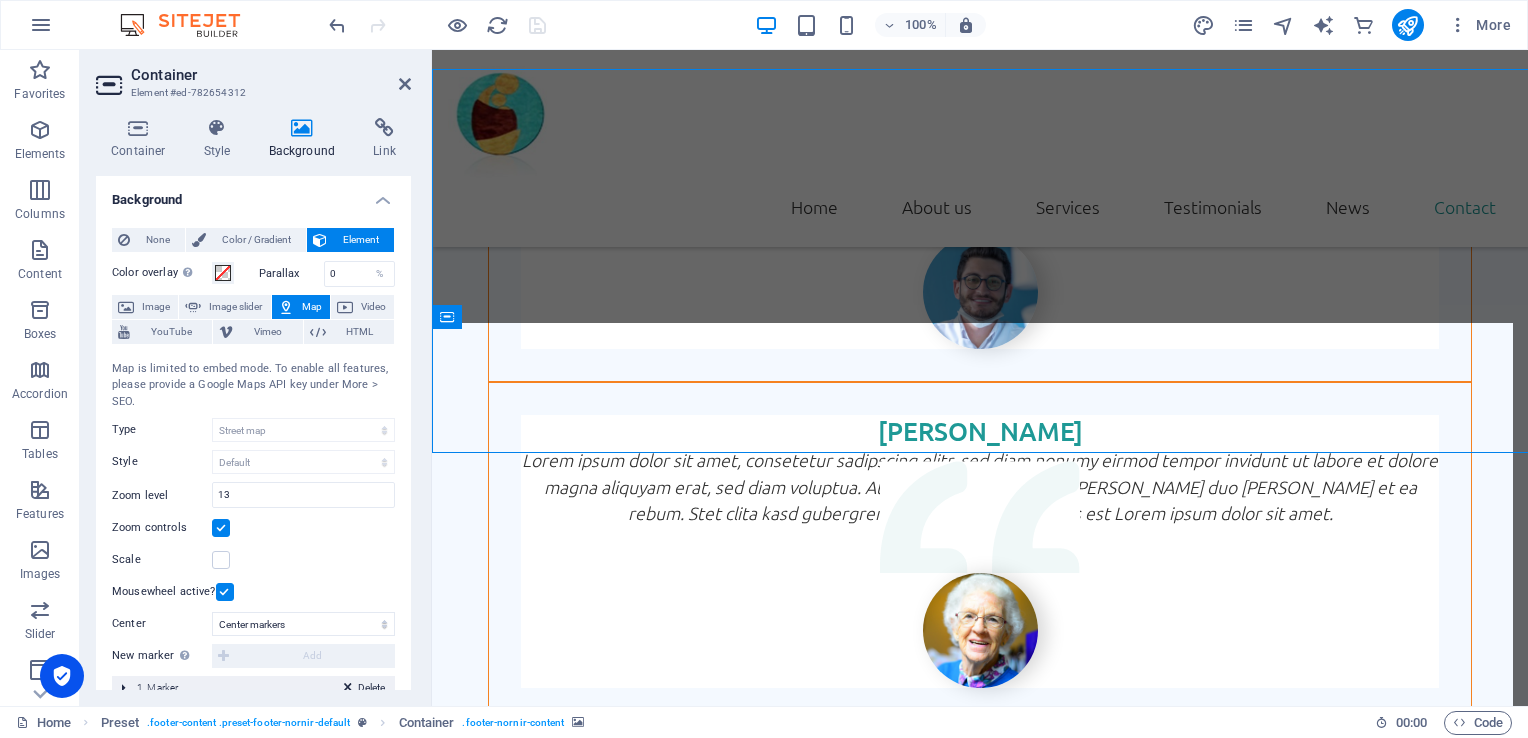 scroll, scrollTop: 5574, scrollLeft: 0, axis: vertical 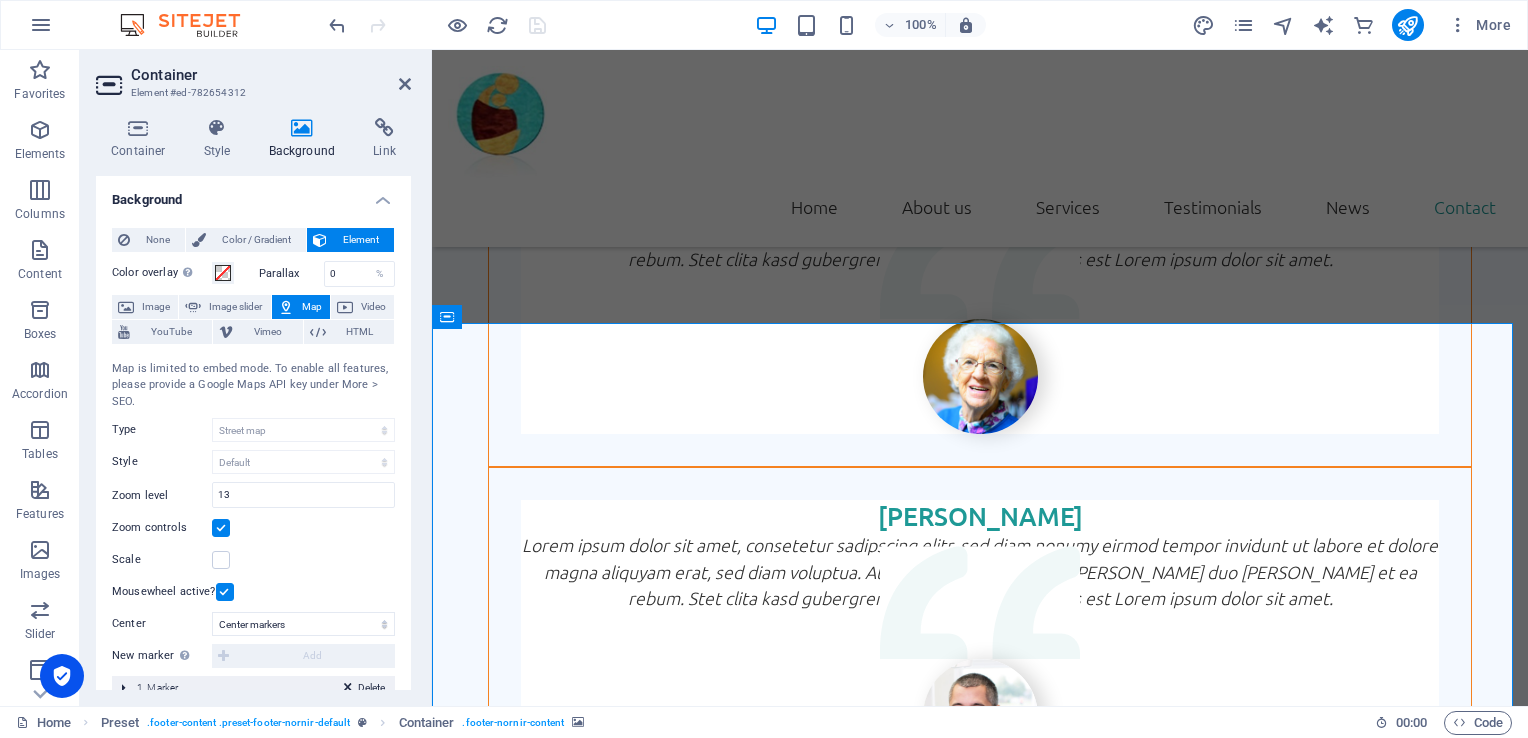 click on "← Déplacement vers la gauche → Déplacement vers la droite ↑ Déplacement vers le haut ↓ Déplacement vers le bas + Zoom avant - Zoom arrière Accueil Déplacement de 75 % vers la gauche Fin Déplacement de 75 % vers la droite Page précédente Déplacement de 75 % vers le haut Page suivante Déplacement de 75 % vers le bas Pour naviguer, appuyez sur les touches fléchées. Plan Relief Satellite Légendes Raccourcis clavier Données cartographiques Données cartographiques ©2025 Google Données cartographiques ©2025 Google 1 km  Cliquez pour basculer entre les unités métriques et impériales Conditions d'utilisation Signaler une erreur cartographique" at bounding box center (980, 6046) 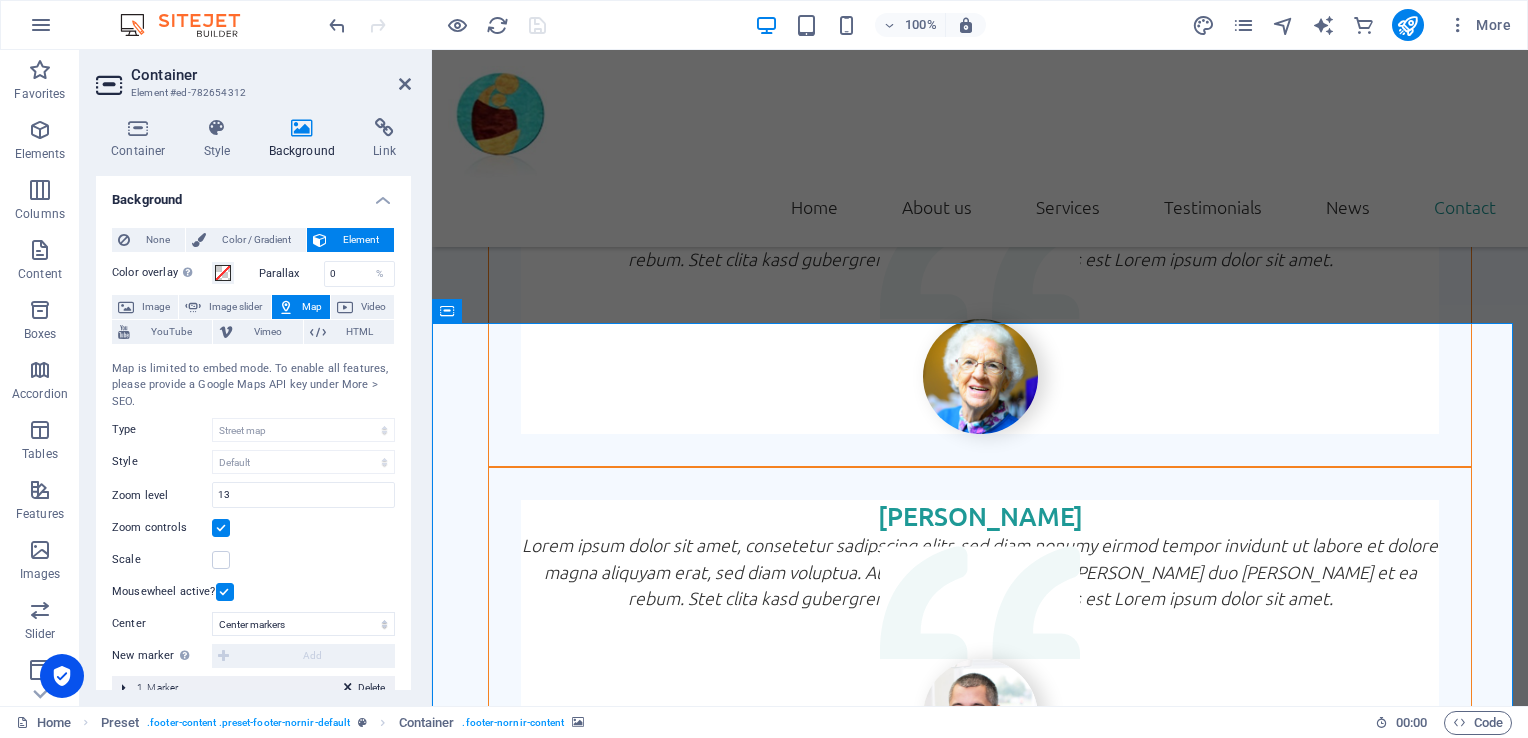 click on "← Déplacement vers la gauche → Déplacement vers la droite ↑ Déplacement vers le haut ↓ Déplacement vers le bas + Zoom avant - Zoom arrière Accueil Déplacement de 75 % vers la gauche Fin Déplacement de 75 % vers la droite Page précédente Déplacement de 75 % vers le haut Page suivante Déplacement de 75 % vers le bas Pour naviguer, appuyez sur les touches fléchées. Plan Relief Satellite Légendes Raccourcis clavier Données cartographiques Données cartographiques ©2025 Google Données cartographiques ©2025 Google 1 km  Cliquez pour basculer entre les unités métriques et impériales Conditions d'utilisation Signaler une erreur cartographique" at bounding box center [980, 6046] 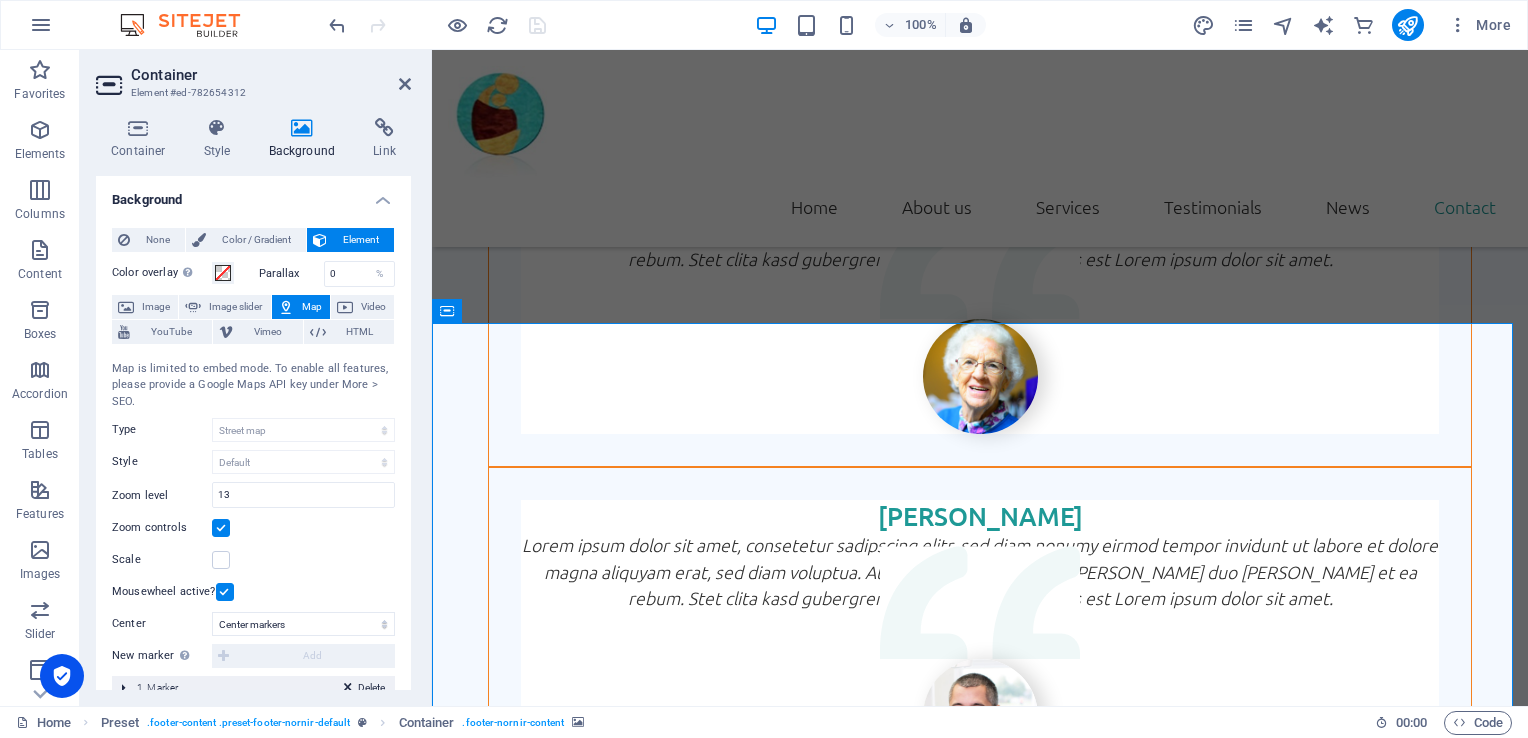 click on "Map" at bounding box center [301, 307] 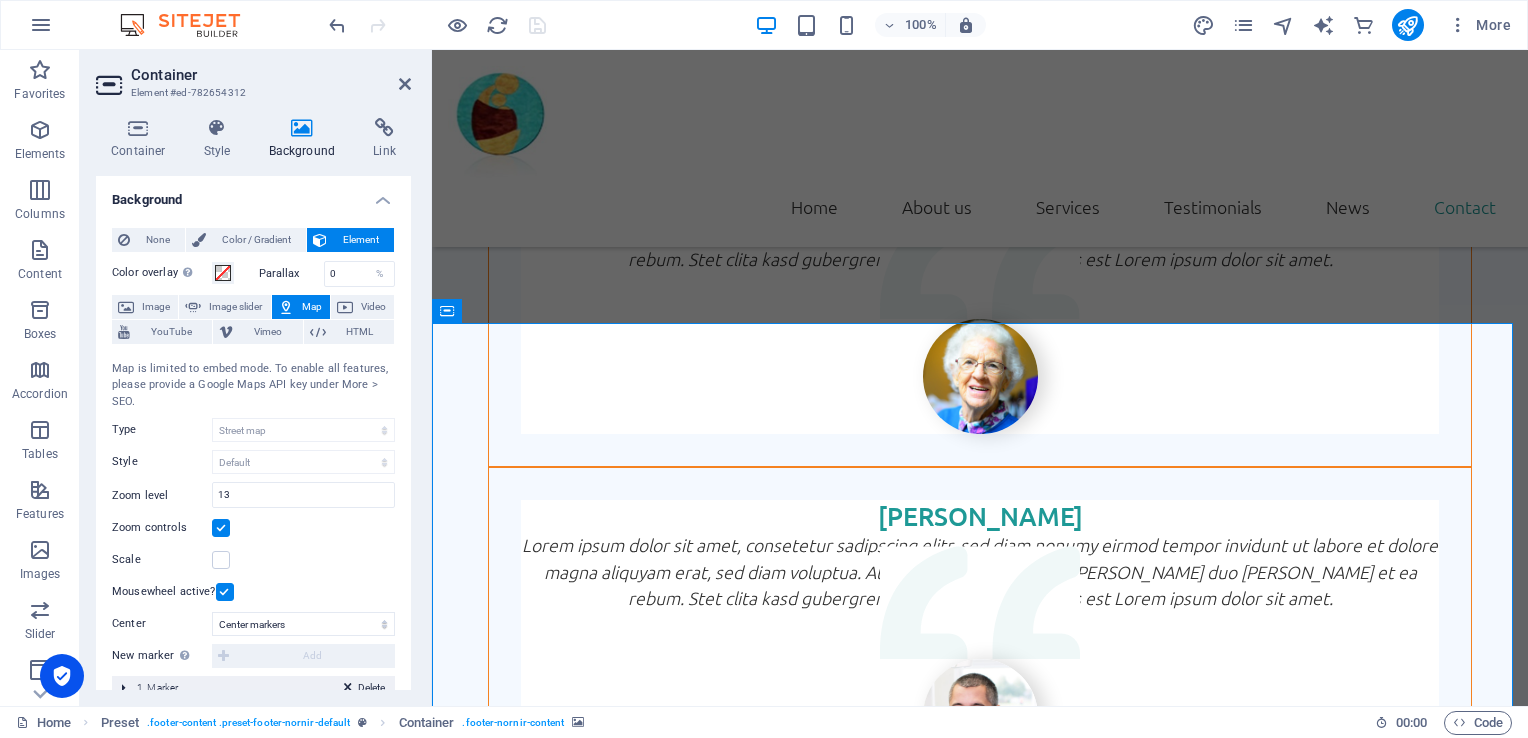 click on "← Déplacement vers la gauche → Déplacement vers la droite ↑ Déplacement vers le haut ↓ Déplacement vers le bas + Zoom avant - Zoom arrière Accueil Déplacement de 75 % vers la gauche Fin Déplacement de 75 % vers la droite Page précédente Déplacement de 75 % vers le haut Page suivante Déplacement de 75 % vers le bas Pour naviguer, appuyez sur les touches fléchées. Plan Relief Satellite Légendes Raccourcis clavier Données cartographiques Données cartographiques ©2025 Google Données cartographiques ©2025 Google 1 km  Cliquez pour basculer entre les unités métriques et impériales Conditions d'utilisation Signaler une erreur cartographique" at bounding box center [980, 6046] 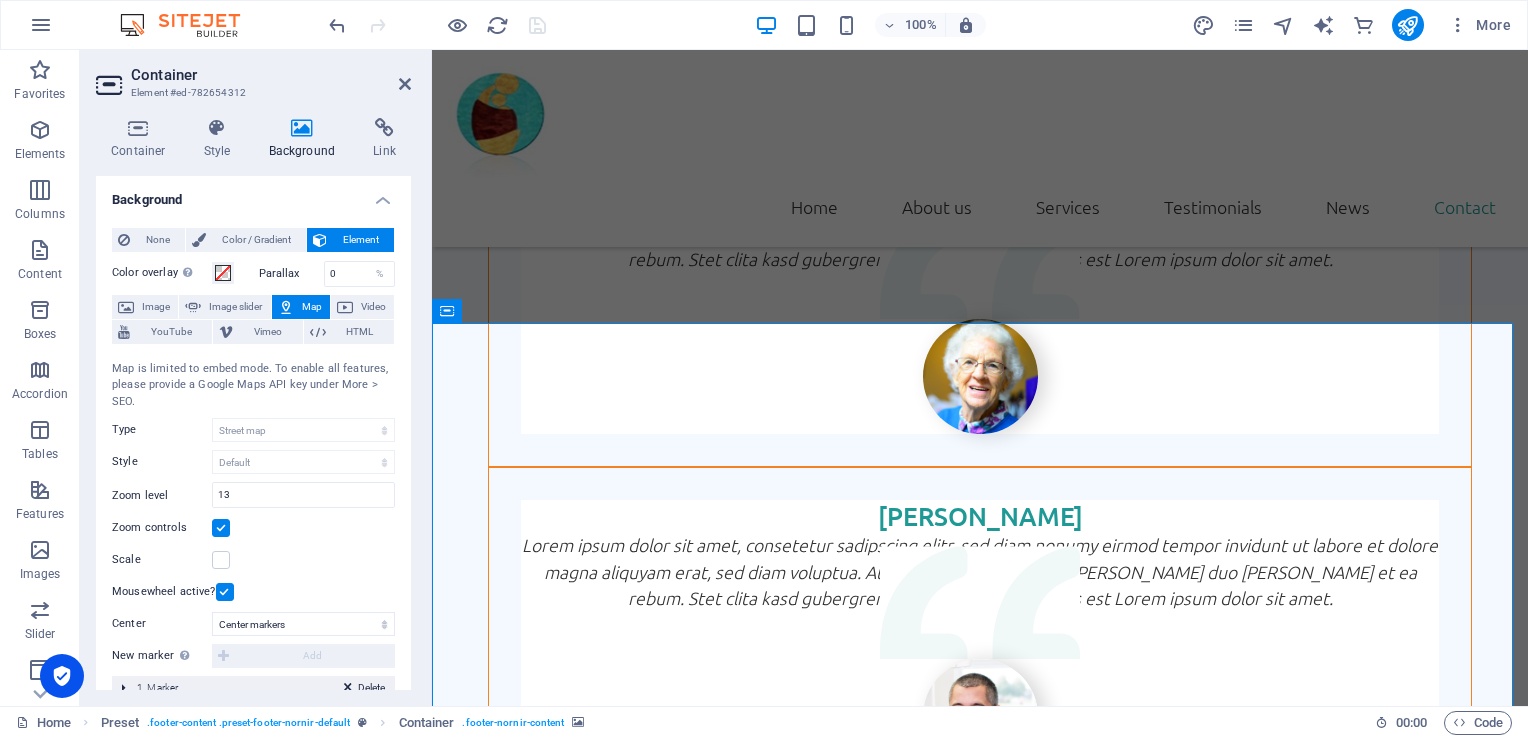 click on "← Déplacement vers la gauche → Déplacement vers la droite ↑ Déplacement vers le haut ↓ Déplacement vers le bas + Zoom avant - Zoom arrière Accueil Déplacement de 75 % vers la gauche Fin Déplacement de 75 % vers la droite Page précédente Déplacement de 75 % vers le haut Page suivante Déplacement de 75 % vers le bas Pour naviguer, appuyez sur les touches fléchées. Plan Relief Satellite Légendes Raccourcis clavier Données cartographiques Données cartographiques ©2025 Google Données cartographiques ©2025 Google 1 km  Cliquez pour basculer entre les unités métriques et impériales Conditions d'utilisation Signaler une erreur cartographique" at bounding box center [980, 6046] 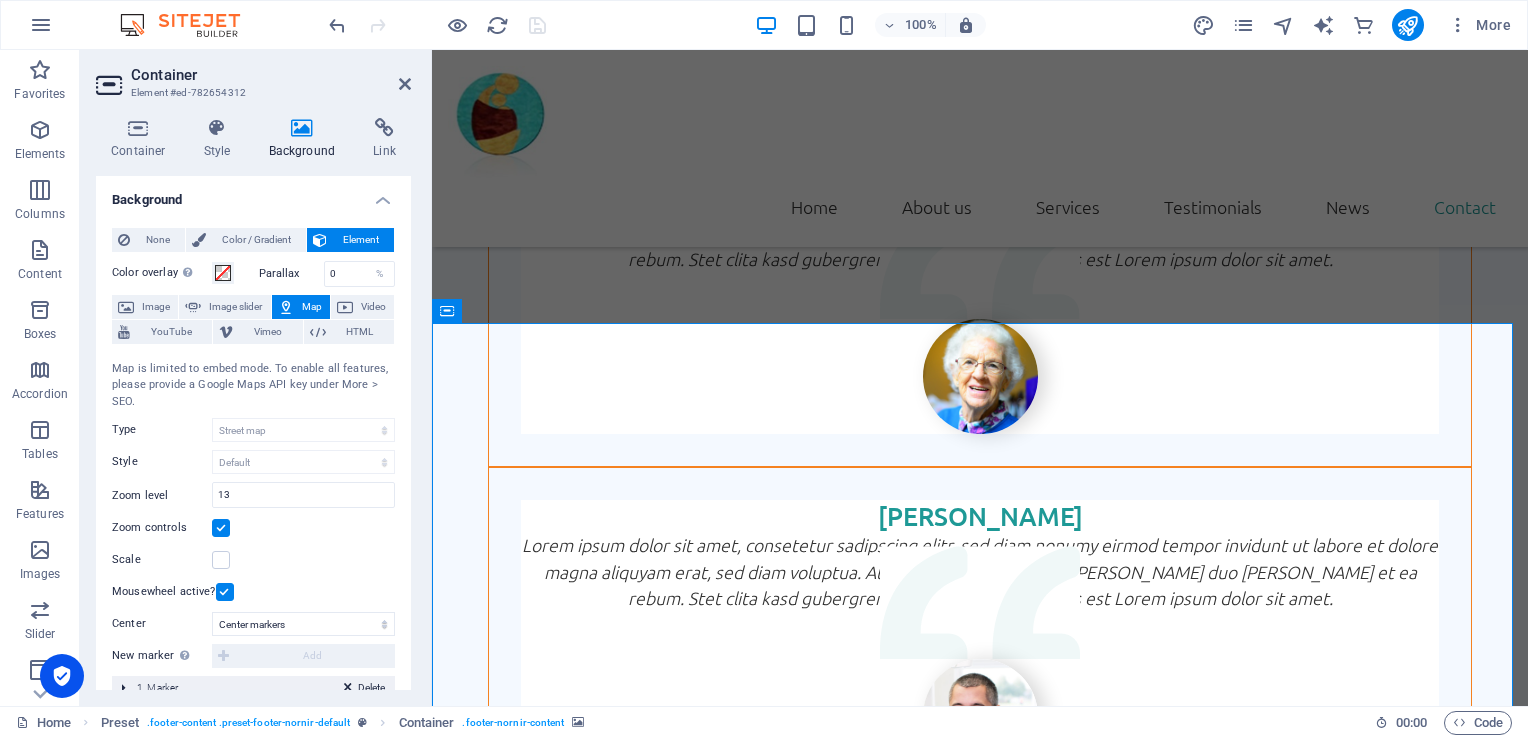 click on "← Déplacement vers la gauche → Déplacement vers la droite ↑ Déplacement vers le haut ↓ Déplacement vers le bas + Zoom avant - Zoom arrière Accueil Déplacement de 75 % vers la gauche Fin Déplacement de 75 % vers la droite Page précédente Déplacement de 75 % vers le haut Page suivante Déplacement de 75 % vers le bas Pour naviguer, appuyez sur les touches fléchées. Plan Relief Satellite Légendes Raccourcis clavier Données cartographiques Données cartographiques ©2025 Google Données cartographiques ©2025 Google 1 km  Cliquez pour basculer entre les unités métriques et impériales Conditions d'utilisation Signaler une erreur cartographique" at bounding box center [980, 6046] 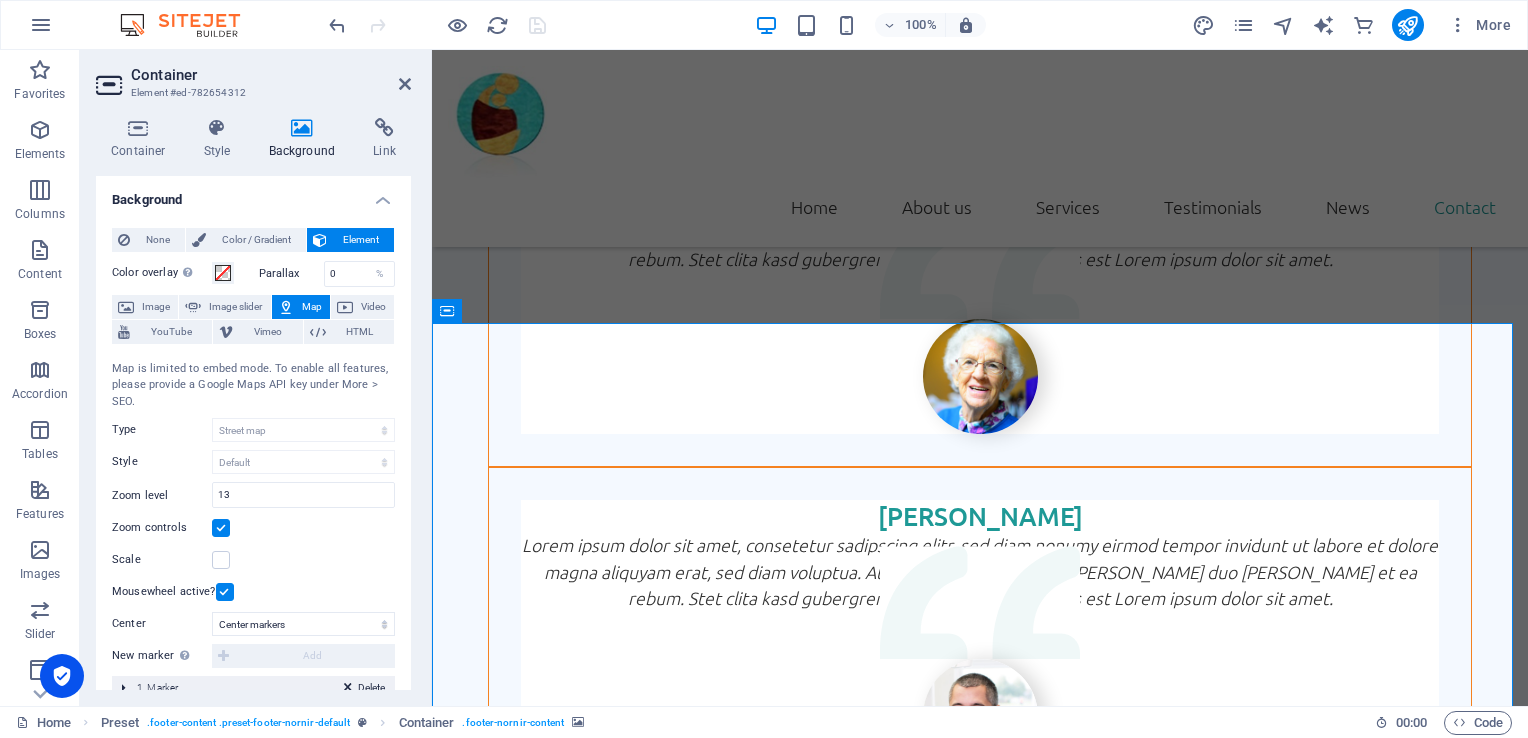 drag, startPoint x: 1505, startPoint y: 407, endPoint x: 1497, endPoint y: 414, distance: 10.630146 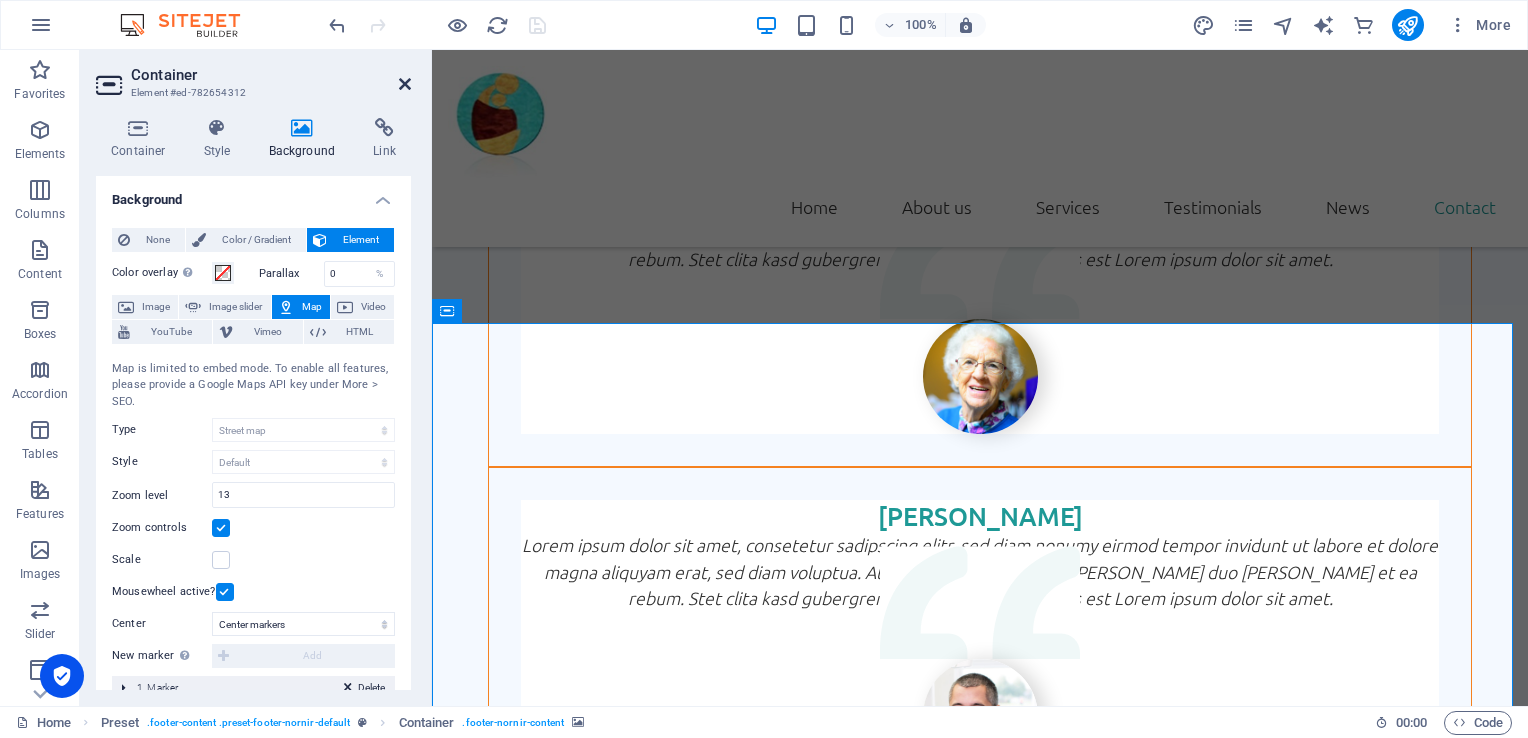 click at bounding box center (405, 84) 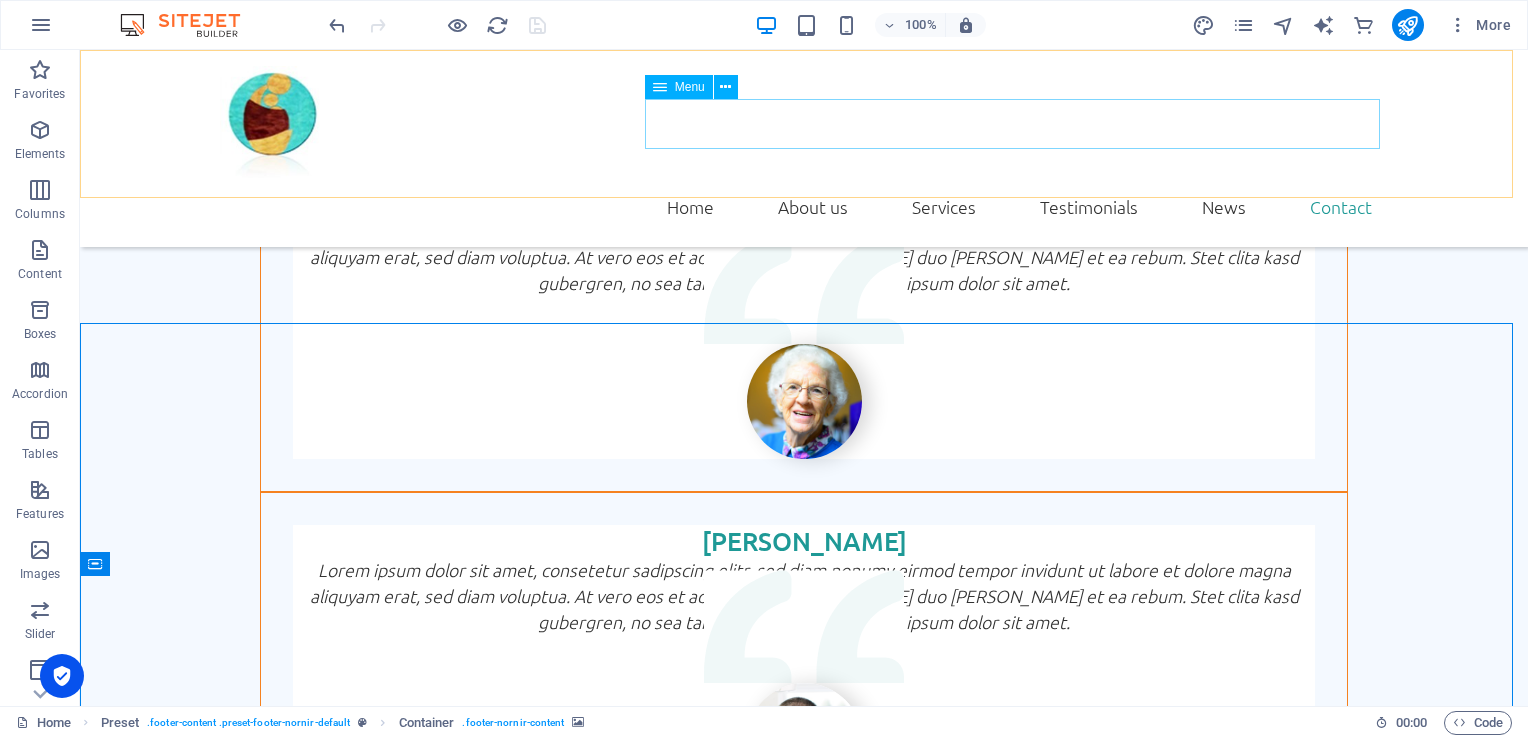 click on "Home About us Services Testimonials News Contact" at bounding box center (804, 207) 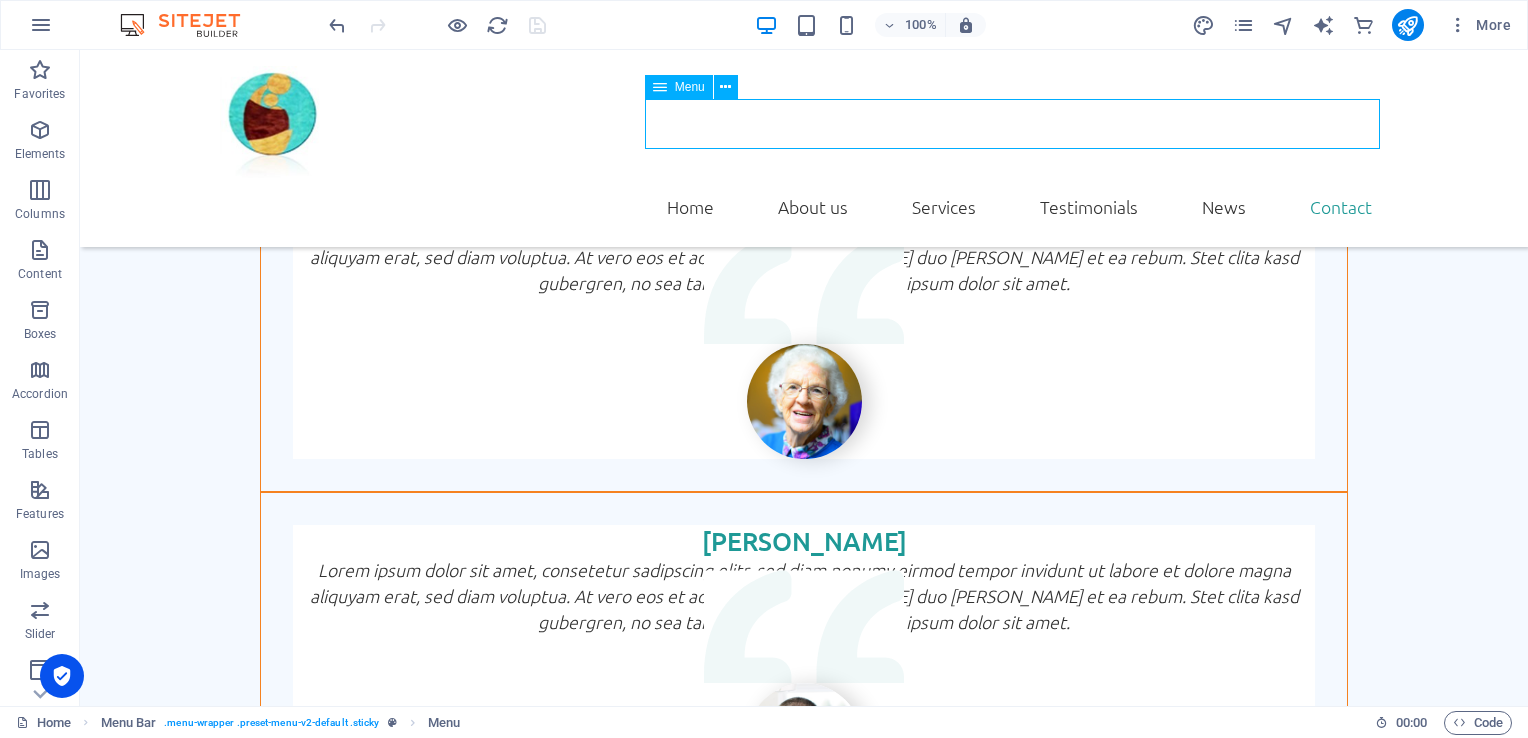 click on "Home About us Services Testimonials News Contact" at bounding box center (804, 207) 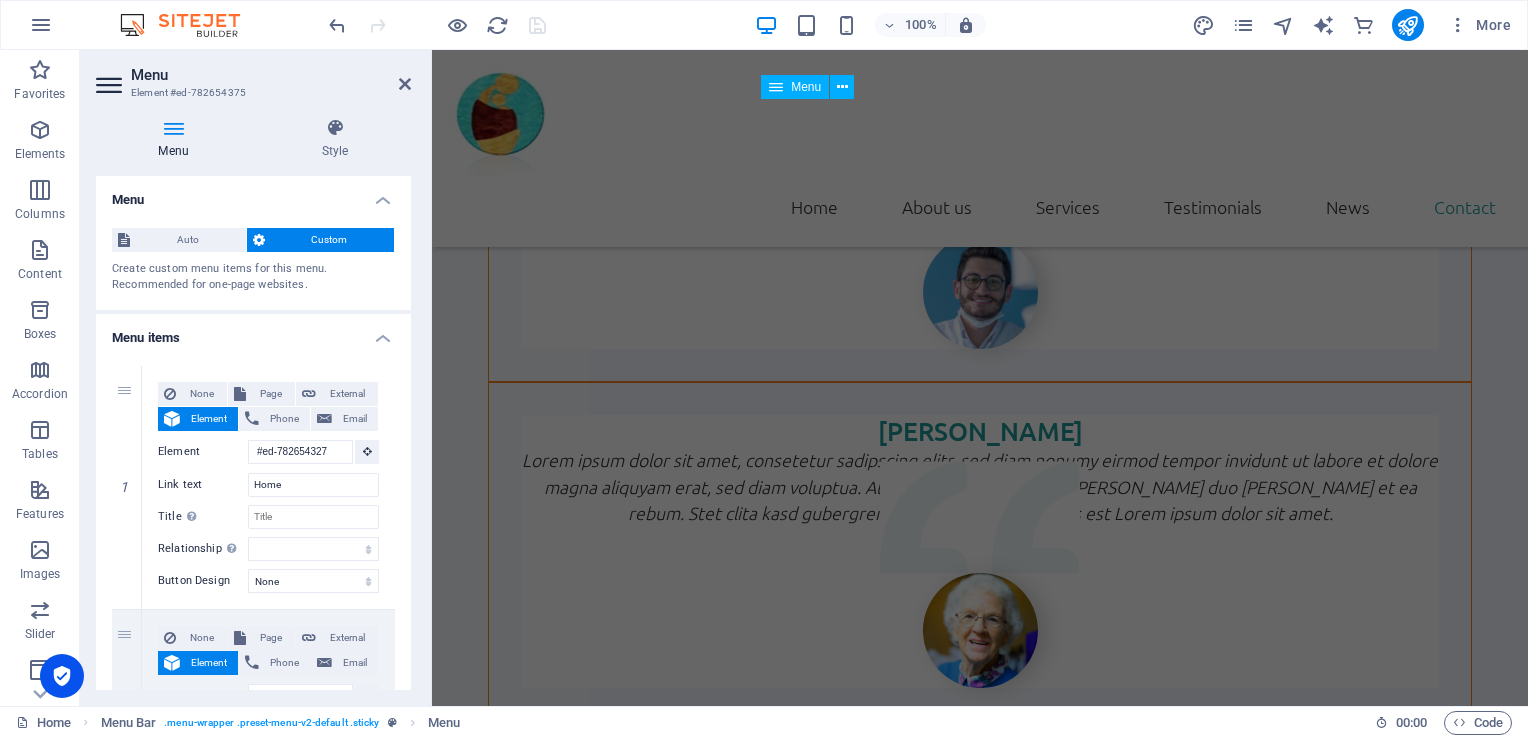 scroll, scrollTop: 5574, scrollLeft: 0, axis: vertical 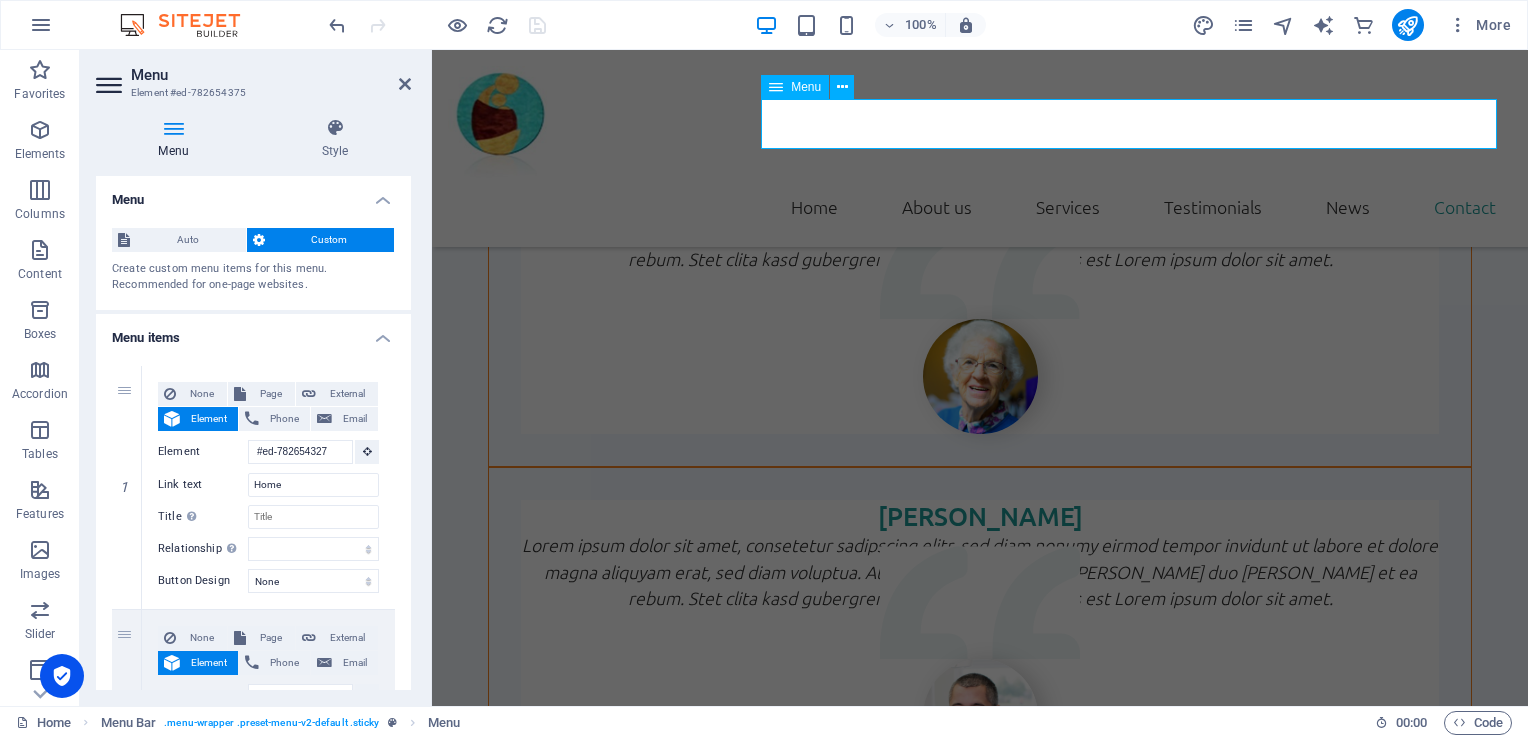 click on "Home About us Services Testimonials News Contact" at bounding box center (980, 207) 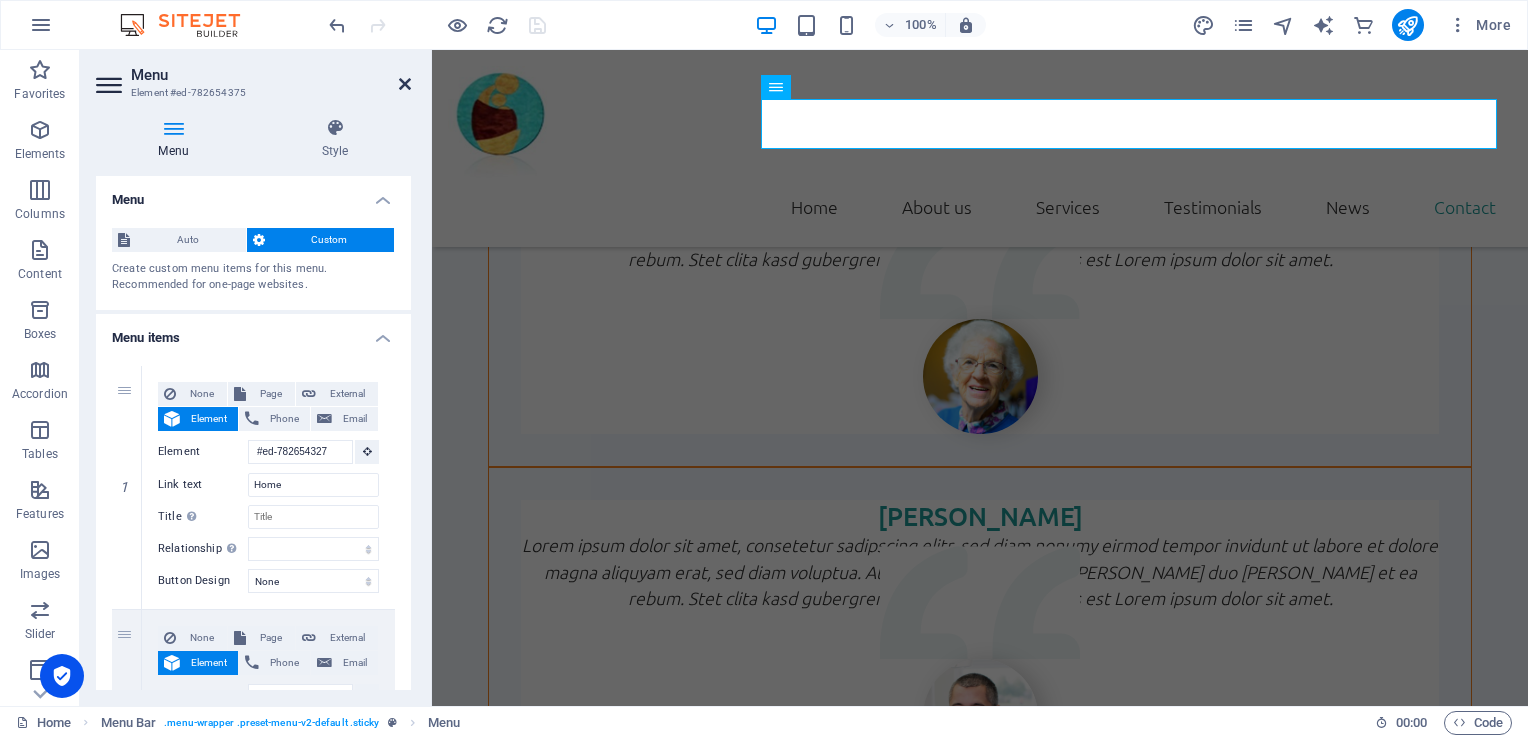 click at bounding box center [405, 84] 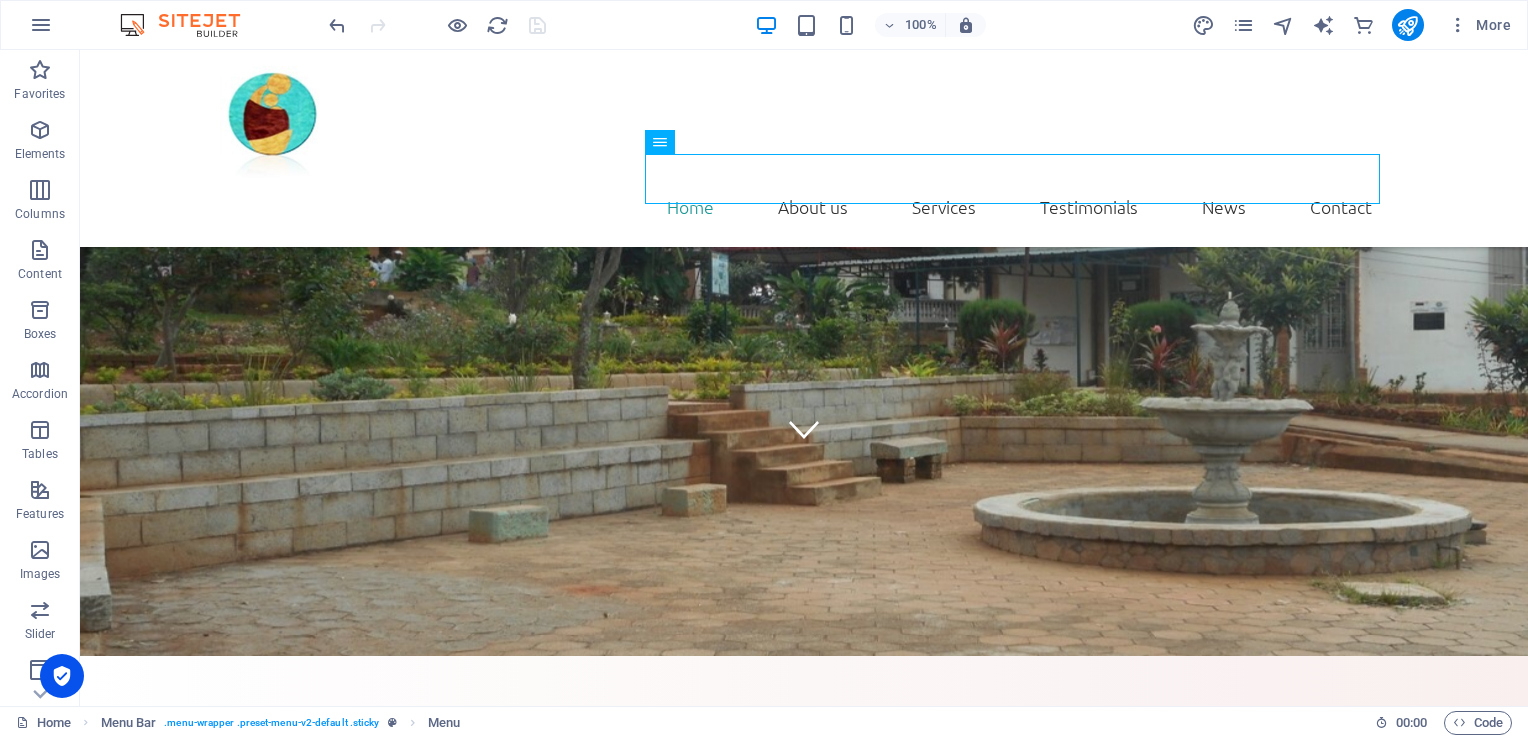 scroll, scrollTop: 0, scrollLeft: 0, axis: both 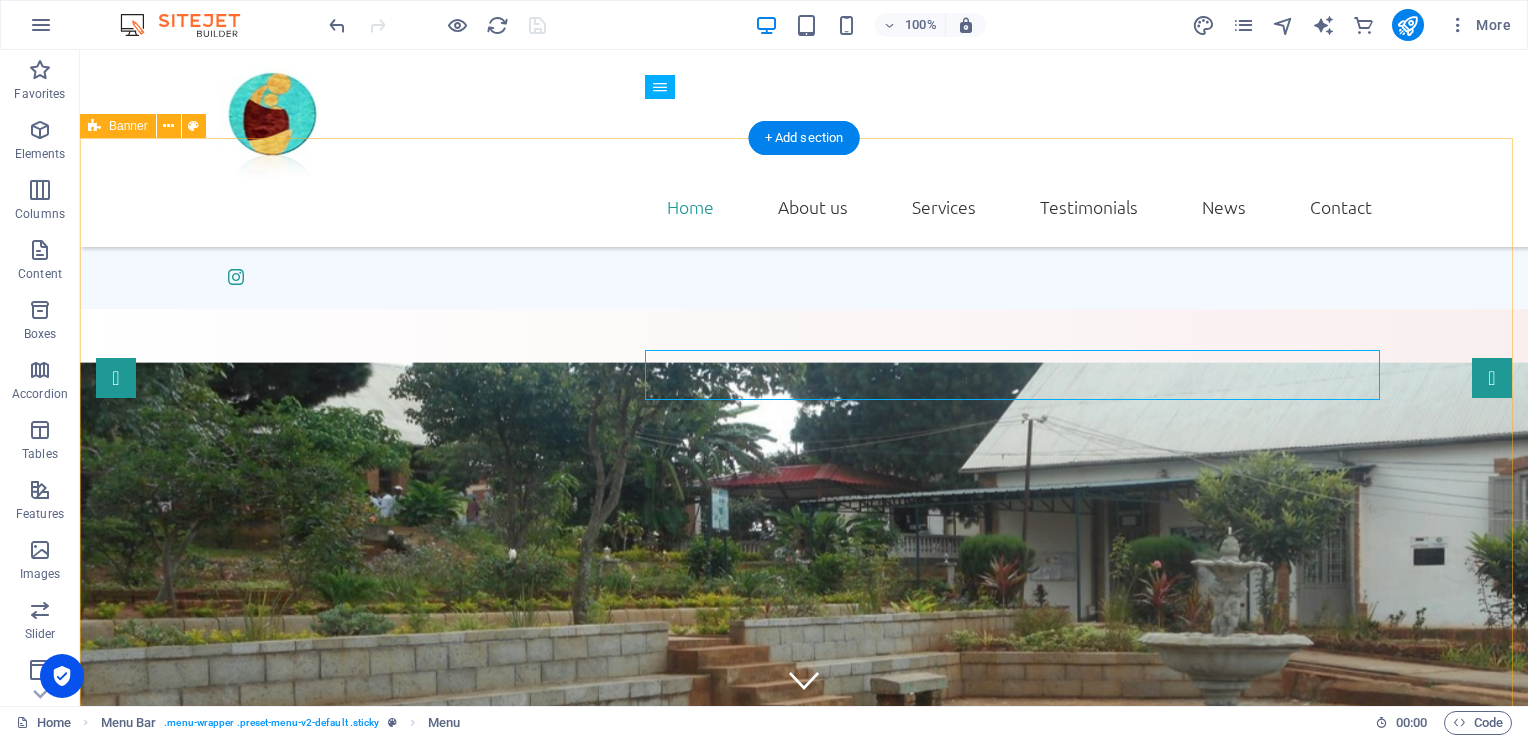click at bounding box center (804, 626) 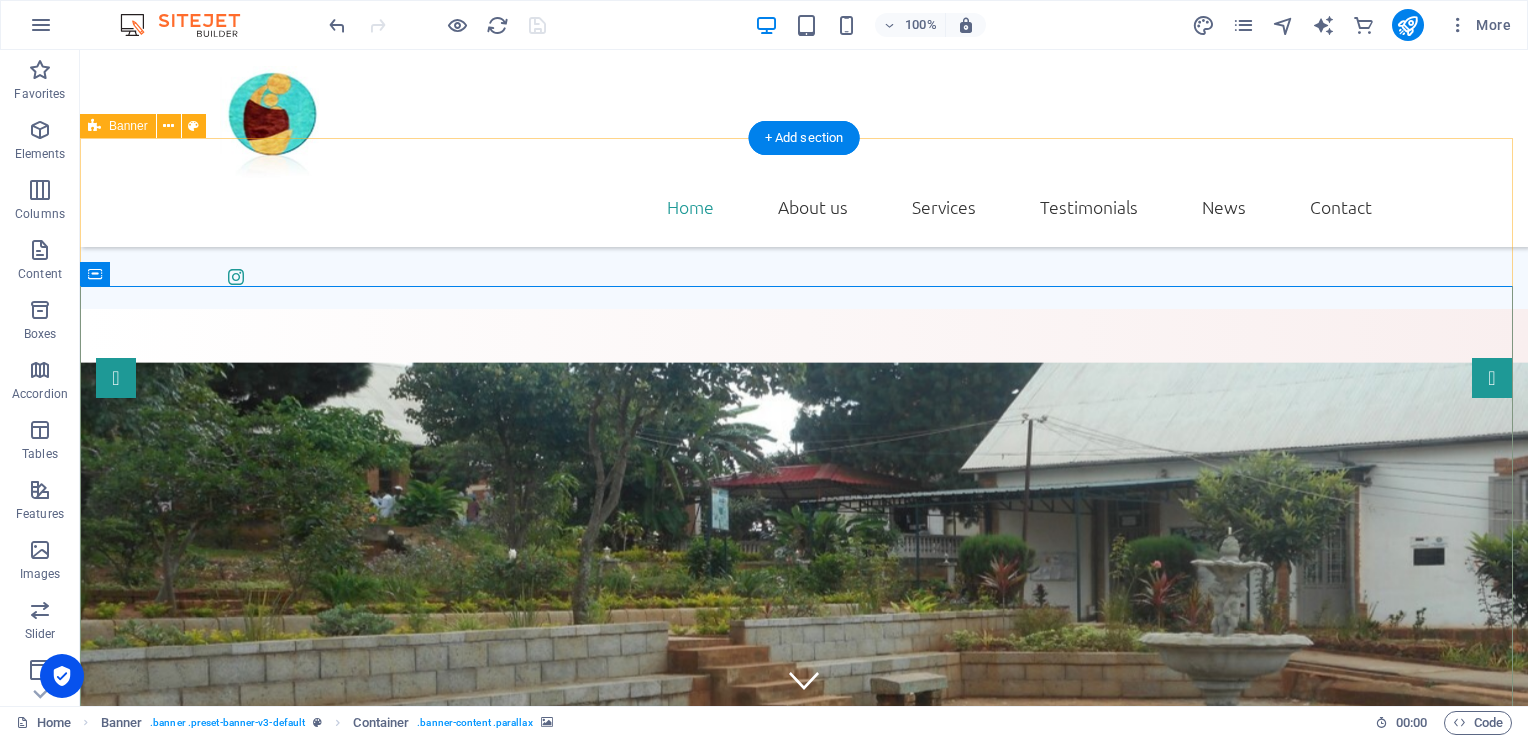 click on "​ CHU MERE ENFANT AMBOHIMIANDRA Subtitle Learn more" at bounding box center [804, 830] 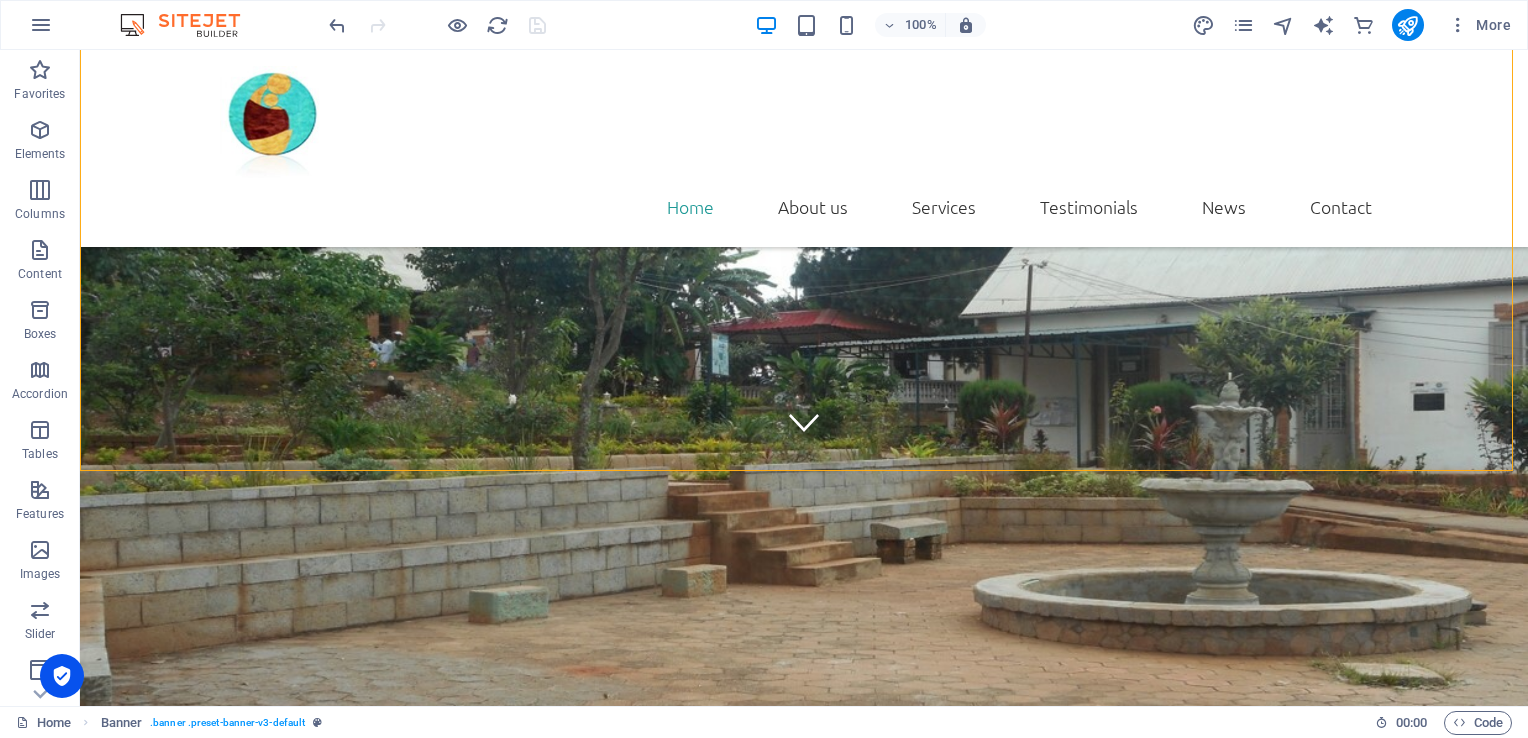 scroll, scrollTop: 266, scrollLeft: 0, axis: vertical 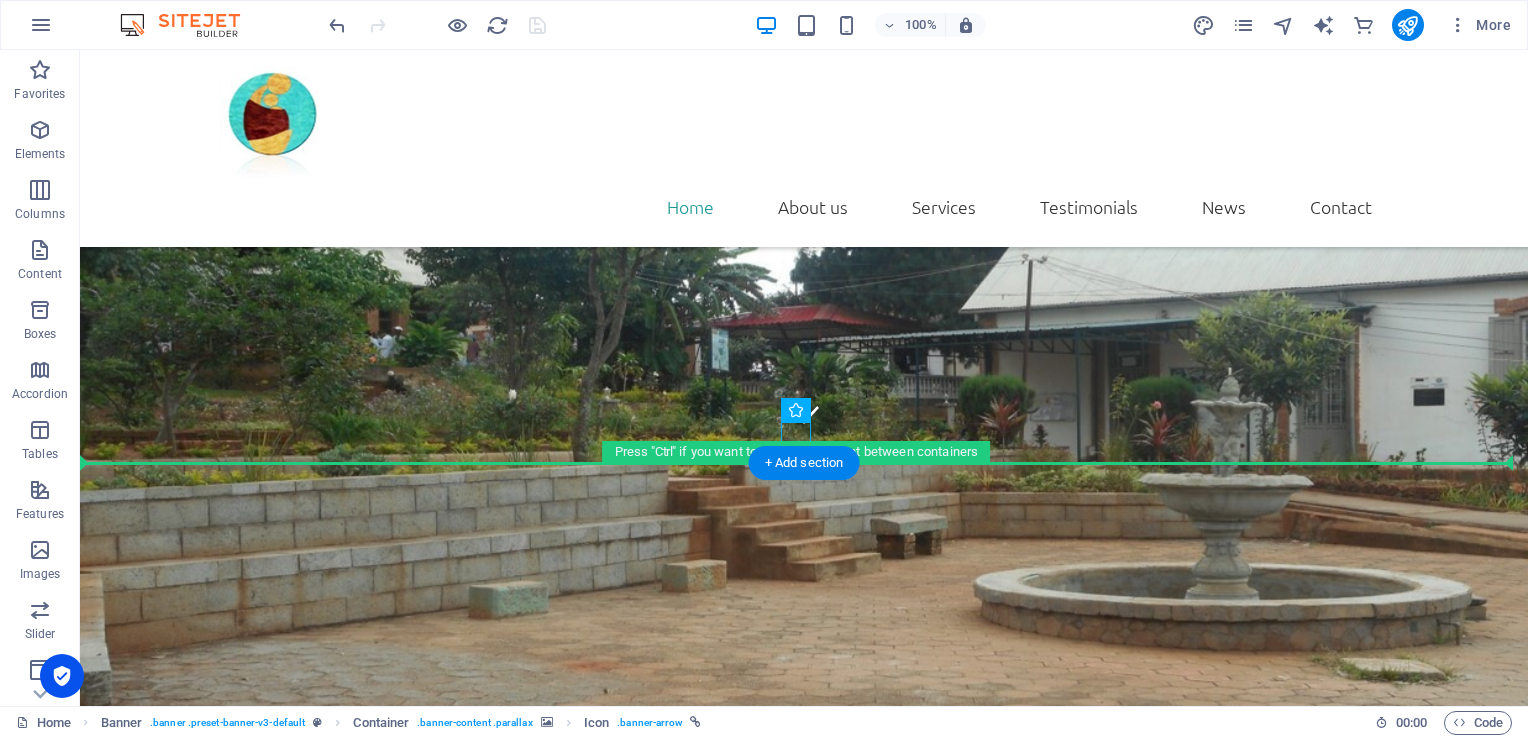 drag, startPoint x: 797, startPoint y: 442, endPoint x: 880, endPoint y: 522, distance: 115.27792 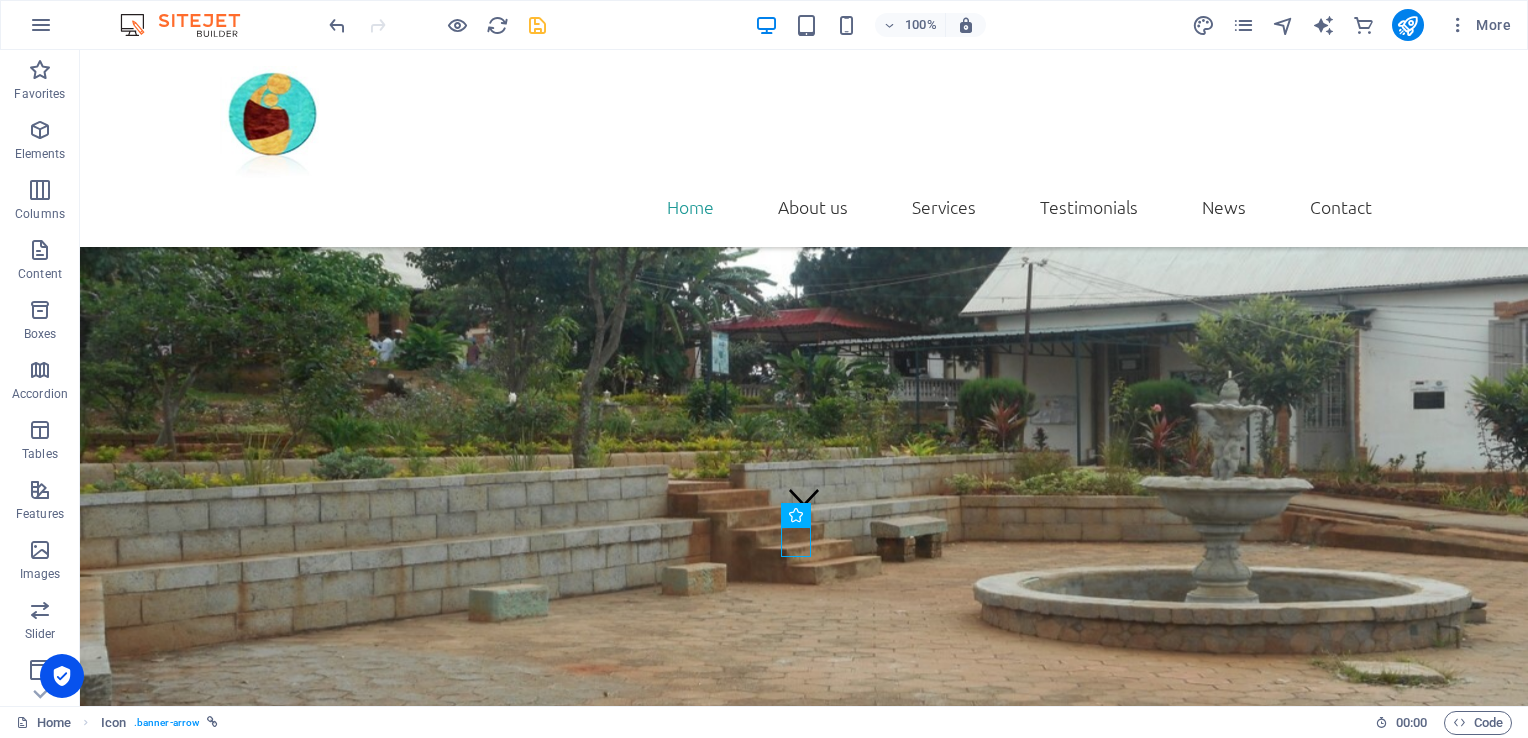 scroll, scrollTop: 0, scrollLeft: 0, axis: both 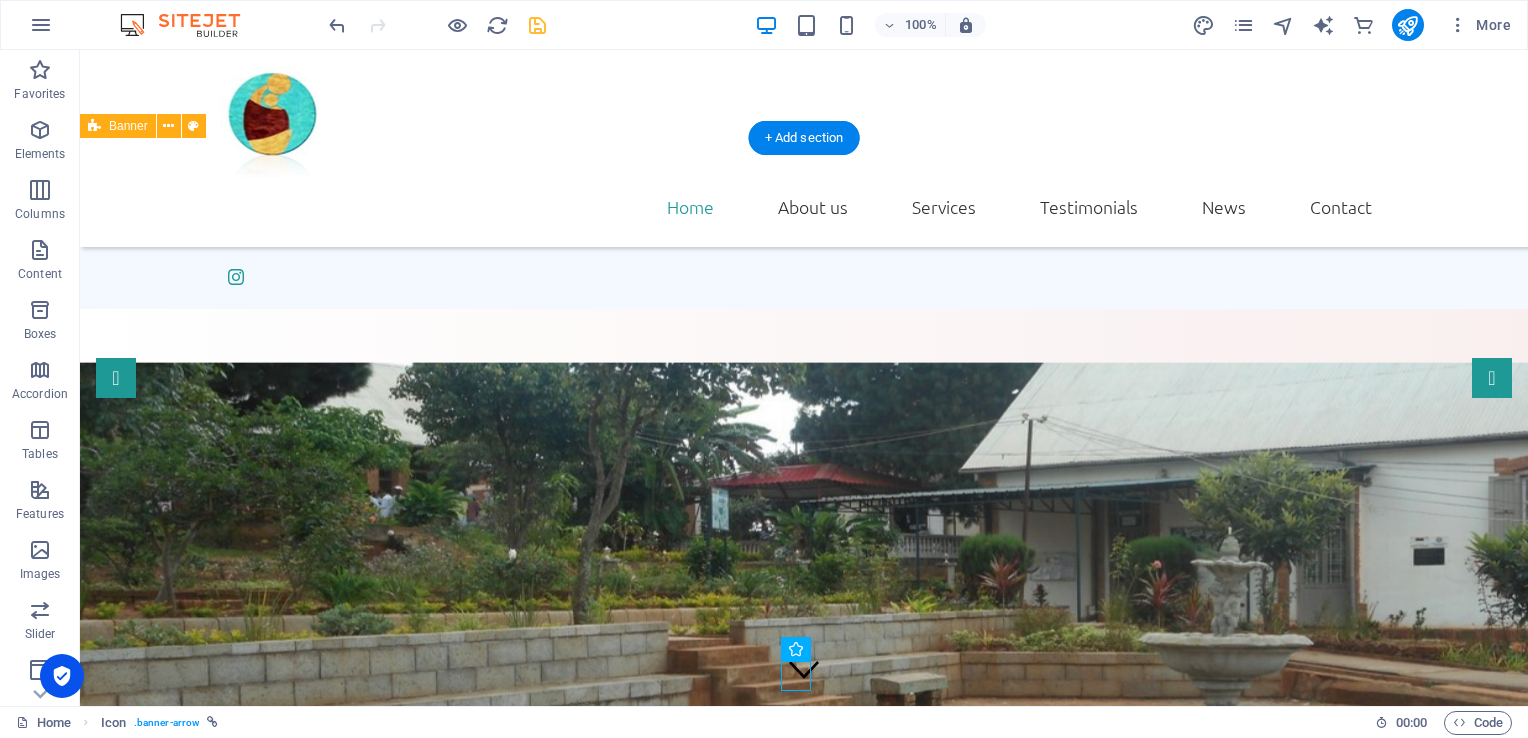 click at bounding box center (804, 626) 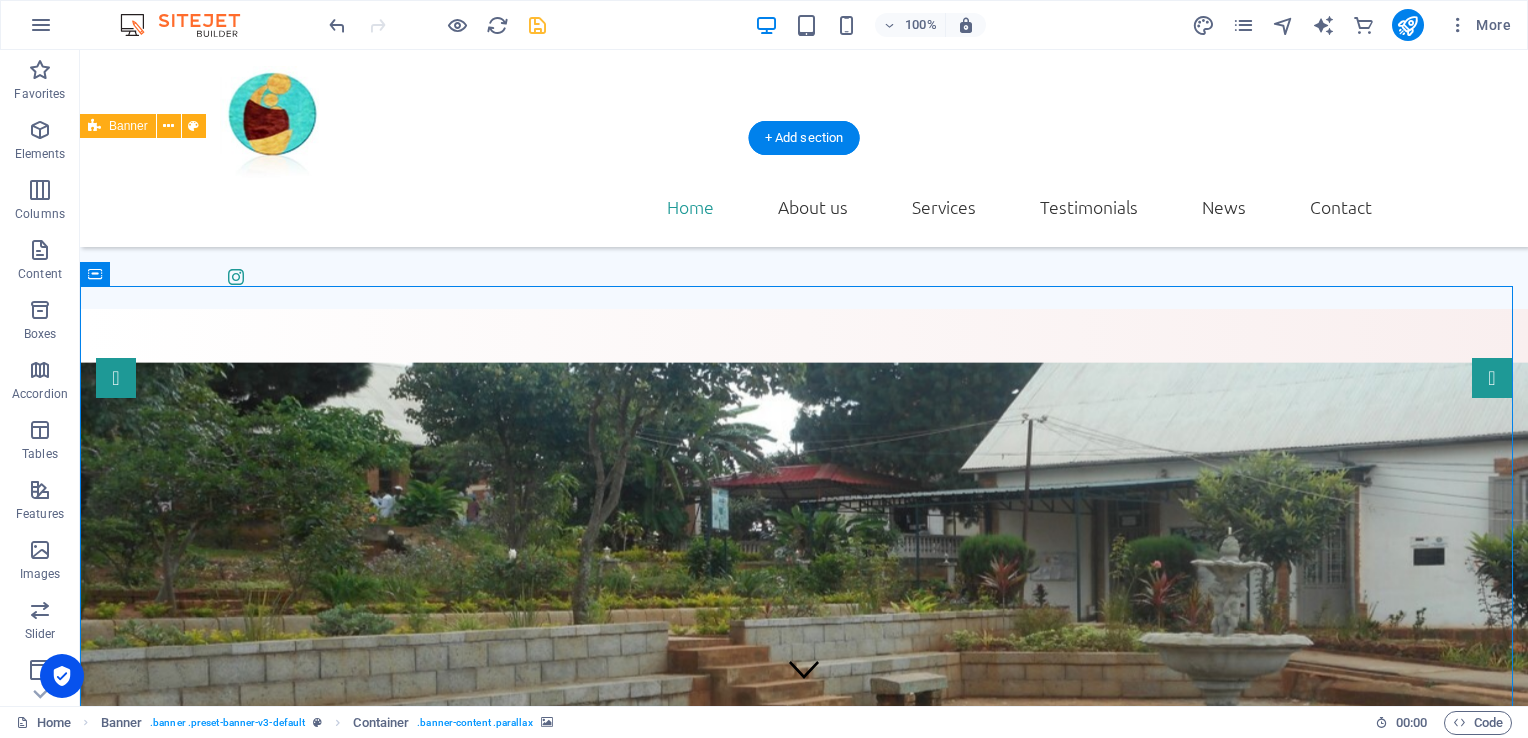 click at bounding box center (804, 626) 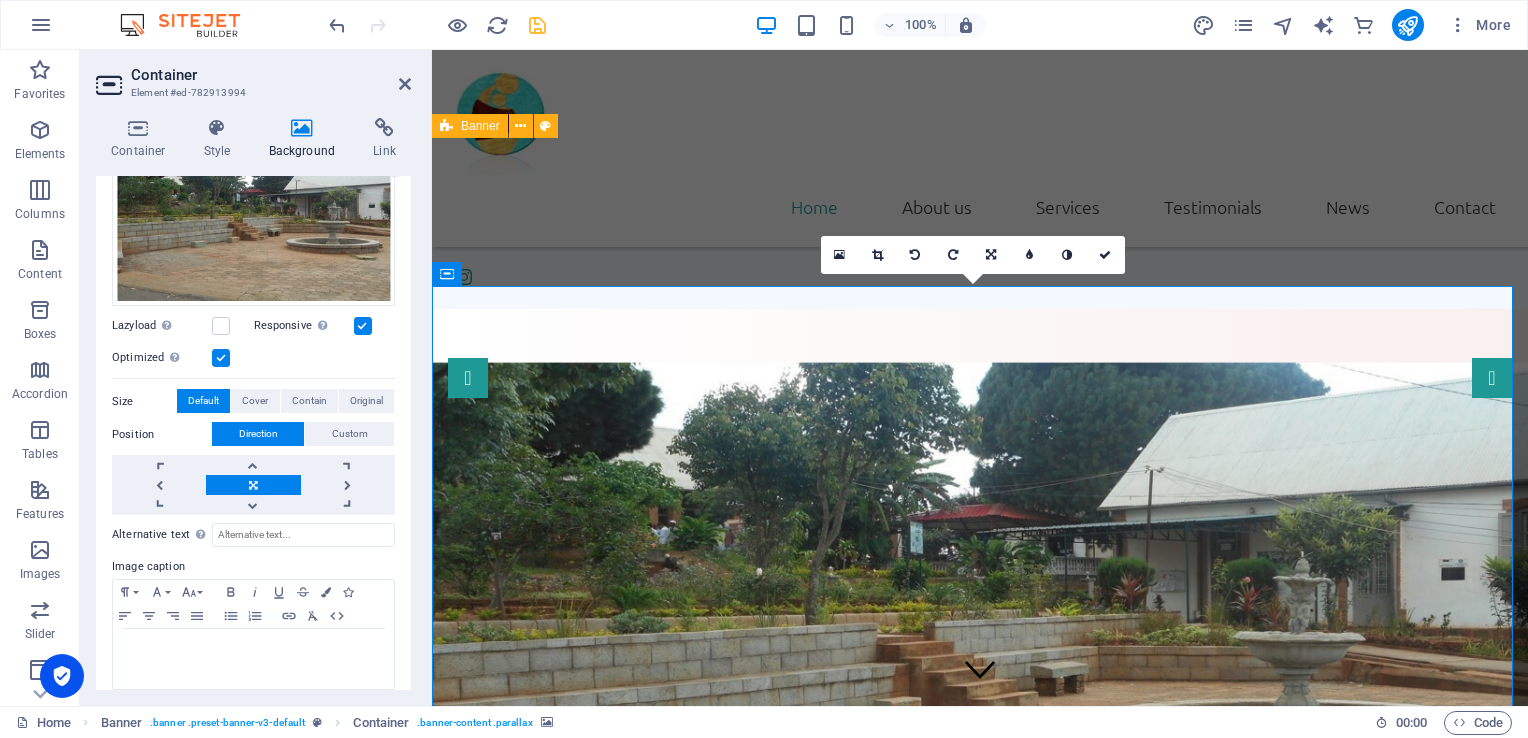 scroll, scrollTop: 233, scrollLeft: 0, axis: vertical 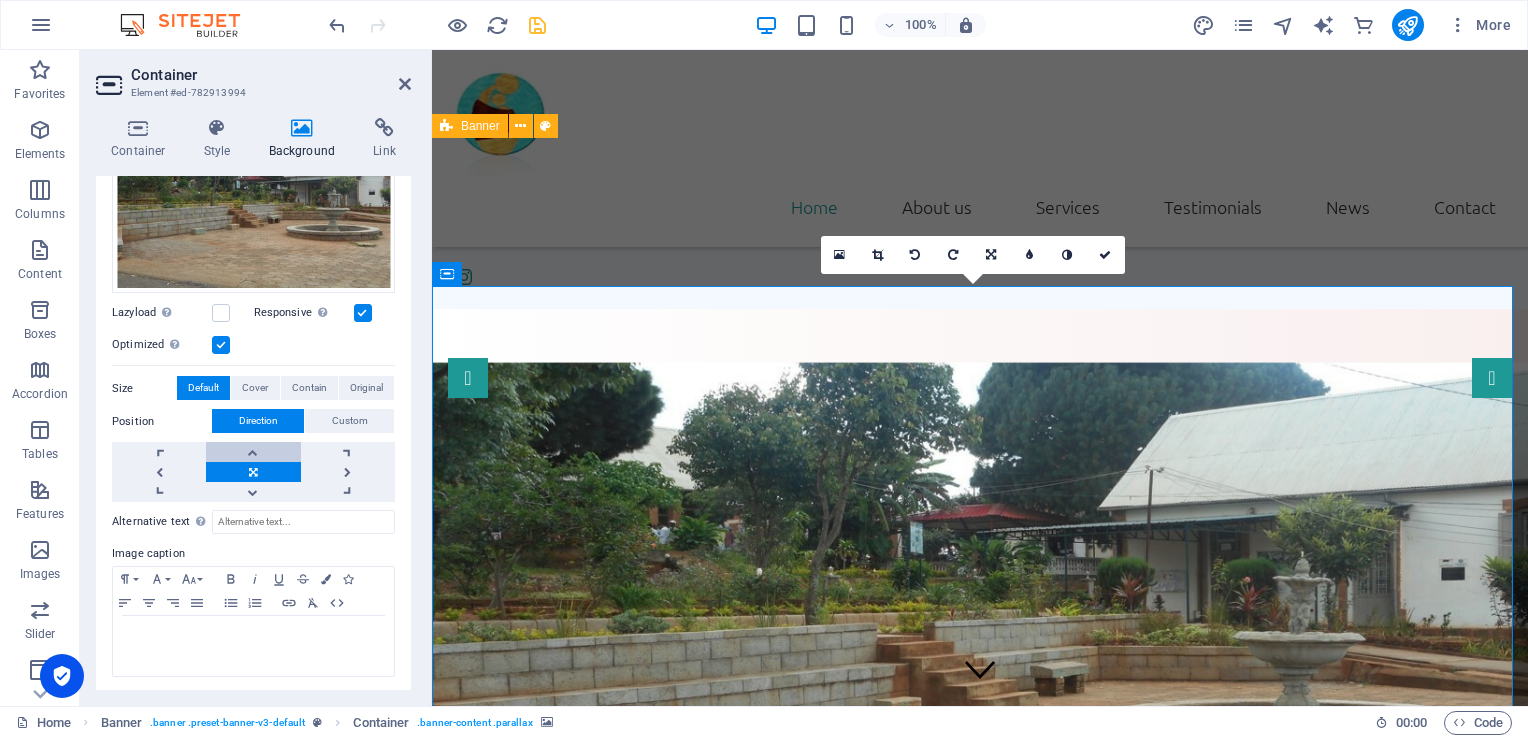 click at bounding box center (253, 452) 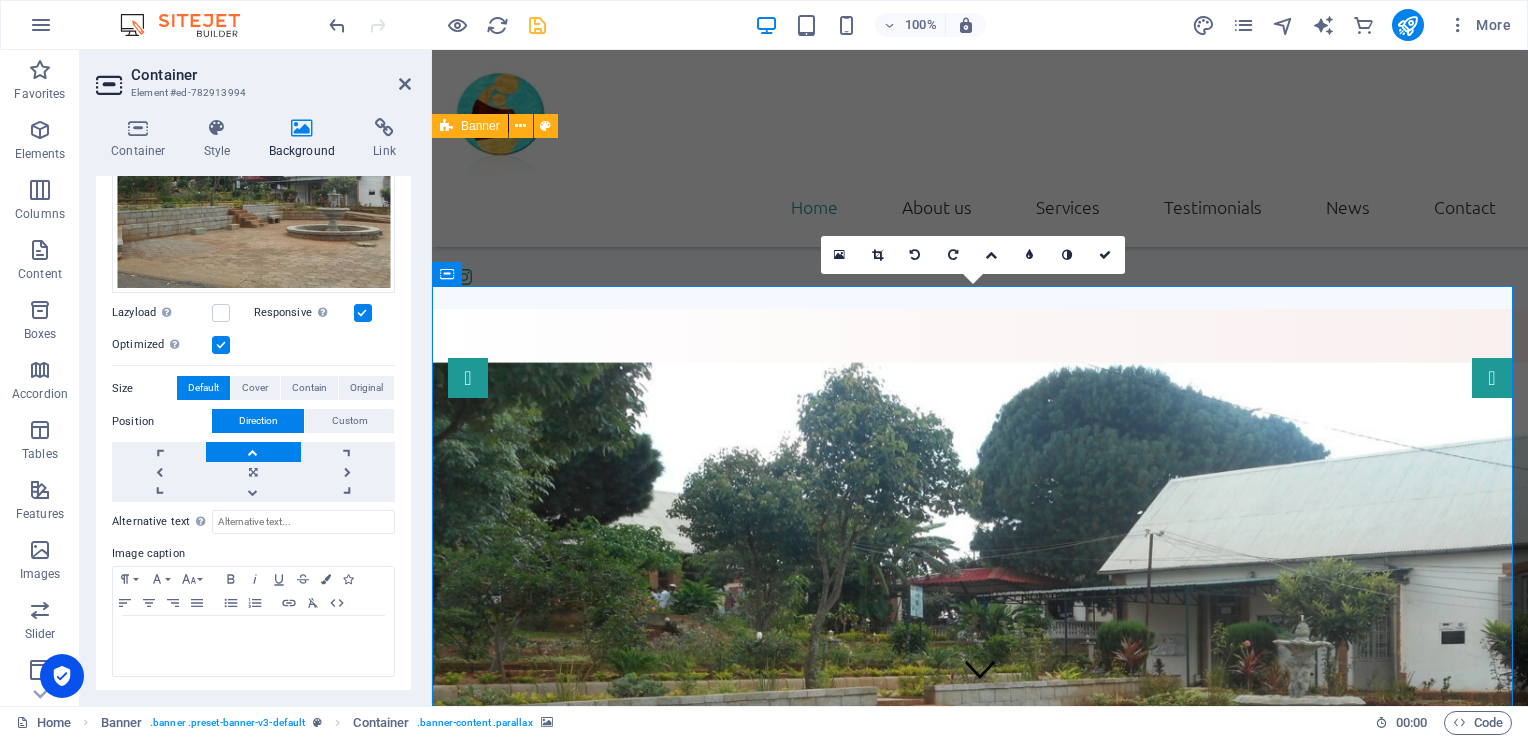 drag, startPoint x: 406, startPoint y: 414, endPoint x: 407, endPoint y: 355, distance: 59.008472 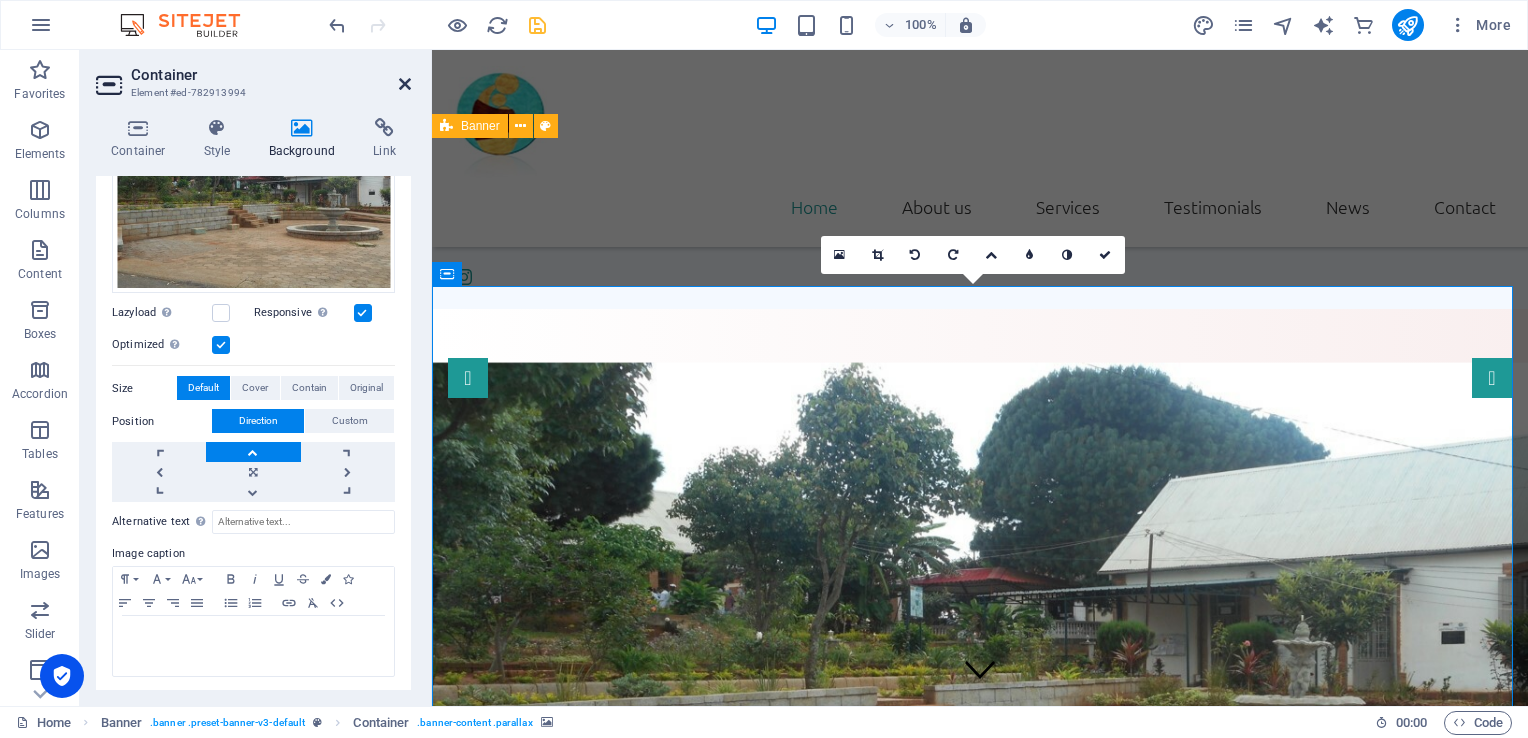 click at bounding box center (405, 84) 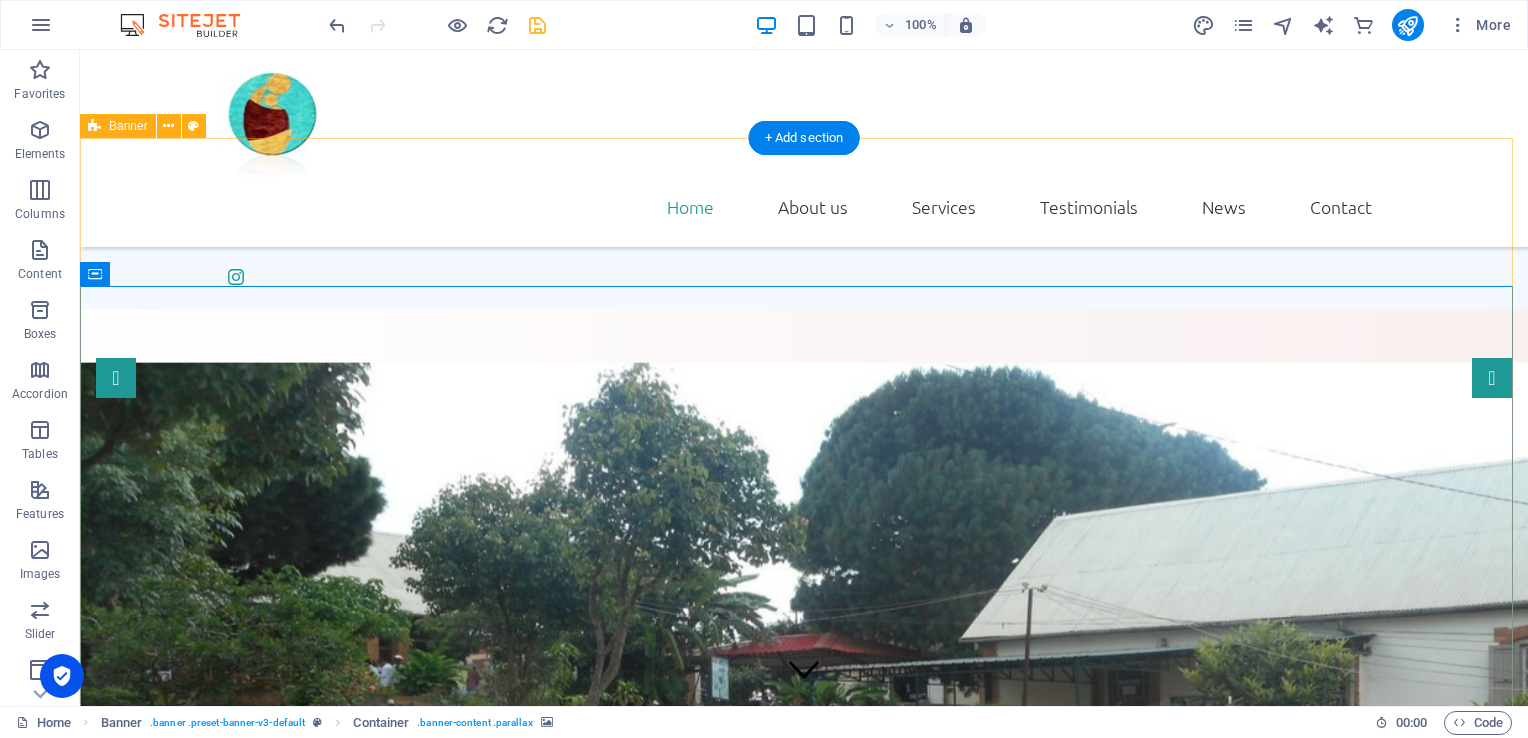 click on "​ CHU MERE ENFANT AMBOHIMIANDRA Subtitle Learn more" at bounding box center [804, 830] 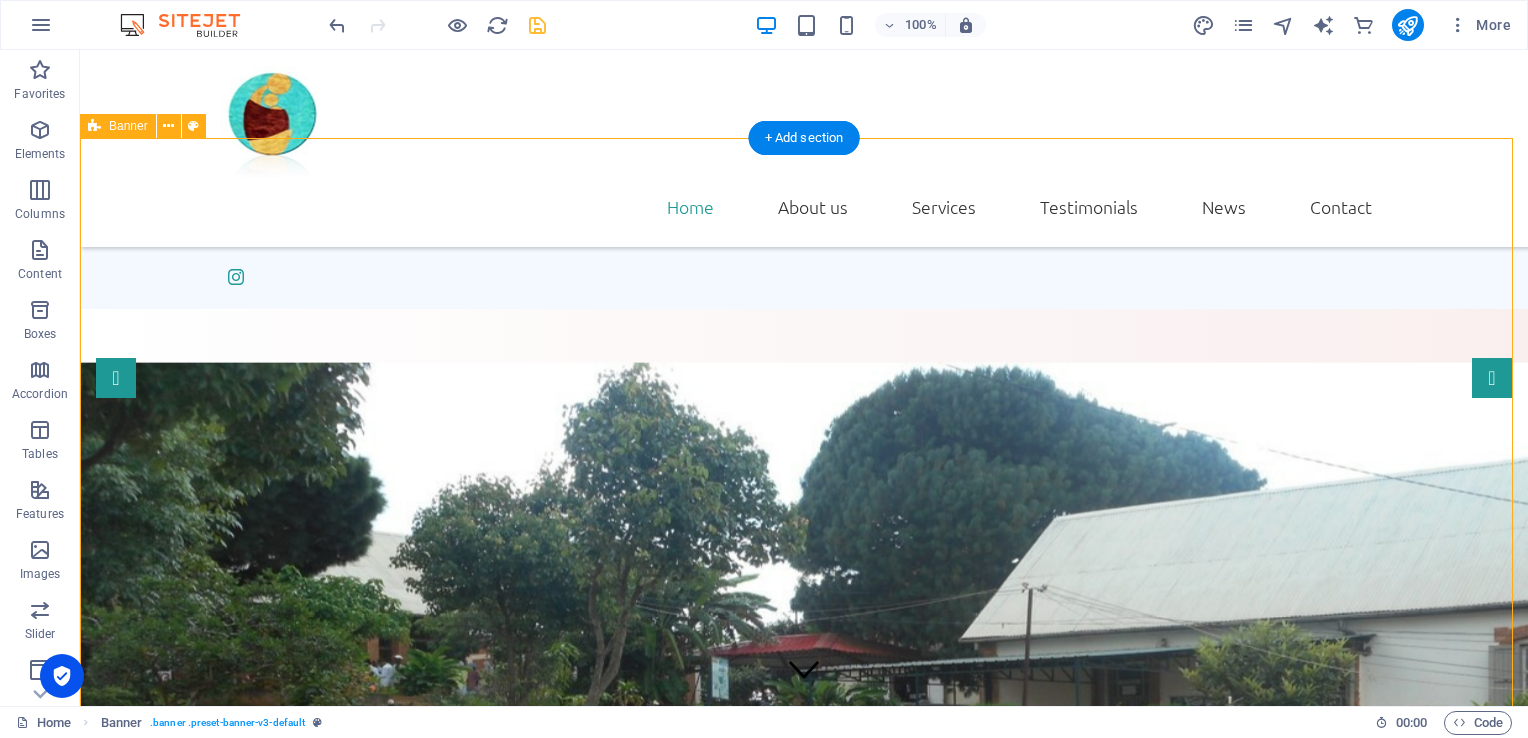 click at bounding box center [804, 626] 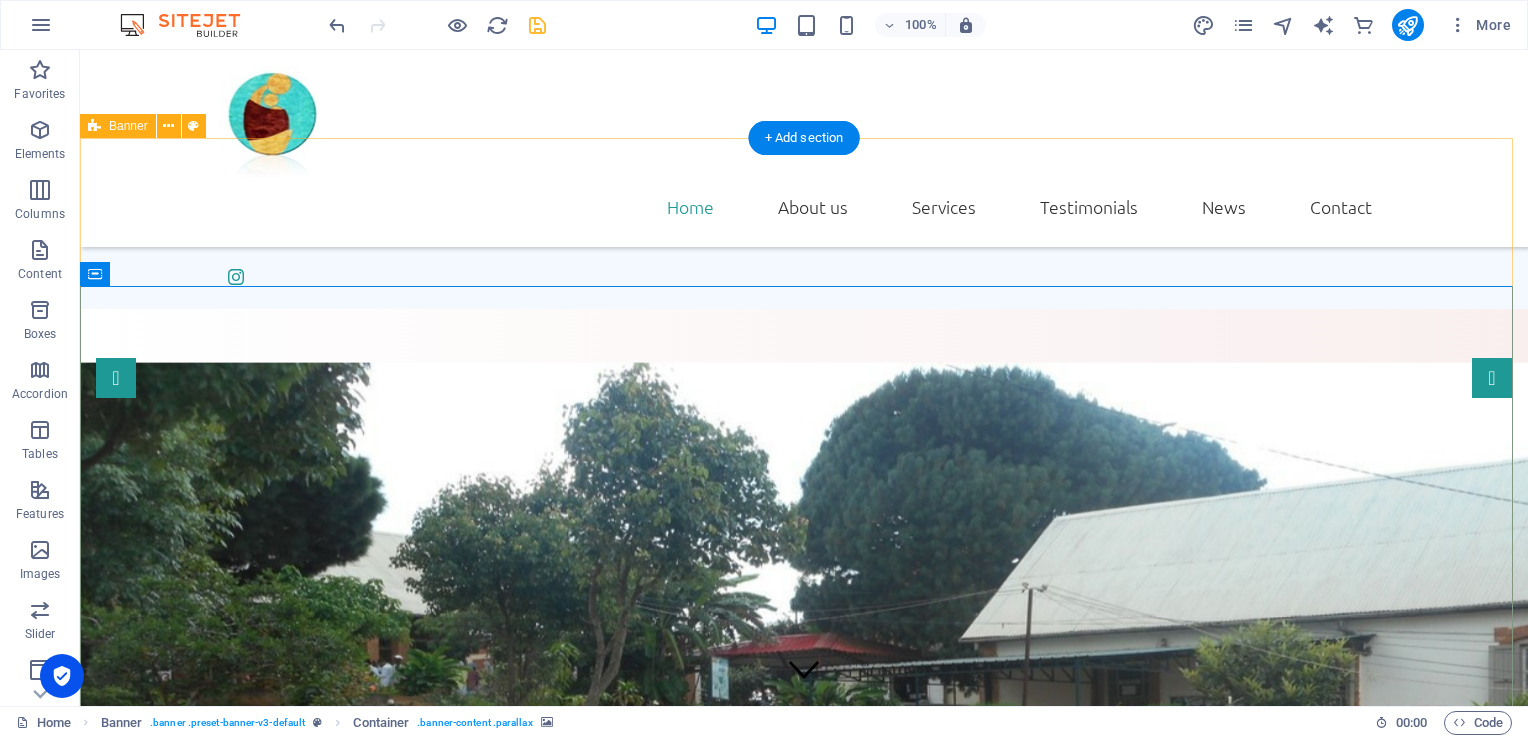 click on "​ CHU MERE ENFANT AMBOHIMIANDRA Subtitle Learn more" at bounding box center (804, 830) 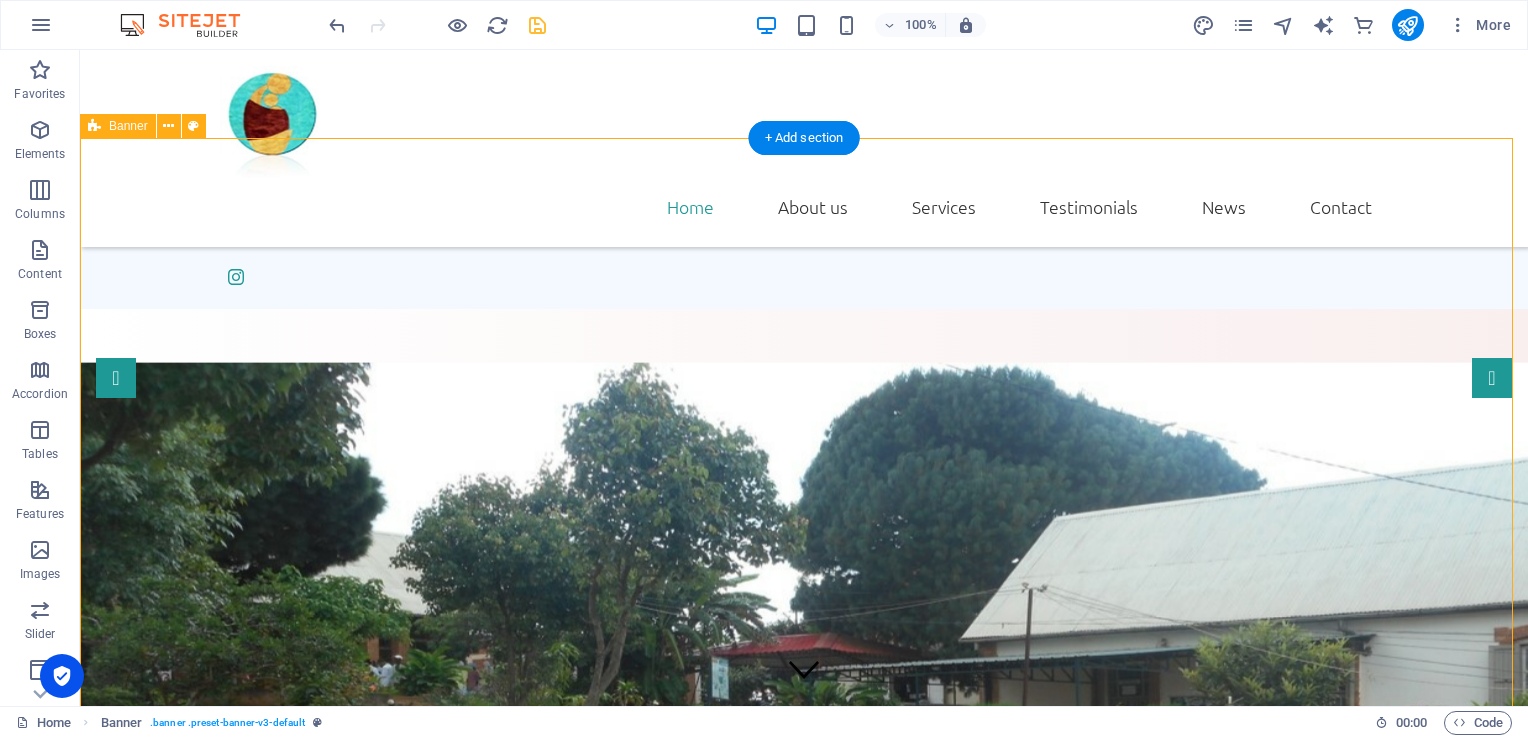 click on "​ CHU MERE ENFANT AMBOHIMIANDRA Subtitle Learn more" at bounding box center [804, 830] 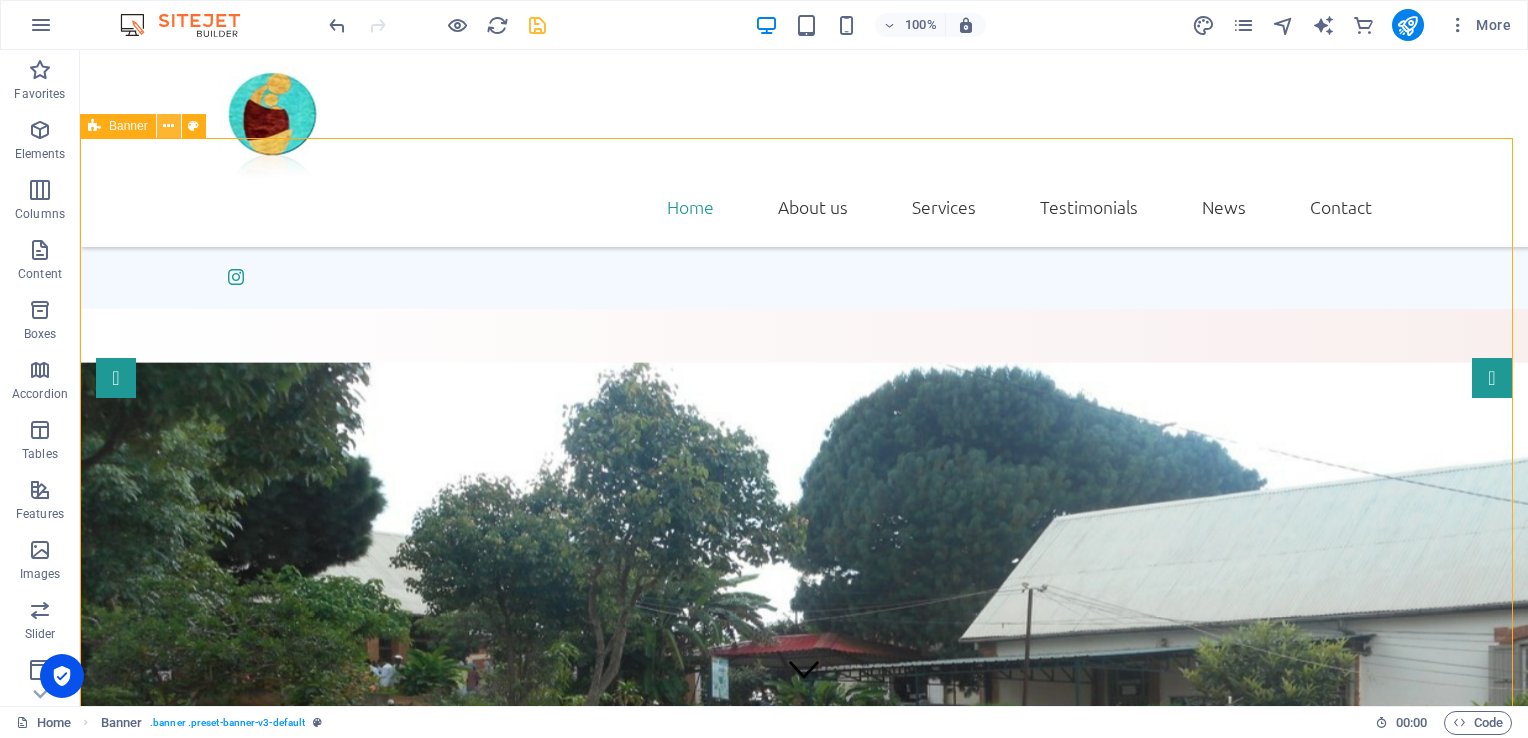click at bounding box center [168, 126] 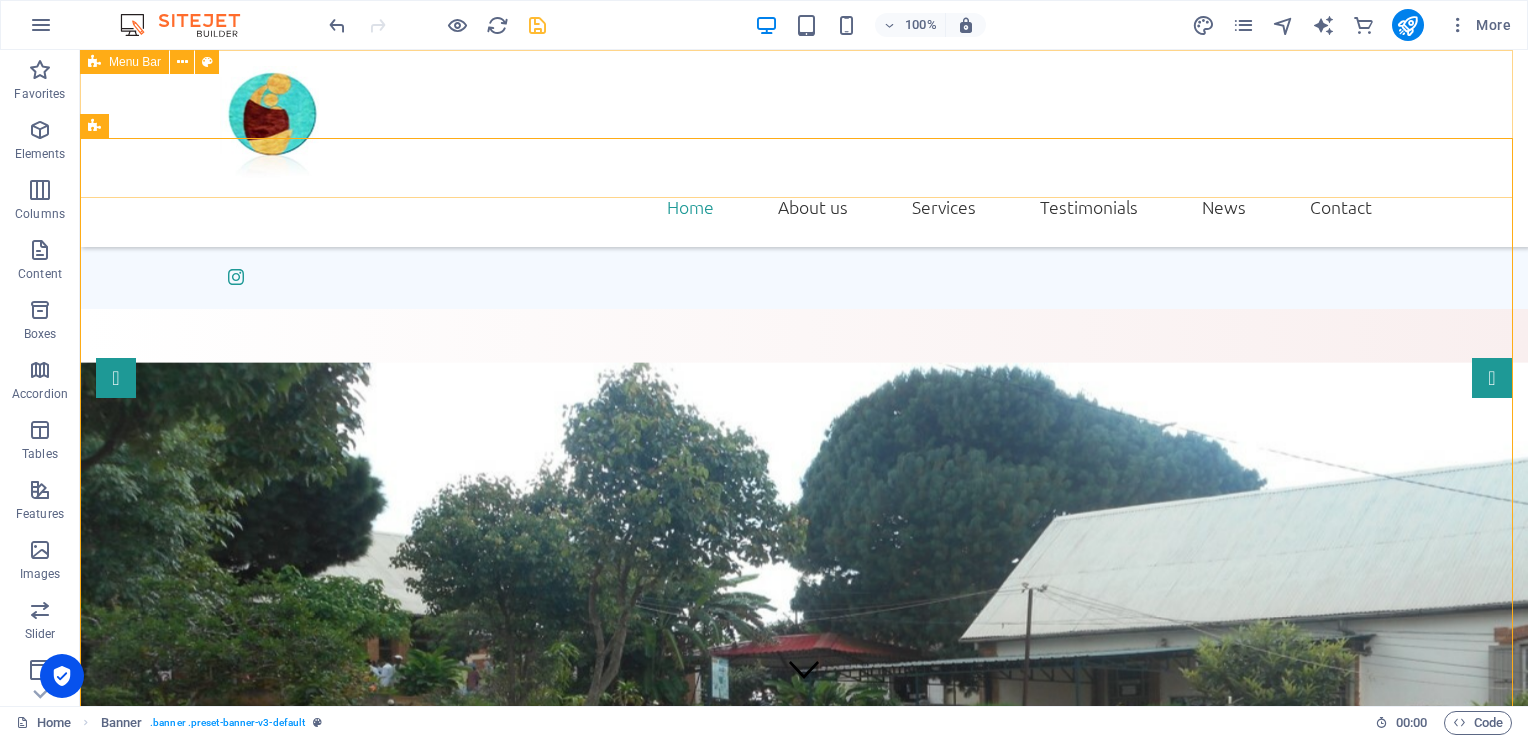 click on "Home About us Services Testimonials News Contact" at bounding box center (804, 148) 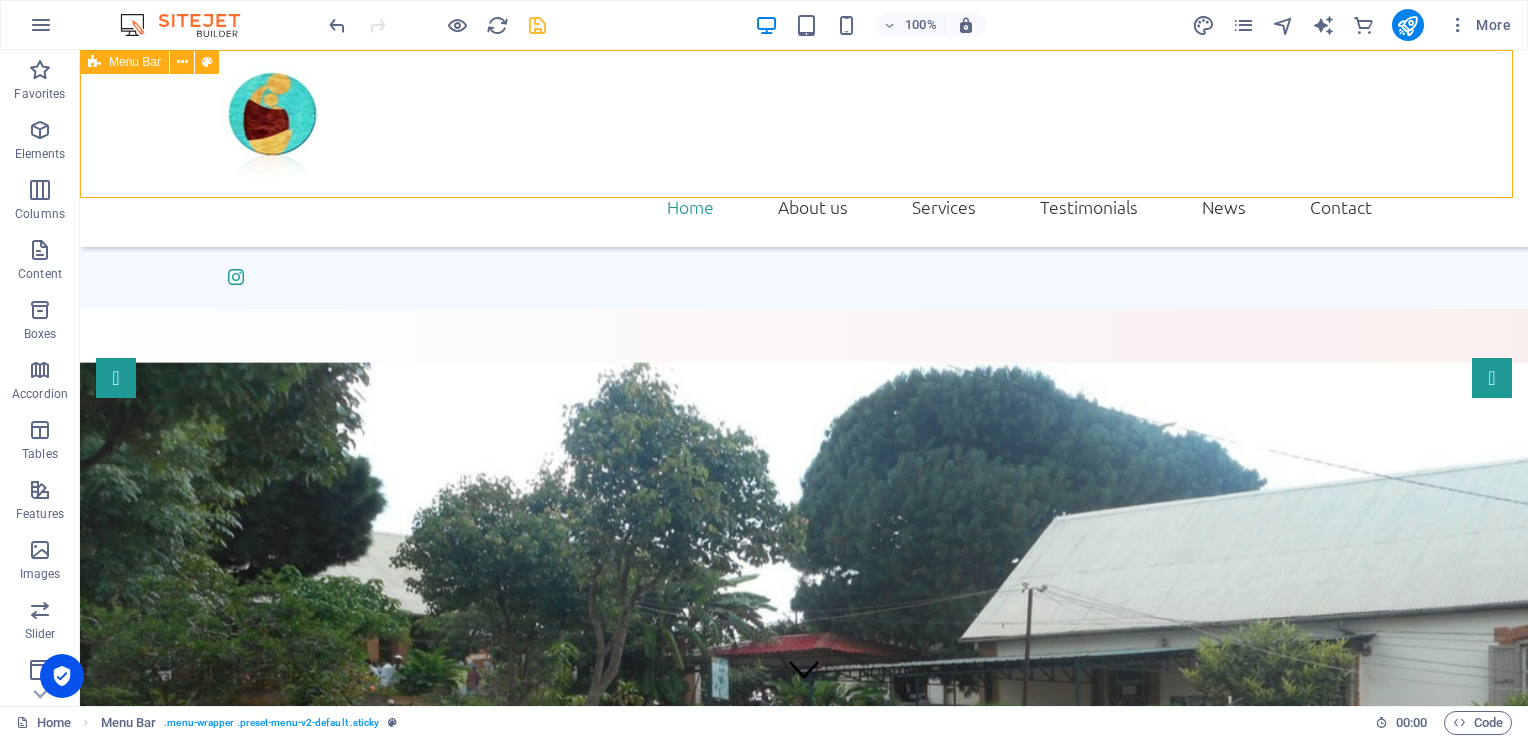 click on "Home About us Services Testimonials News Contact" at bounding box center [804, 148] 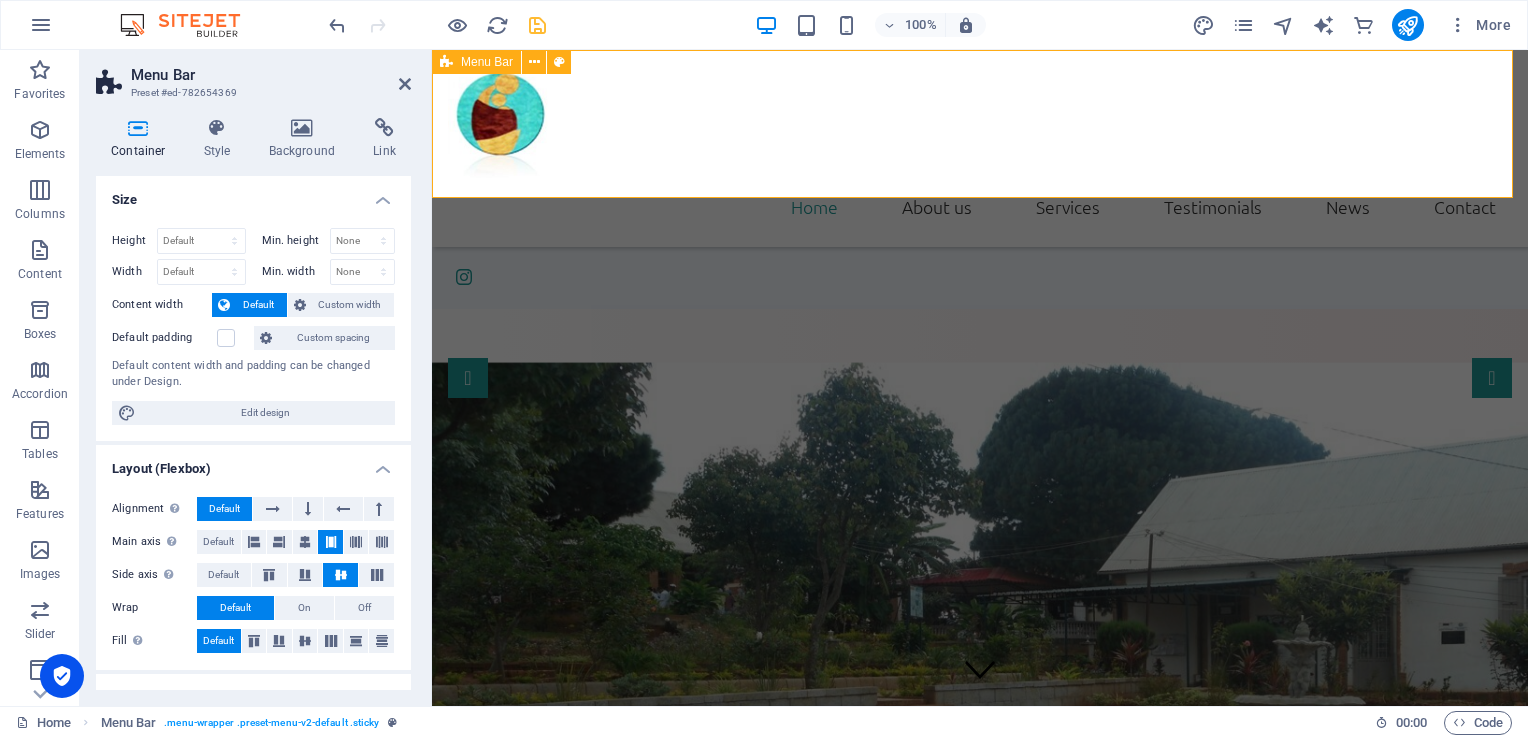 click on "Home About us Services Testimonials News Contact" at bounding box center (980, 148) 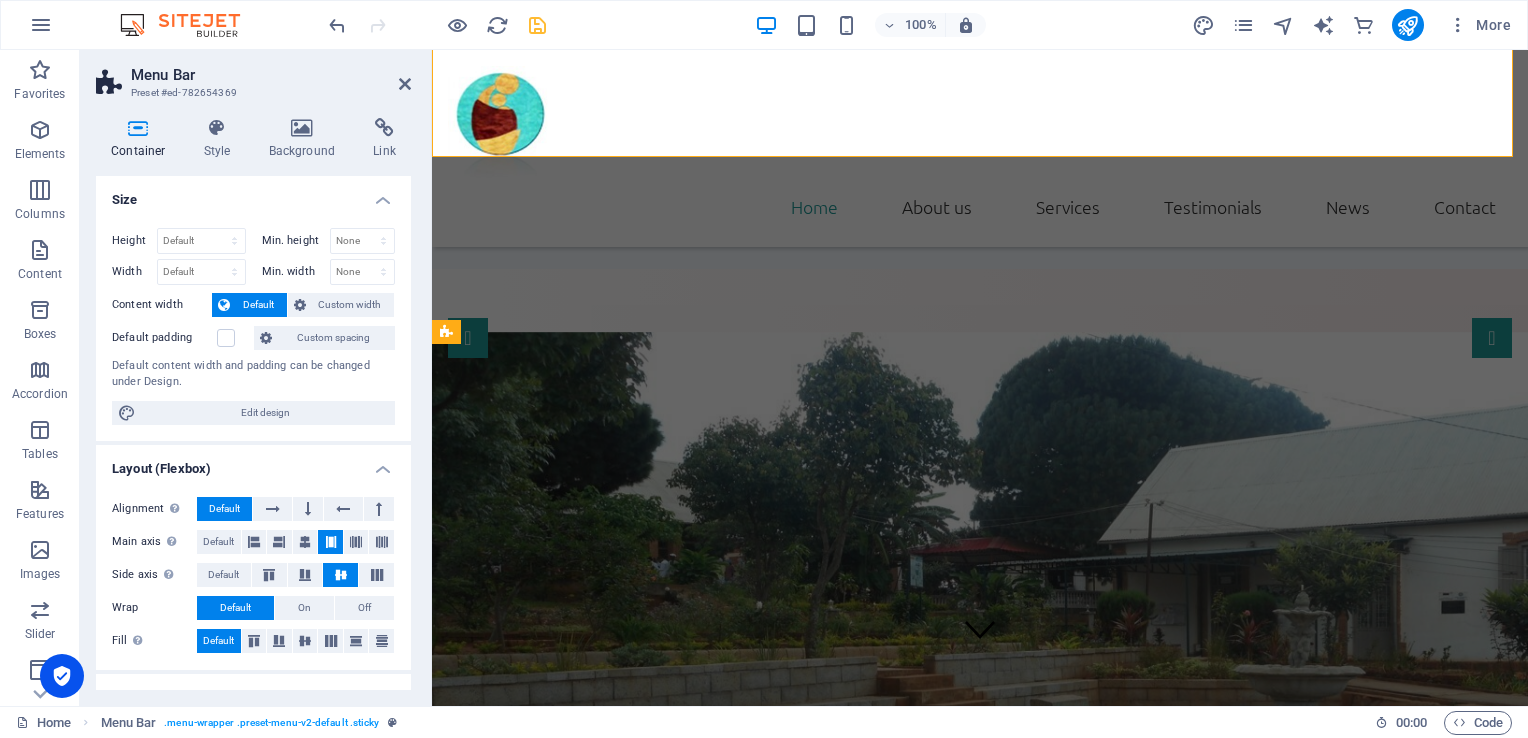 scroll, scrollTop: 0, scrollLeft: 0, axis: both 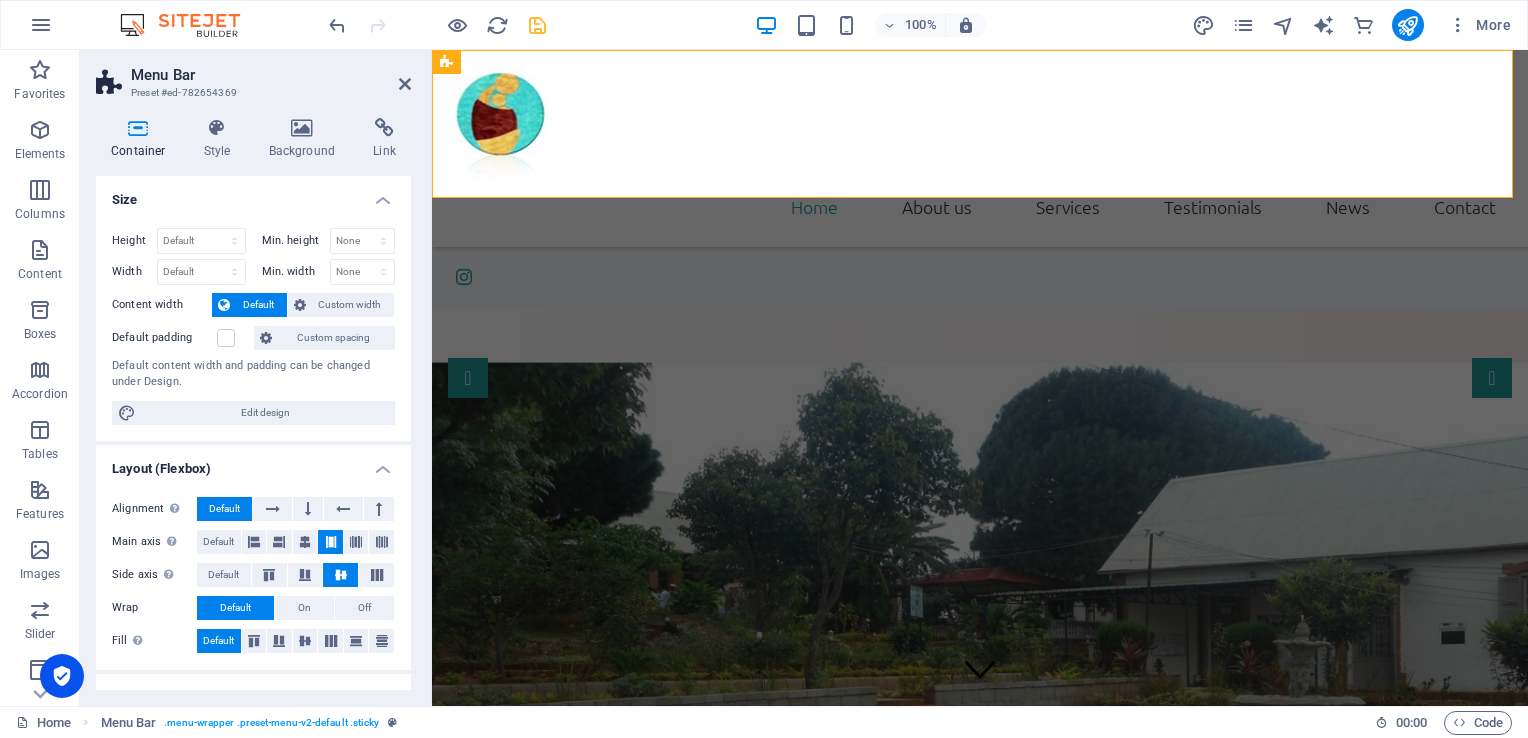 click on "Menu Bar Preset #ed-782654369" at bounding box center [253, 76] 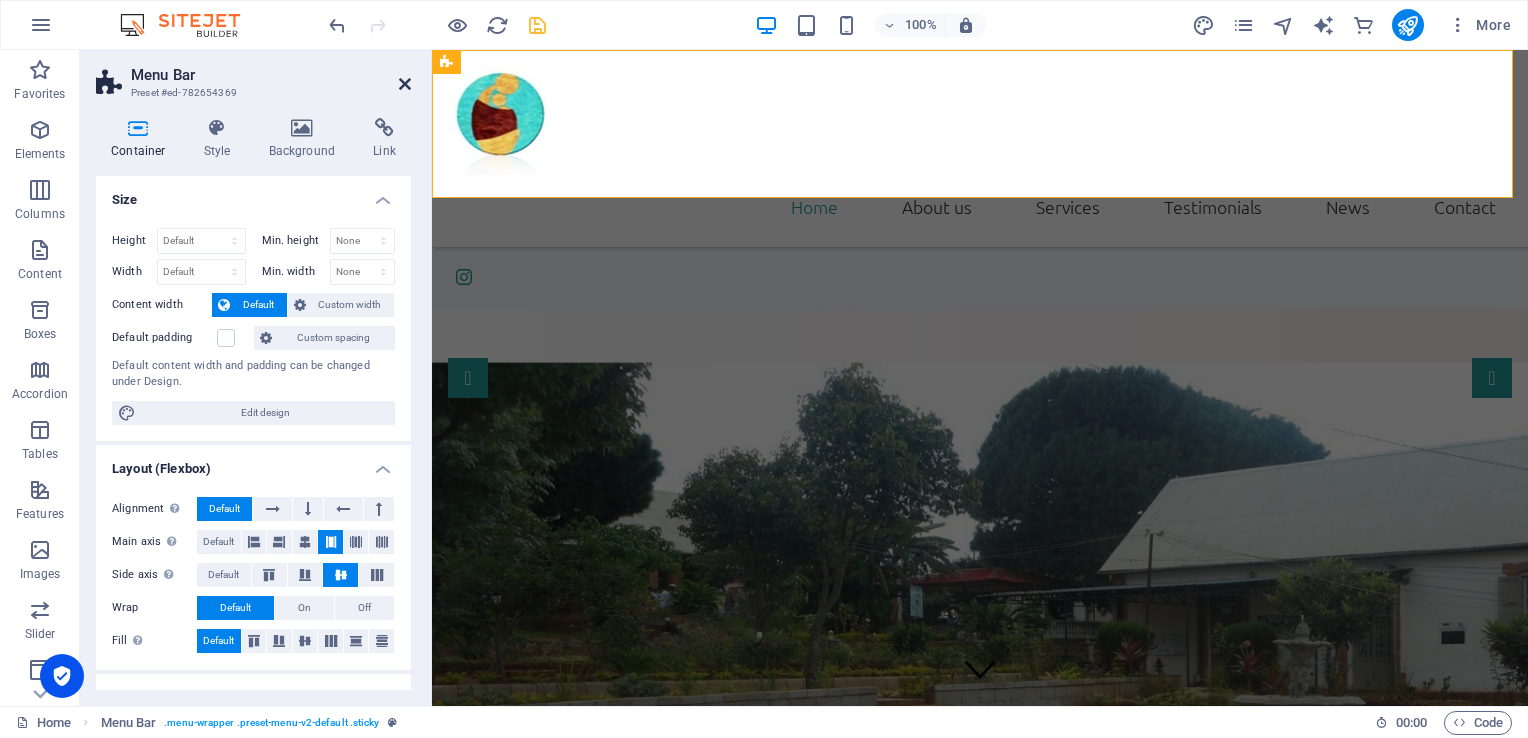 click at bounding box center [405, 84] 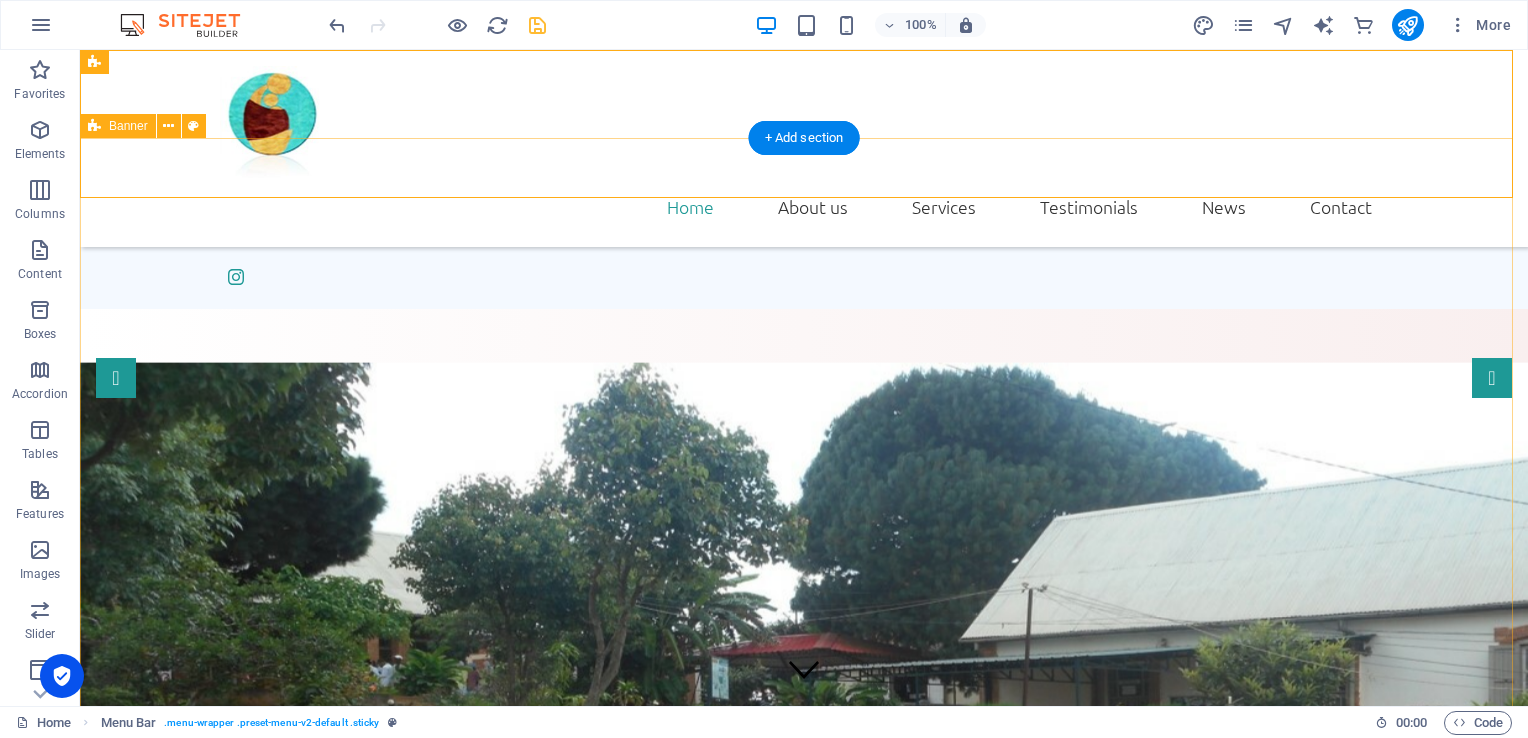 click on "​ CHU MERE ENFANT AMBOHIMIANDRA Subtitle Learn more" at bounding box center [804, 830] 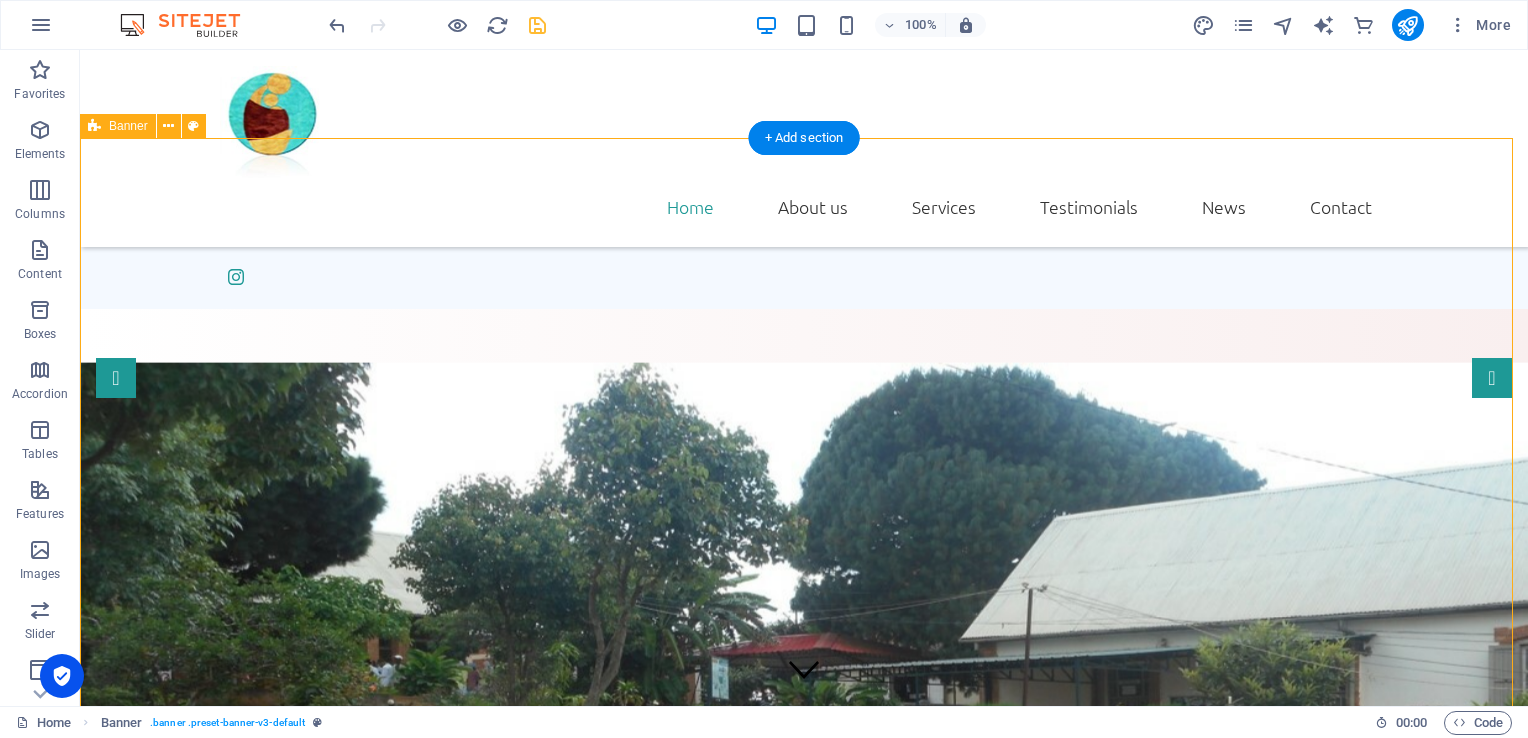 click on "​ CHU MERE ENFANT AMBOHIMIANDRA Subtitle Learn more" at bounding box center [804, 830] 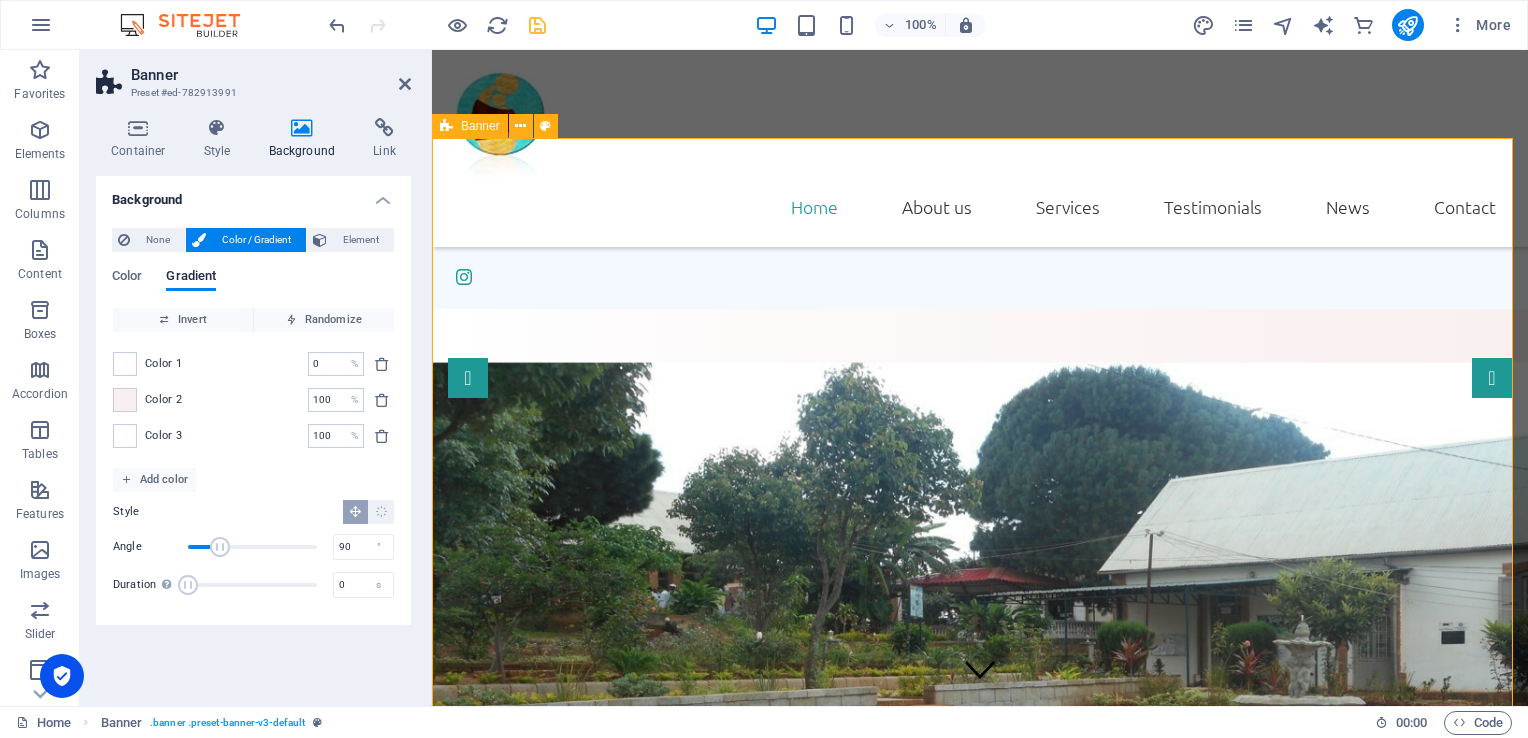 click at bounding box center (980, 626) 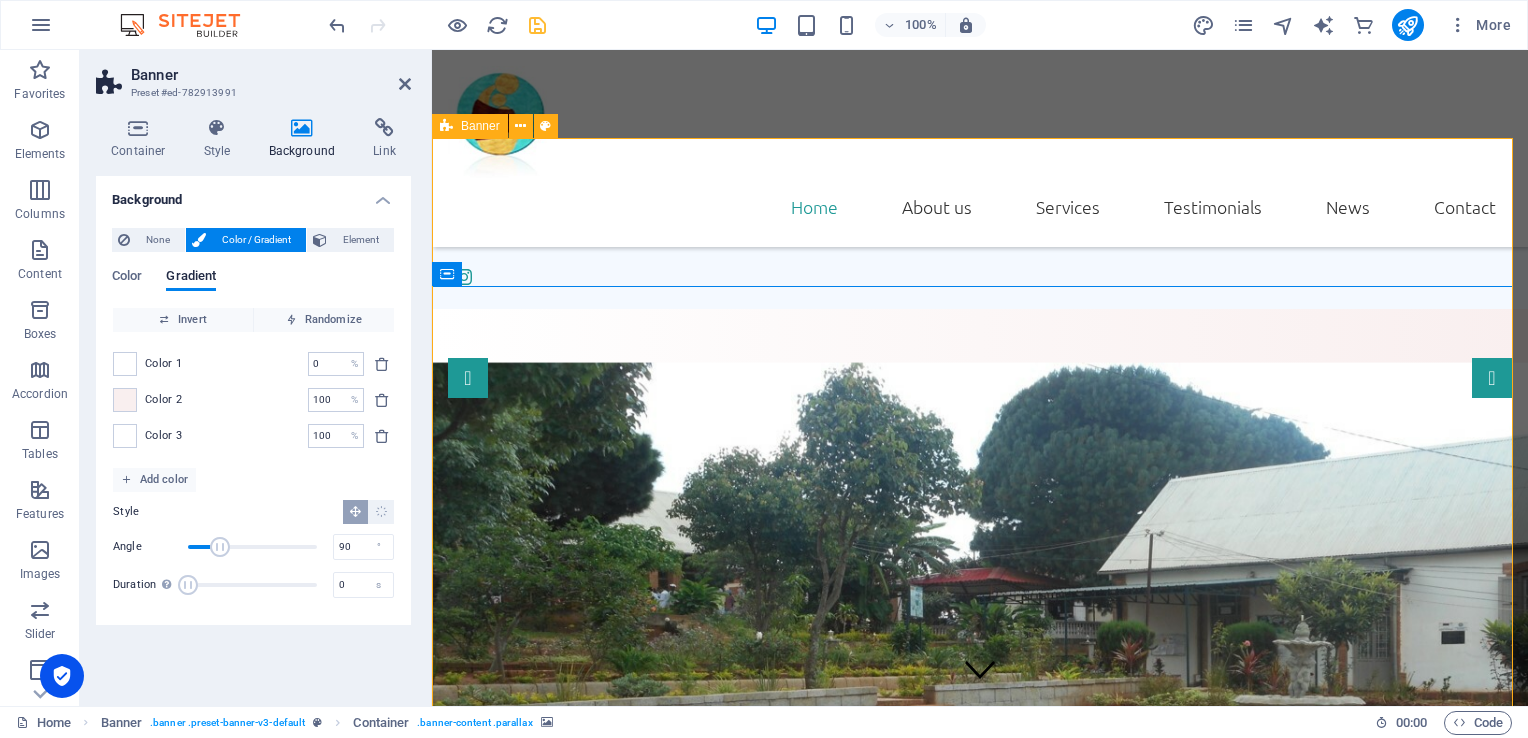 click at bounding box center [980, 626] 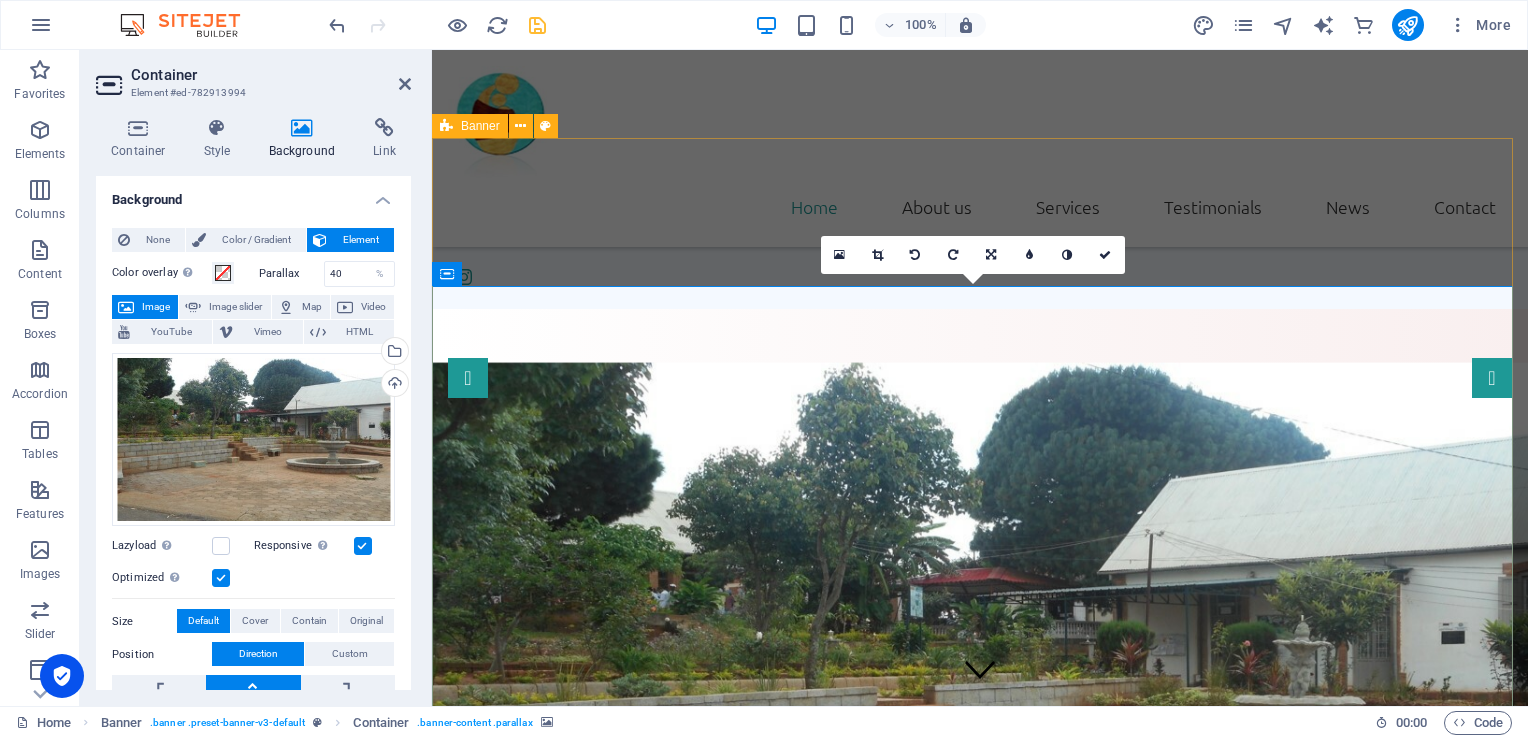 click on "​ CHU MERE ENFANT AMBOHIMIANDRA Subtitle Learn more" at bounding box center [980, 830] 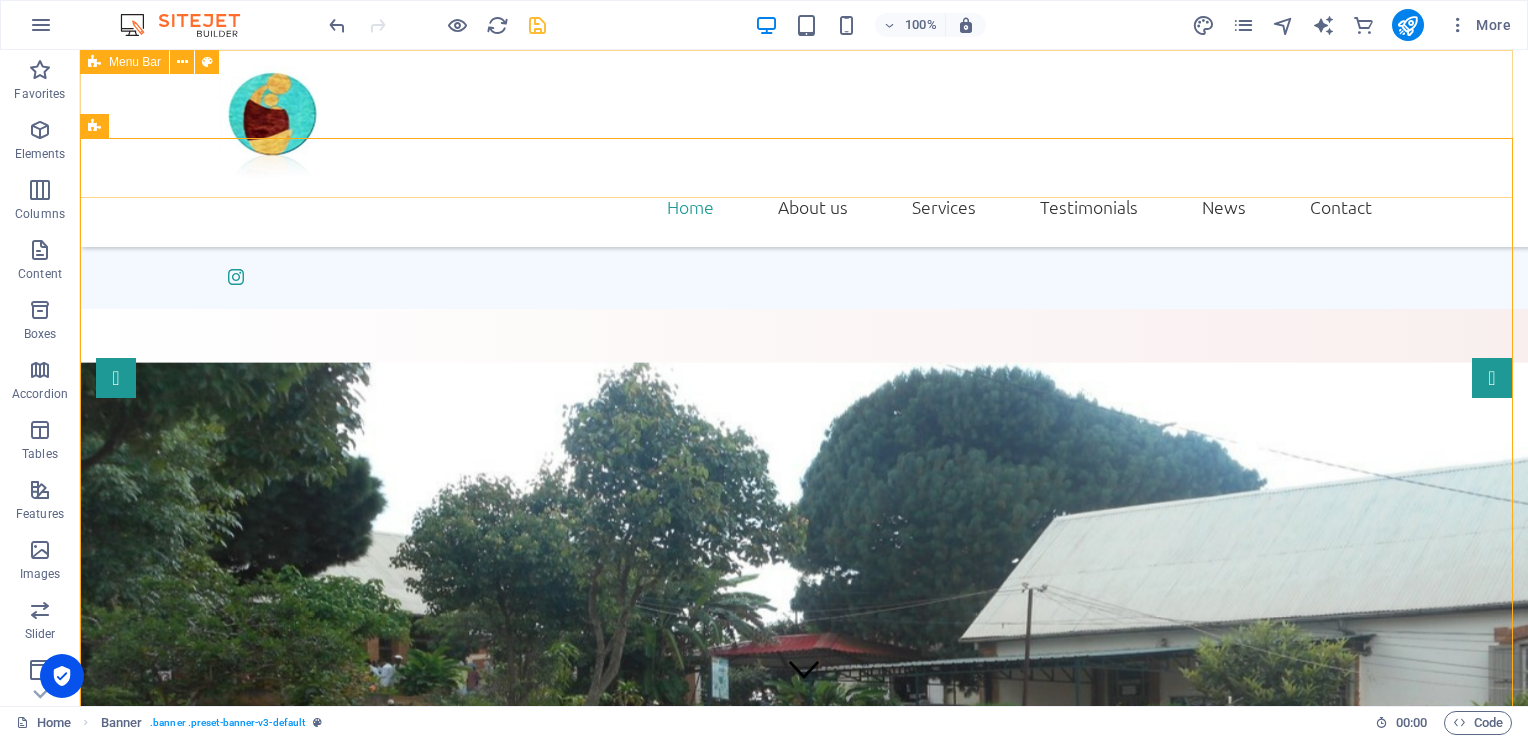 click on "Home About us Services Testimonials News Contact" at bounding box center (804, 148) 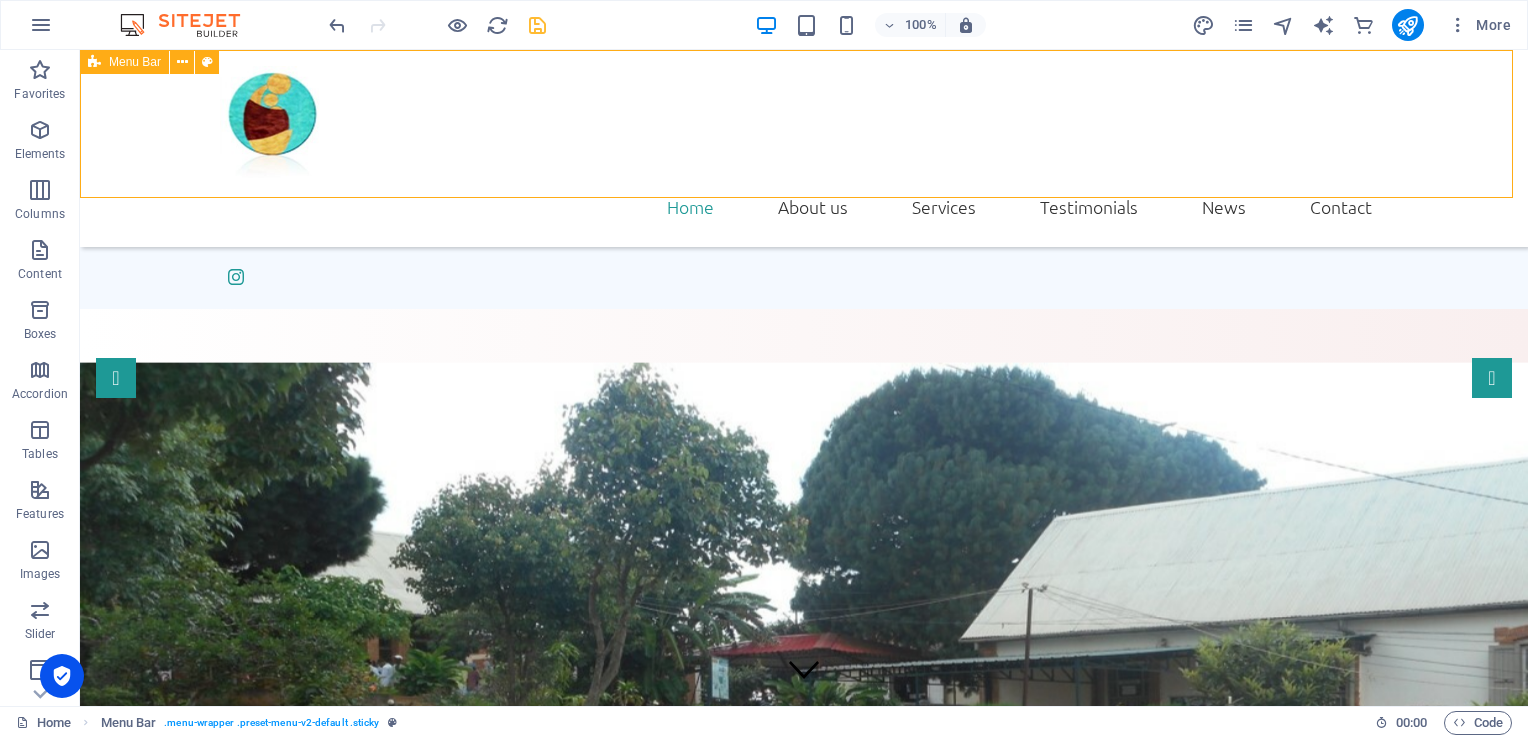 click on "Home About us Services Testimonials News Contact" at bounding box center [804, 148] 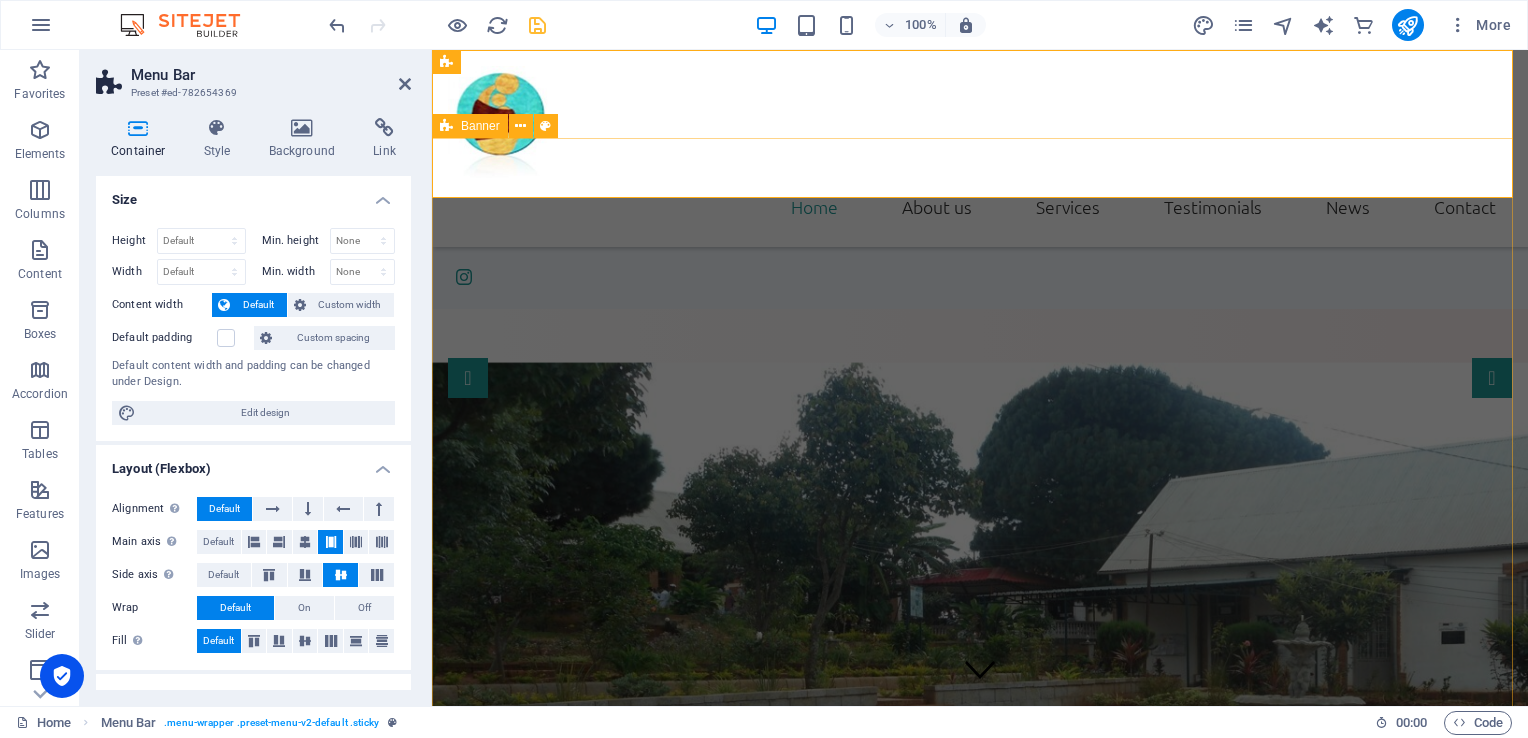click on "​ CHU MERE ENFANT AMBOHIMIANDRA Subtitle Learn more" at bounding box center [980, 830] 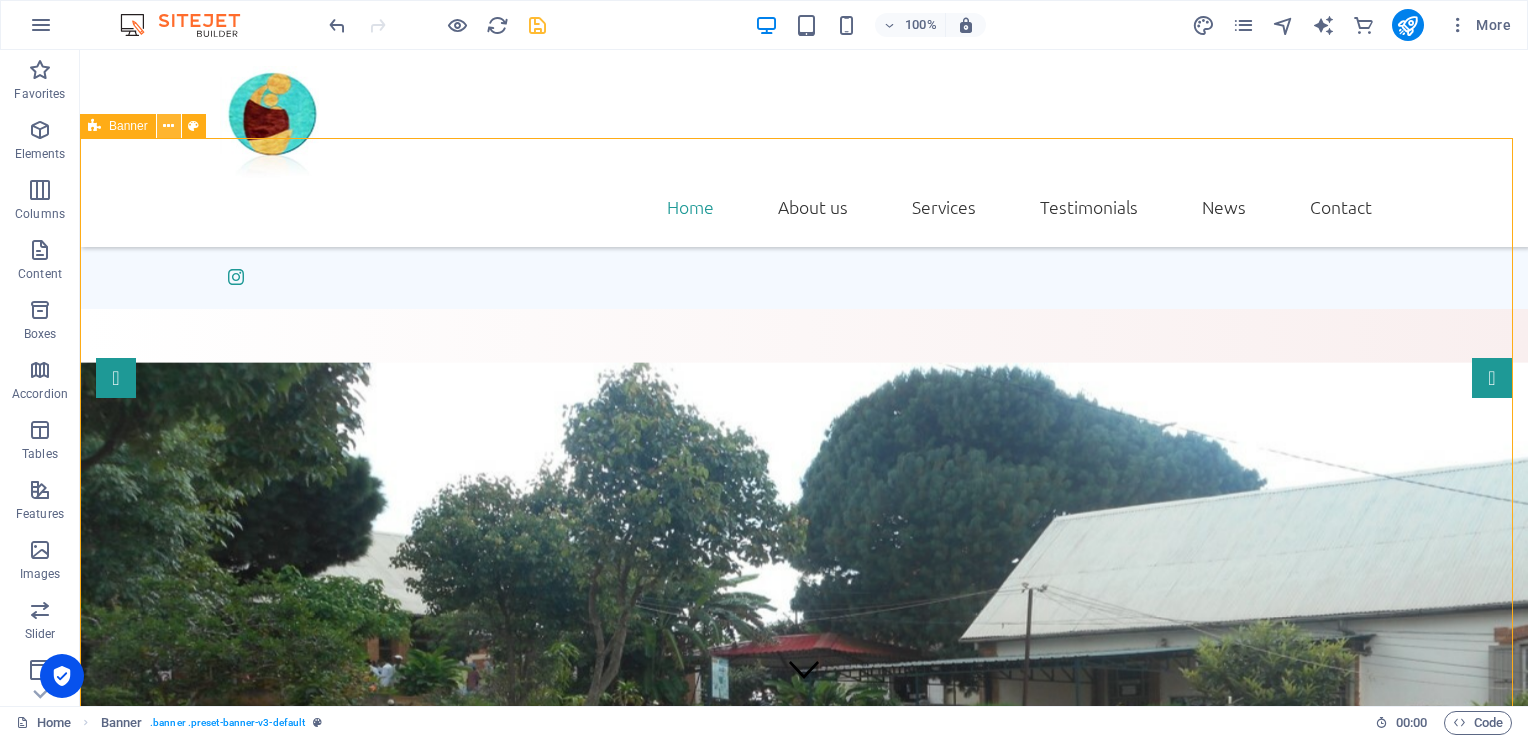 click at bounding box center [168, 126] 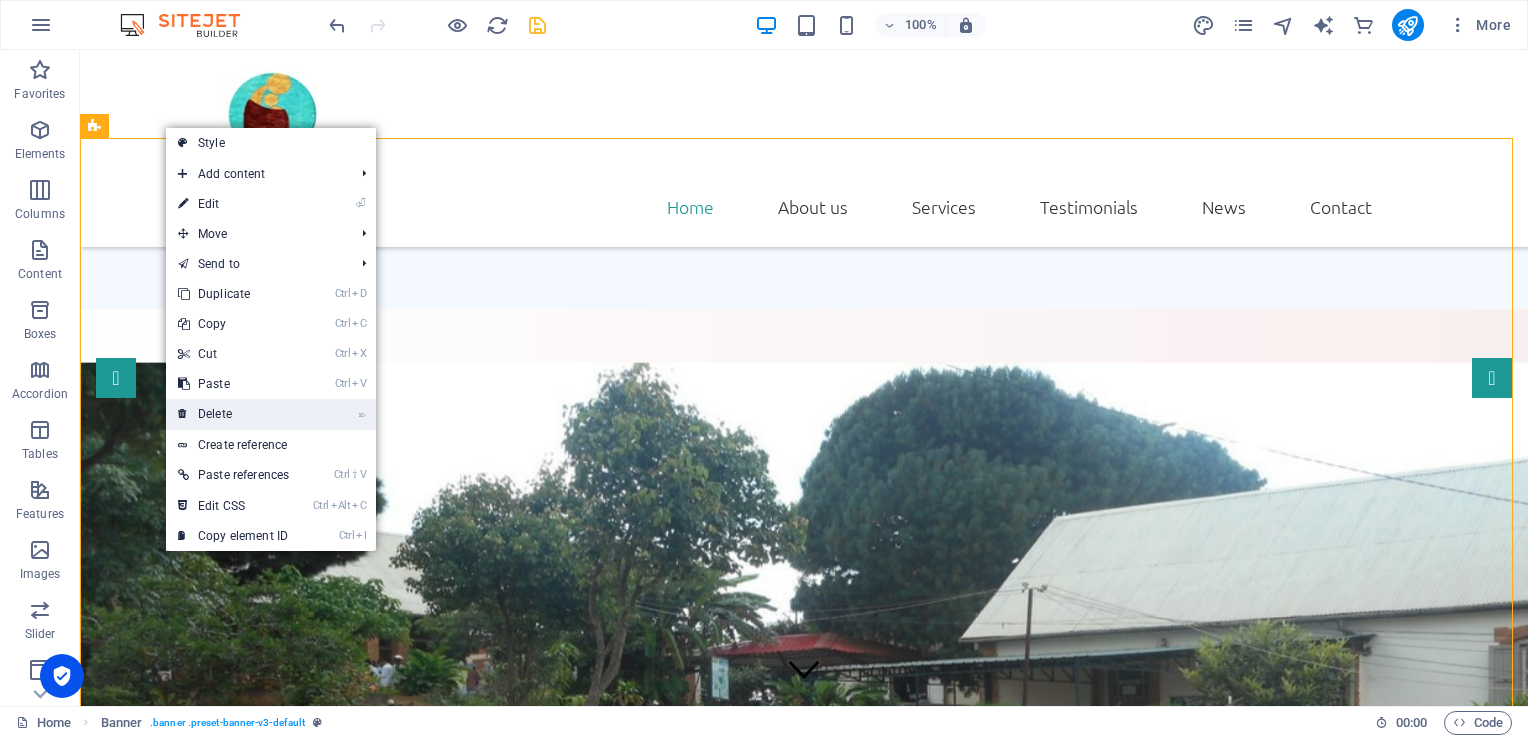 click on "⌦  Delete" at bounding box center [233, 414] 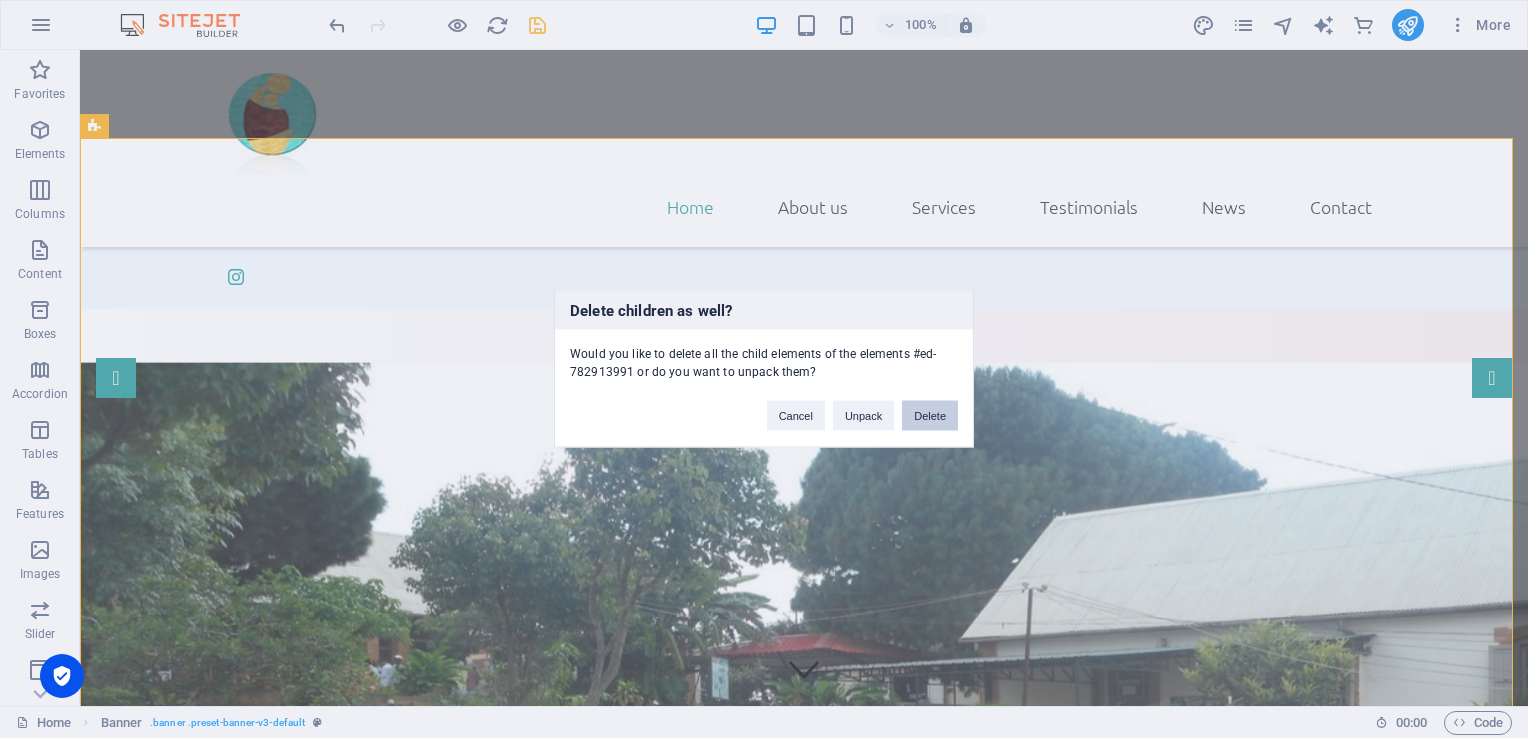 click on "Delete" at bounding box center [930, 416] 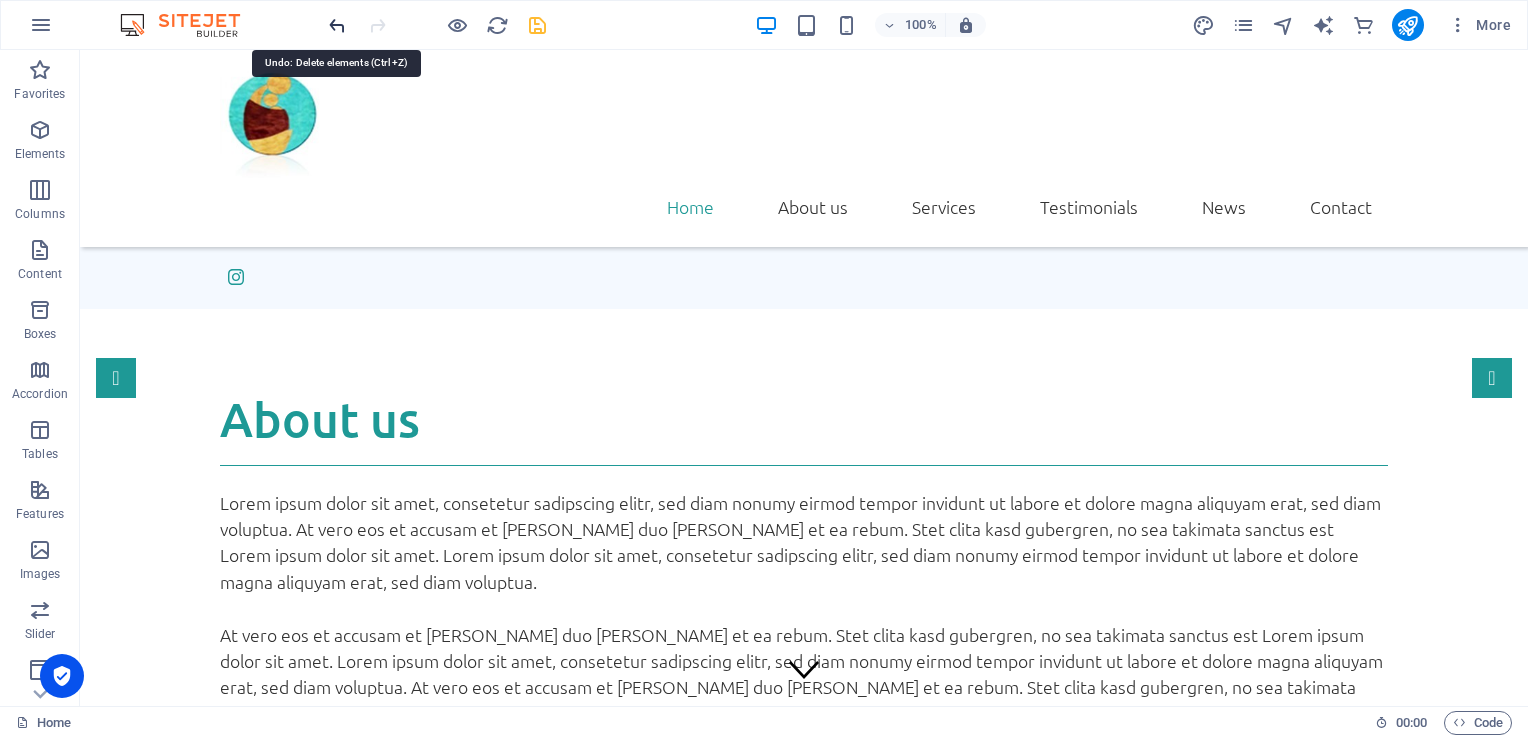 click at bounding box center [337, 25] 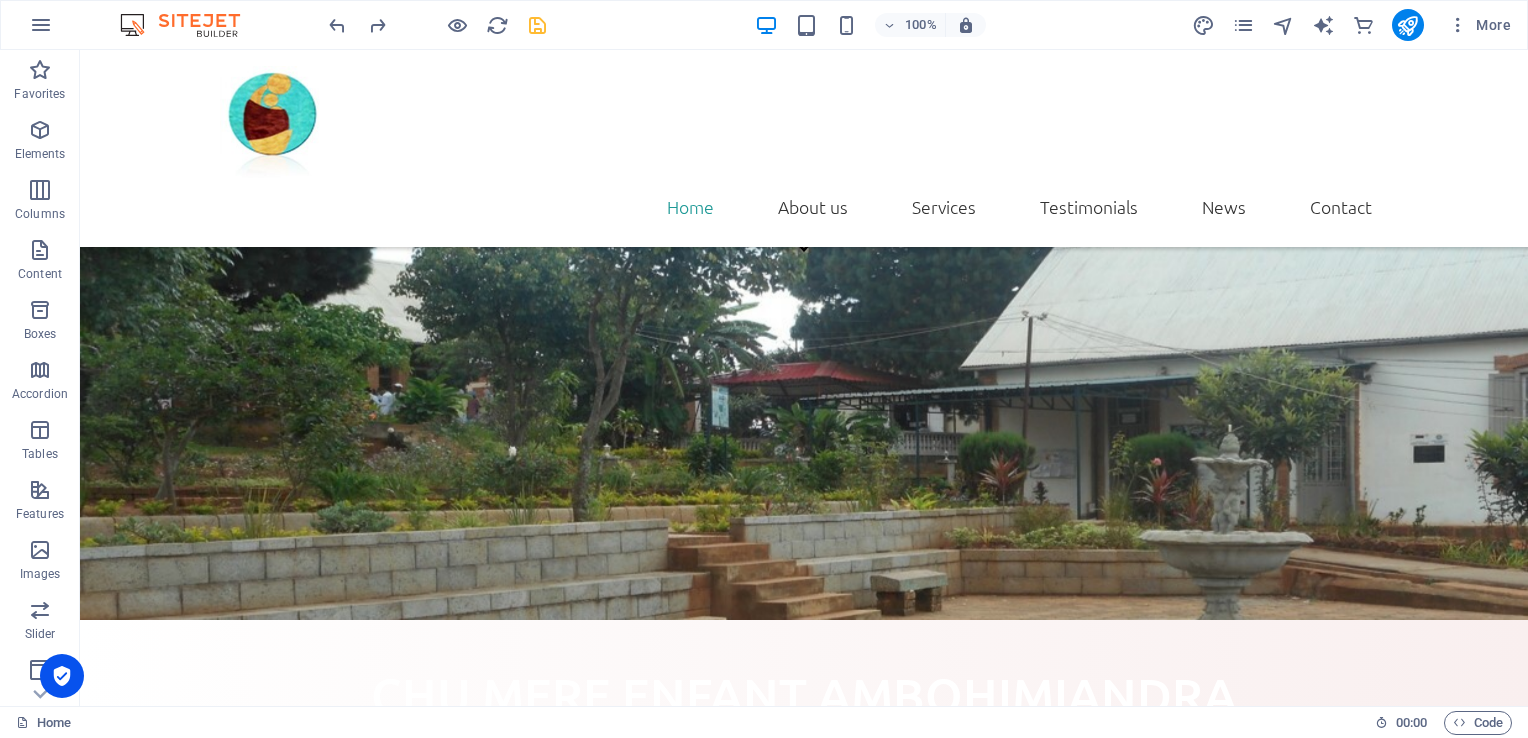 scroll, scrollTop: 380, scrollLeft: 0, axis: vertical 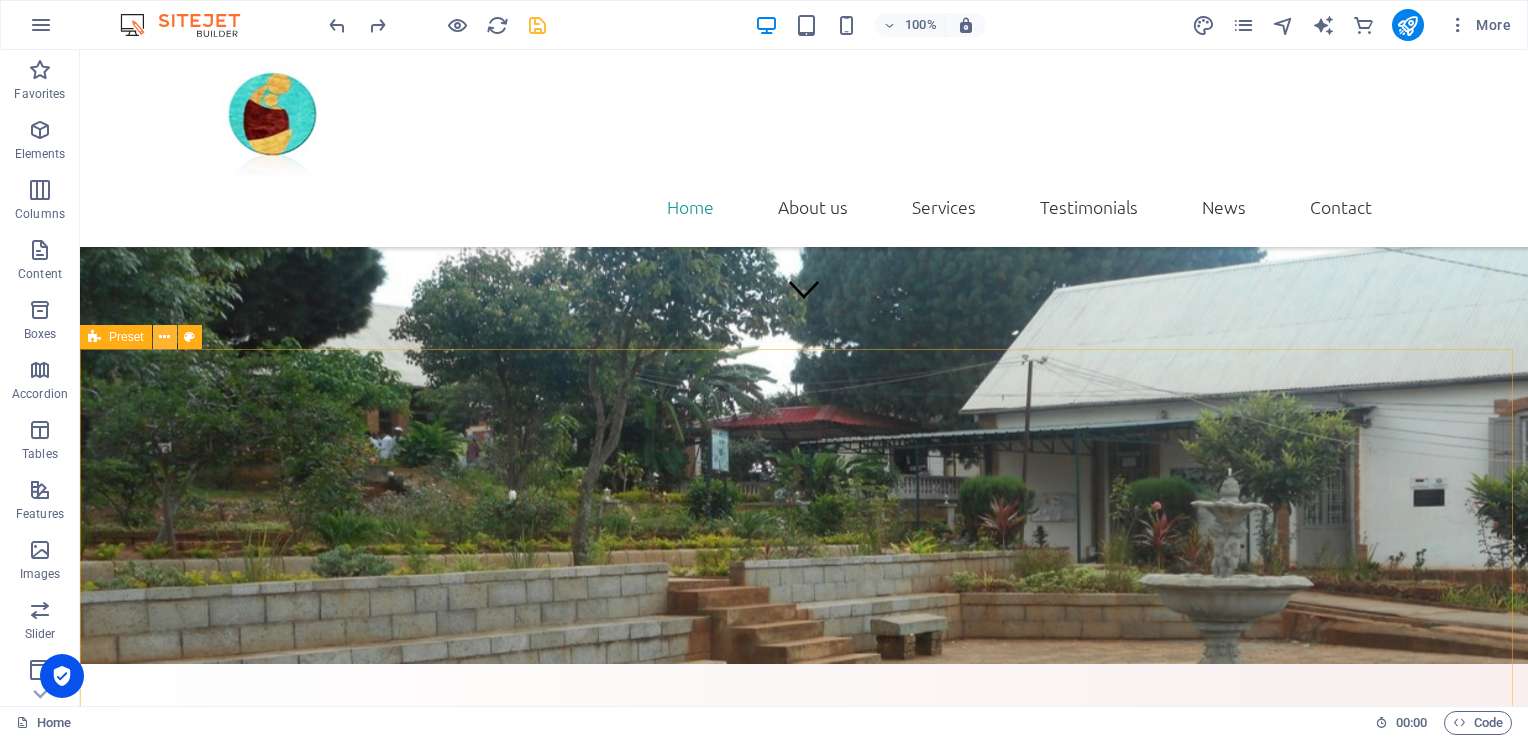 click at bounding box center [164, 337] 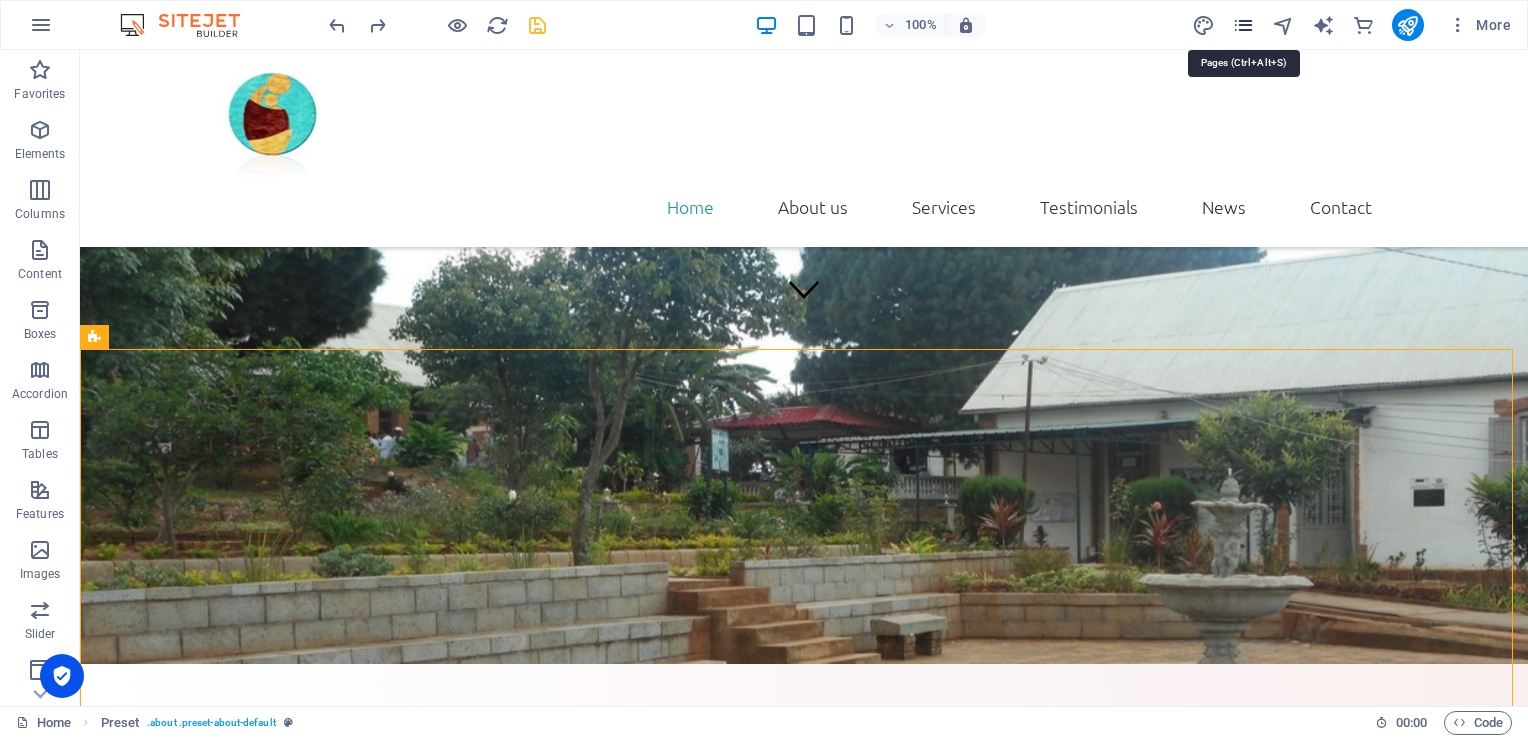 click at bounding box center (1243, 25) 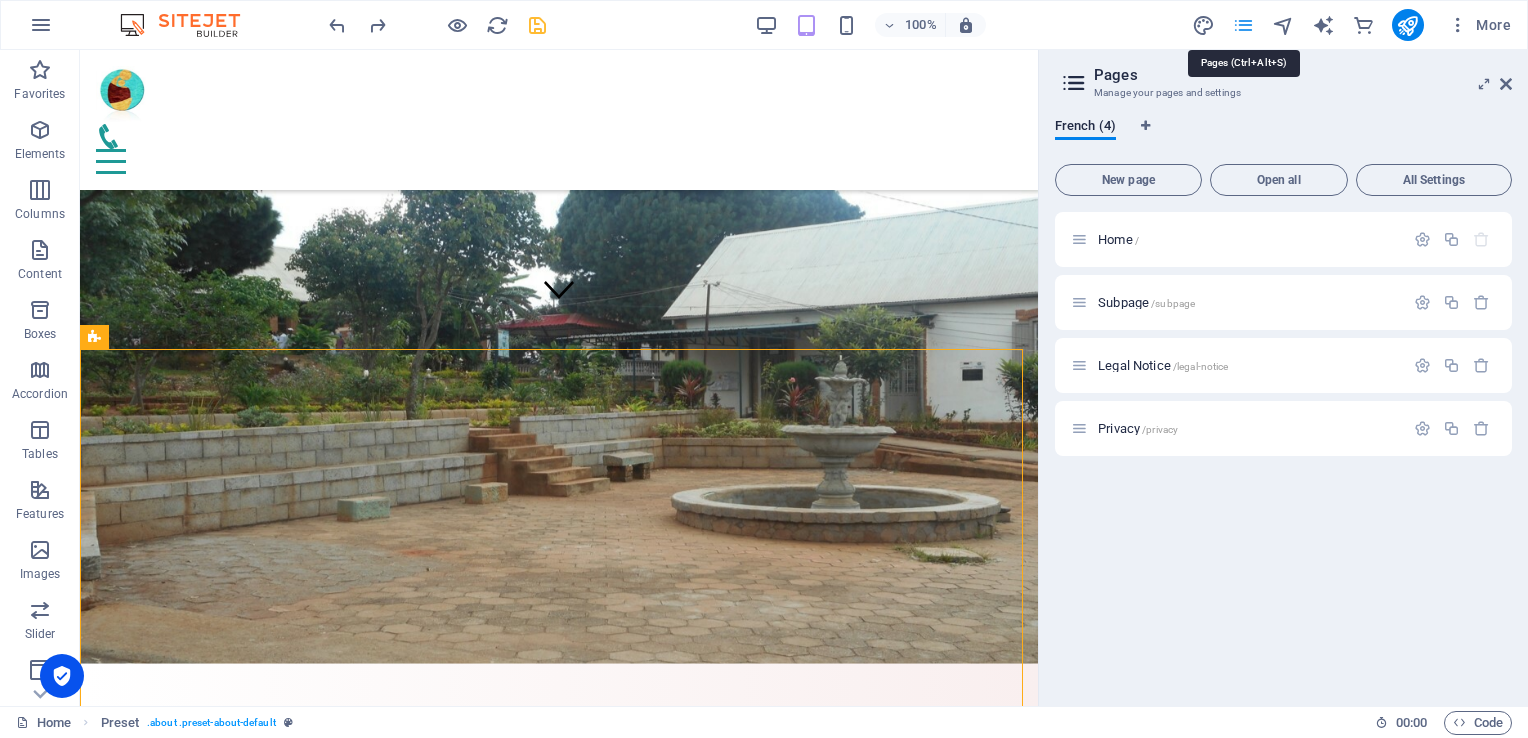 scroll, scrollTop: 328, scrollLeft: 0, axis: vertical 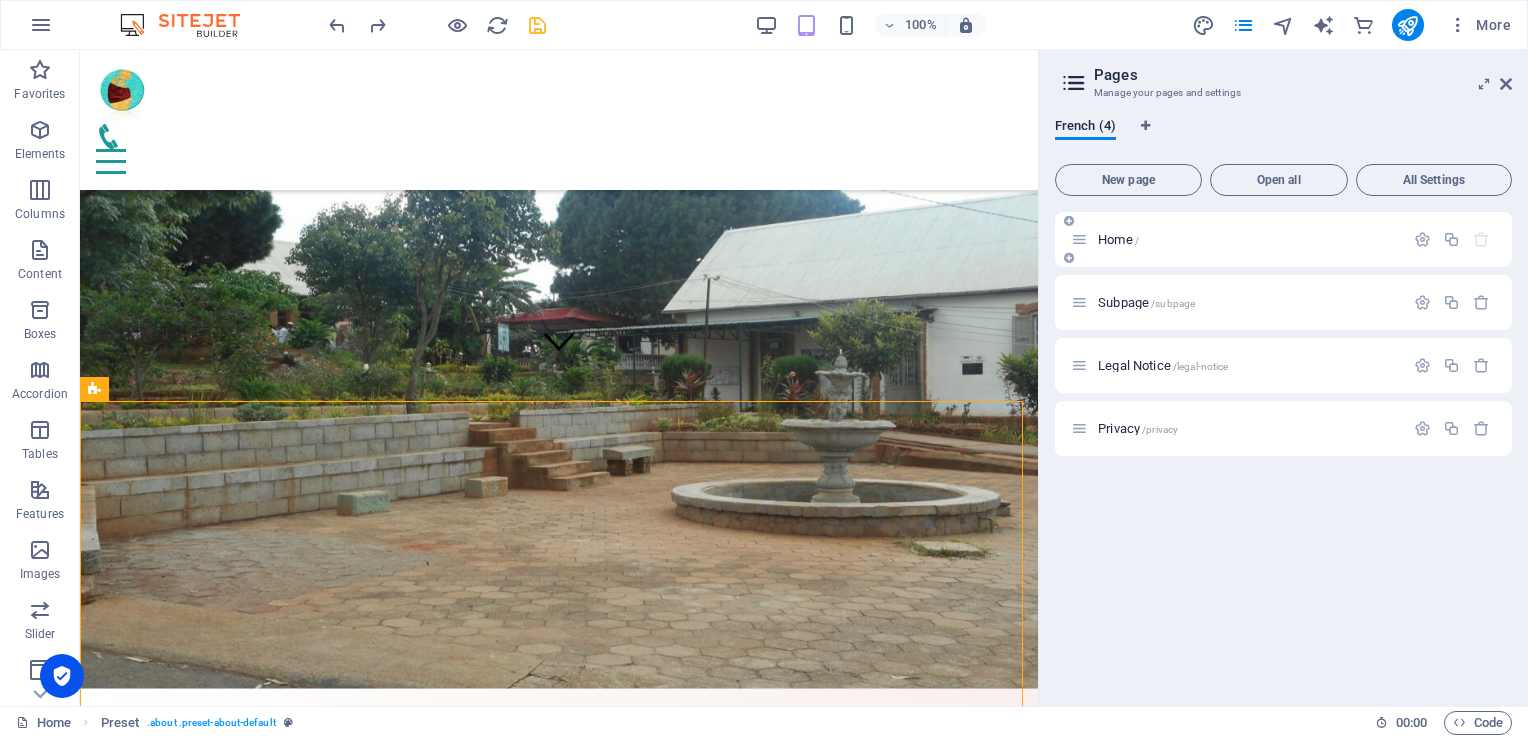 click on "Home /" at bounding box center [1283, 239] 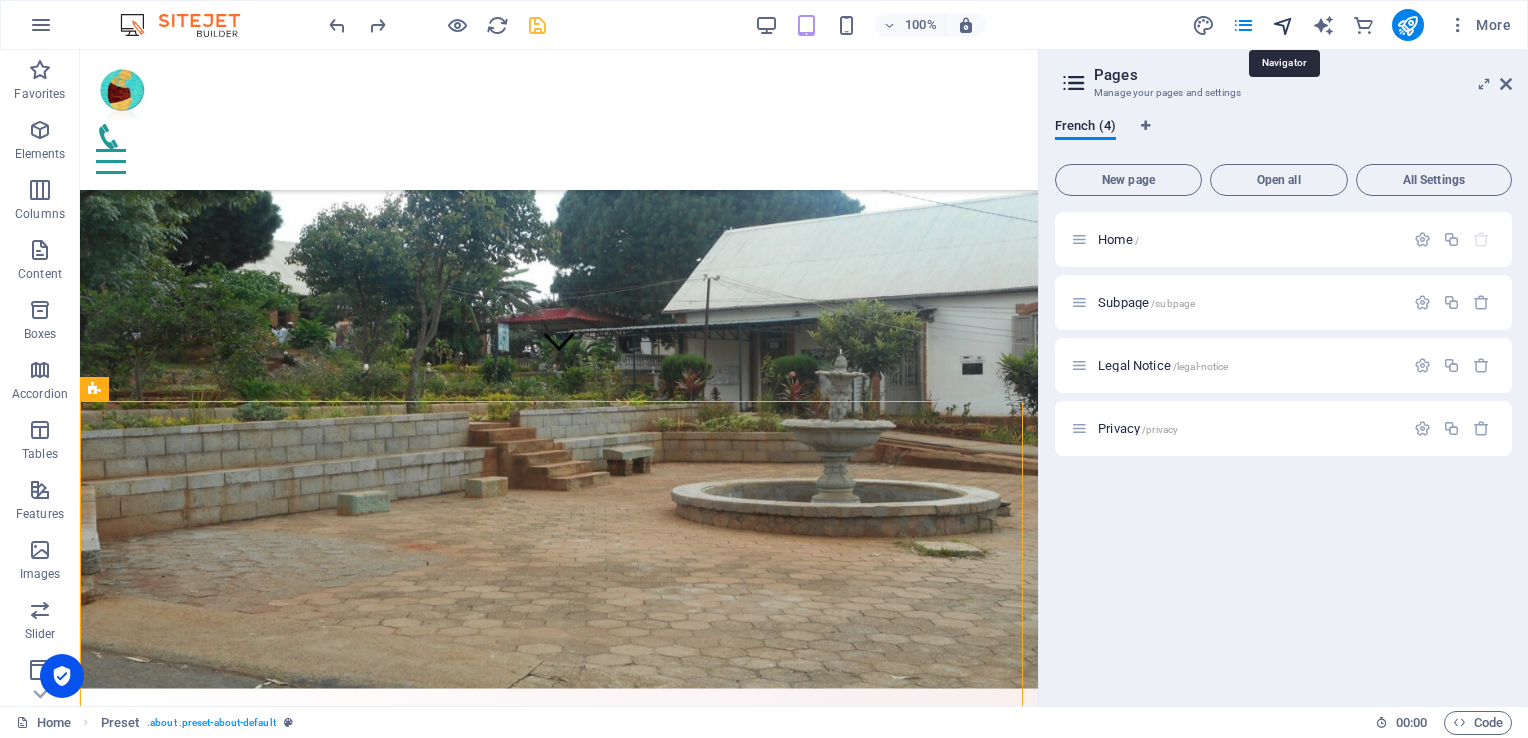 click at bounding box center (1283, 25) 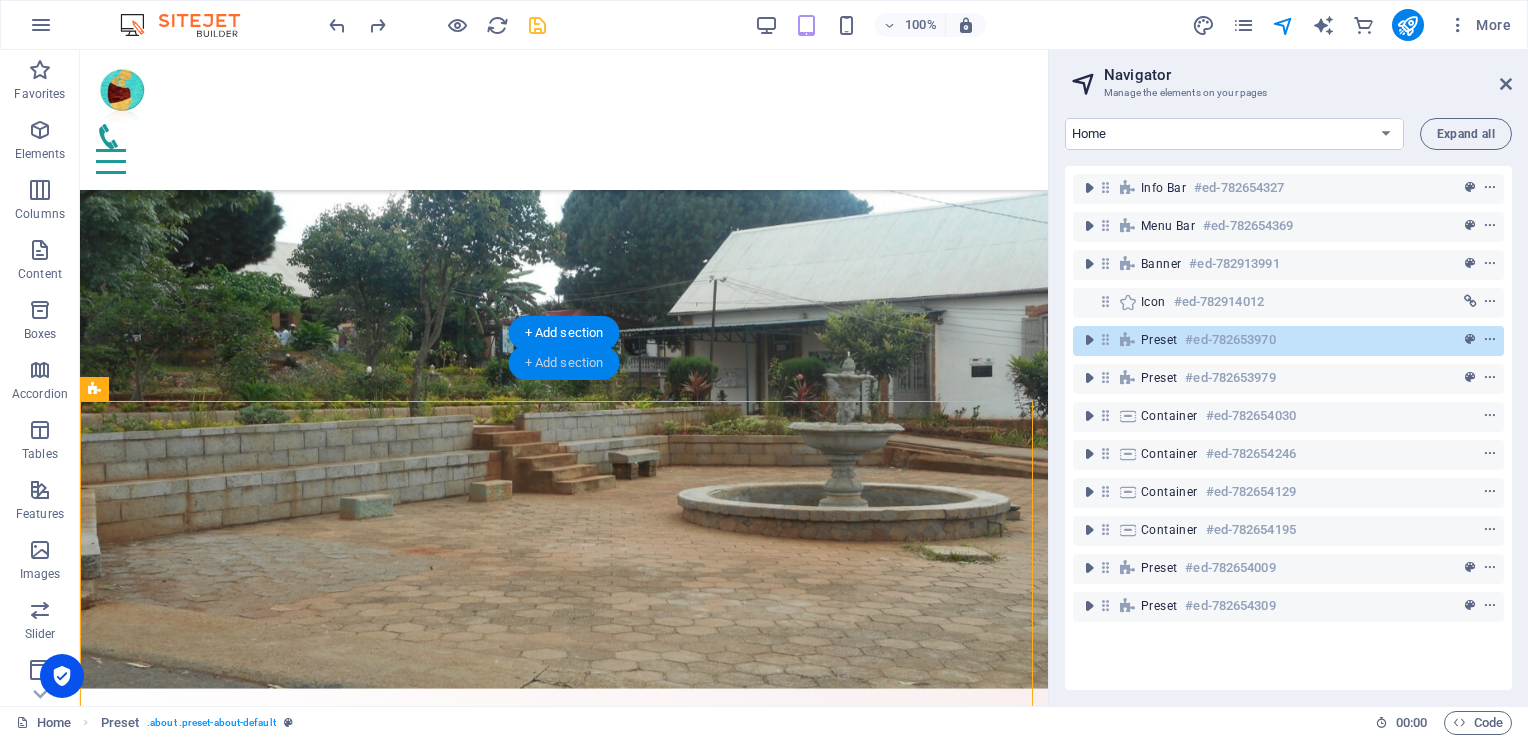 click on "+ Add section" at bounding box center [564, 363] 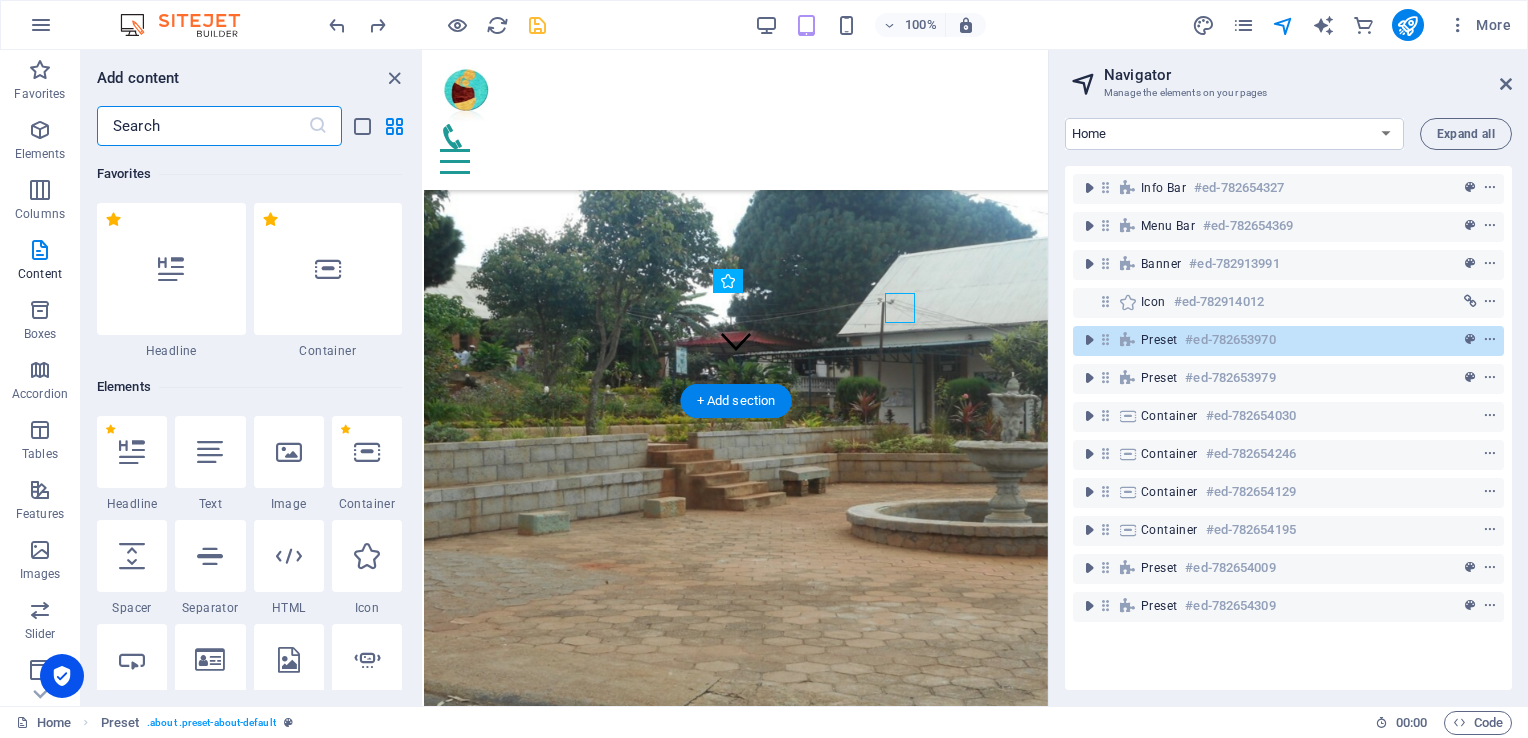 scroll, scrollTop: 368, scrollLeft: 0, axis: vertical 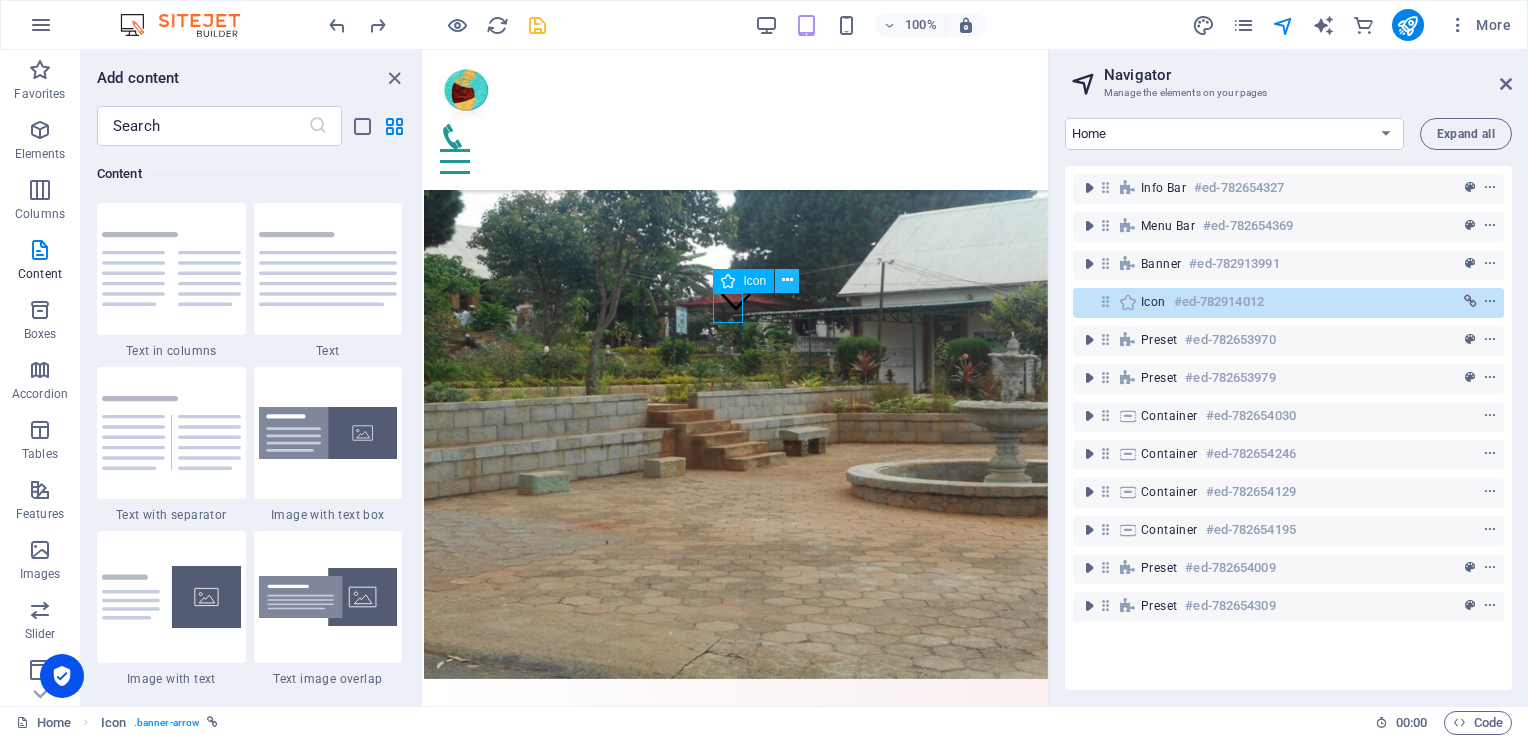 click at bounding box center [787, 280] 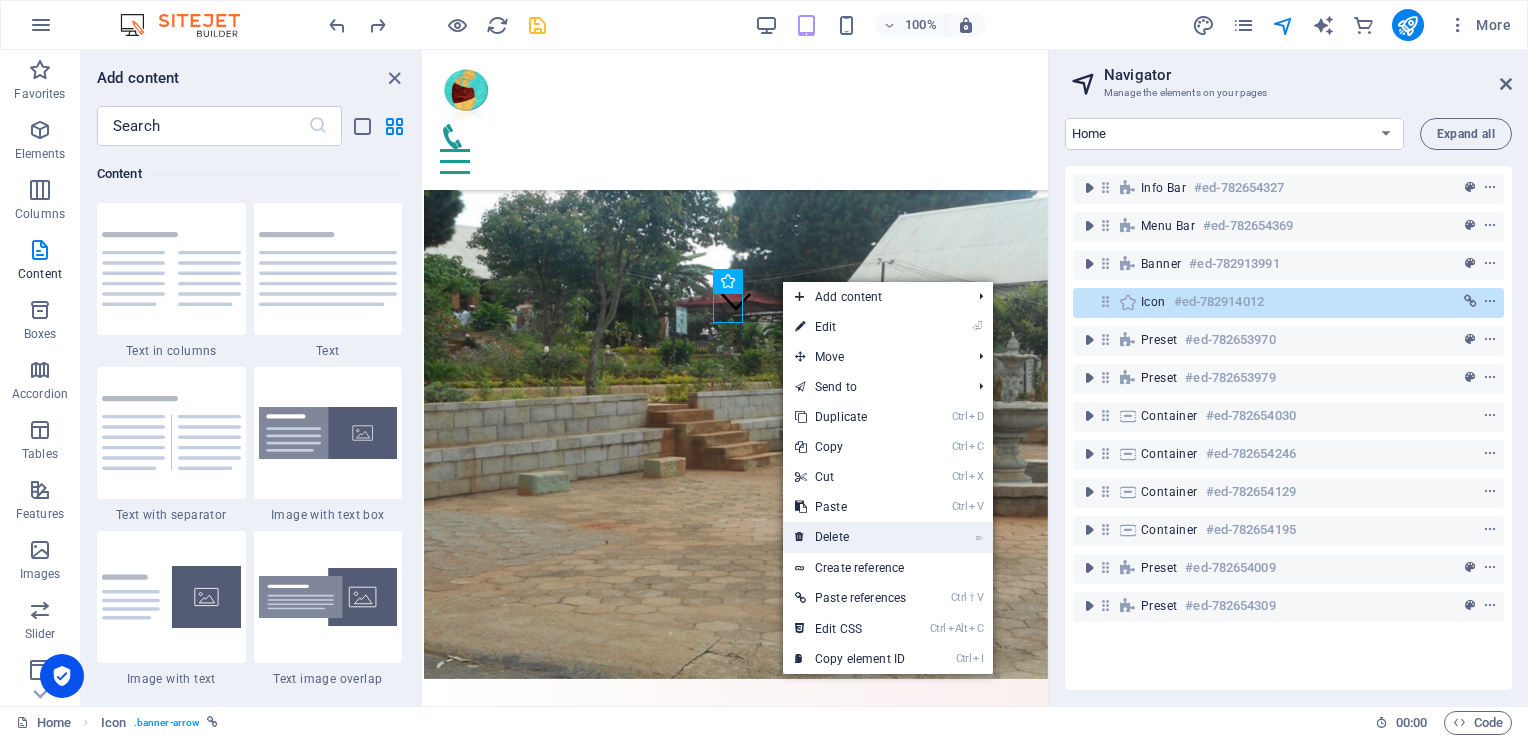 click on "⌦  Delete" at bounding box center (850, 537) 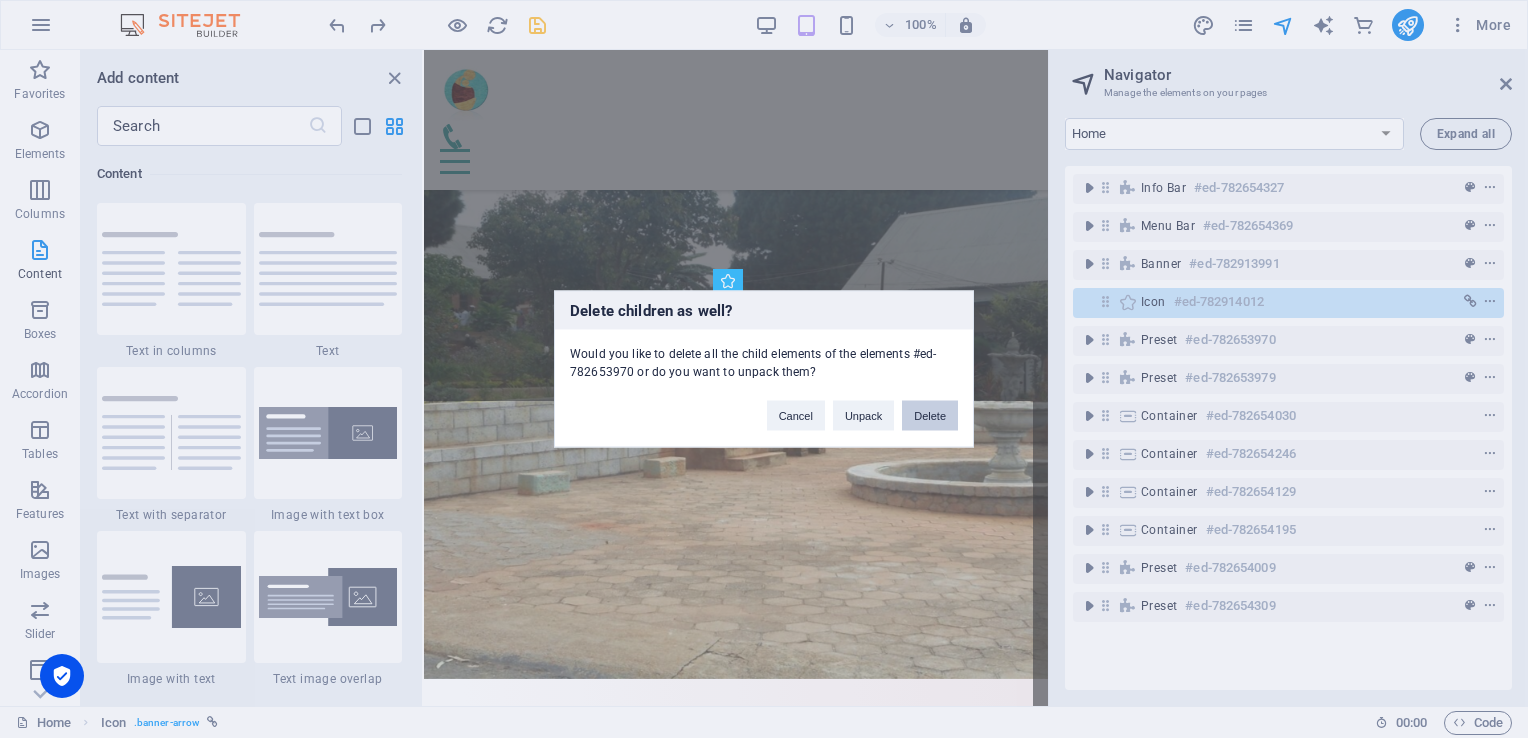 click on "Delete" at bounding box center [930, 416] 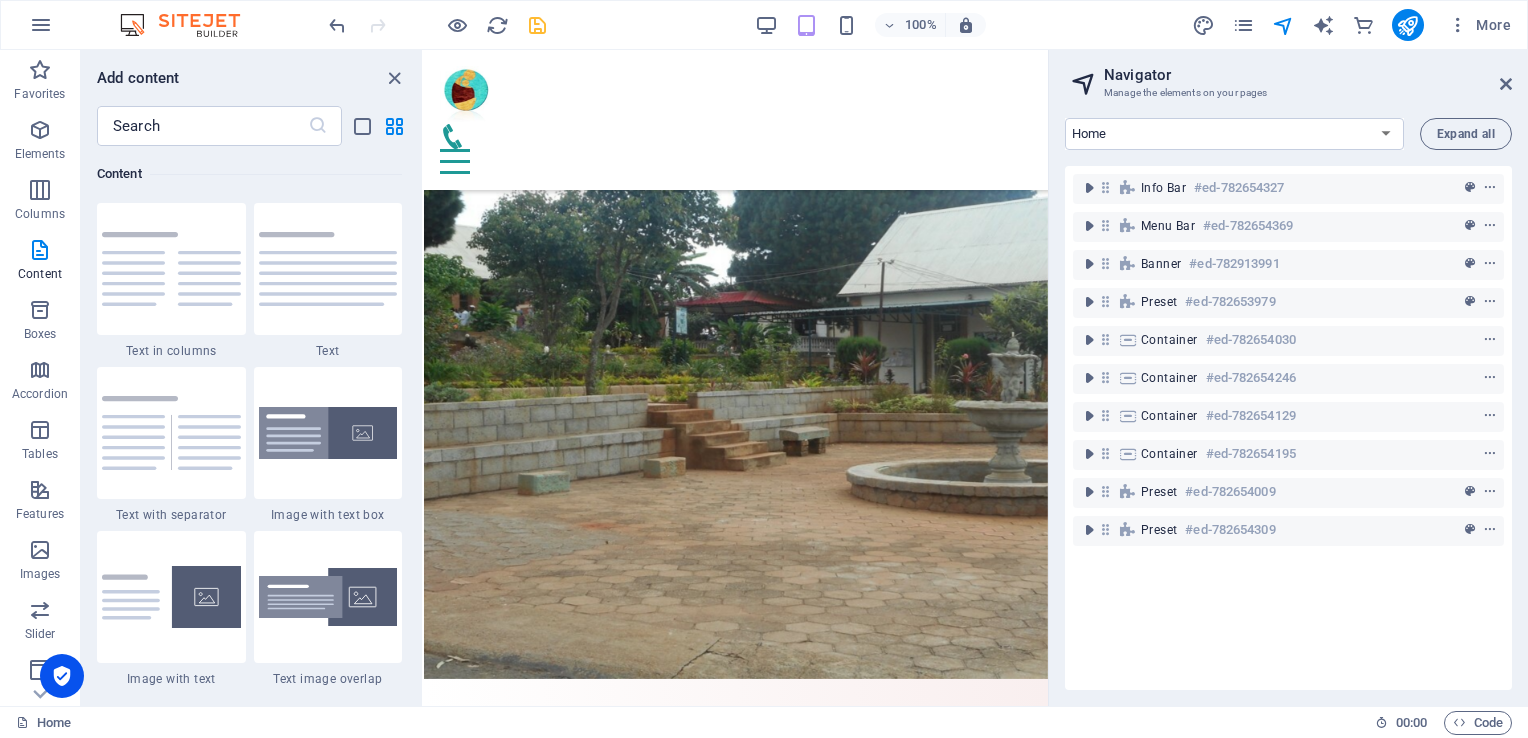 click on "Navigator" at bounding box center (1308, 75) 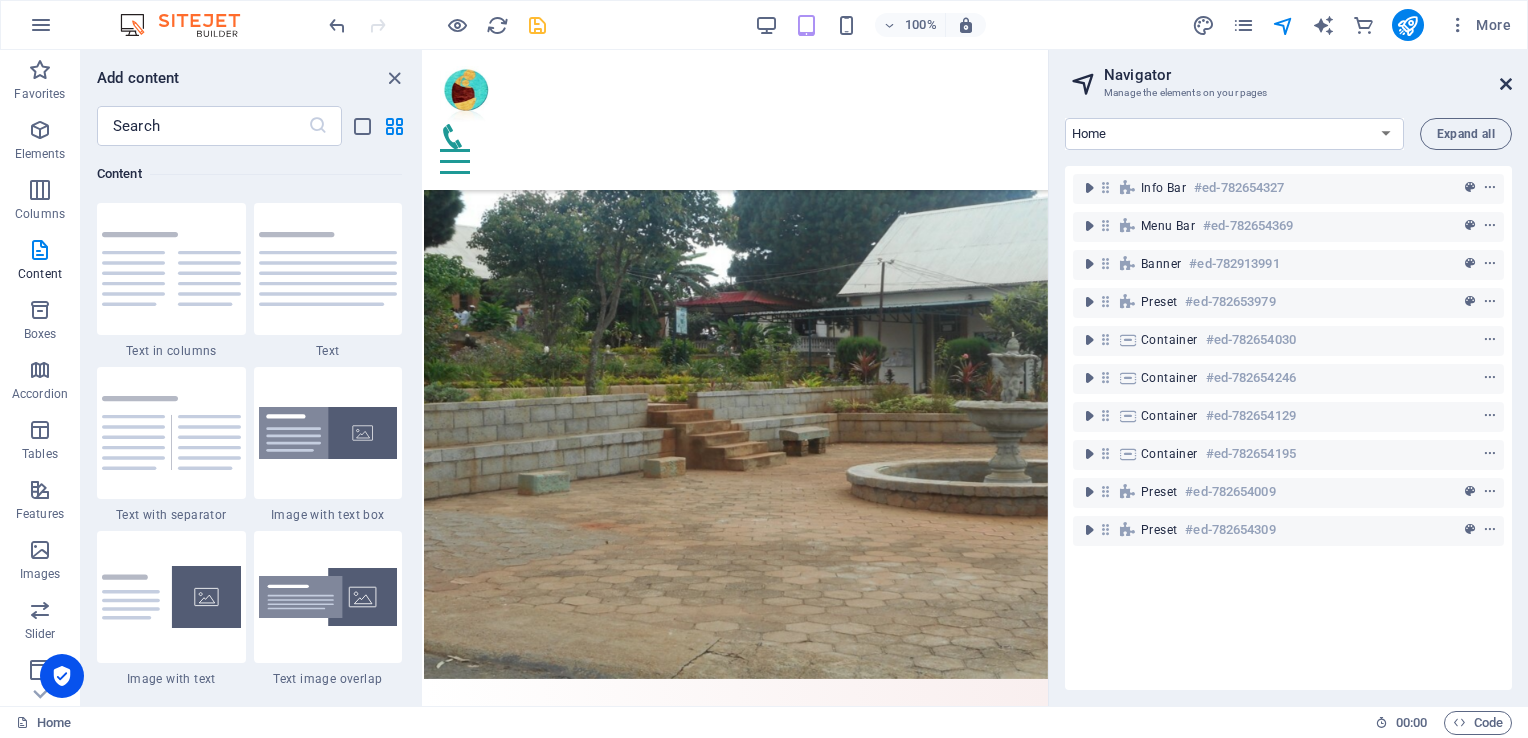 click at bounding box center (1506, 84) 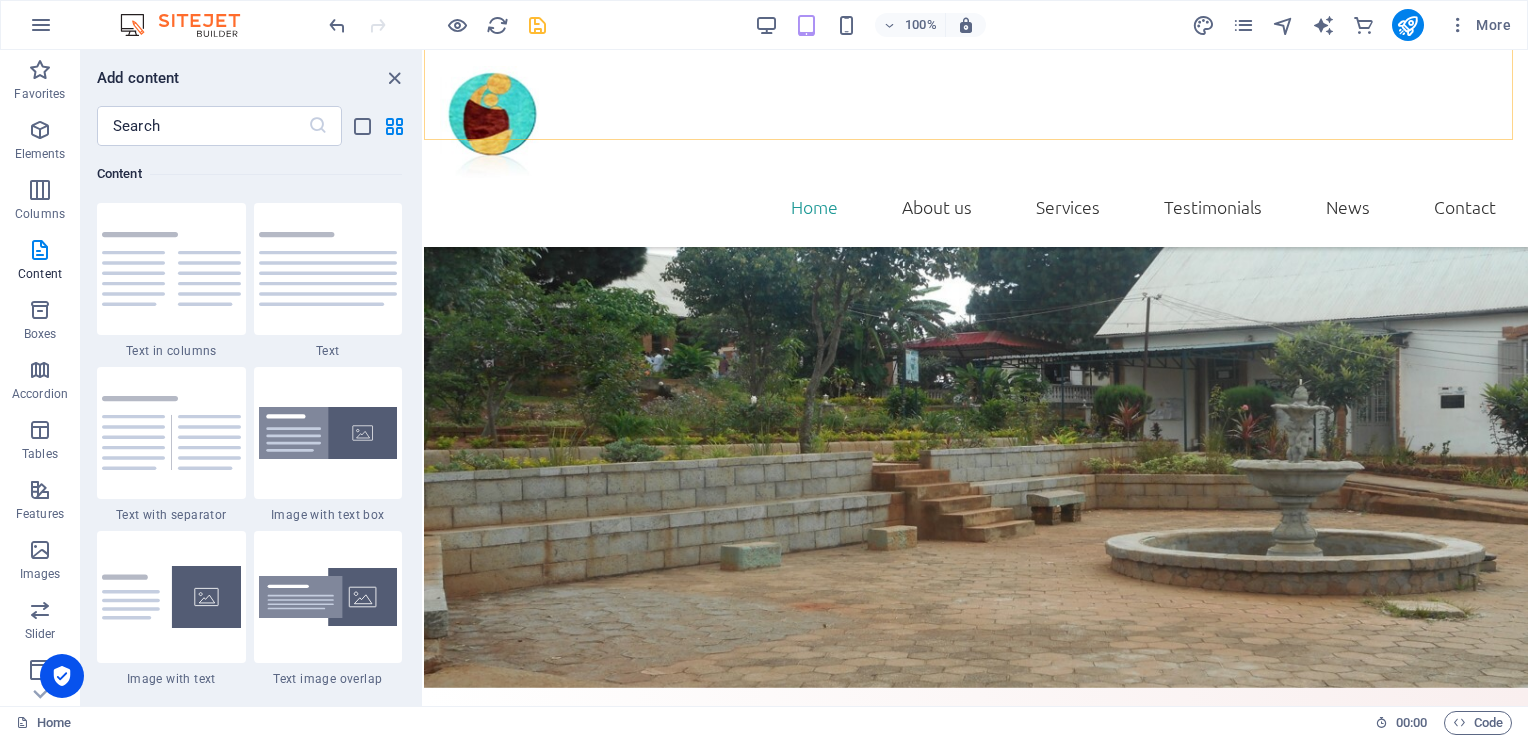 scroll, scrollTop: 369, scrollLeft: 0, axis: vertical 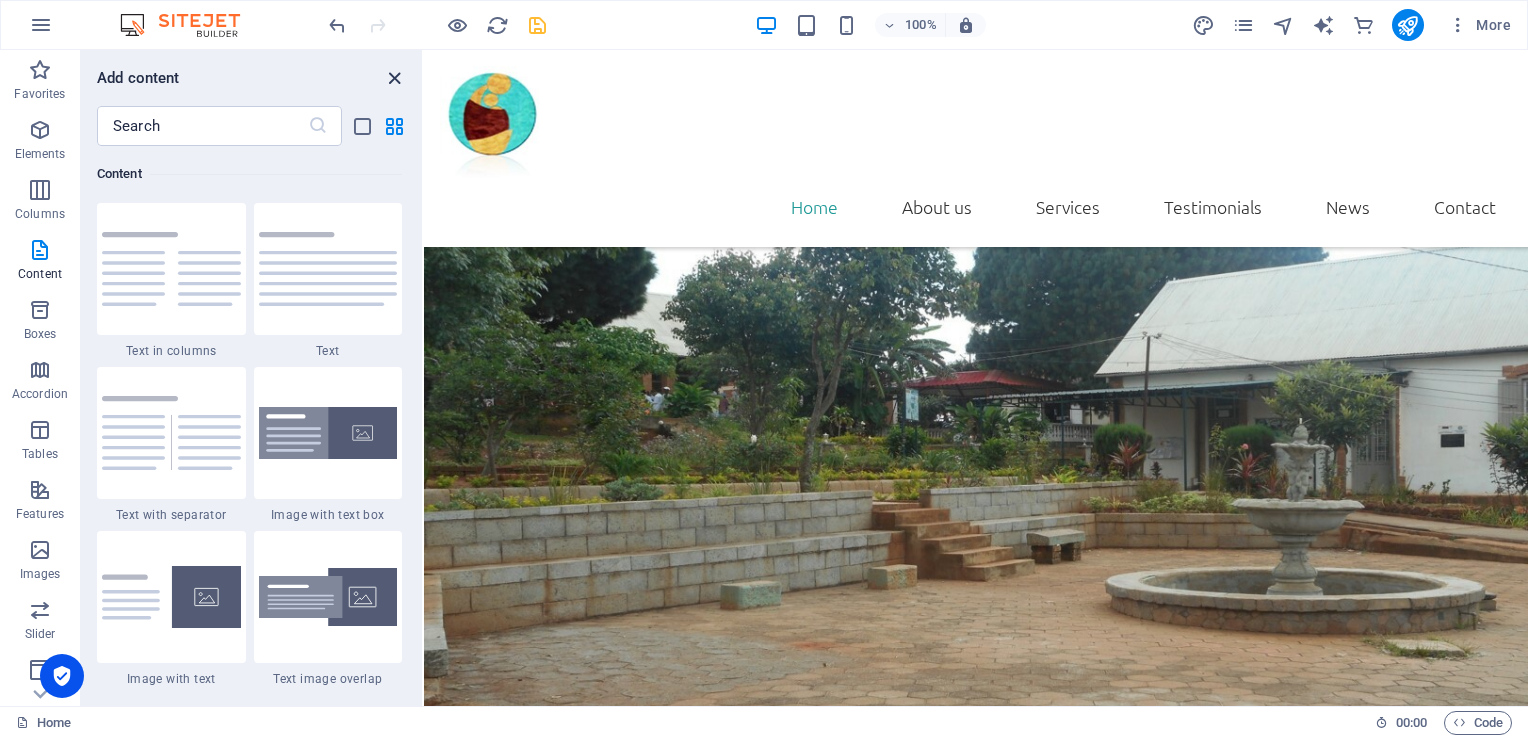 click at bounding box center (394, 78) 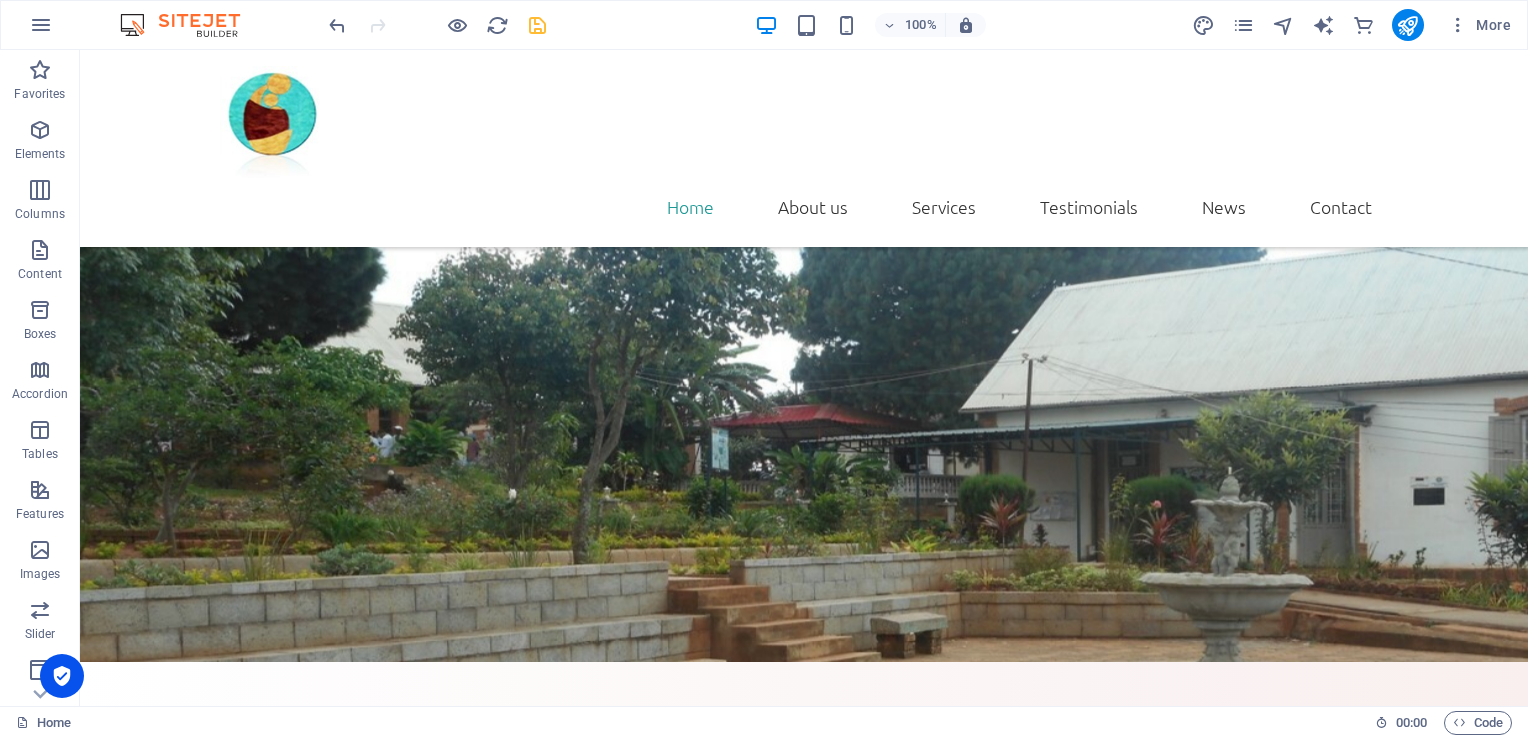 scroll, scrollTop: 394, scrollLeft: 0, axis: vertical 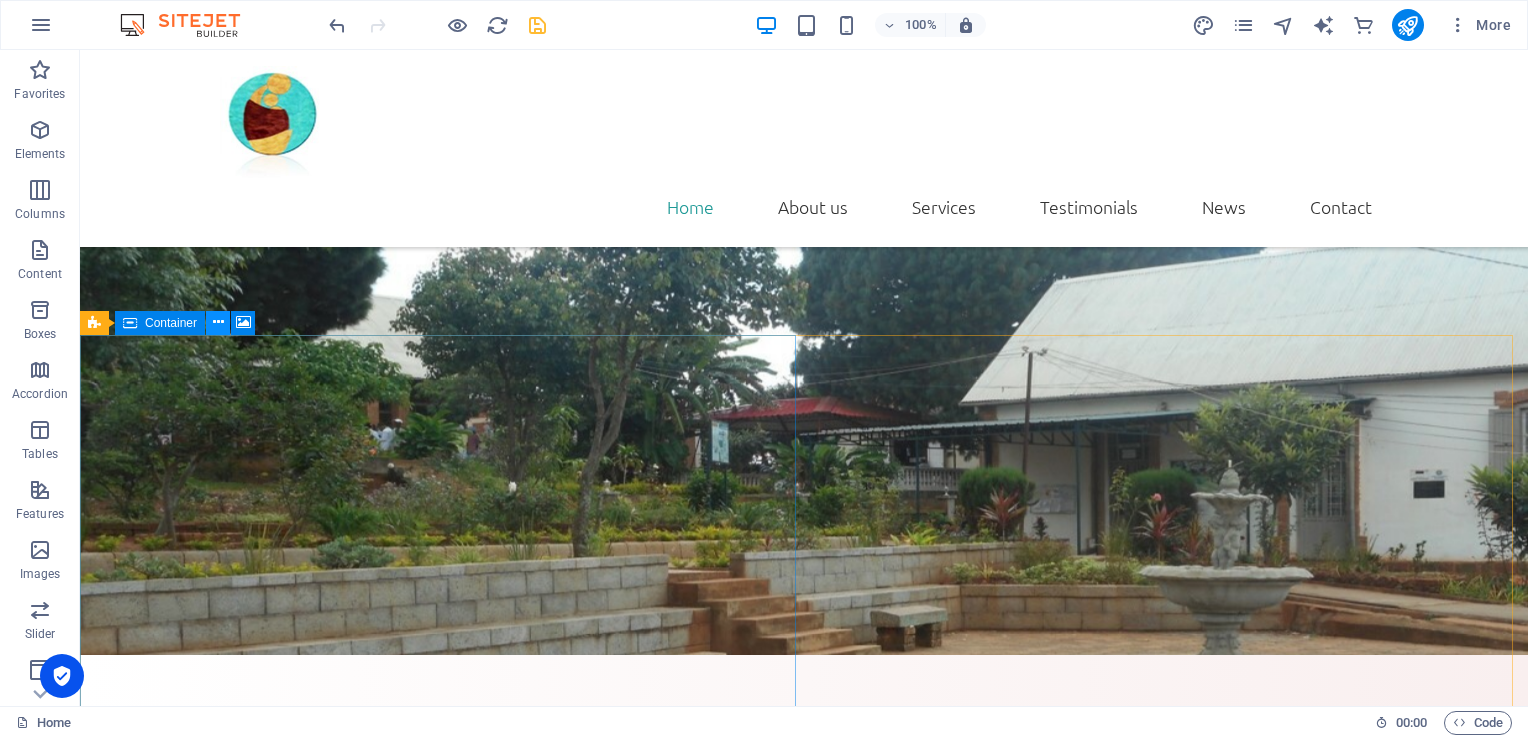 click at bounding box center (218, 322) 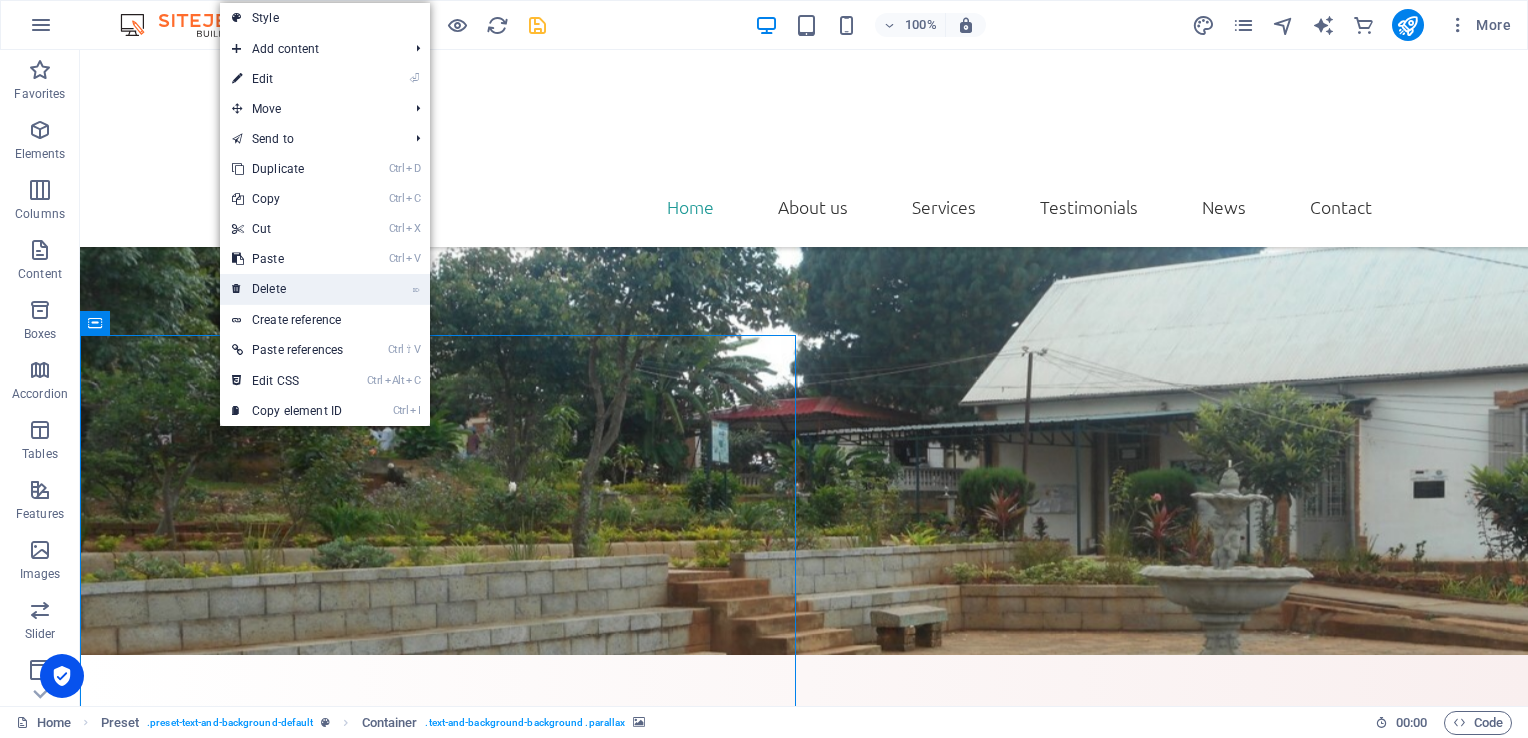 click on "⌦  Delete" at bounding box center (287, 289) 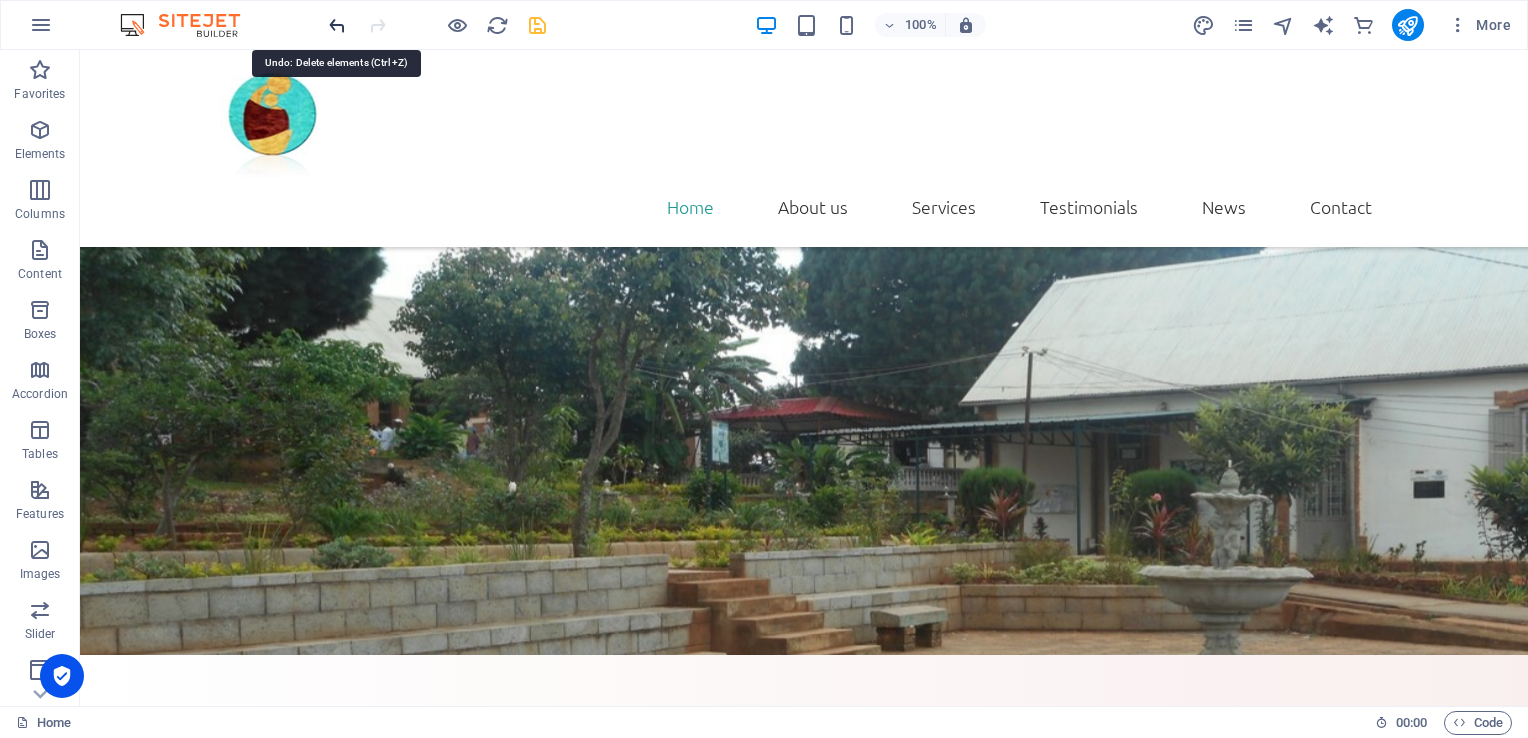 click at bounding box center (337, 25) 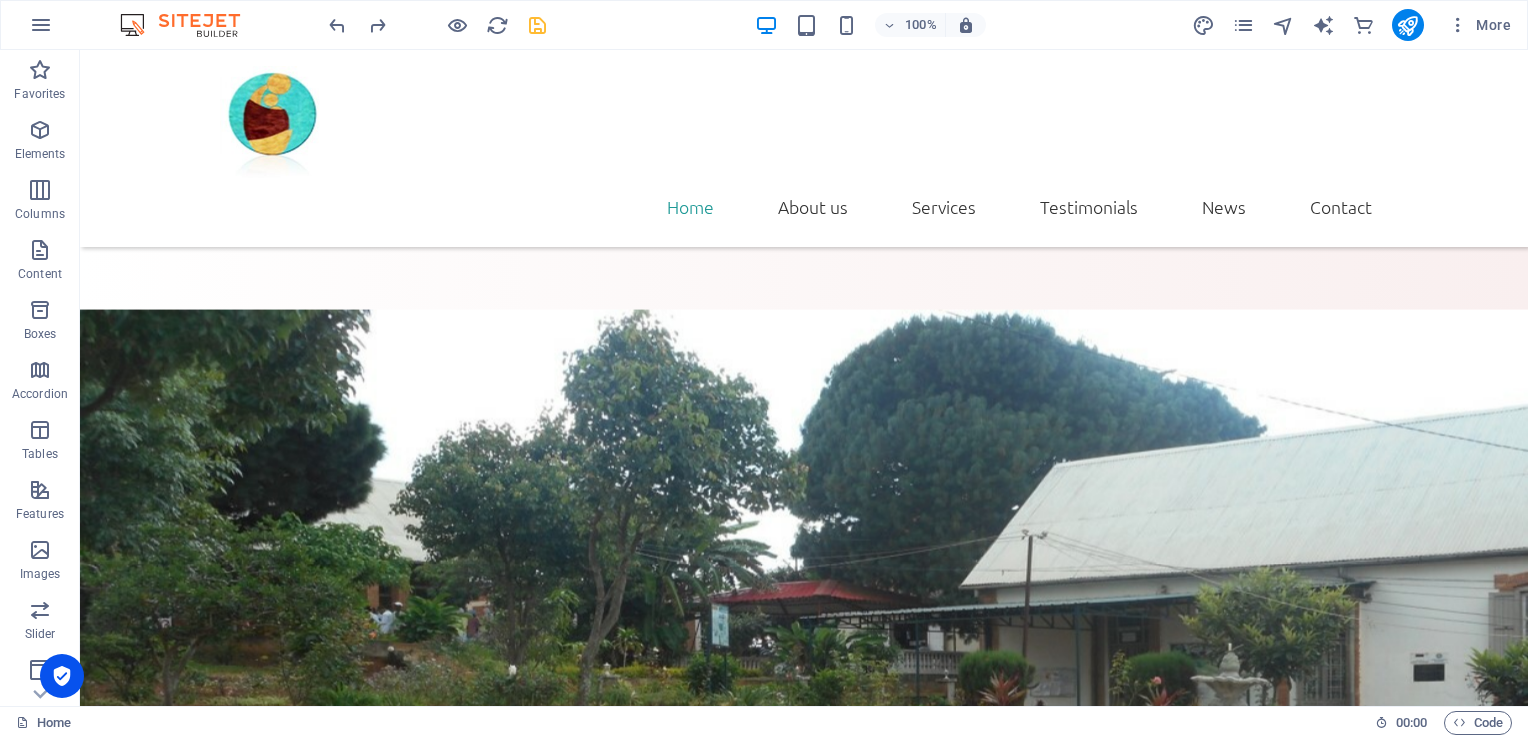 scroll, scrollTop: 285, scrollLeft: 0, axis: vertical 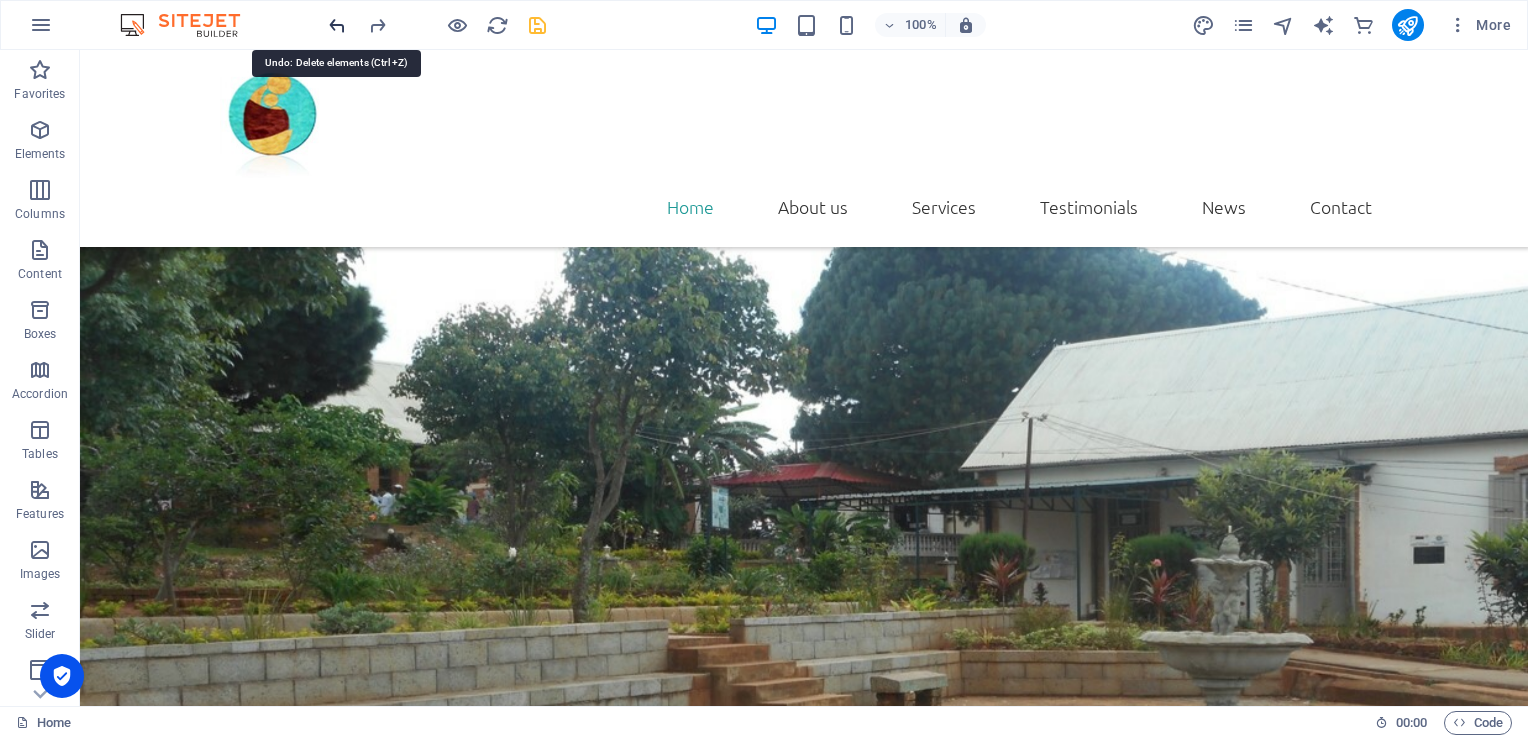 click at bounding box center [337, 25] 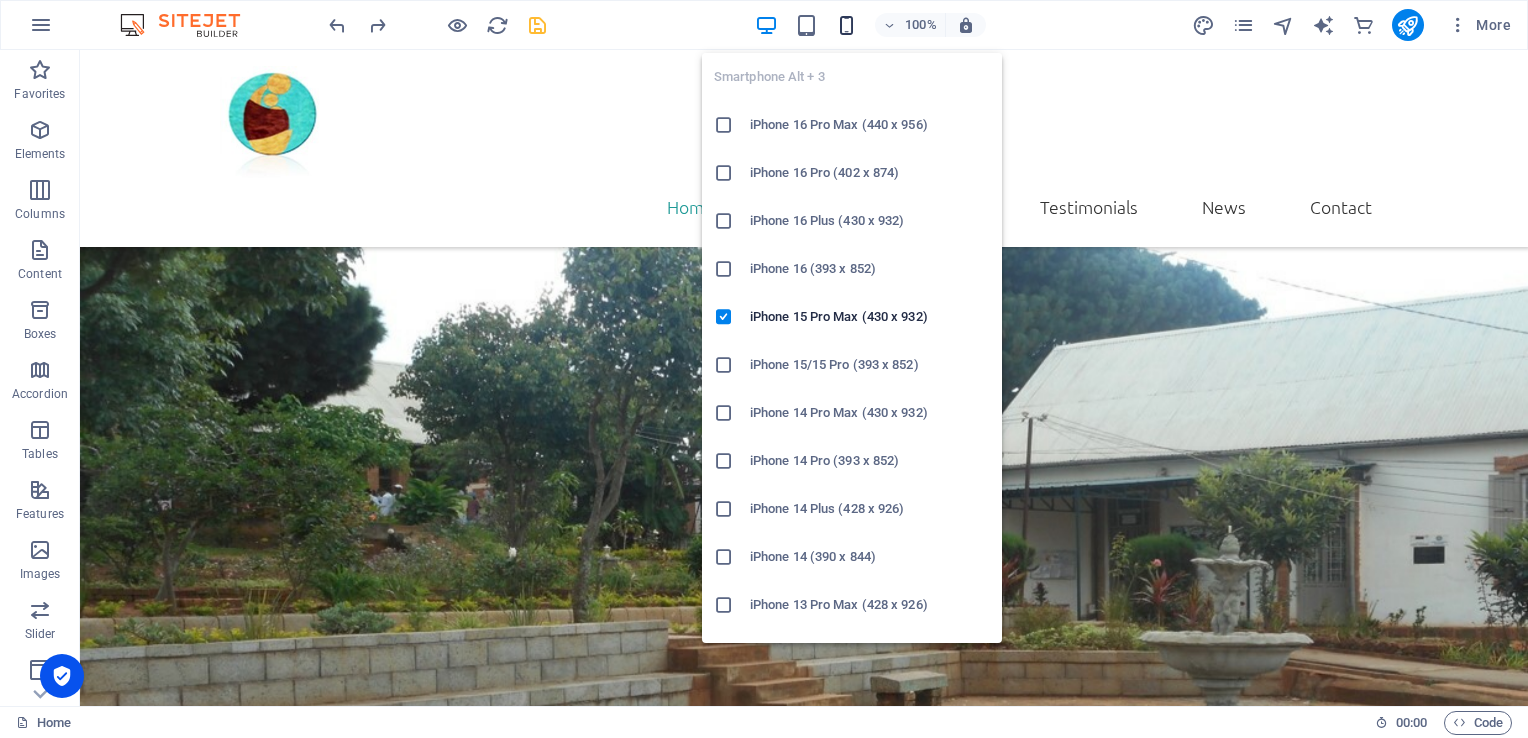 click at bounding box center (846, 25) 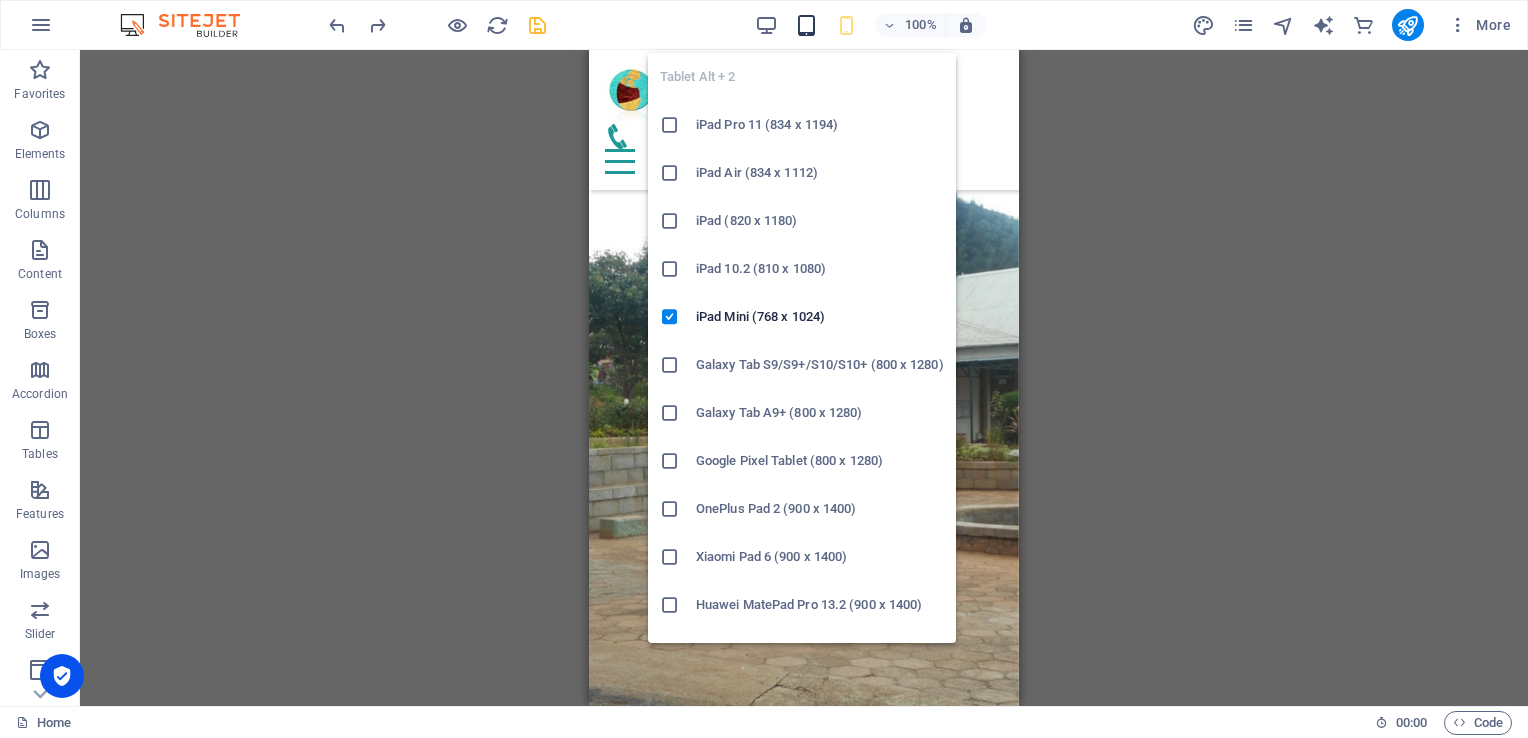 click at bounding box center (806, 25) 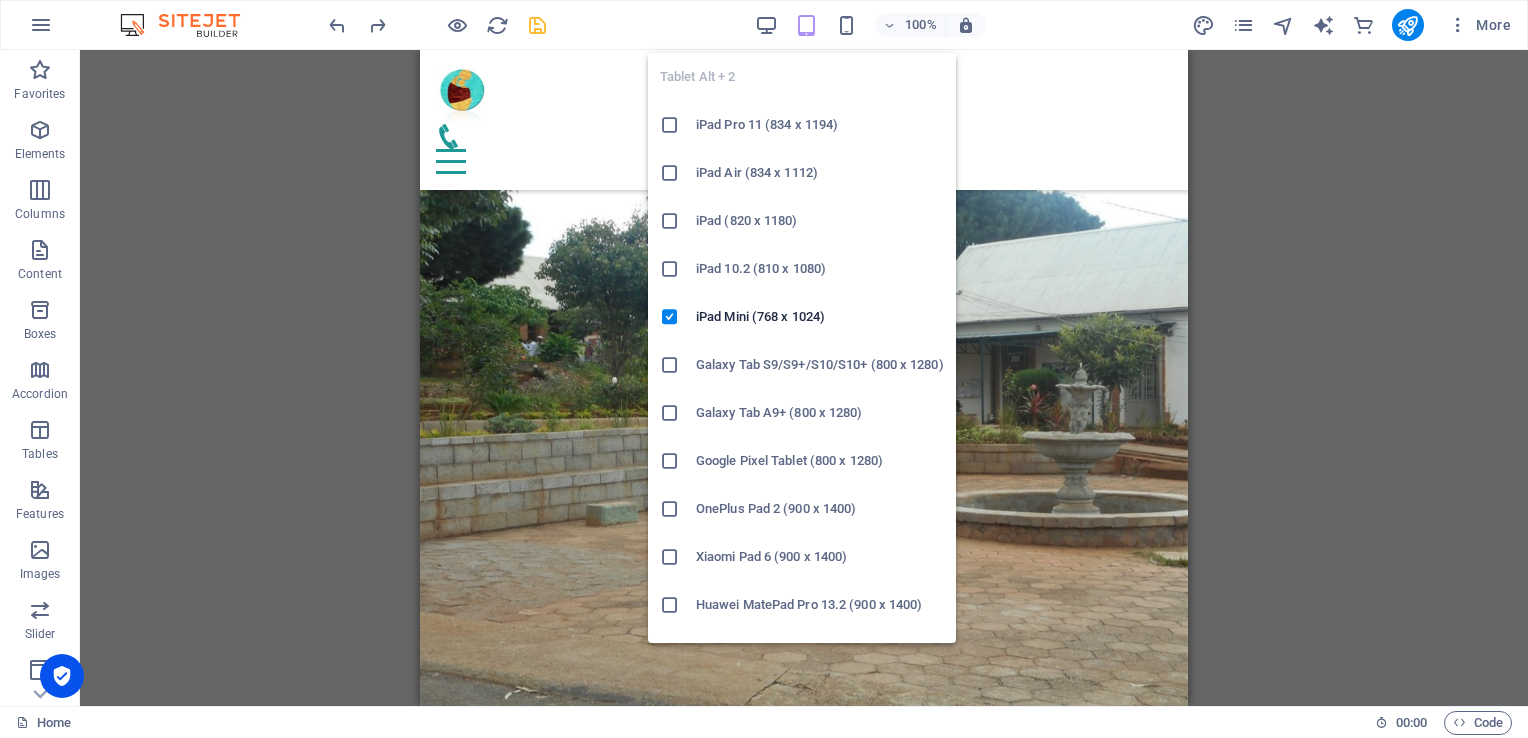 scroll, scrollTop: 197, scrollLeft: 0, axis: vertical 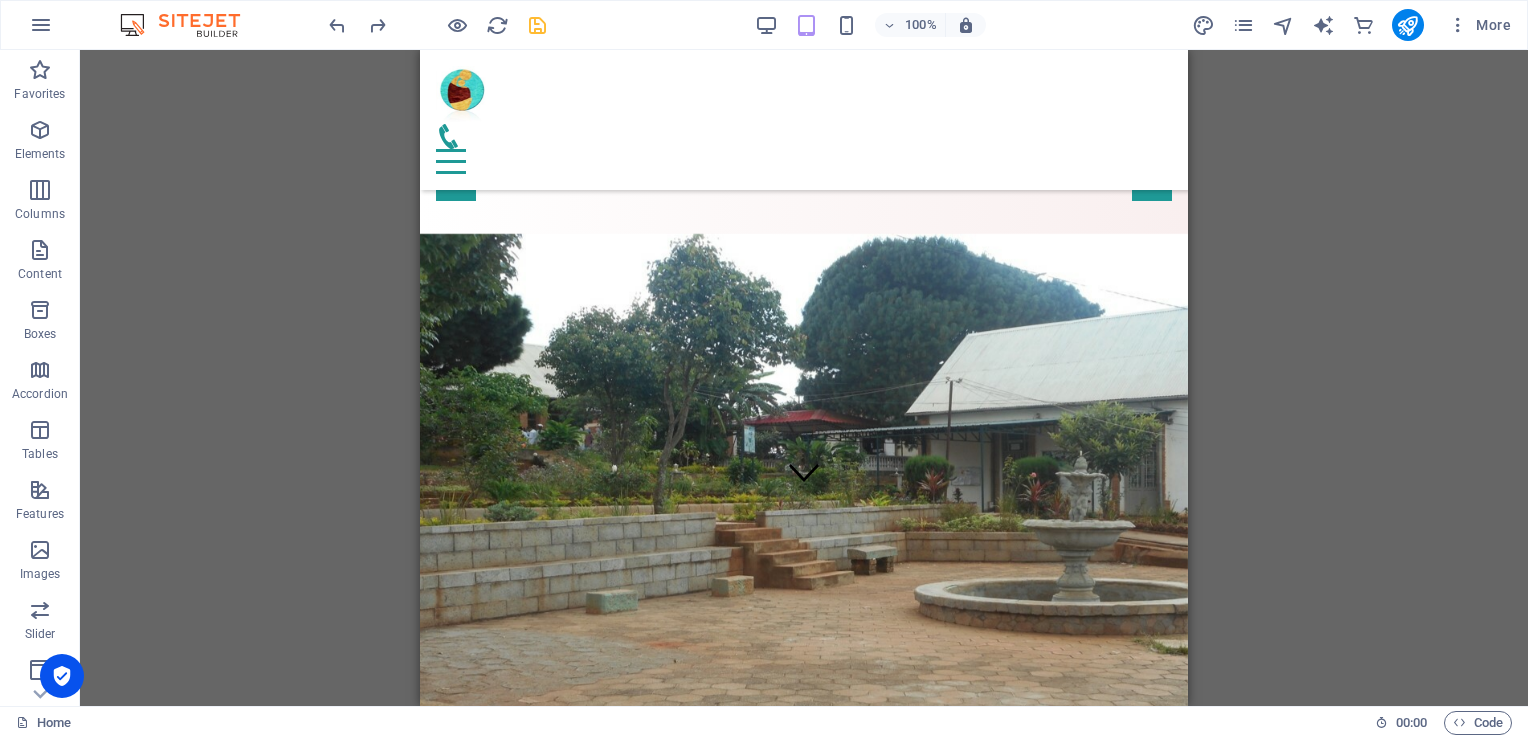 drag, startPoint x: 1180, startPoint y: 138, endPoint x: 1432, endPoint y: 91, distance: 256.34546 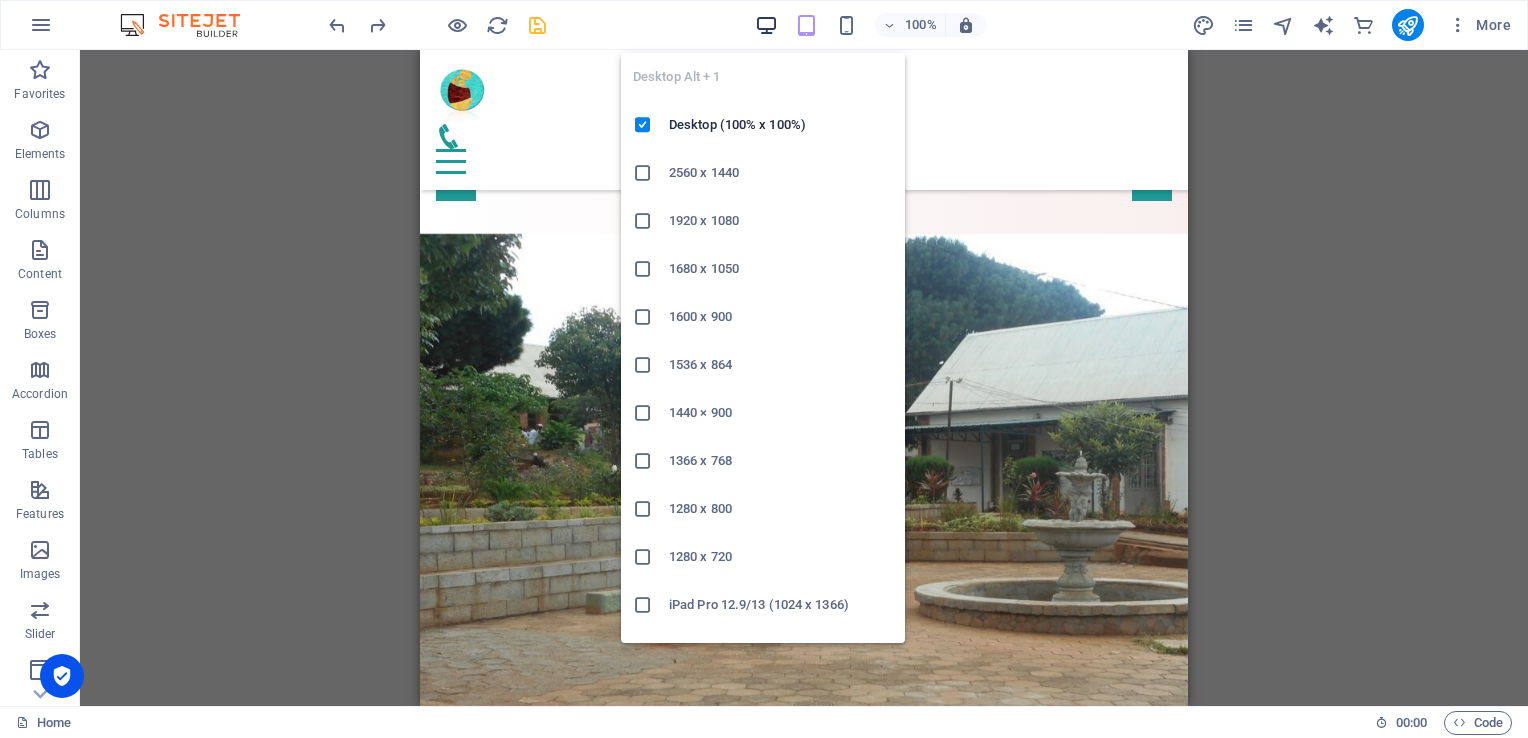 click at bounding box center [766, 25] 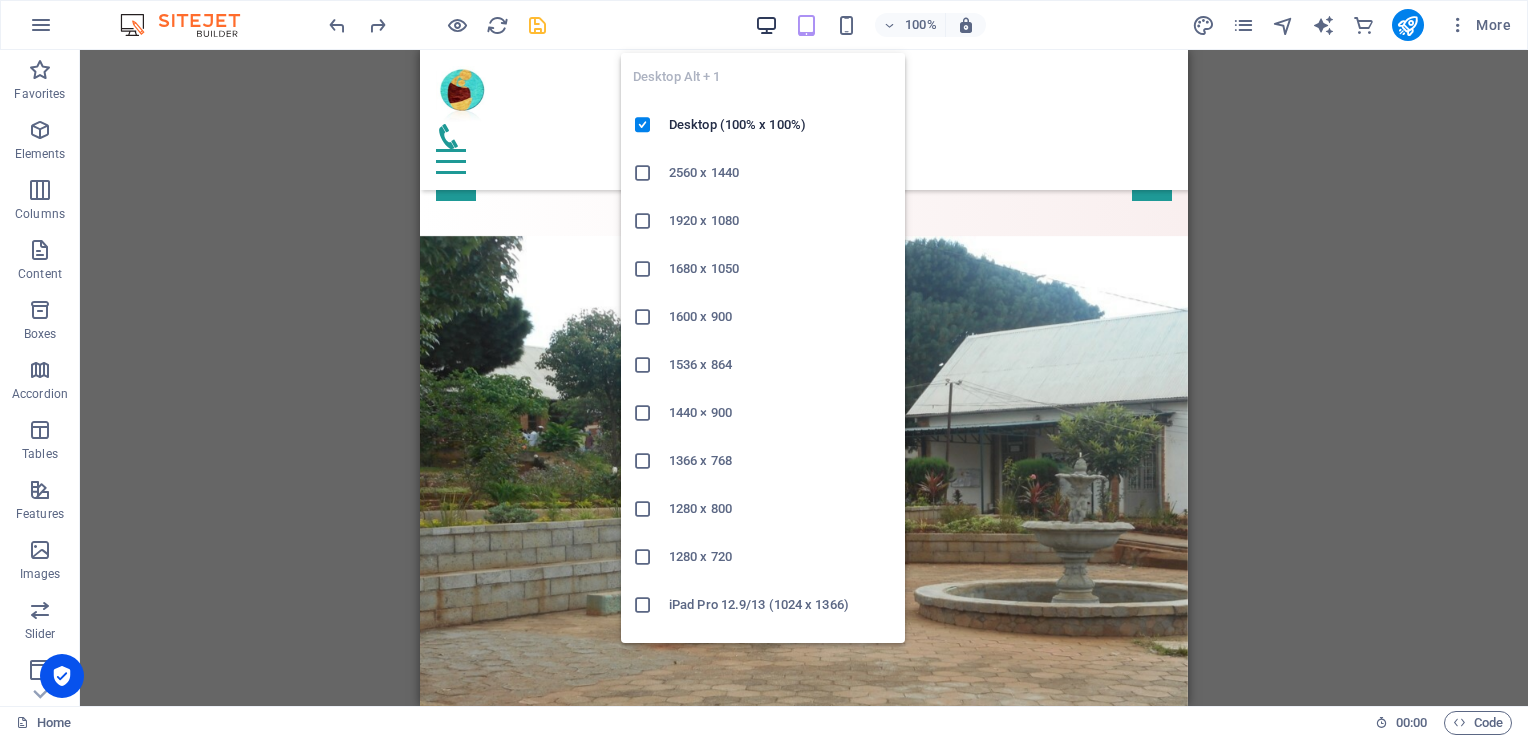 scroll, scrollTop: 200, scrollLeft: 0, axis: vertical 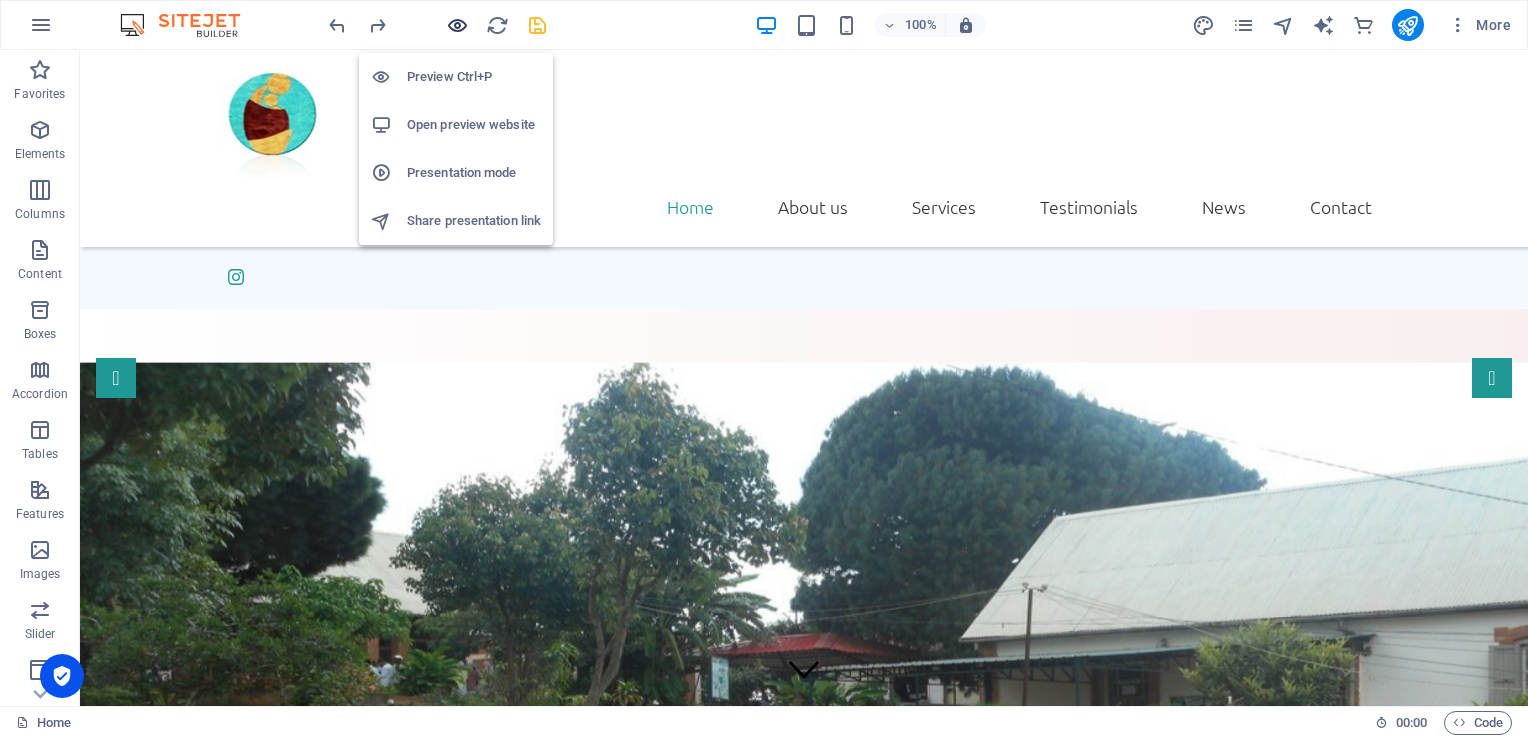 click at bounding box center (457, 25) 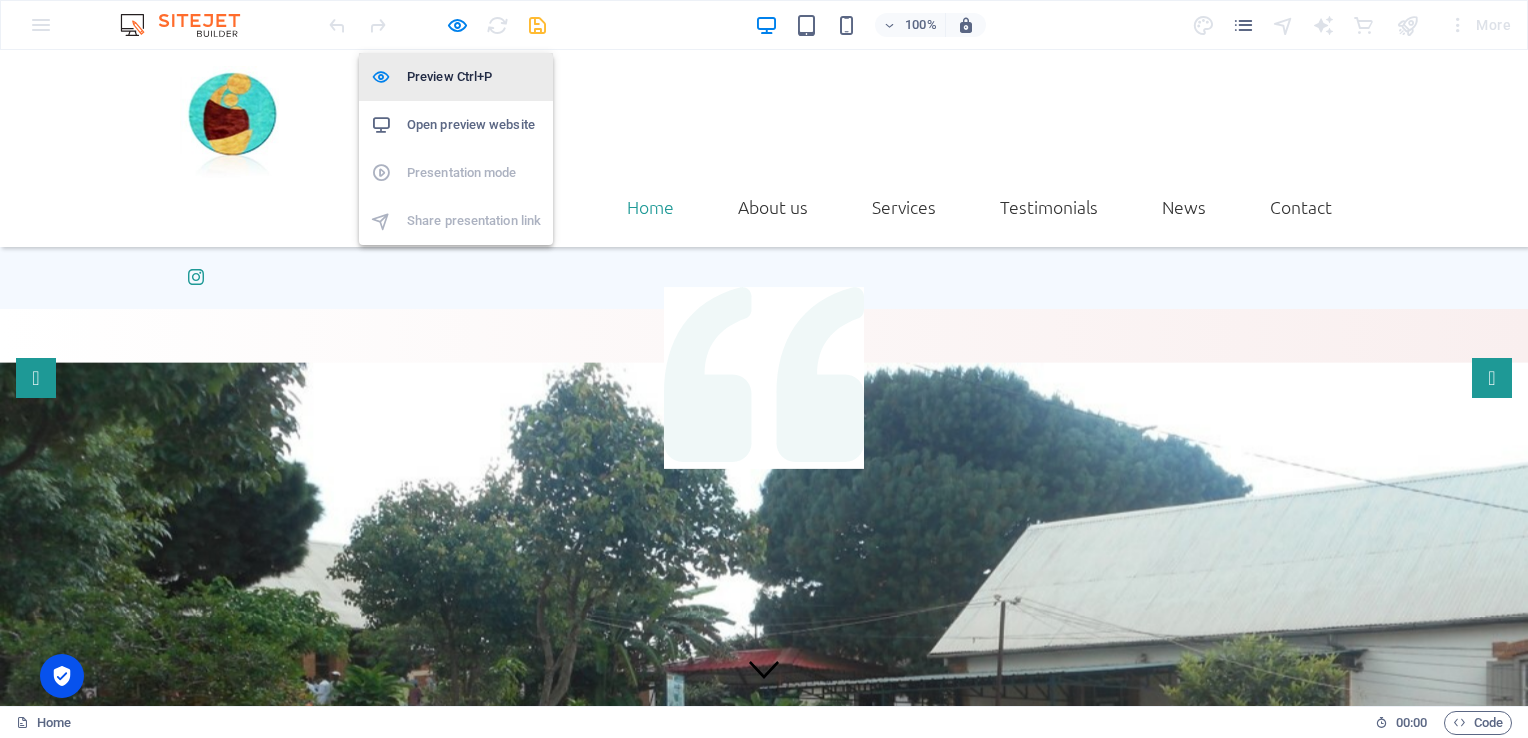 click on "Preview Ctrl+P" at bounding box center (474, 77) 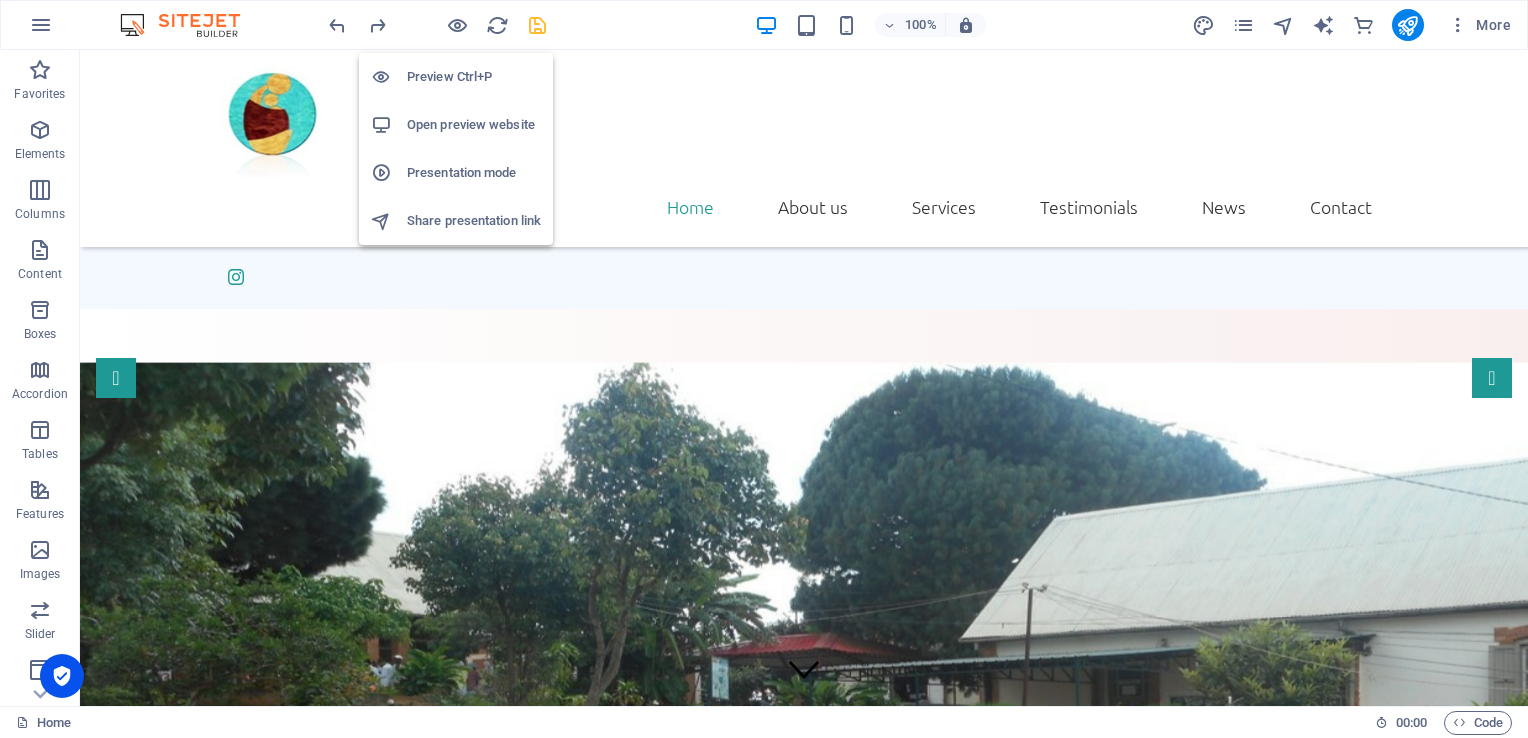 click on "Preview Ctrl+P" at bounding box center [474, 77] 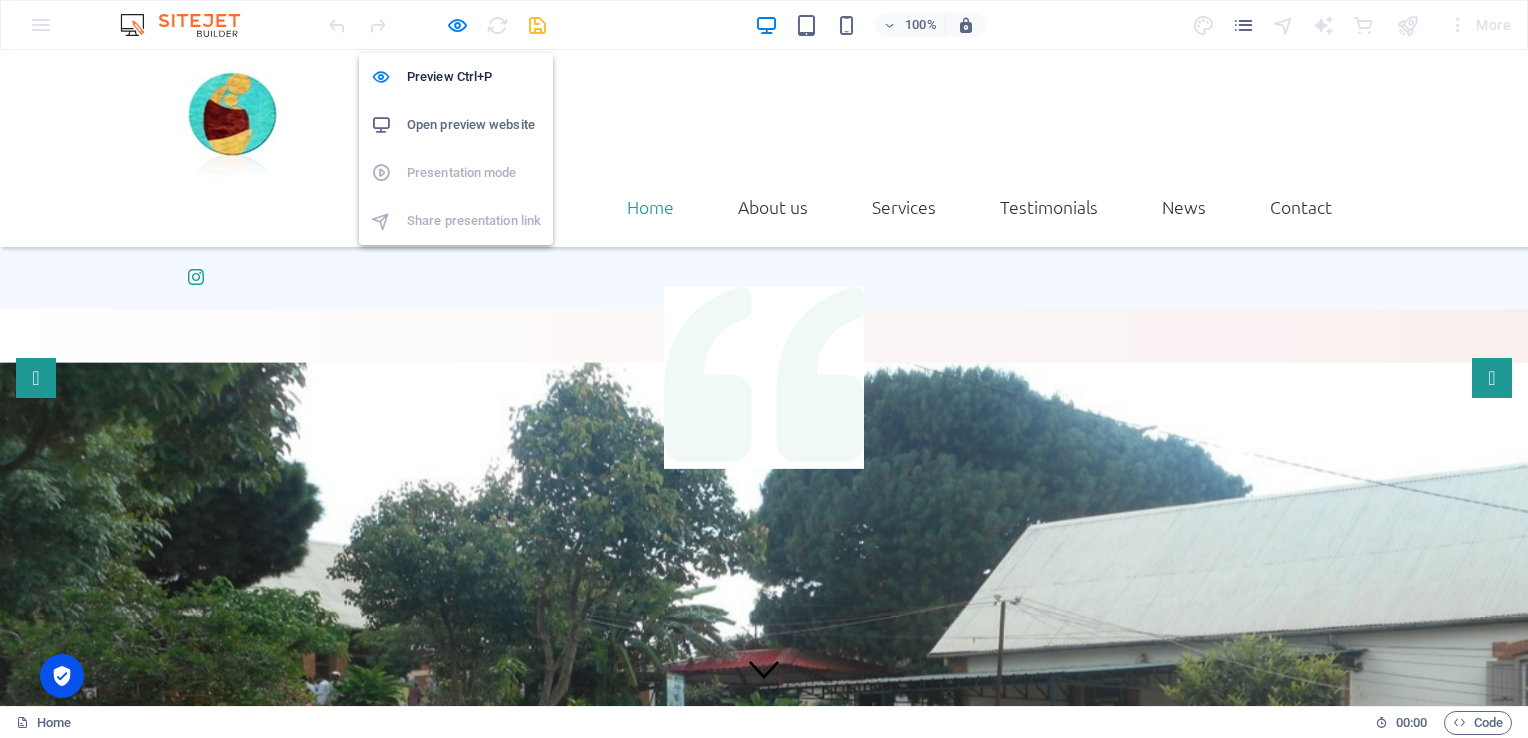 click on "Open preview website" at bounding box center [474, 125] 